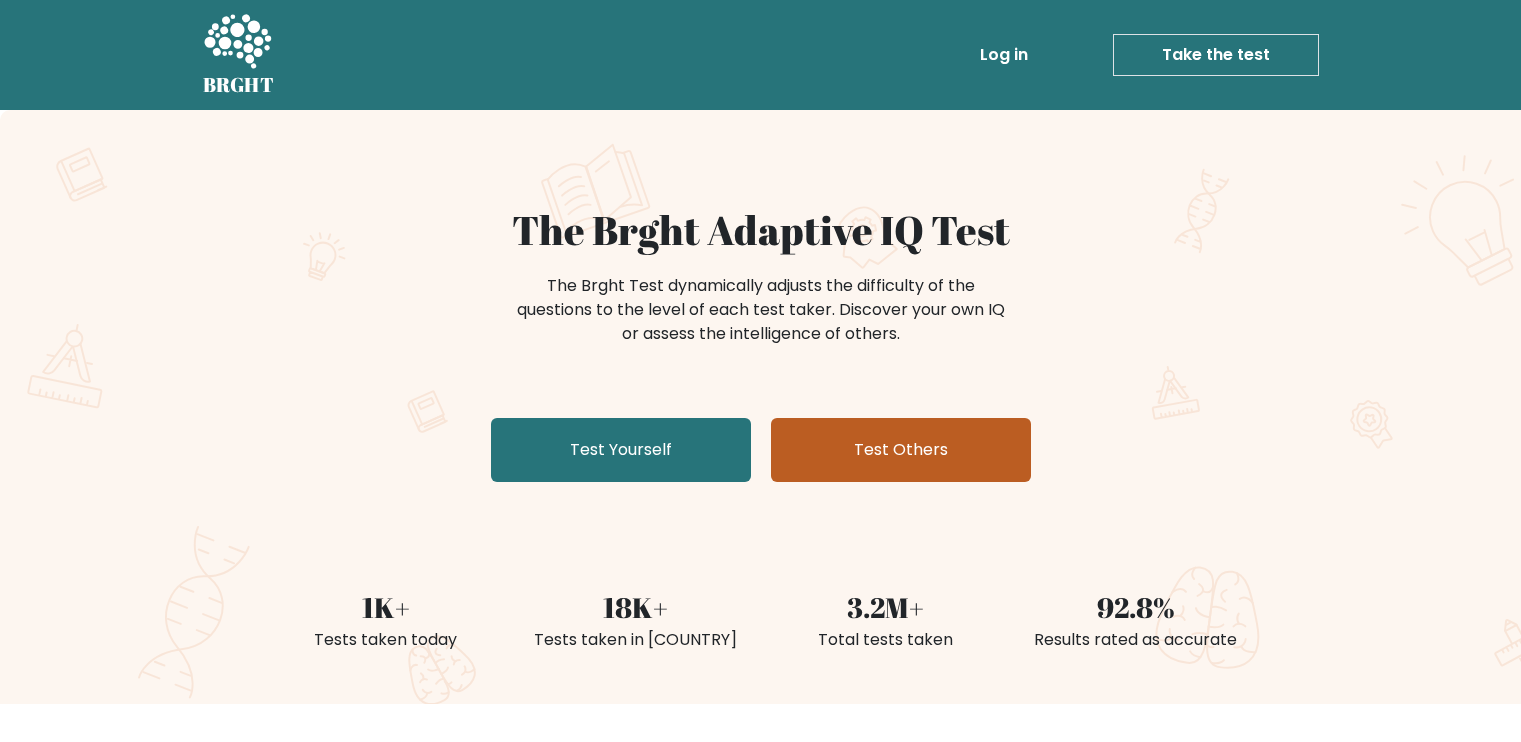scroll, scrollTop: 0, scrollLeft: 0, axis: both 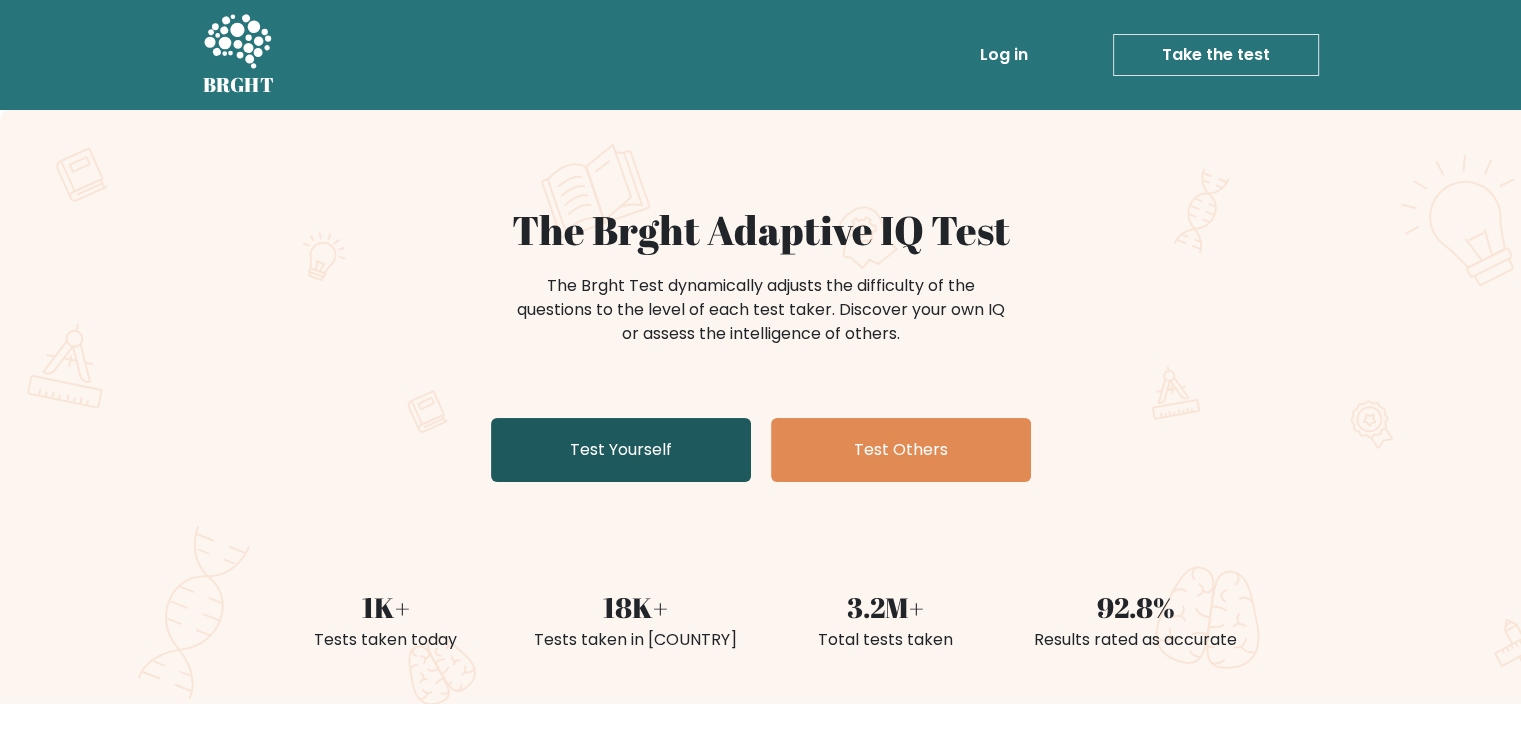 click on "Test Yourself" at bounding box center [621, 450] 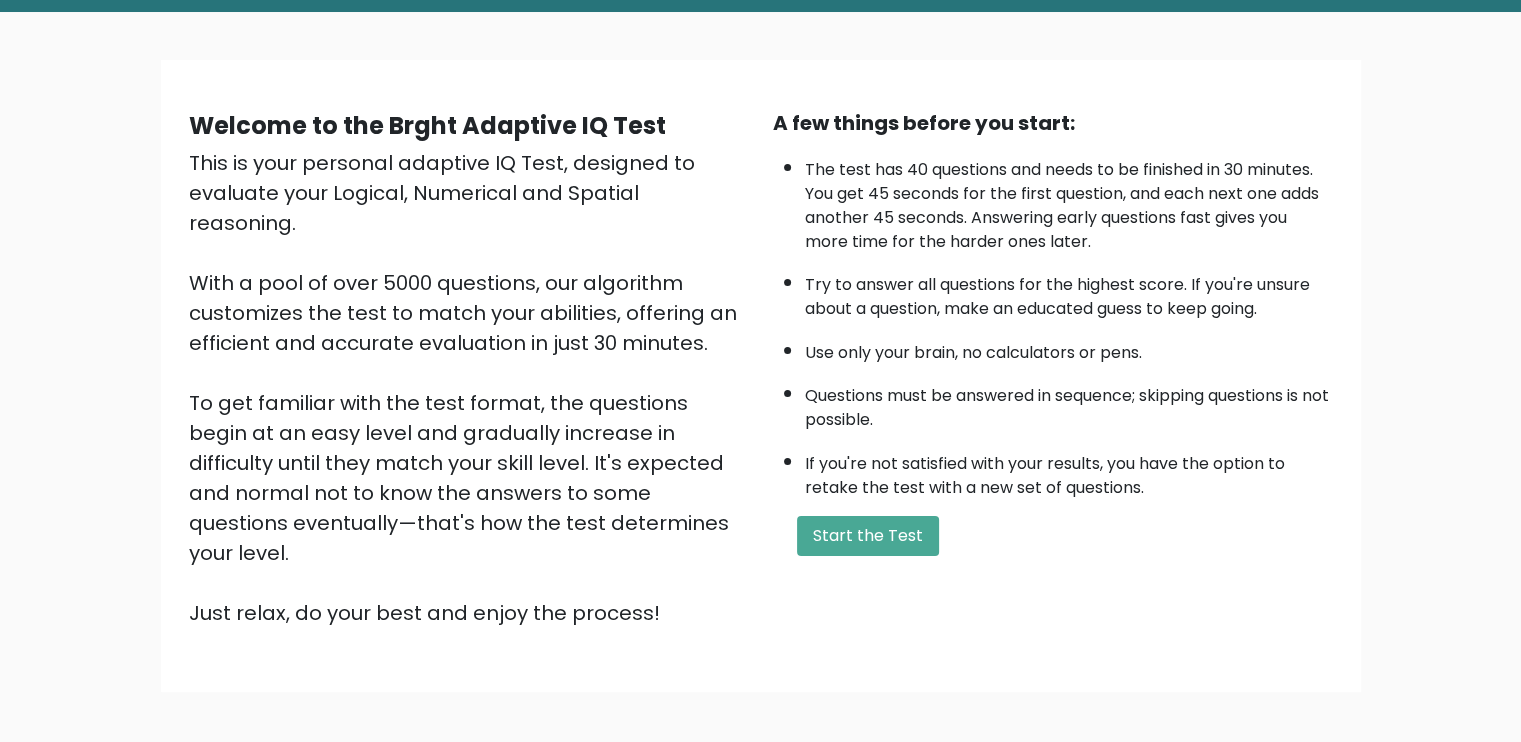 scroll, scrollTop: 100, scrollLeft: 0, axis: vertical 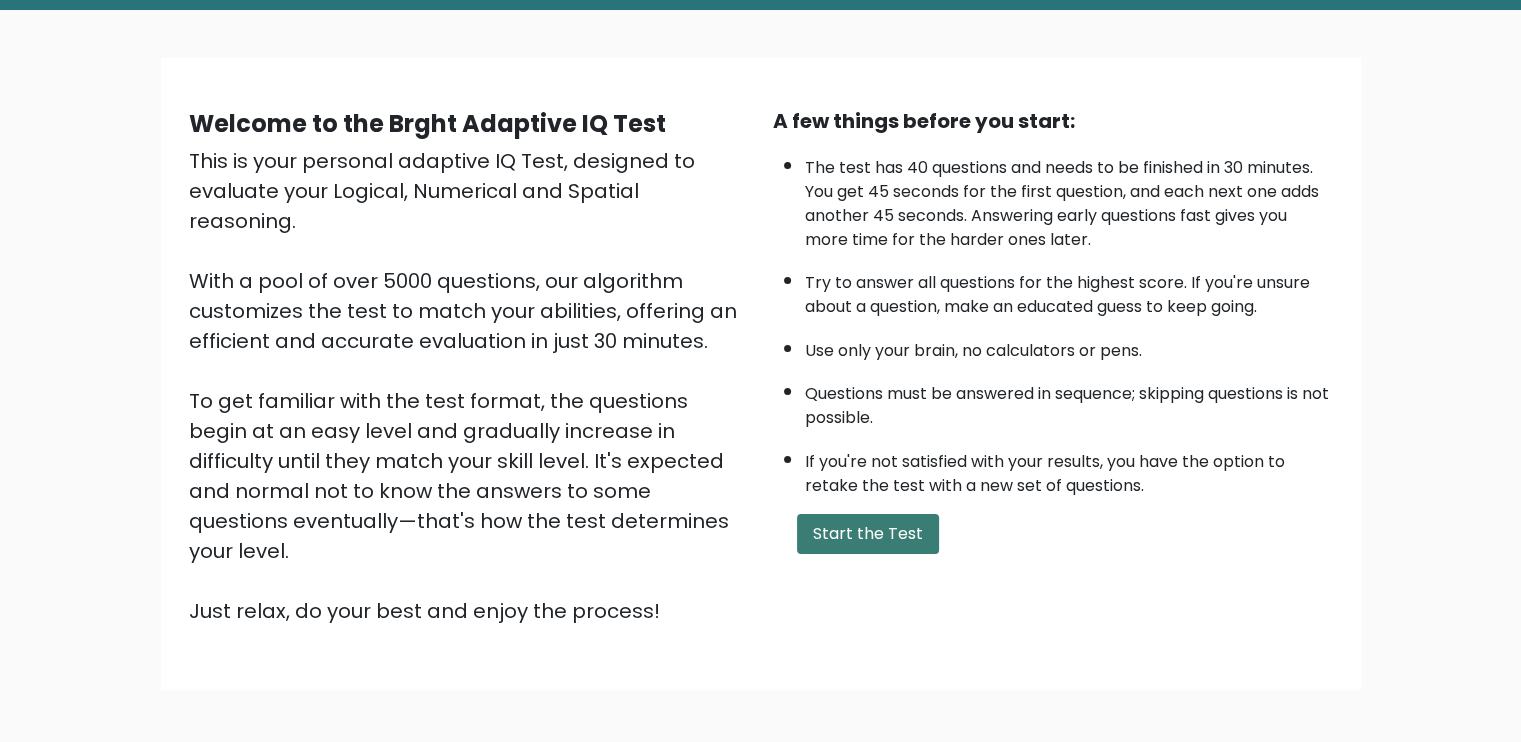 click on "Start the Test" at bounding box center [868, 534] 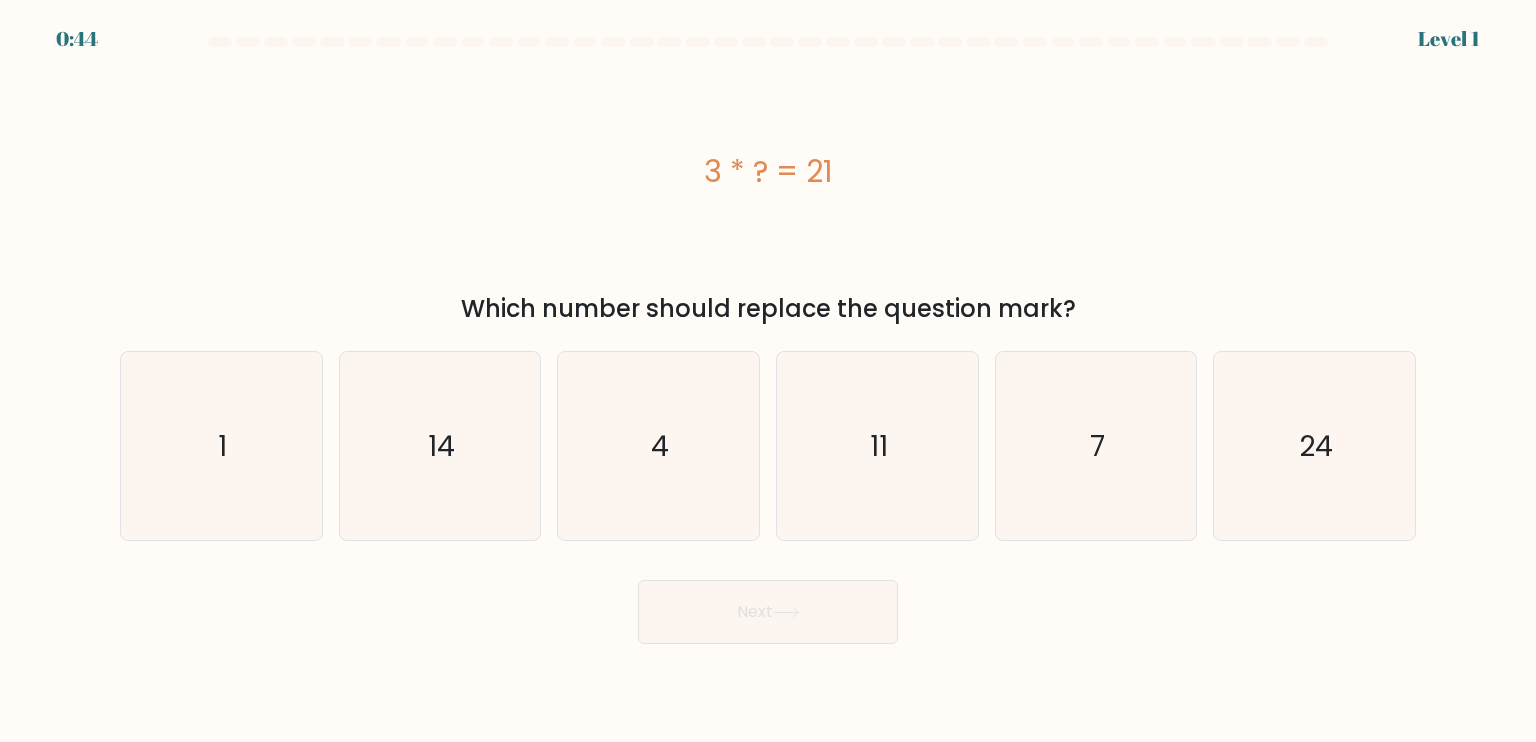 scroll, scrollTop: 0, scrollLeft: 0, axis: both 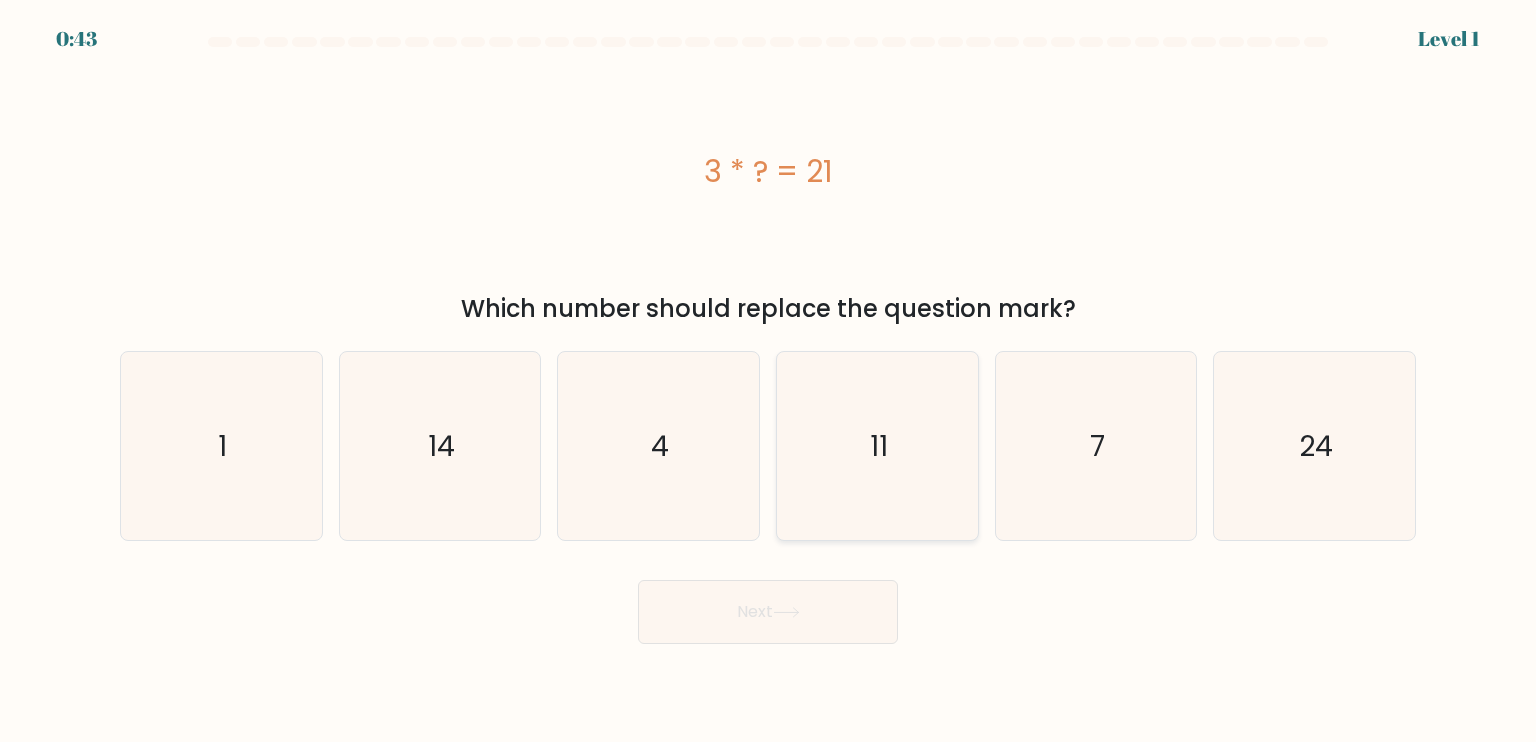 click on "11" 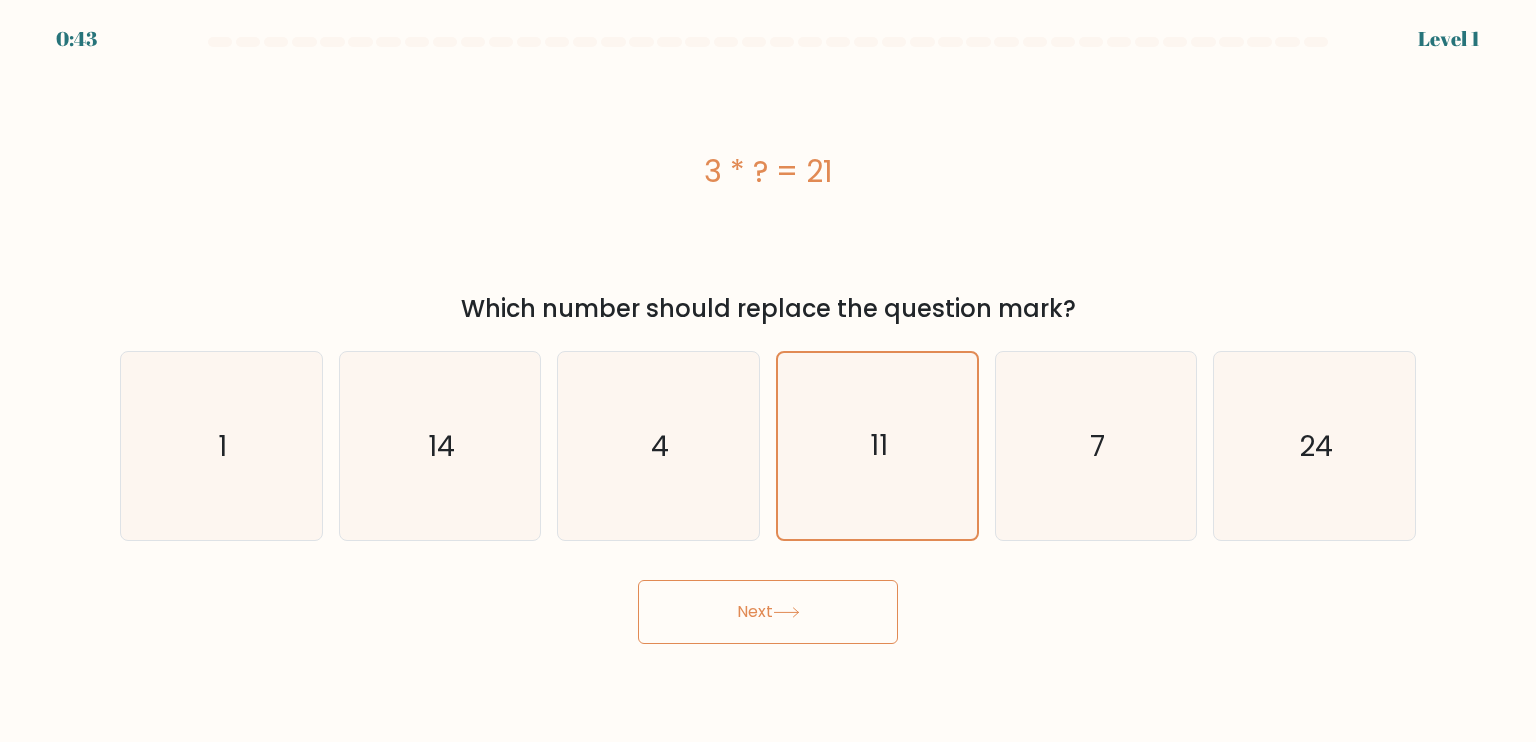 click on "Next" at bounding box center [768, 612] 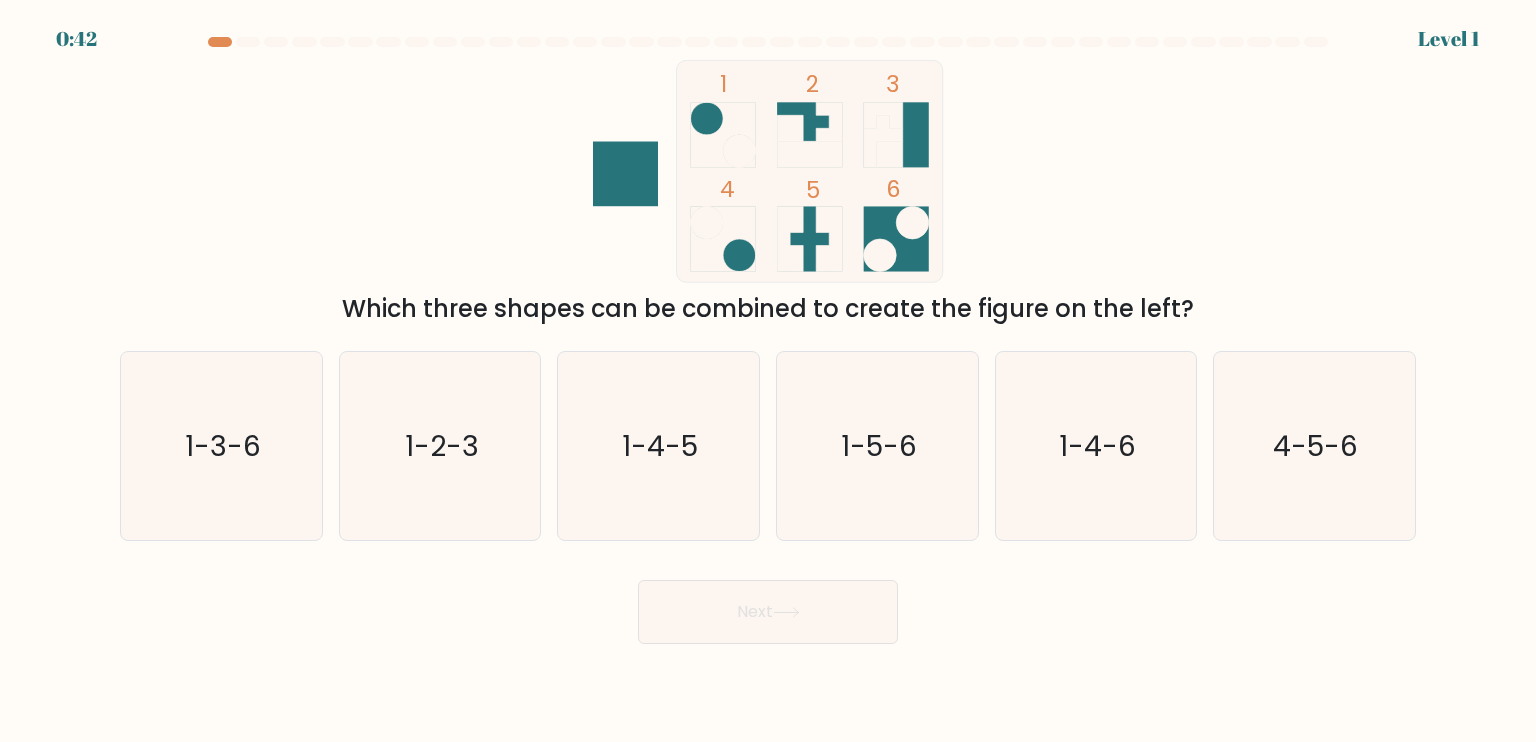 click on "1-5-6" 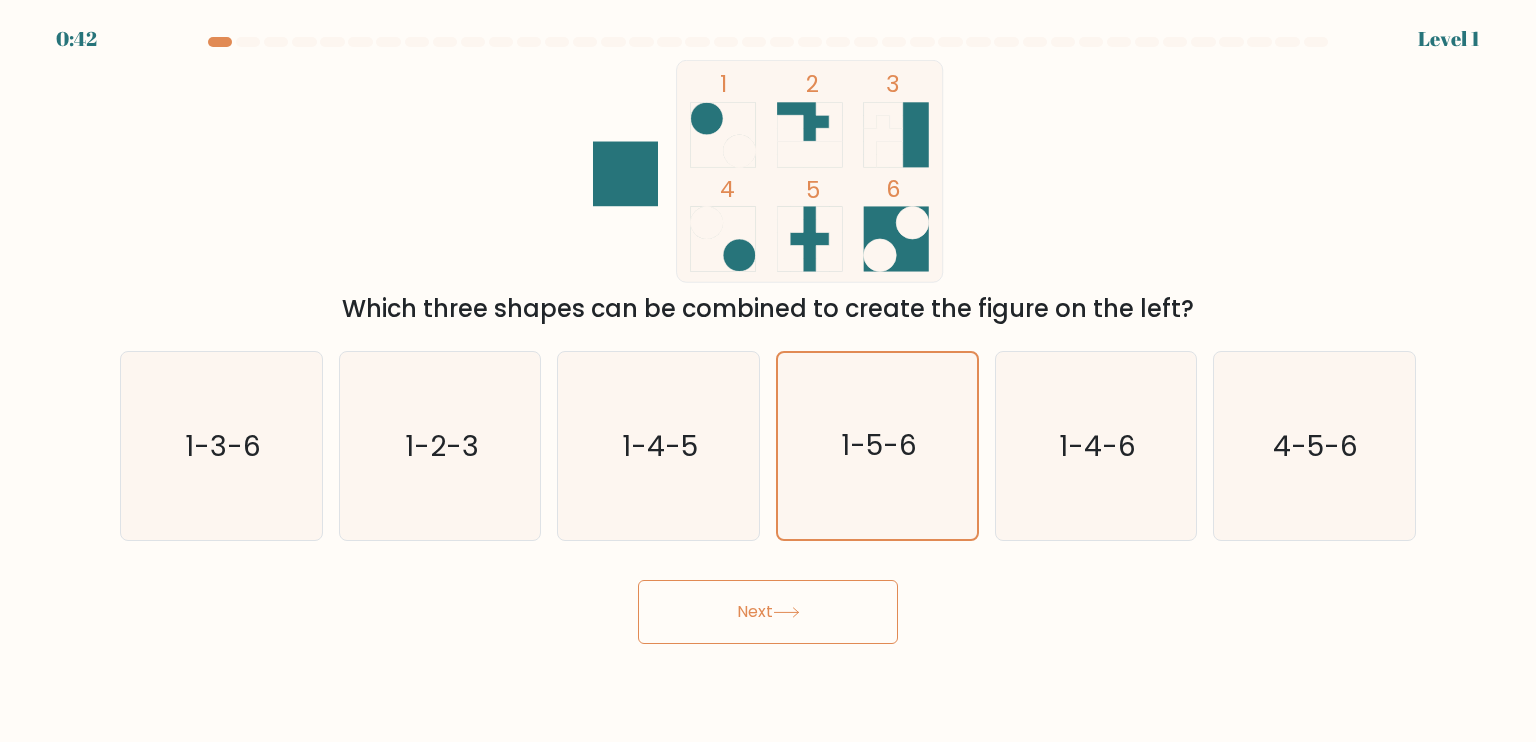 click on "Next" at bounding box center [768, 612] 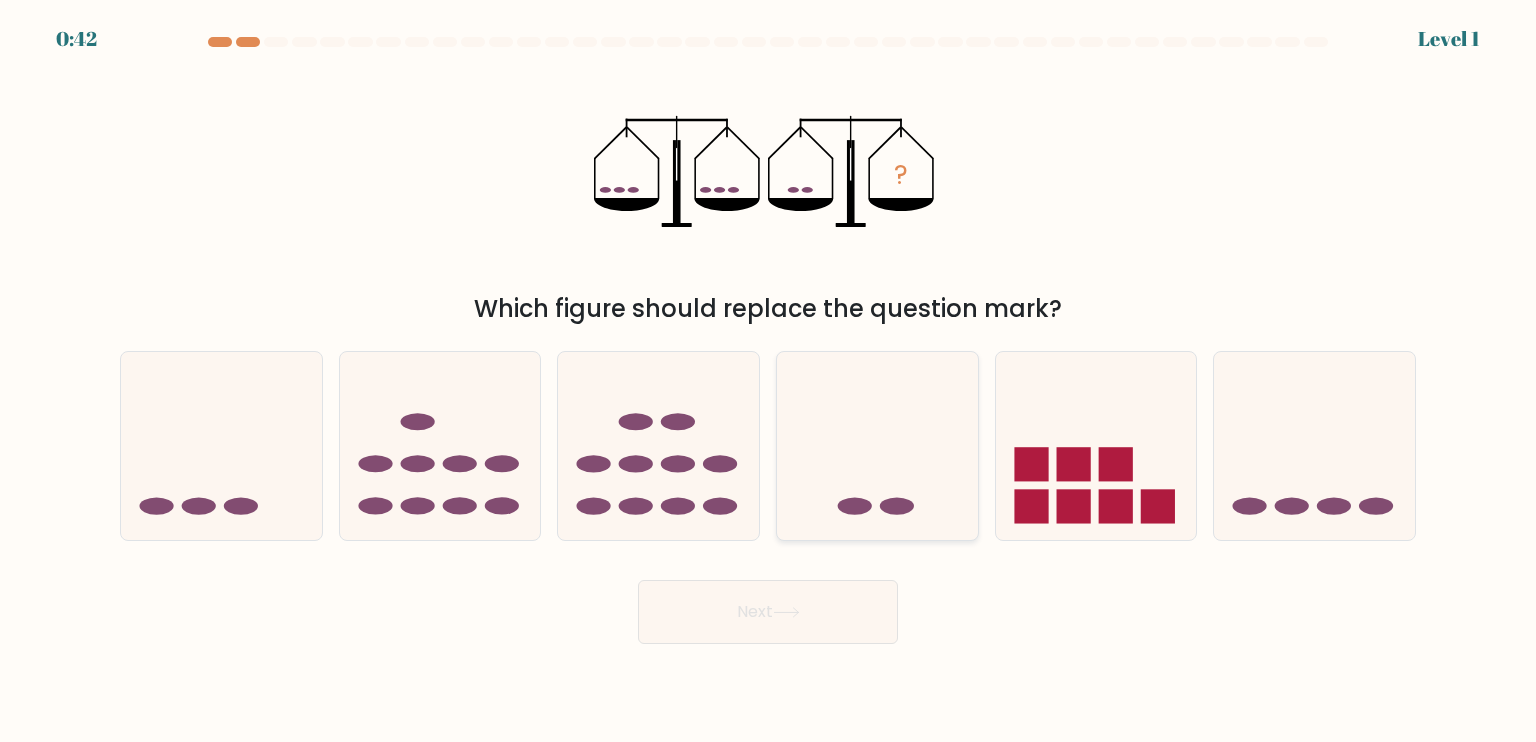 click 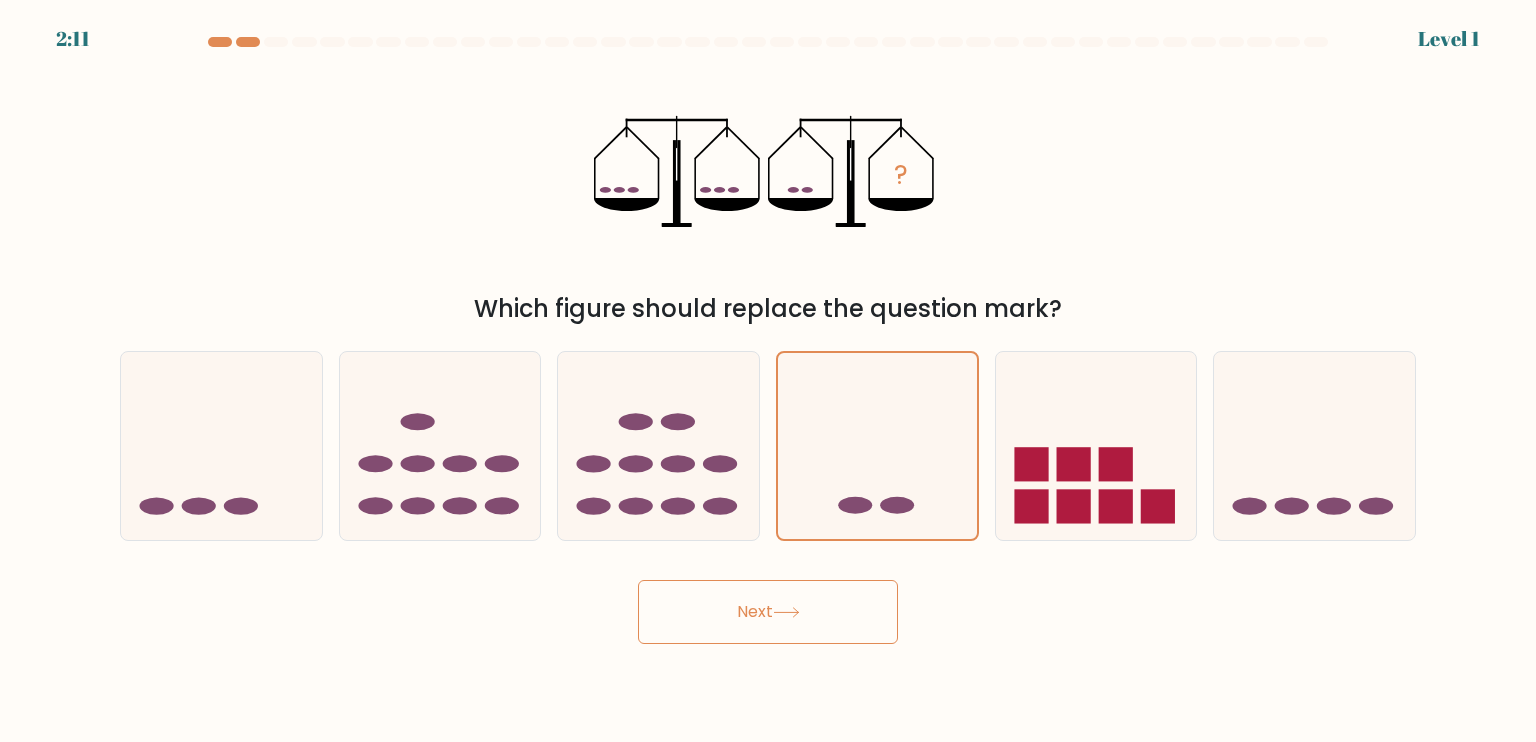 click on "Next" at bounding box center (768, 612) 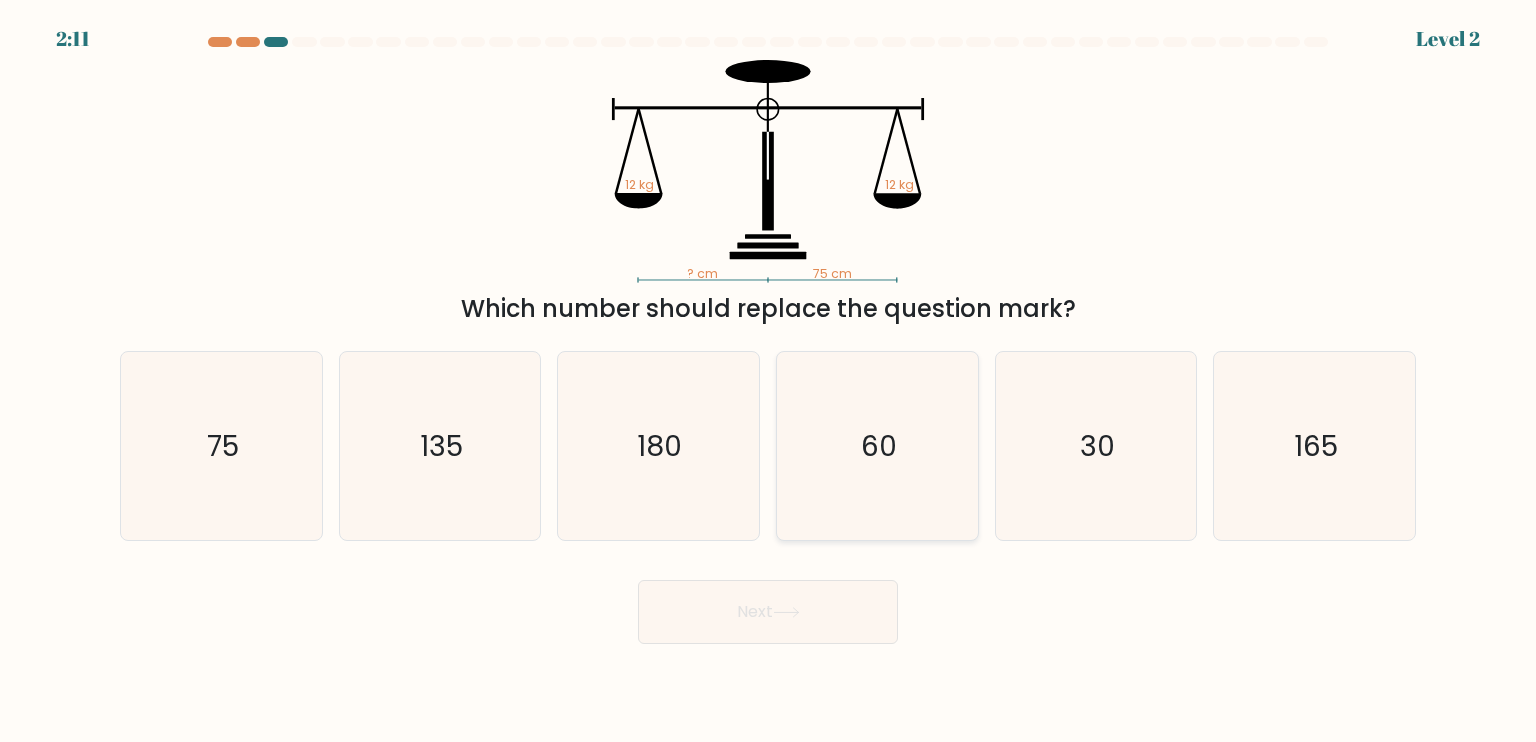 drag, startPoint x: 861, startPoint y: 475, endPoint x: 860, endPoint y: 497, distance: 22.022715 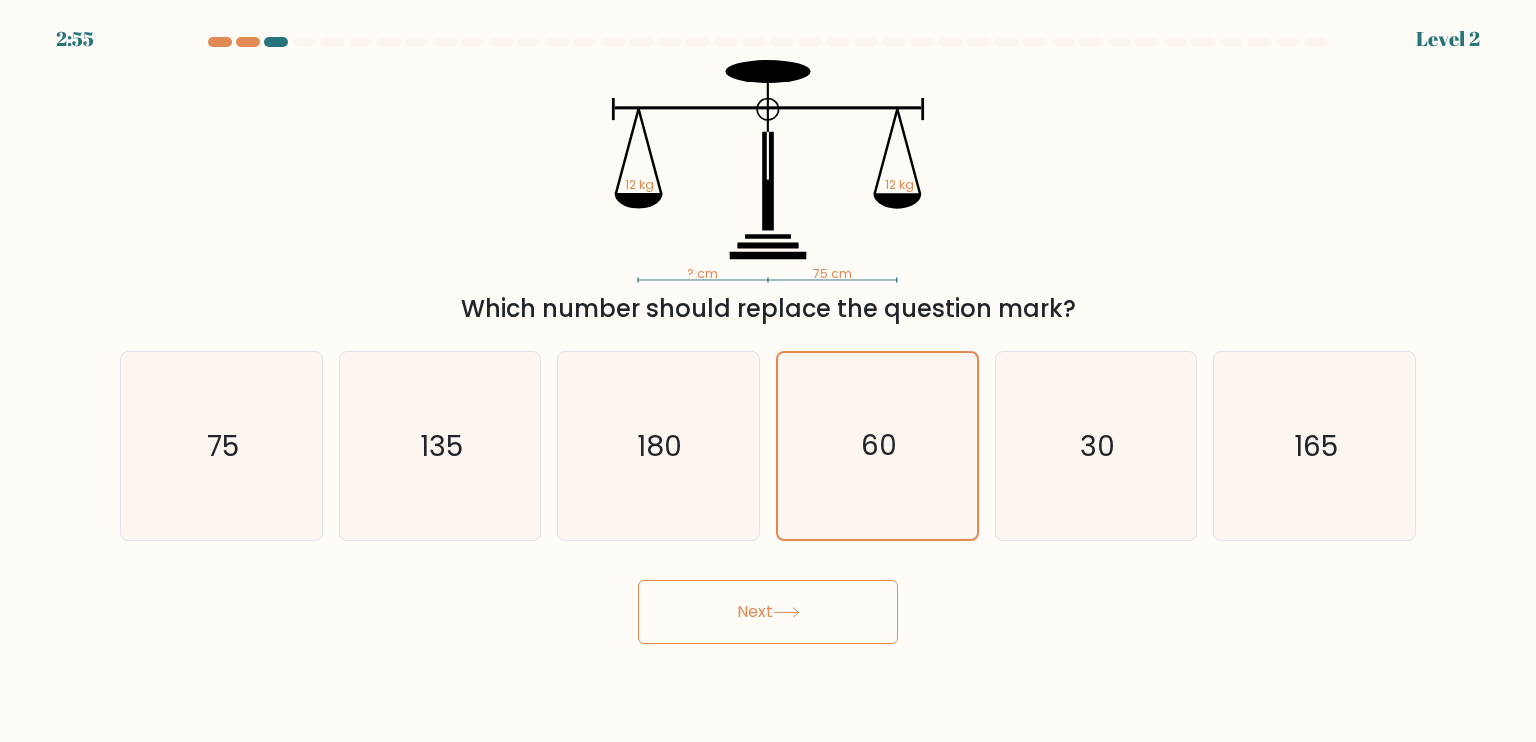 click on "Next" at bounding box center (768, 612) 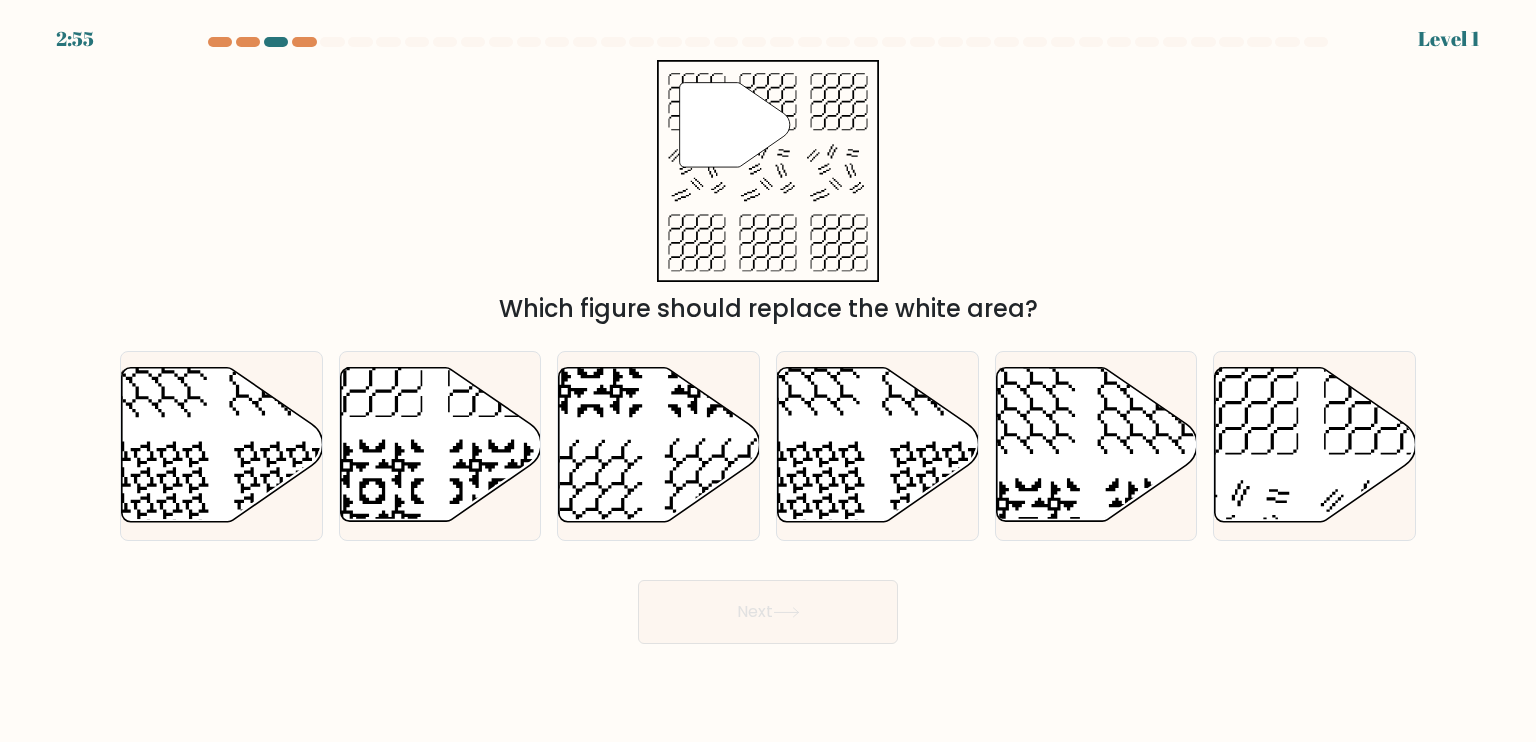 click 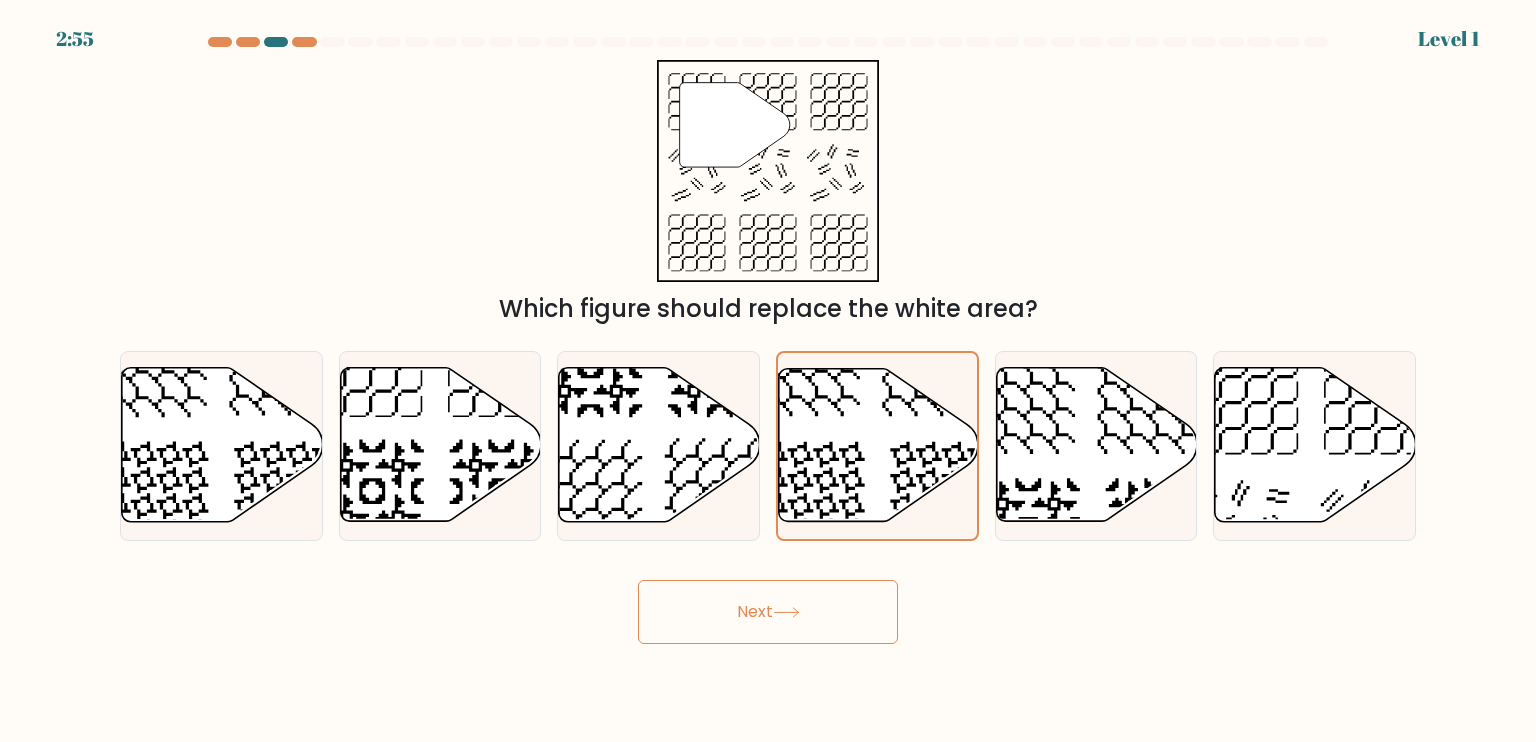 click on "Next" at bounding box center (768, 612) 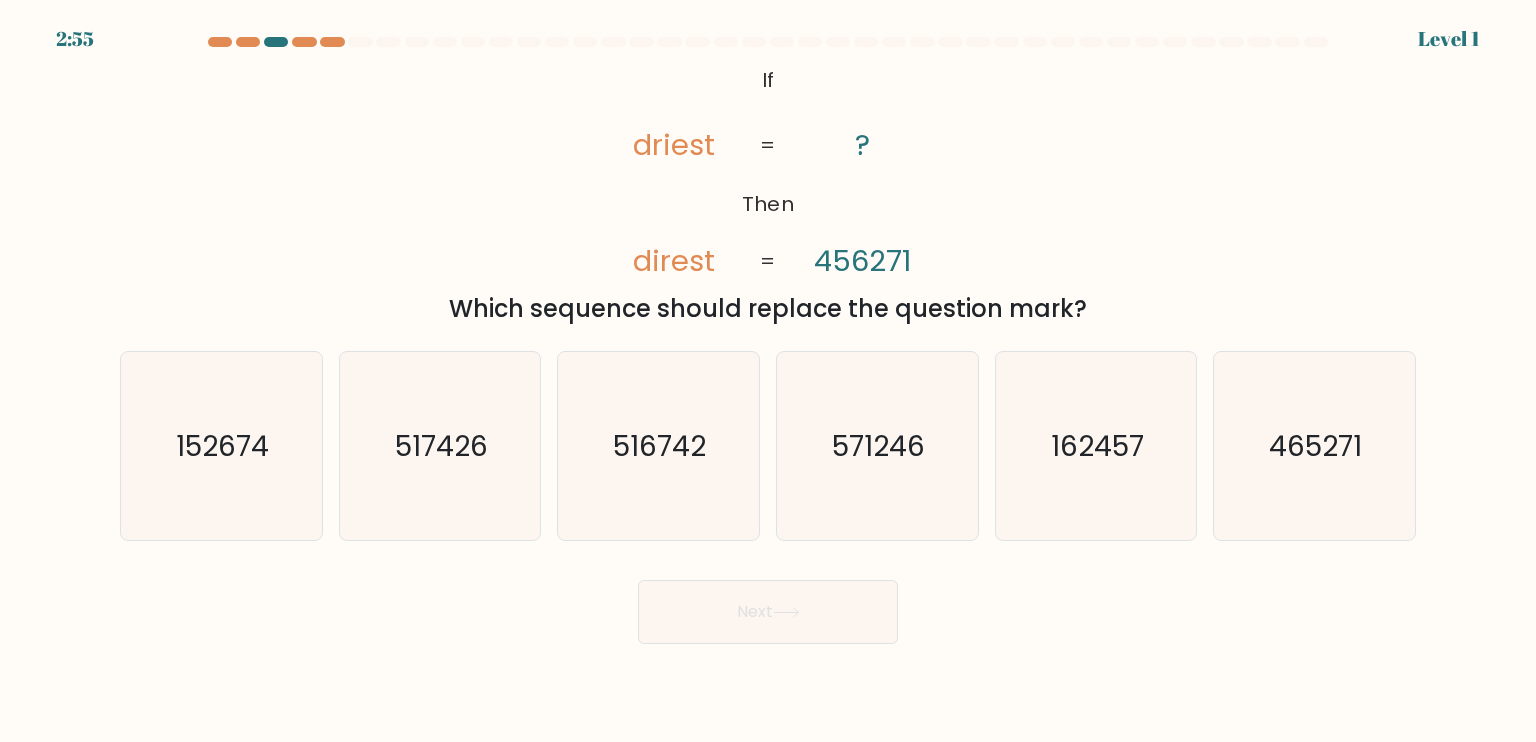 click on "571246" 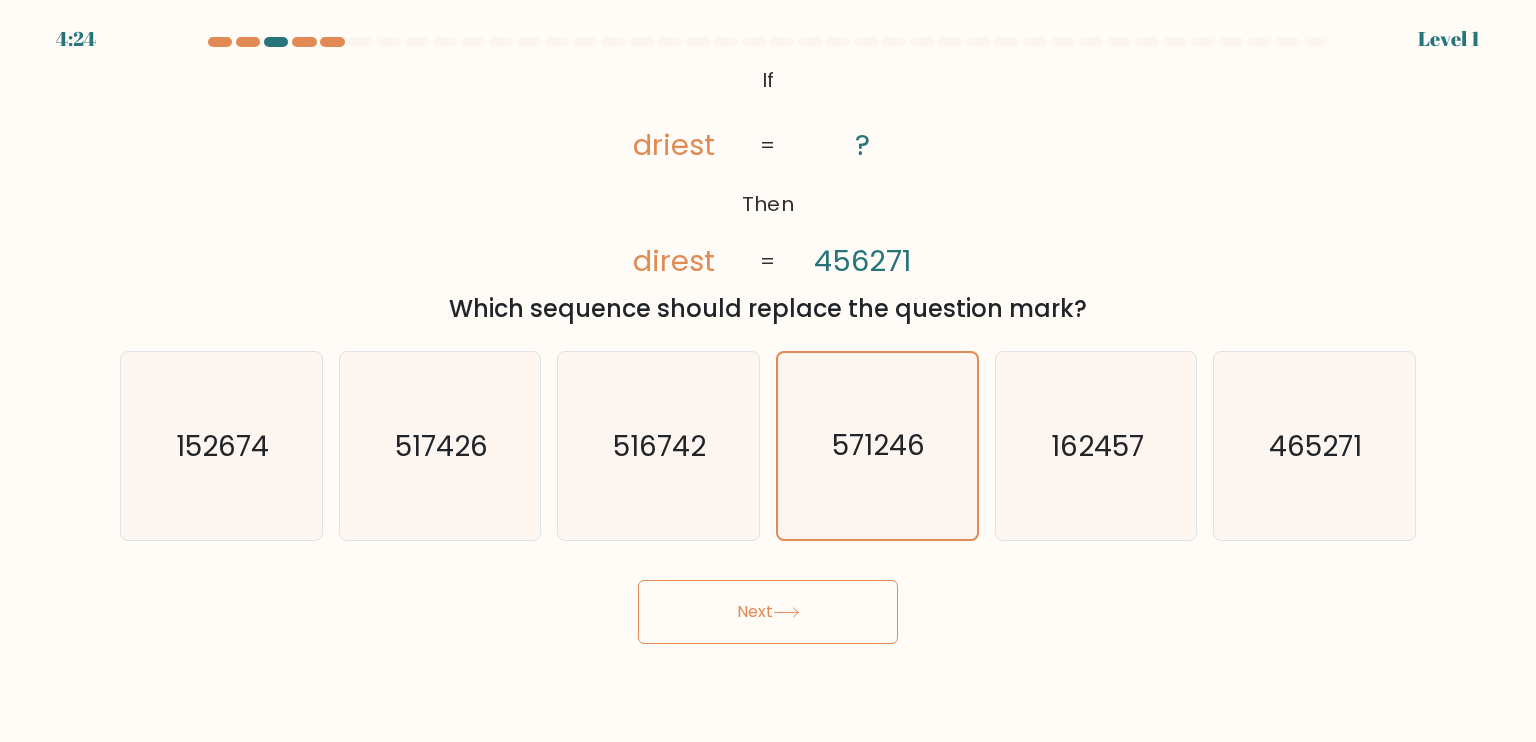 click on "Next" at bounding box center (768, 612) 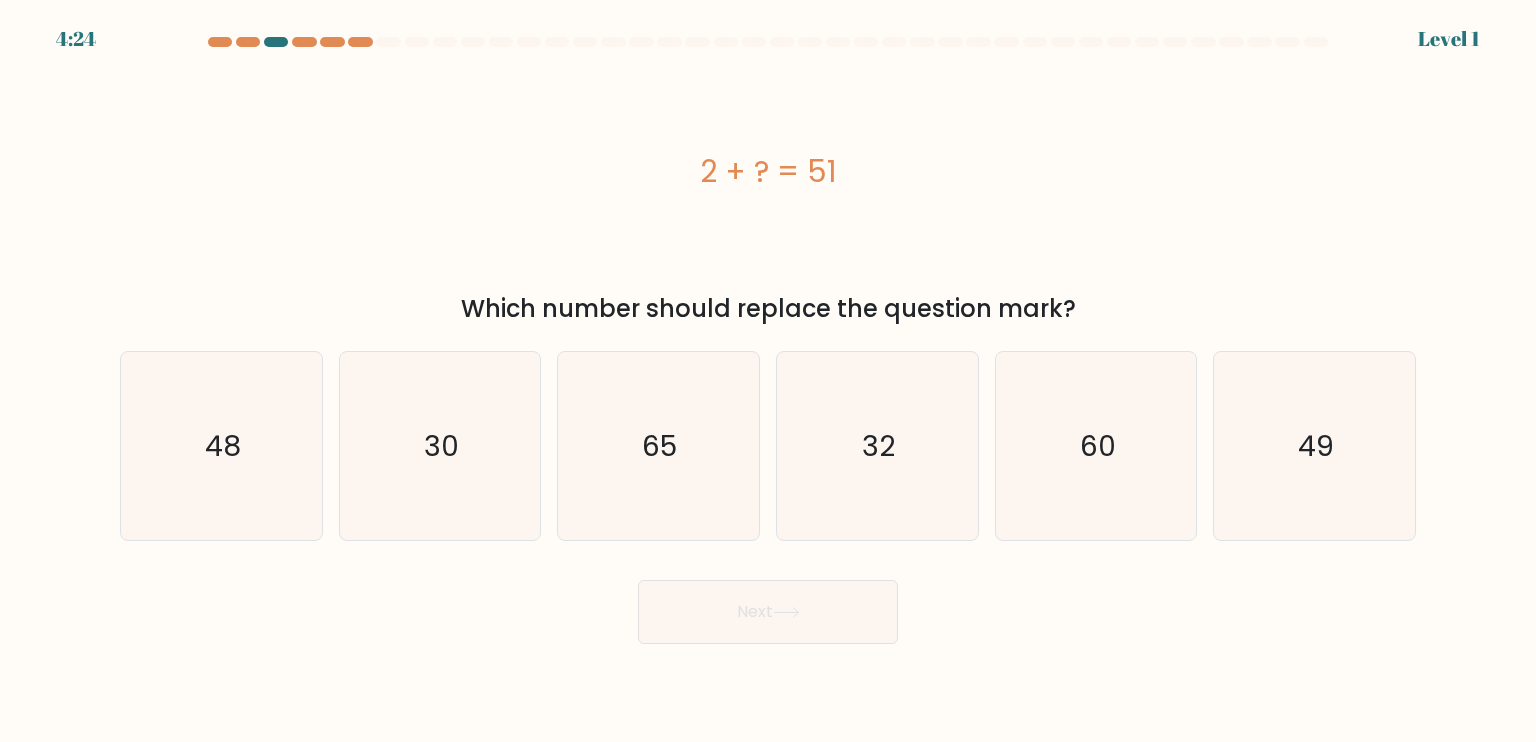 click on "32" 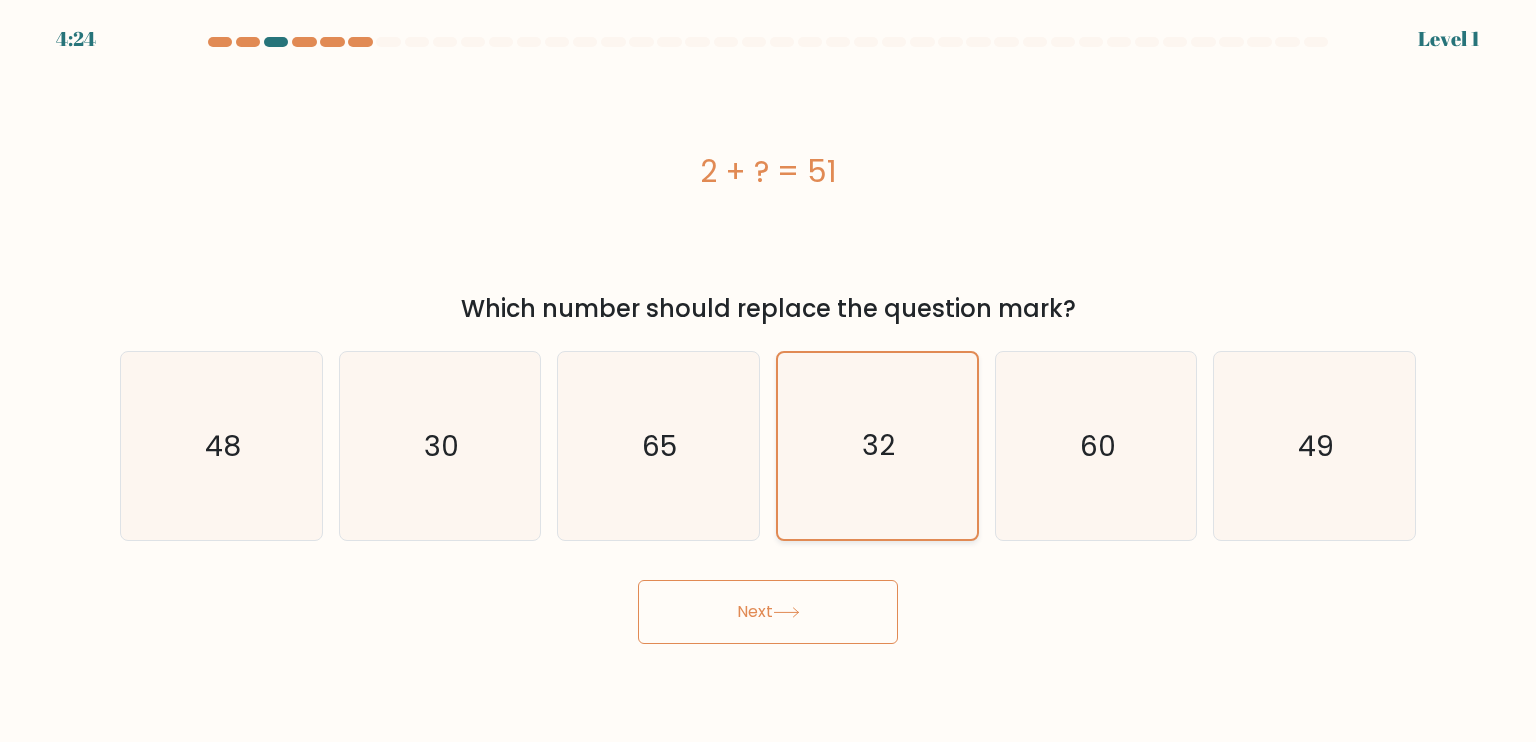 drag, startPoint x: 821, startPoint y: 585, endPoint x: 902, endPoint y: 499, distance: 118.13975 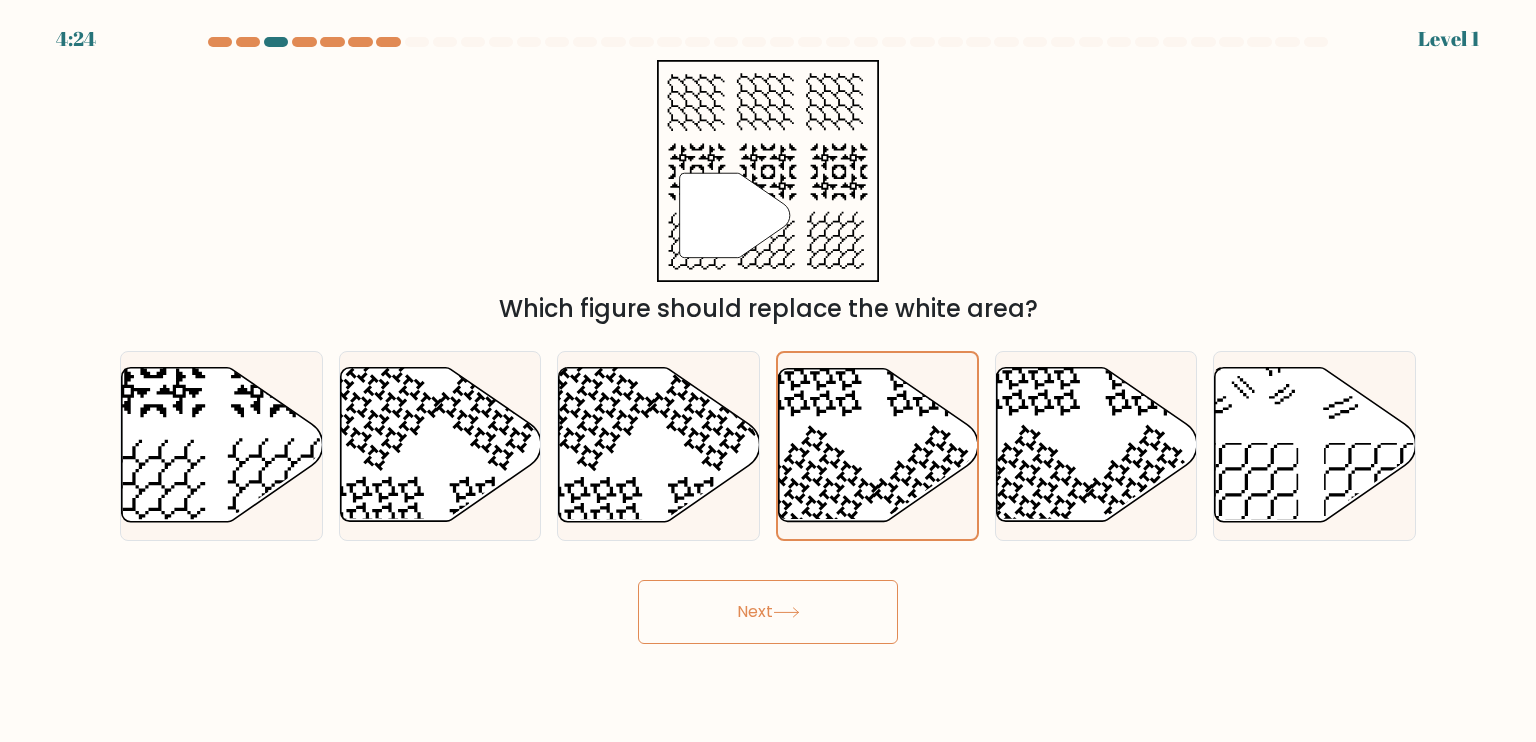 drag, startPoint x: 843, startPoint y: 599, endPoint x: 874, endPoint y: 555, distance: 53.823788 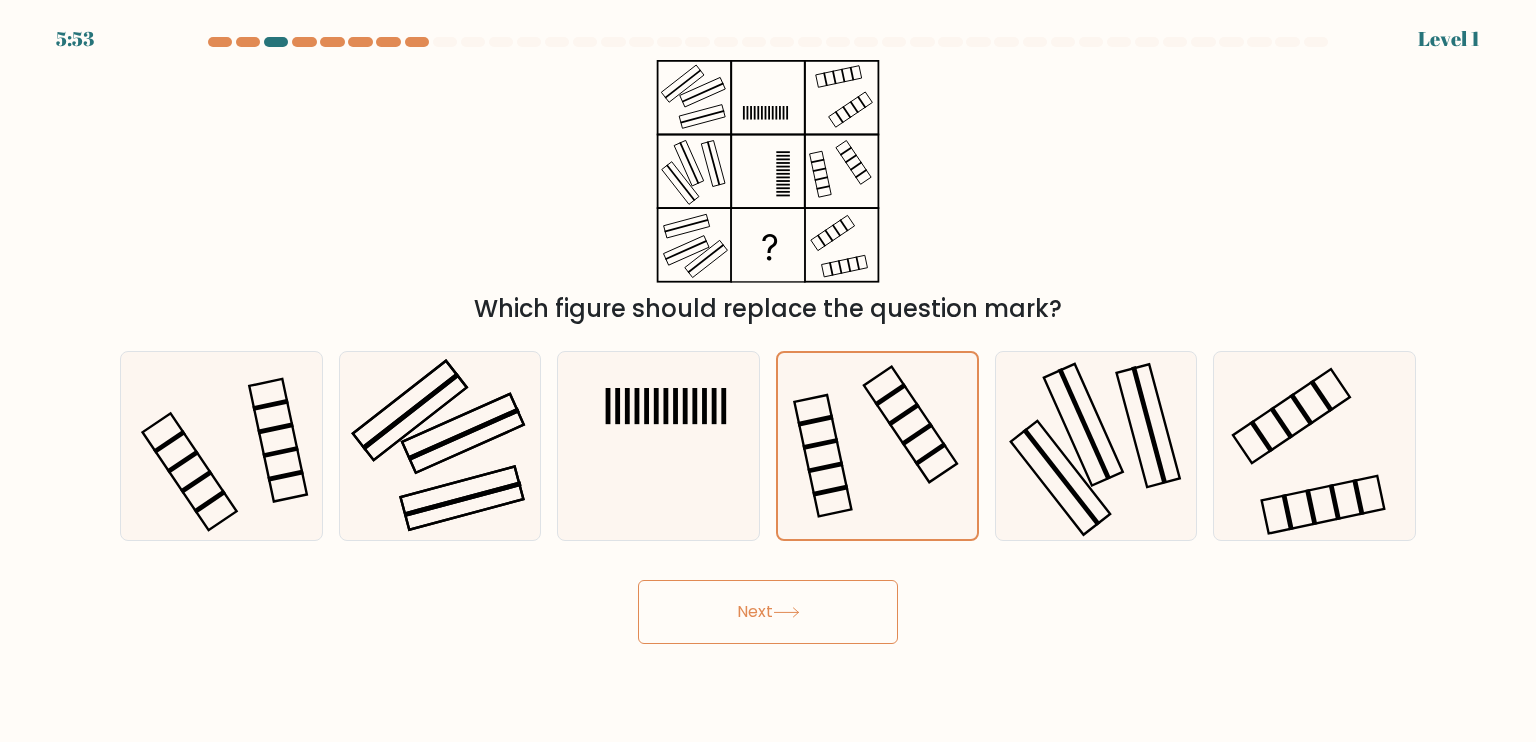 click on "Next" at bounding box center (768, 604) 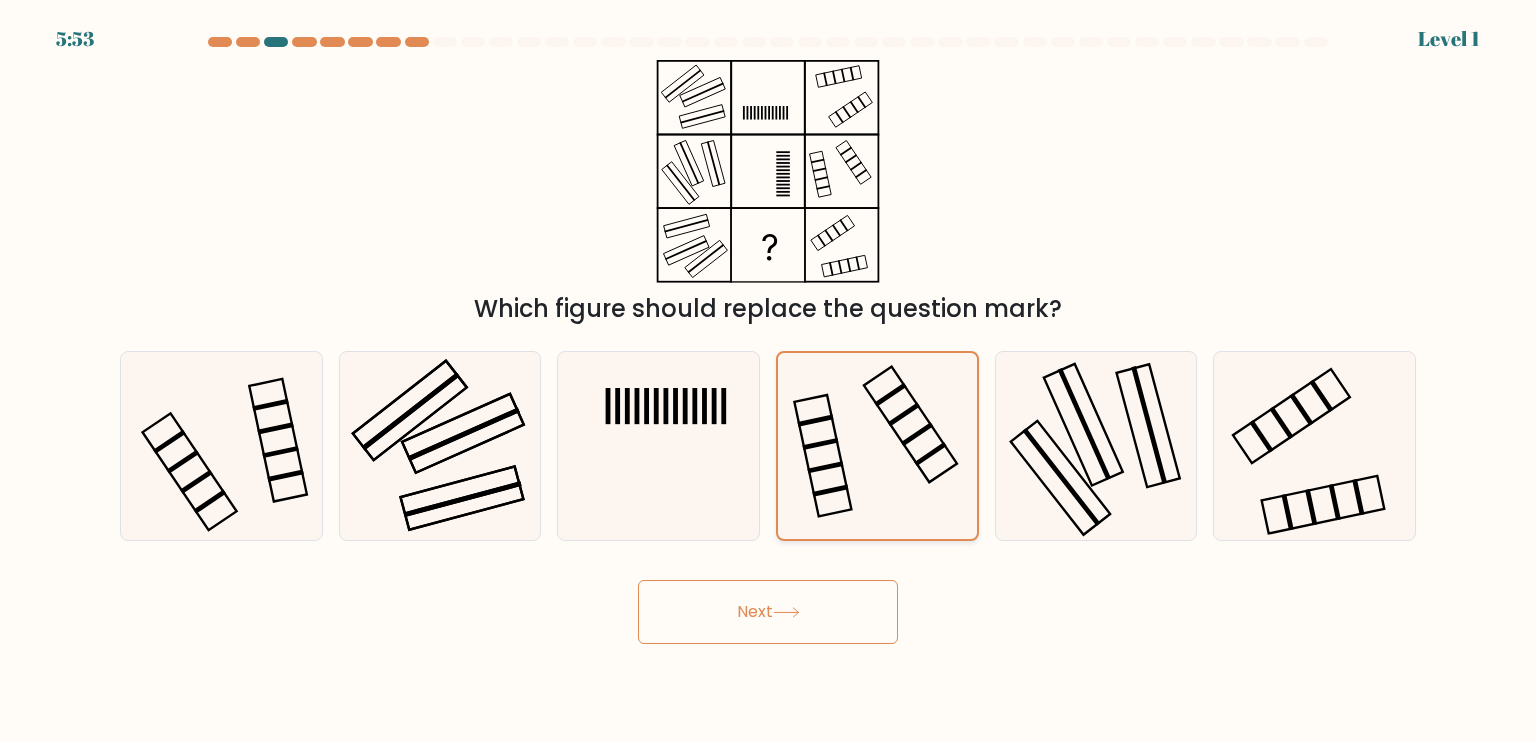 drag, startPoint x: 839, startPoint y: 601, endPoint x: 864, endPoint y: 538, distance: 67.77905 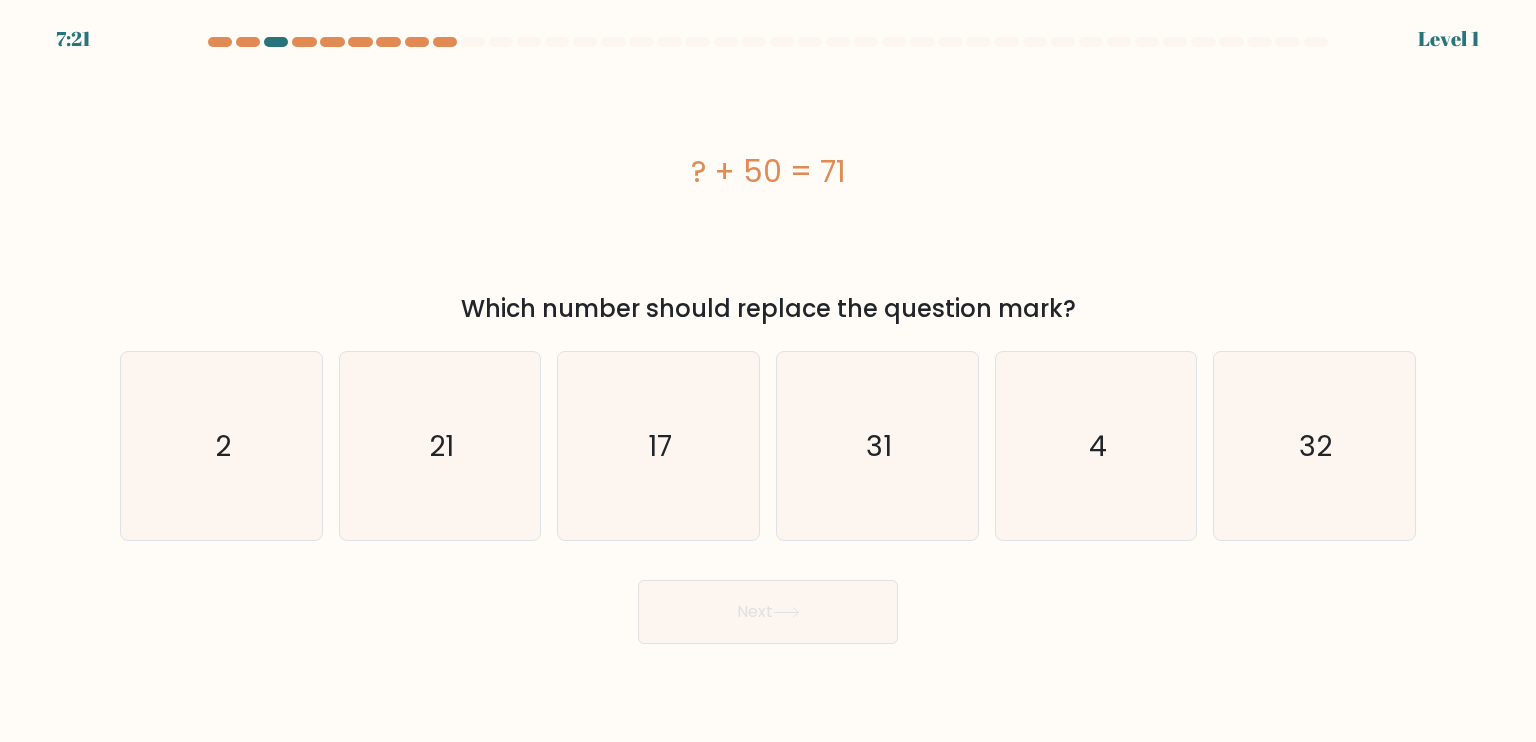 click on "31" 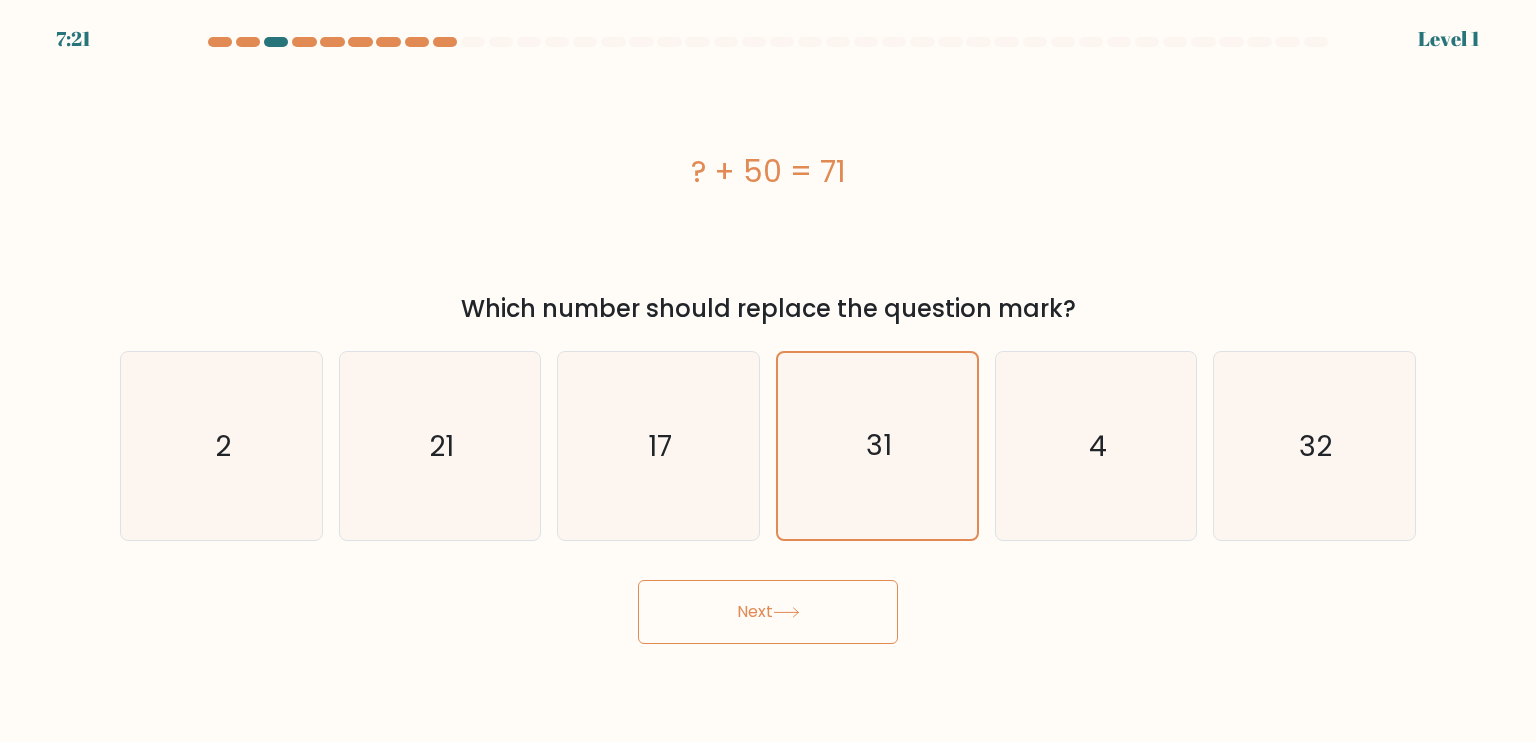 drag, startPoint x: 839, startPoint y: 600, endPoint x: 857, endPoint y: 548, distance: 55.027267 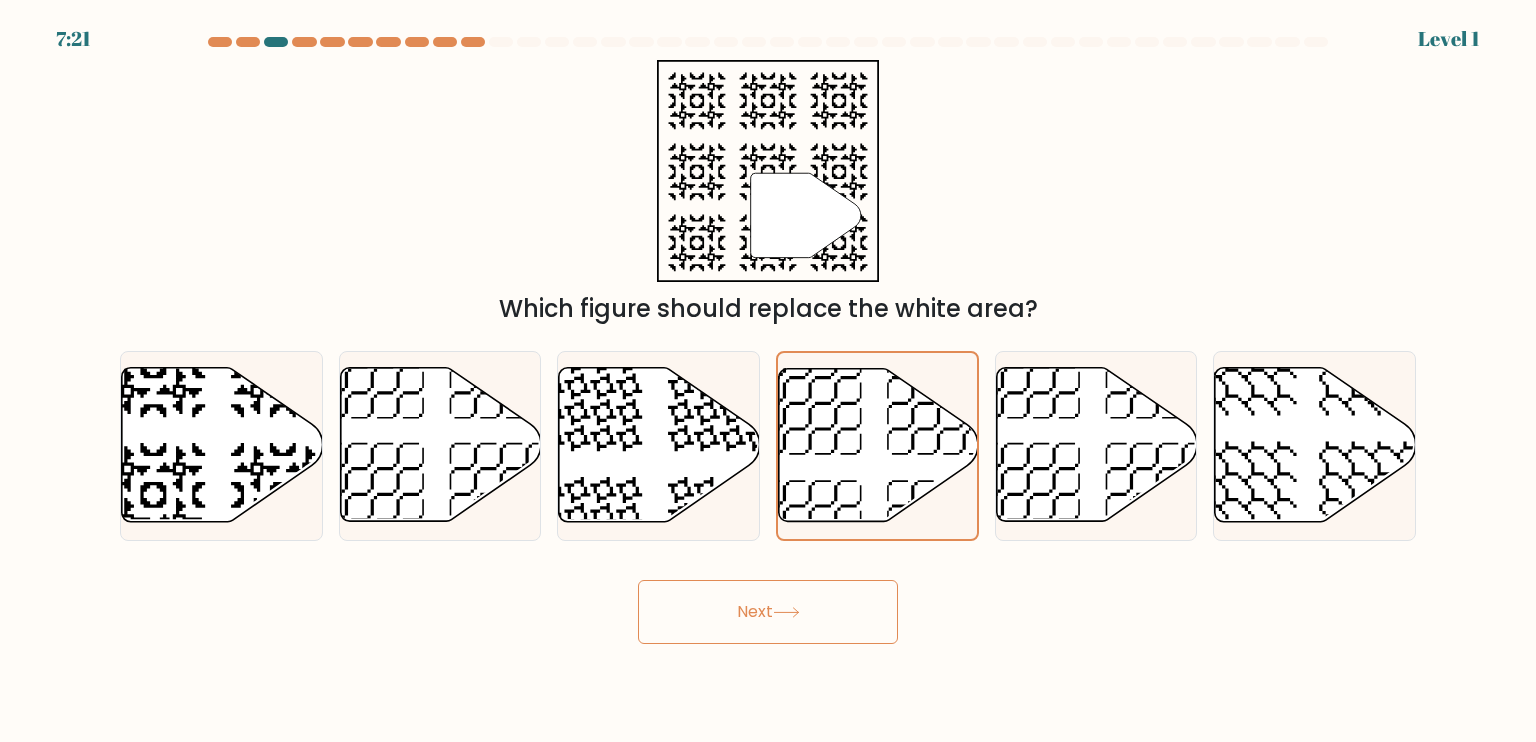 drag, startPoint x: 830, startPoint y: 611, endPoint x: 851, endPoint y: 574, distance: 42.544094 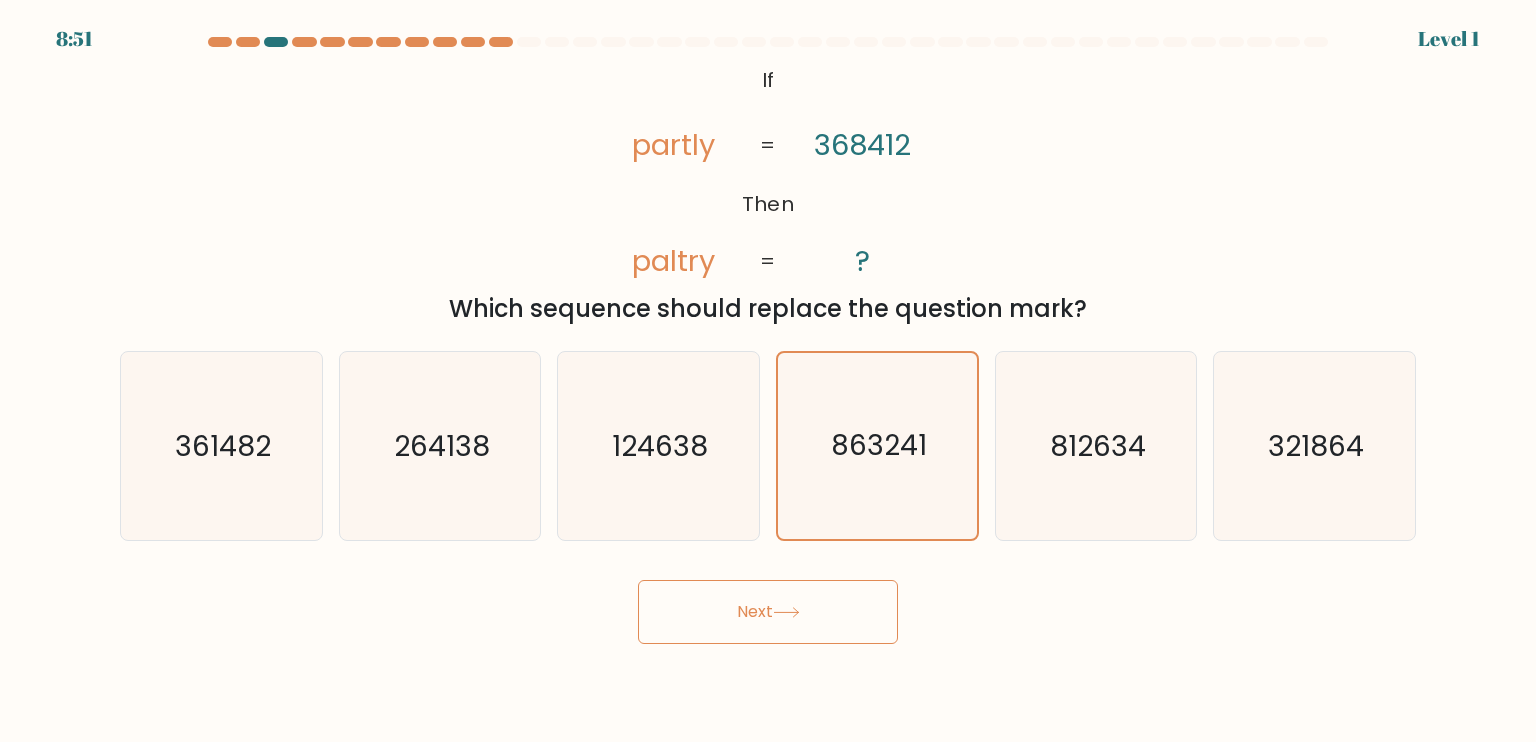 drag, startPoint x: 848, startPoint y: 592, endPoint x: 900, endPoint y: 498, distance: 107.42439 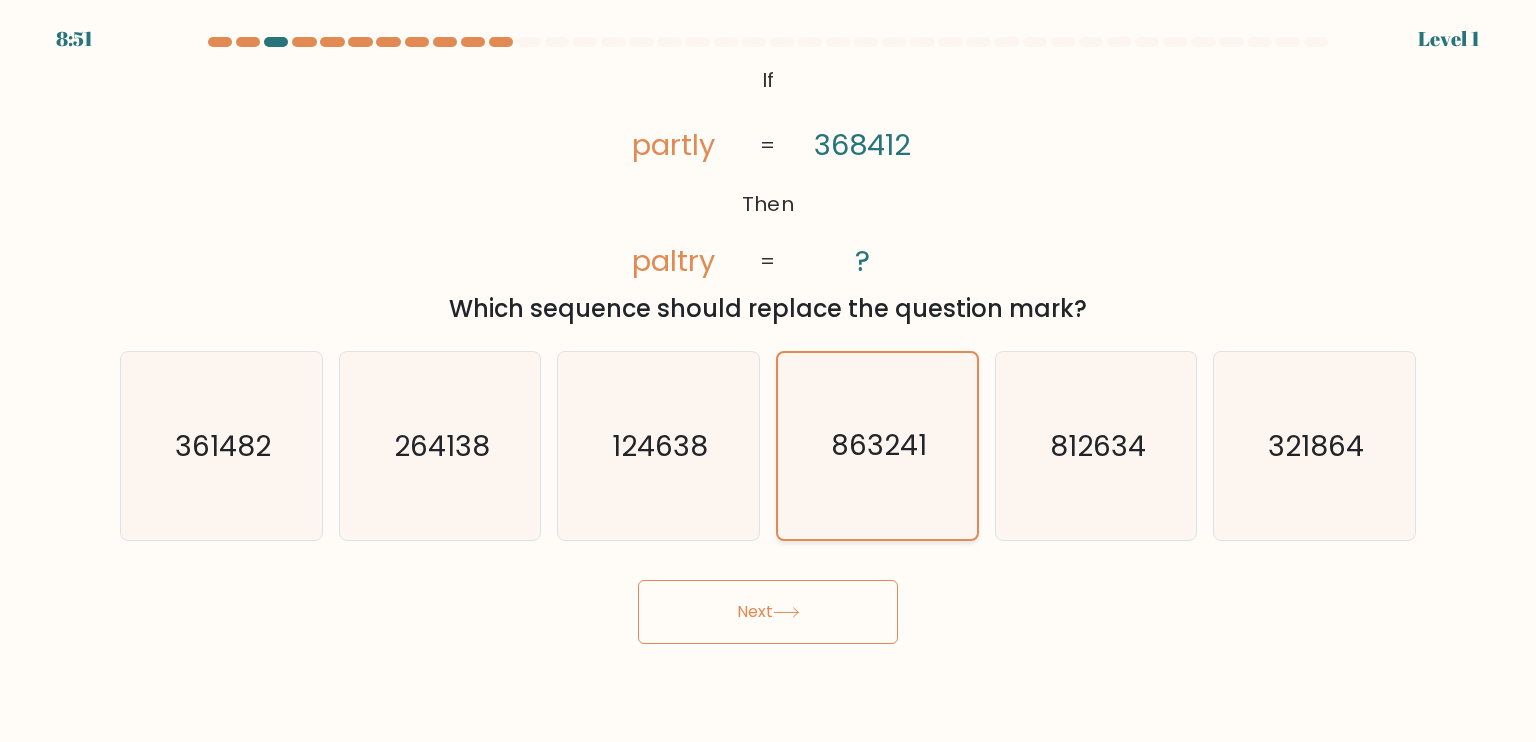 click on "Next" at bounding box center [768, 612] 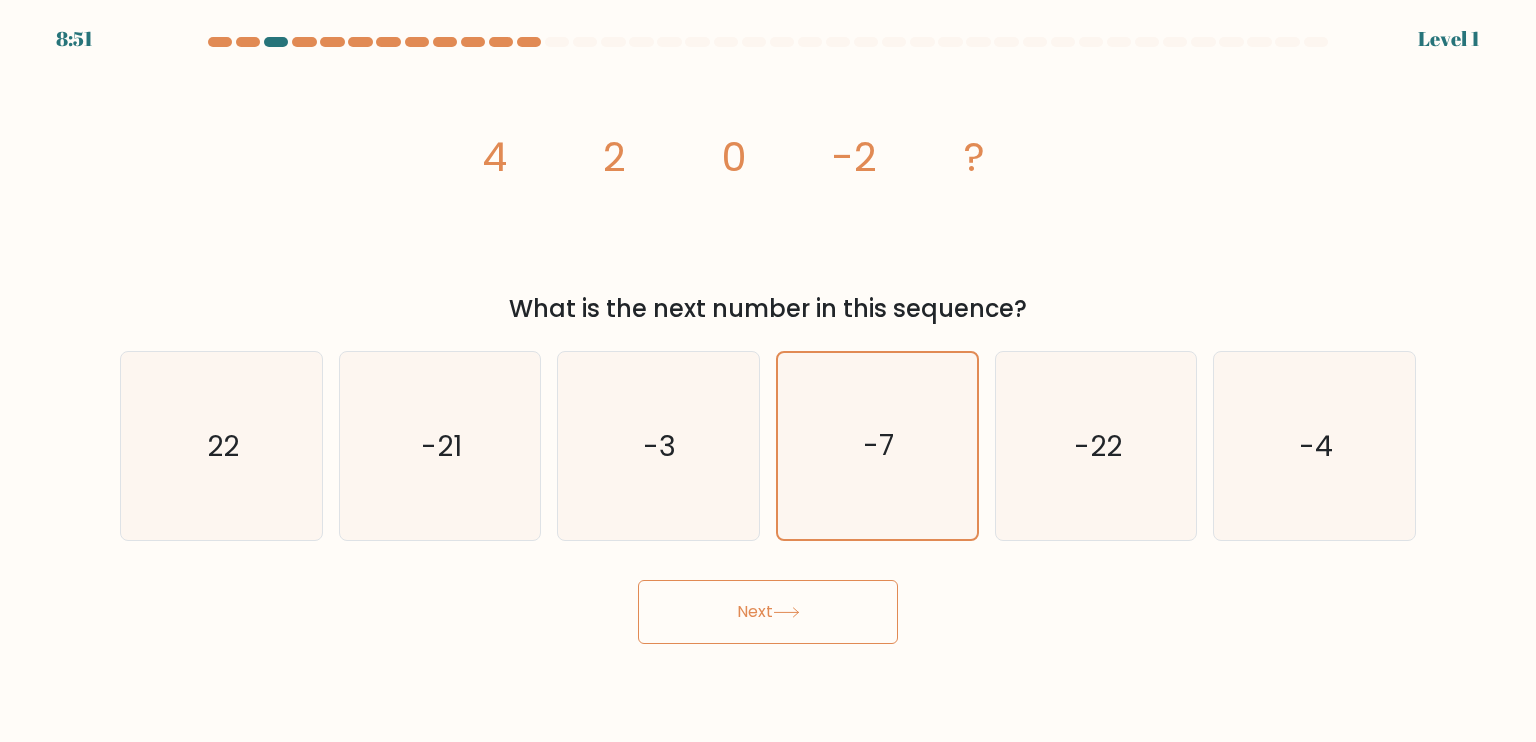 click on "Next" at bounding box center (768, 604) 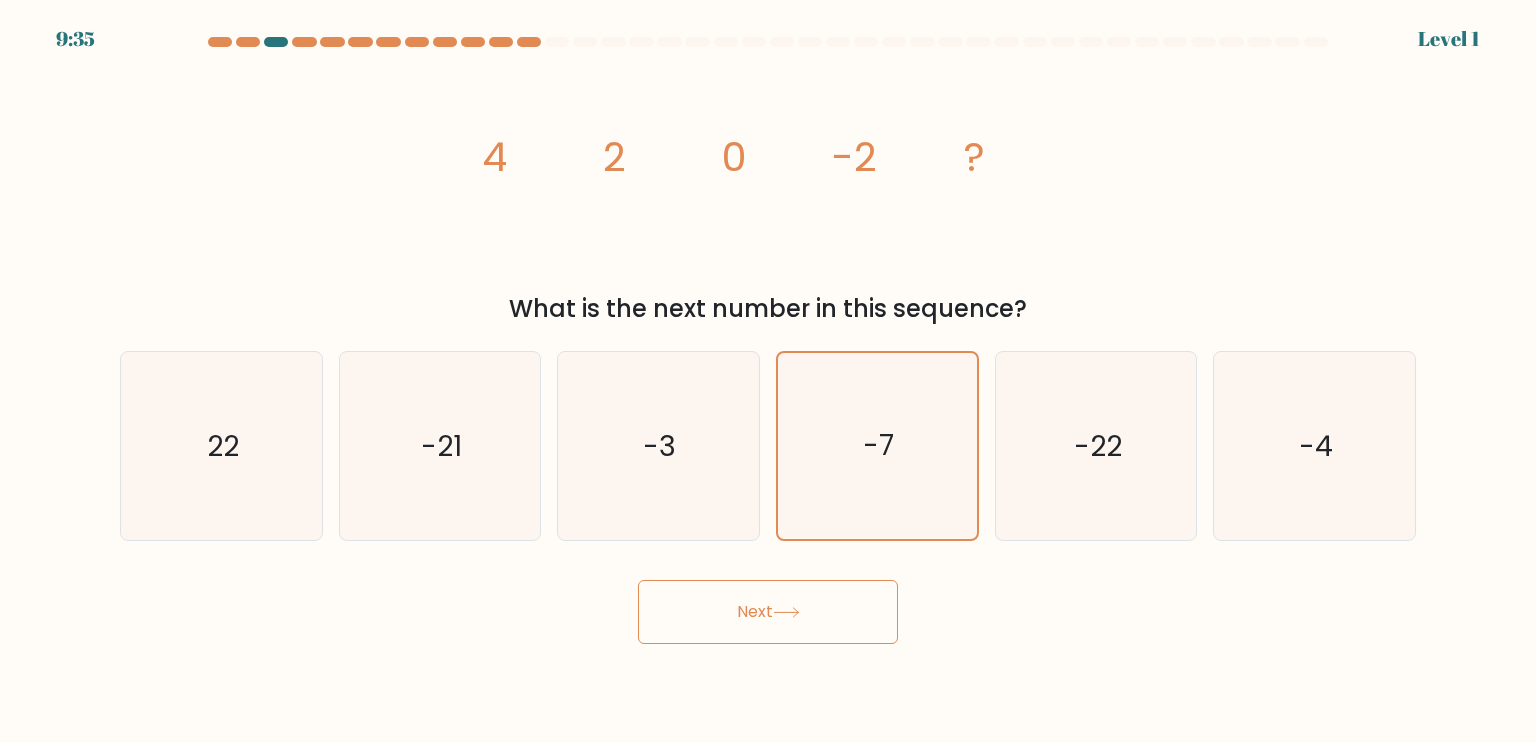 click on "Next" at bounding box center [768, 604] 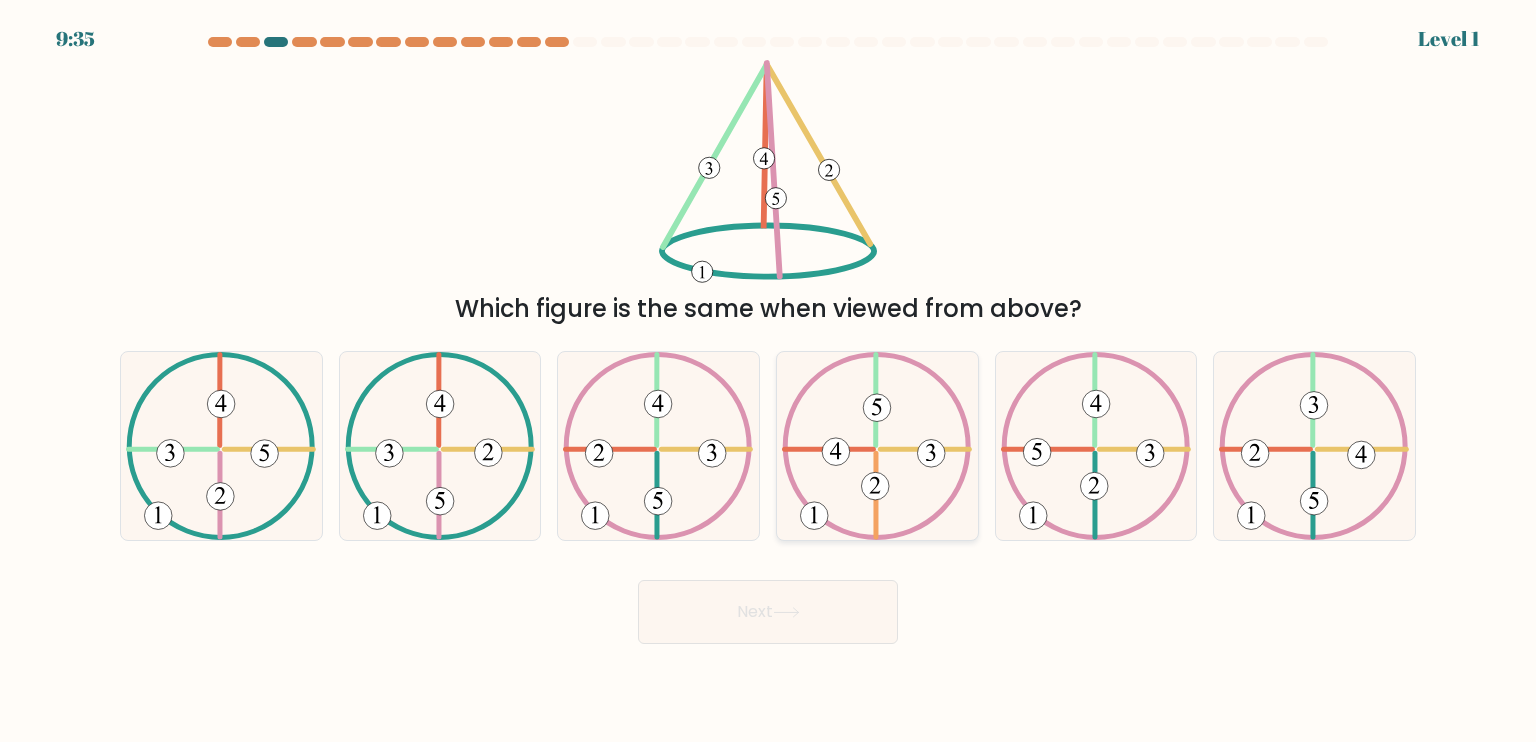 click 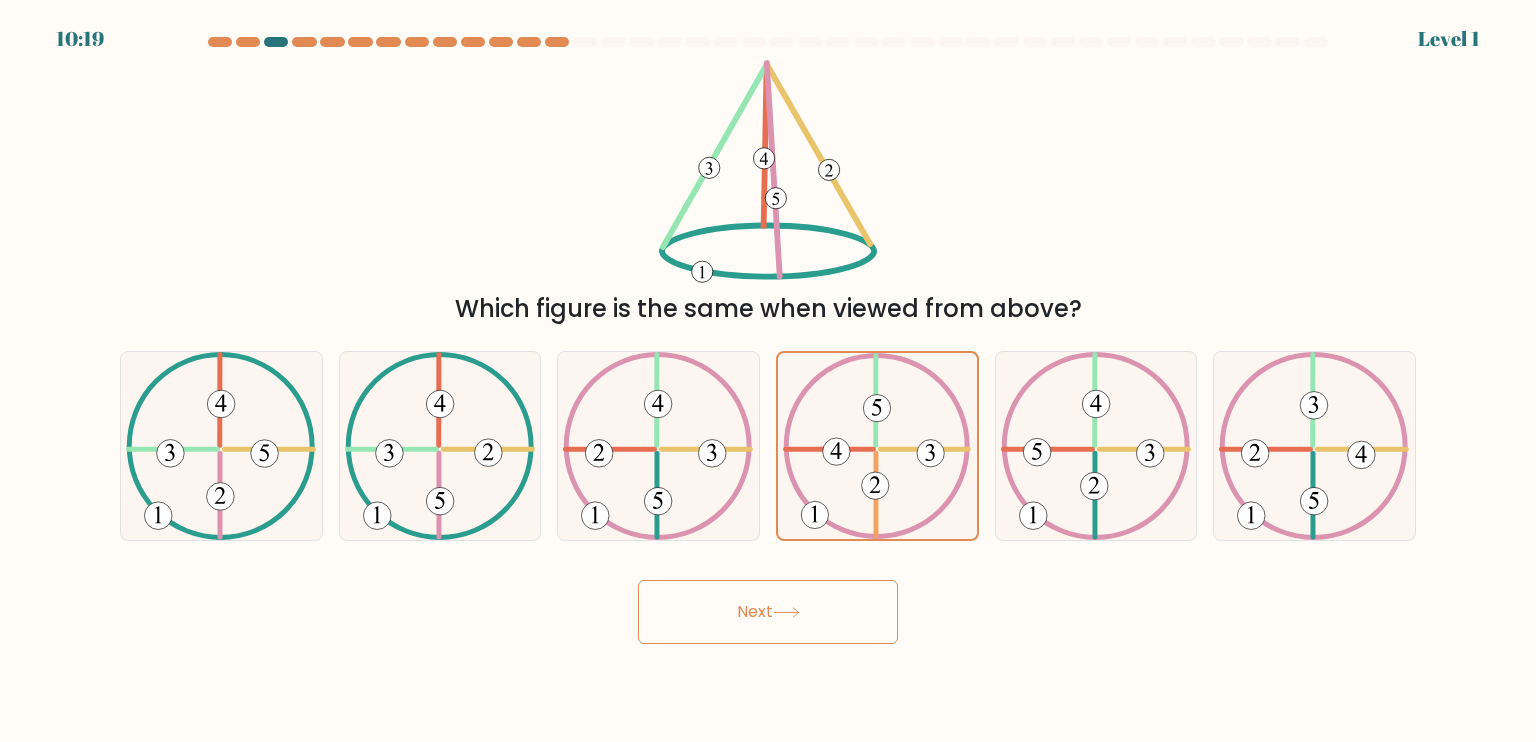 click on "Next" at bounding box center [768, 612] 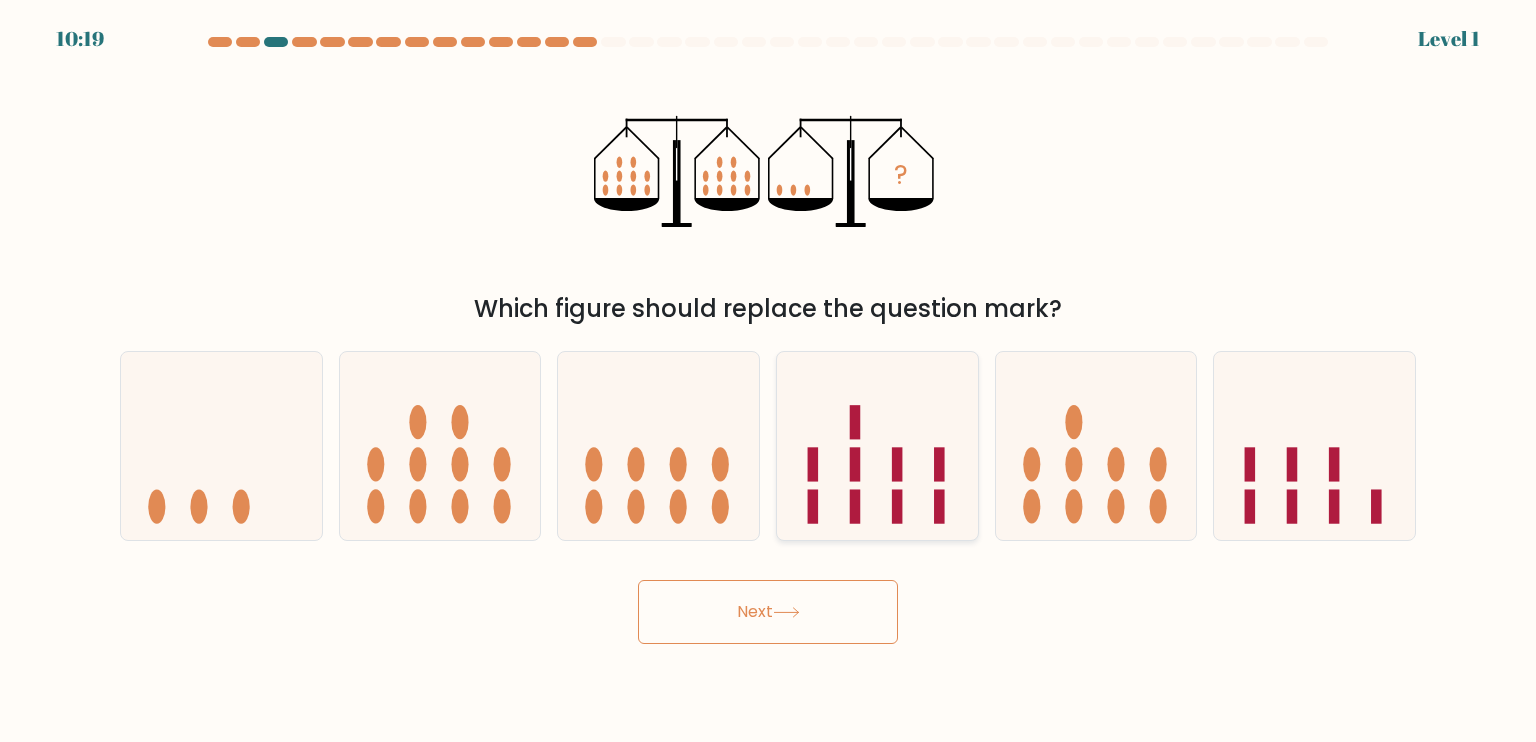 click 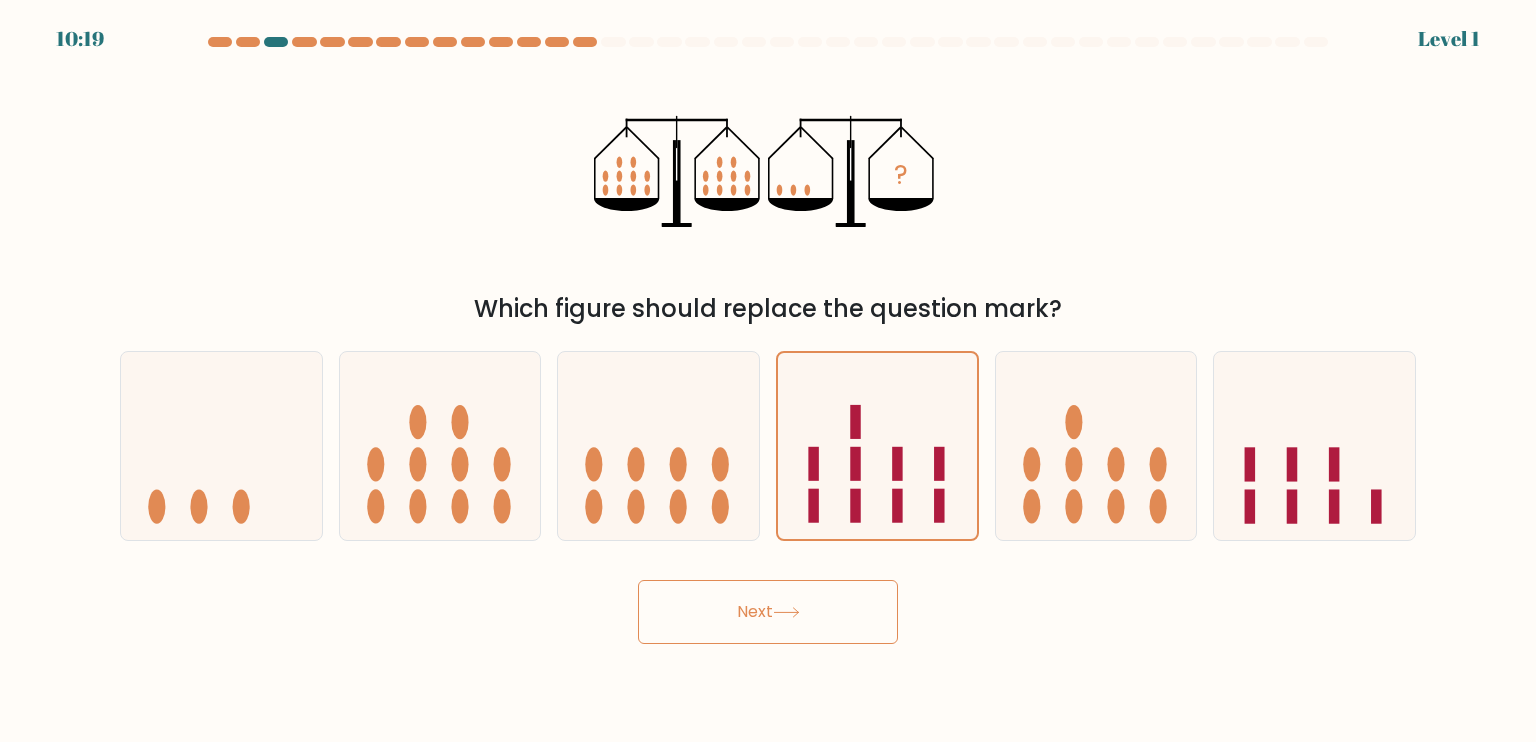 drag, startPoint x: 835, startPoint y: 598, endPoint x: 845, endPoint y: 579, distance: 21.470911 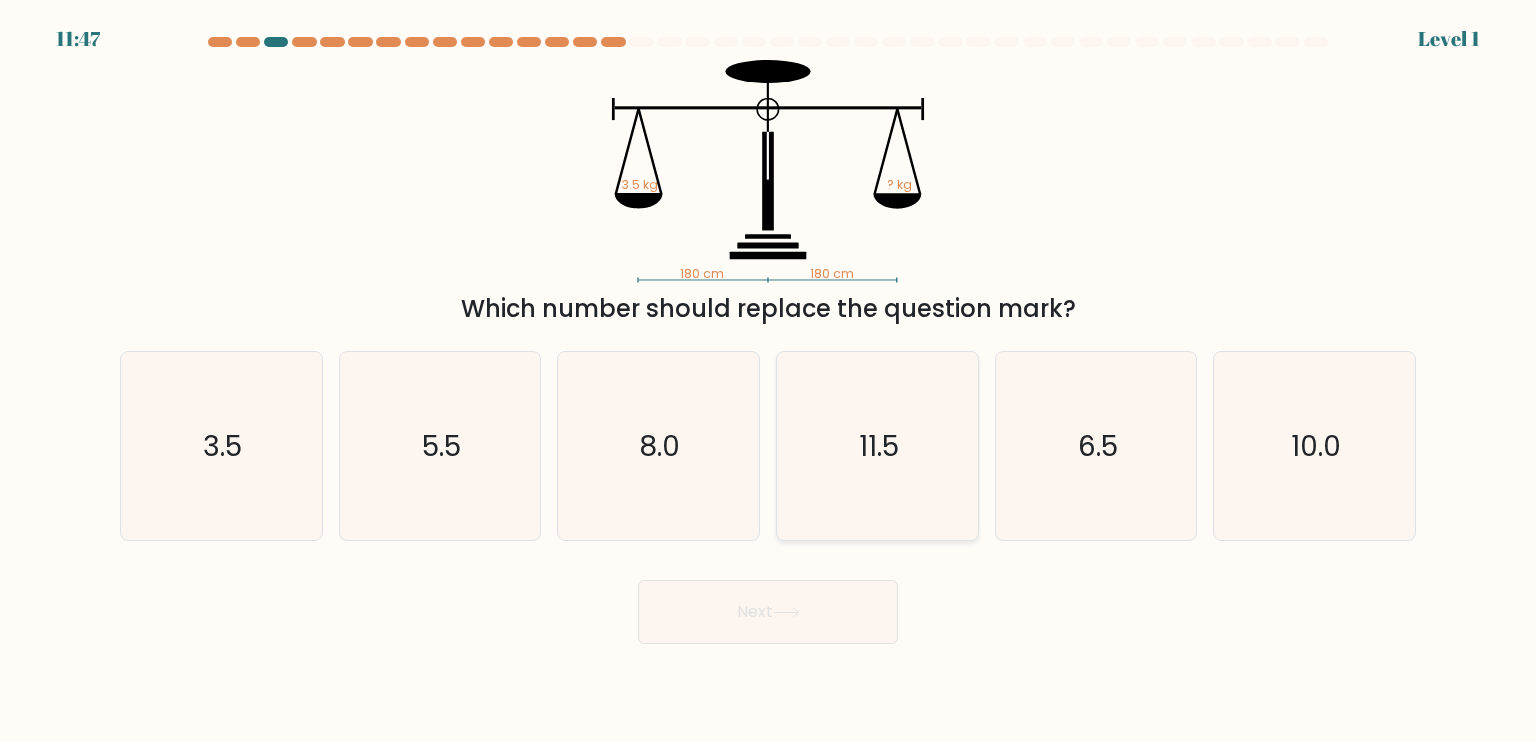 click on "11.5" 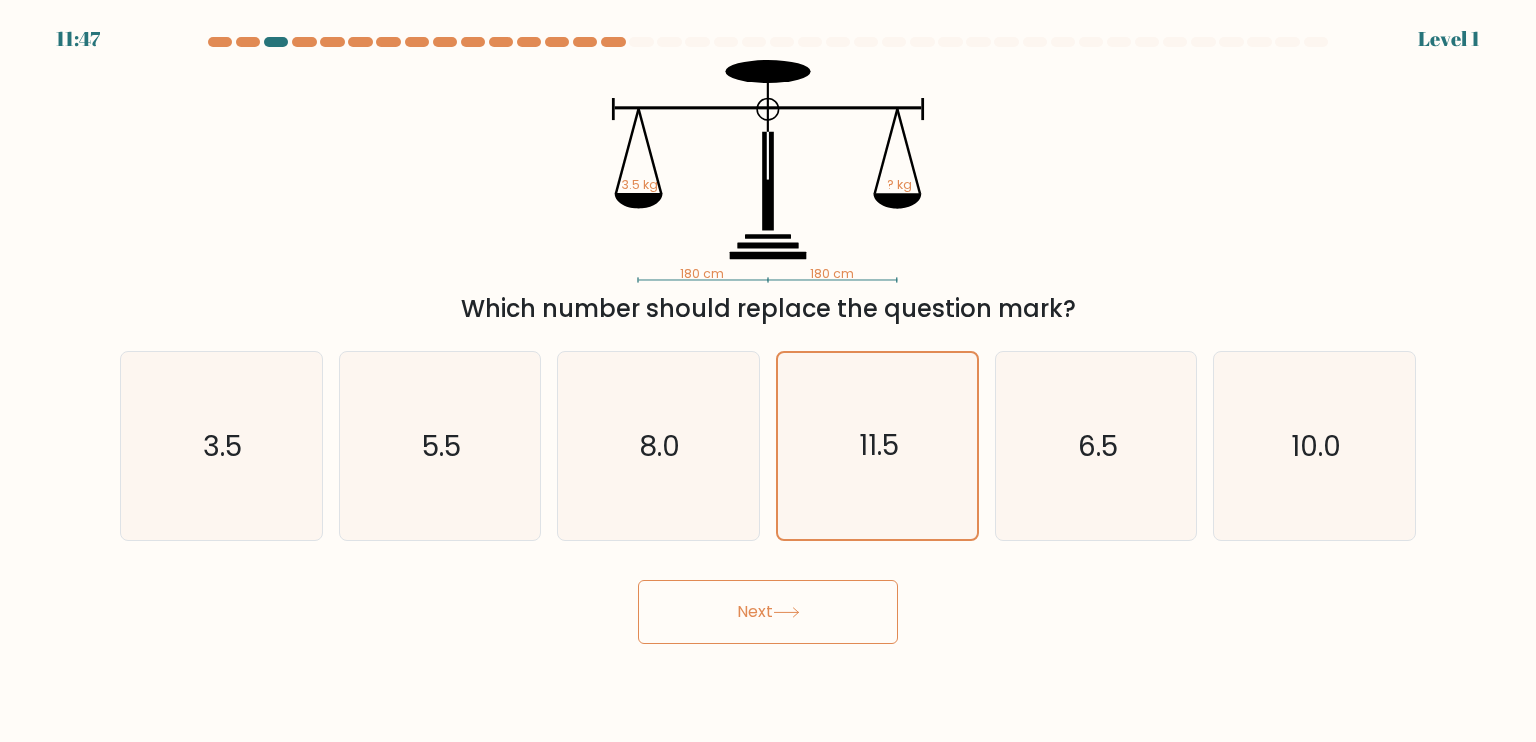 click on "Next" at bounding box center (768, 612) 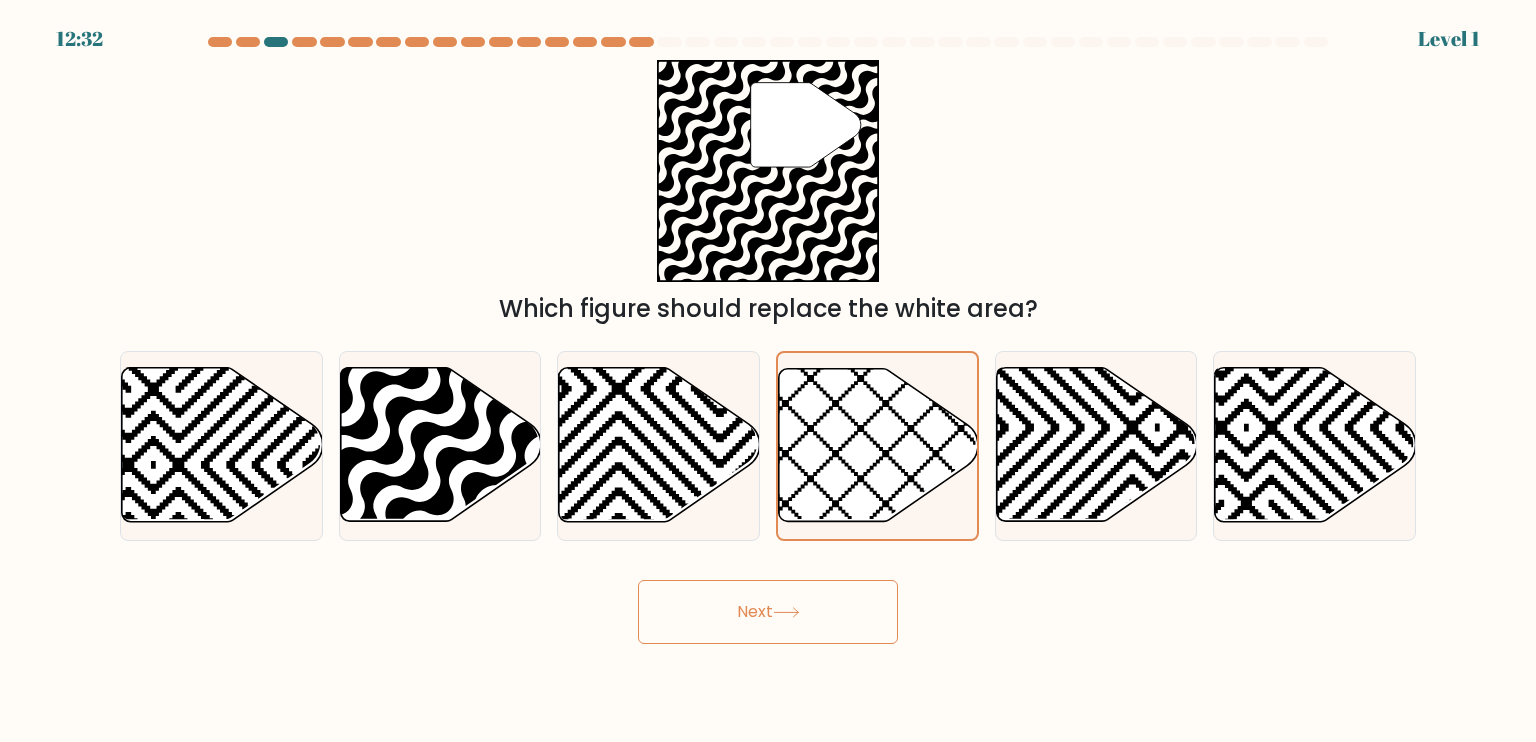 click on "Next" at bounding box center [768, 612] 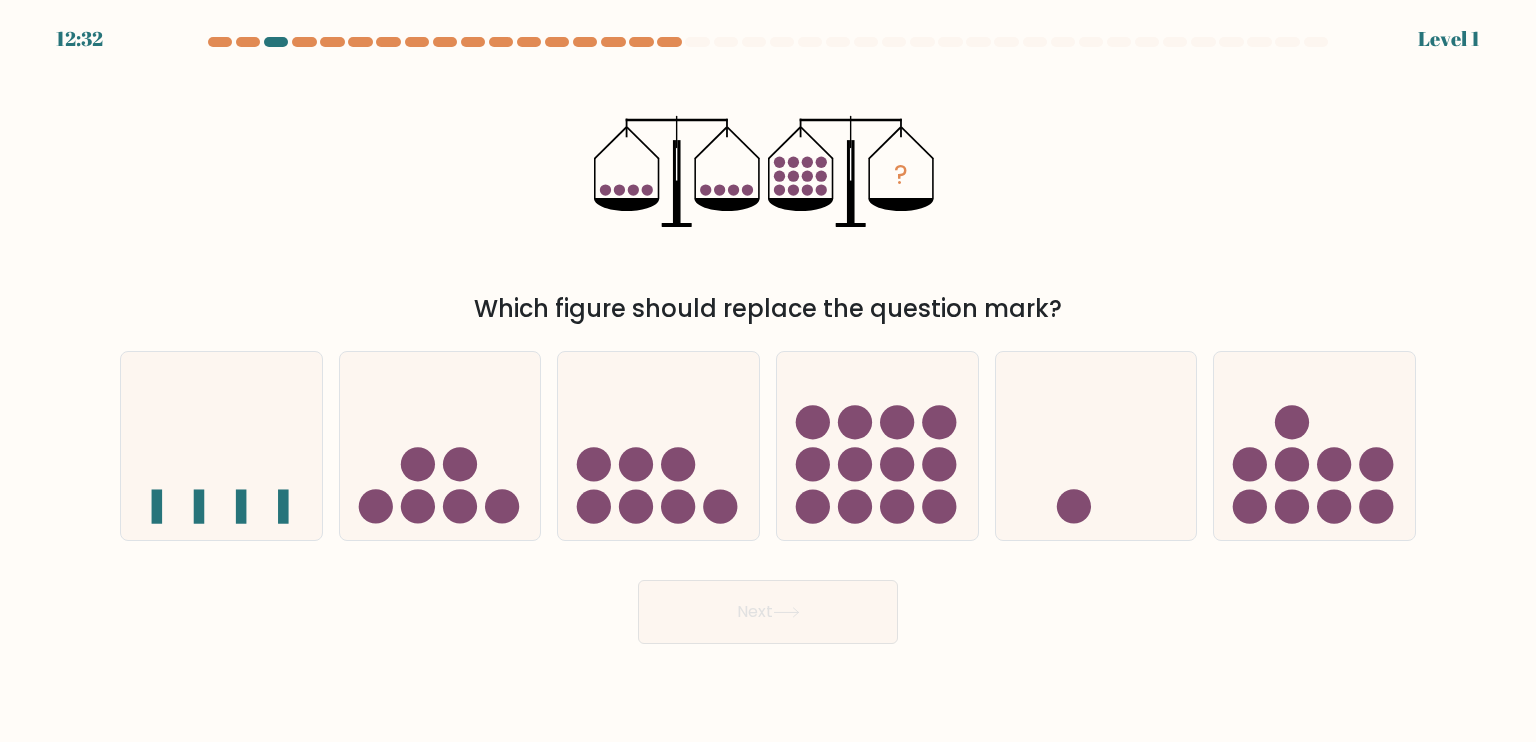 click 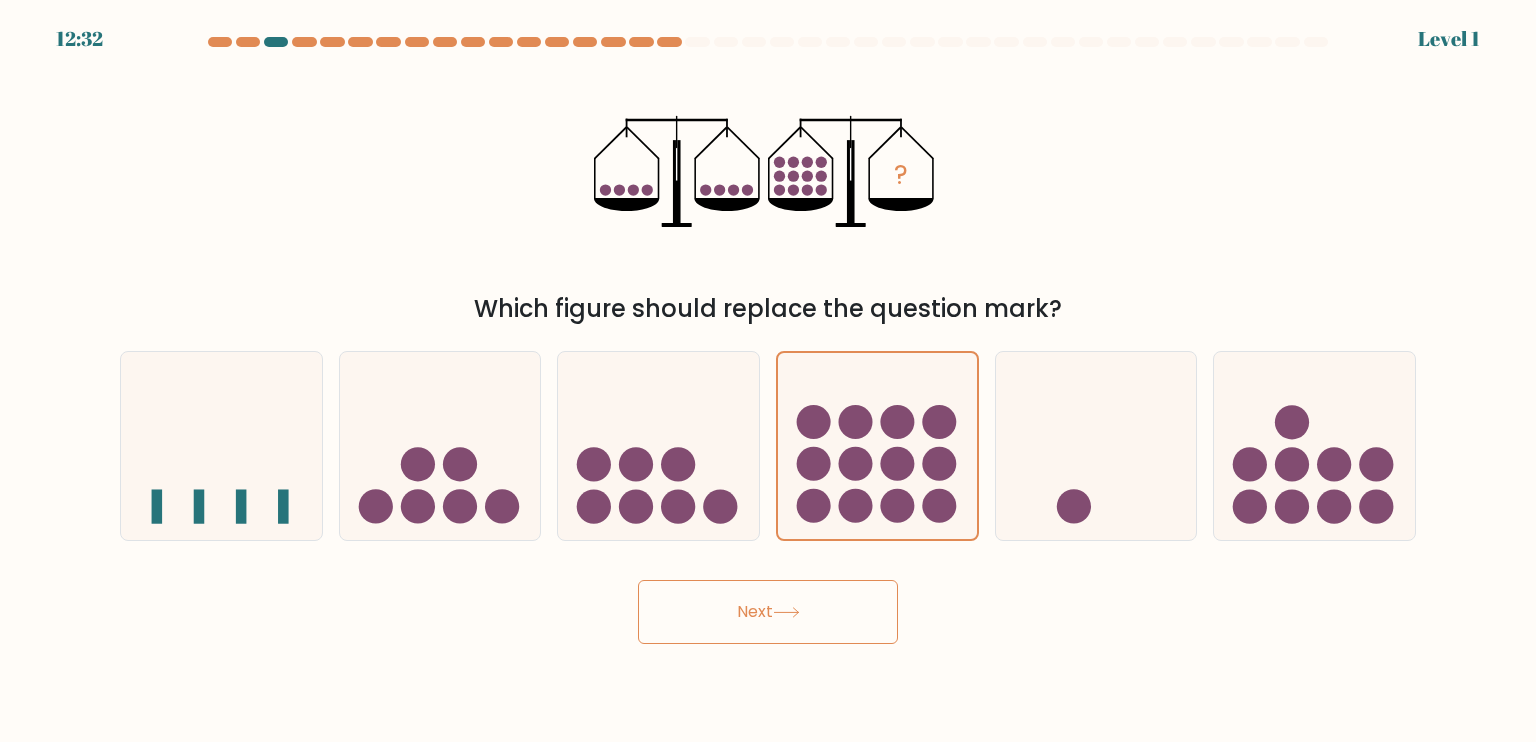 click on "Next" at bounding box center [768, 612] 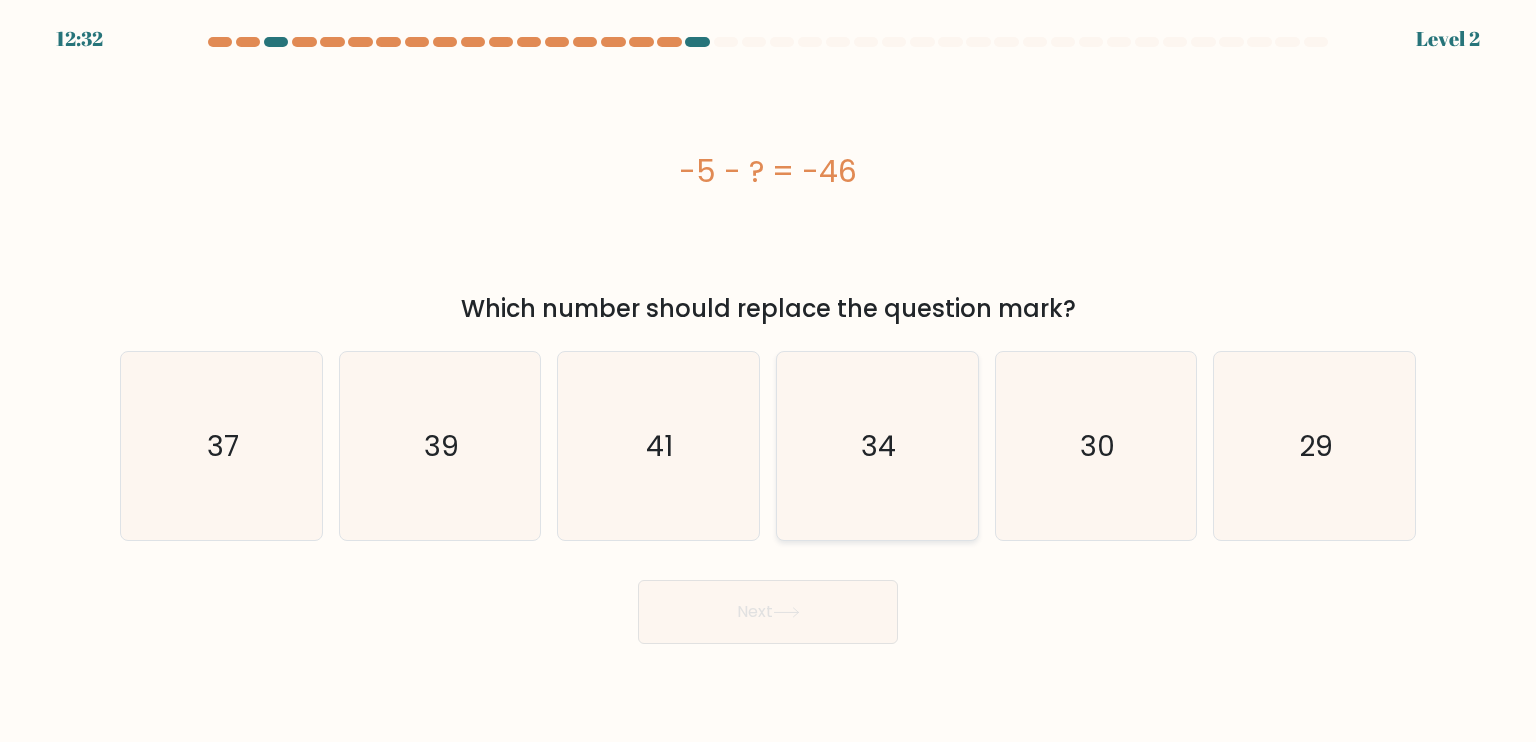 click on "34" 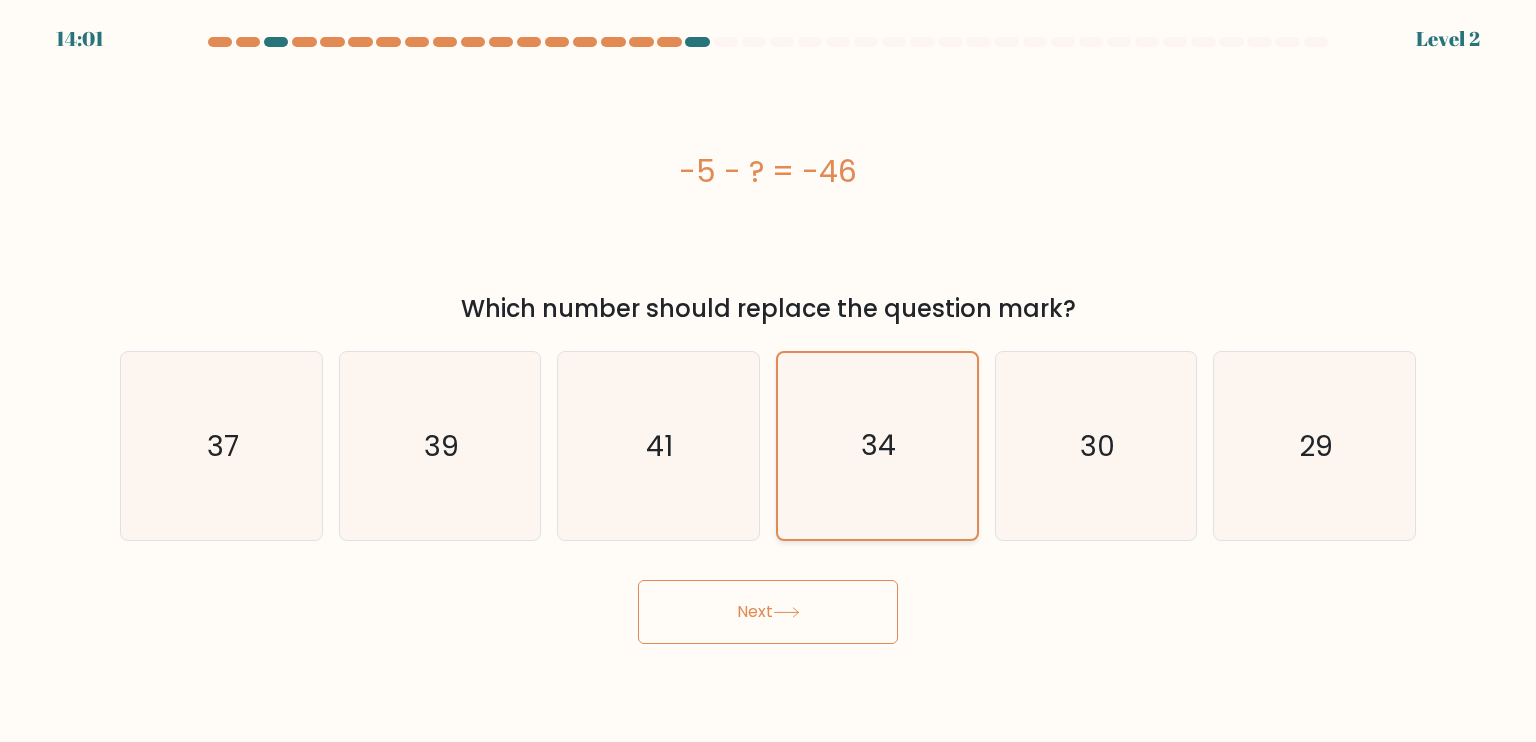 drag, startPoint x: 840, startPoint y: 603, endPoint x: 872, endPoint y: 522, distance: 87.0919 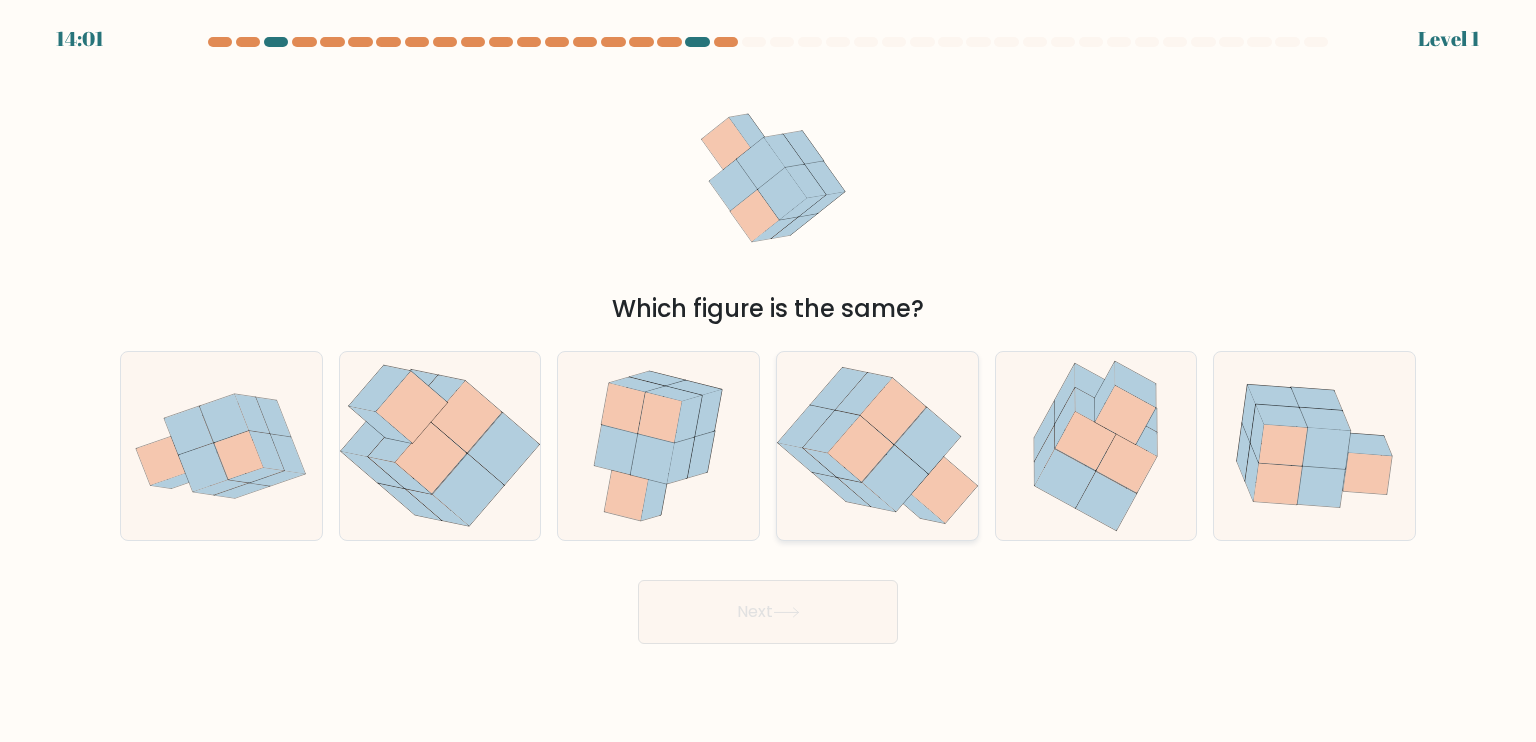 click 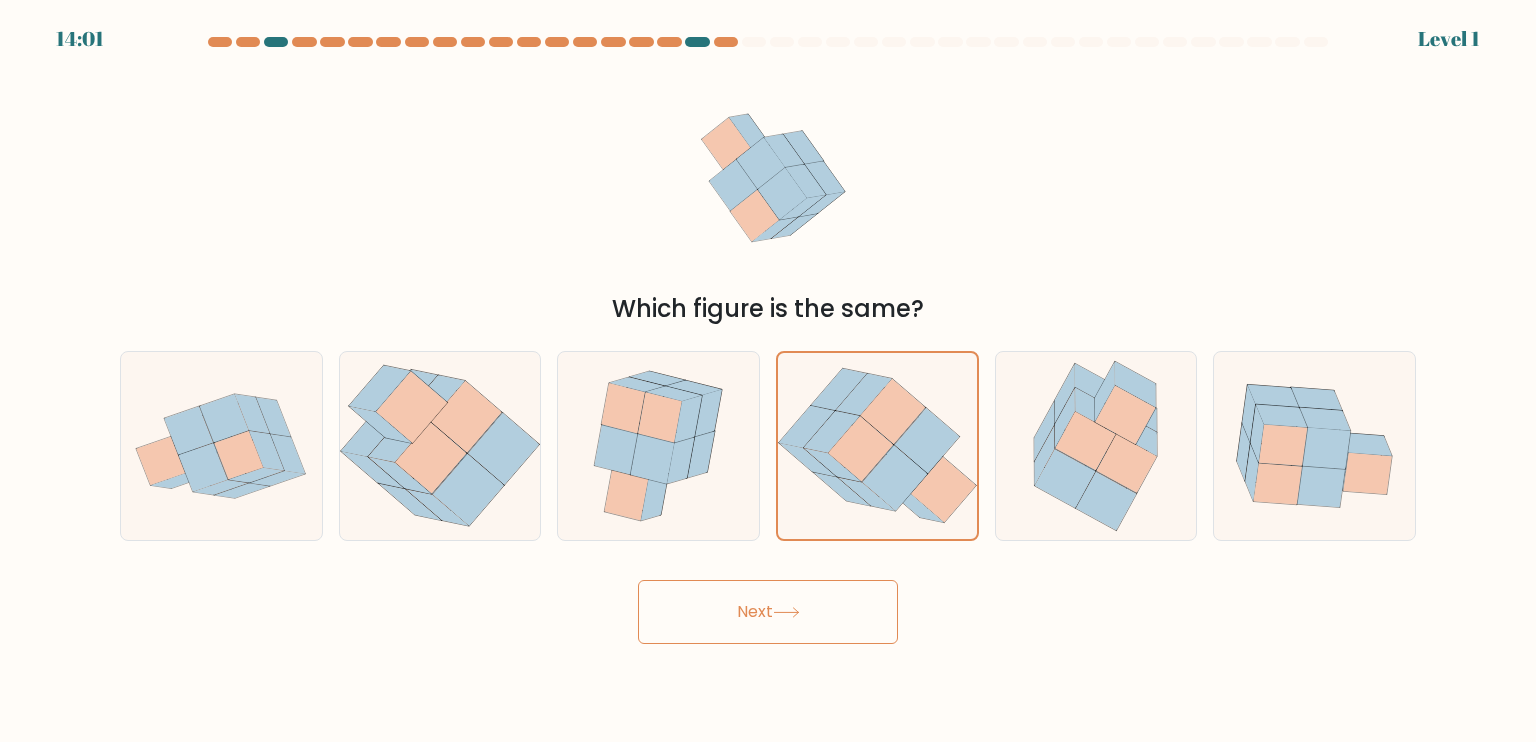 click on "Next" at bounding box center [768, 612] 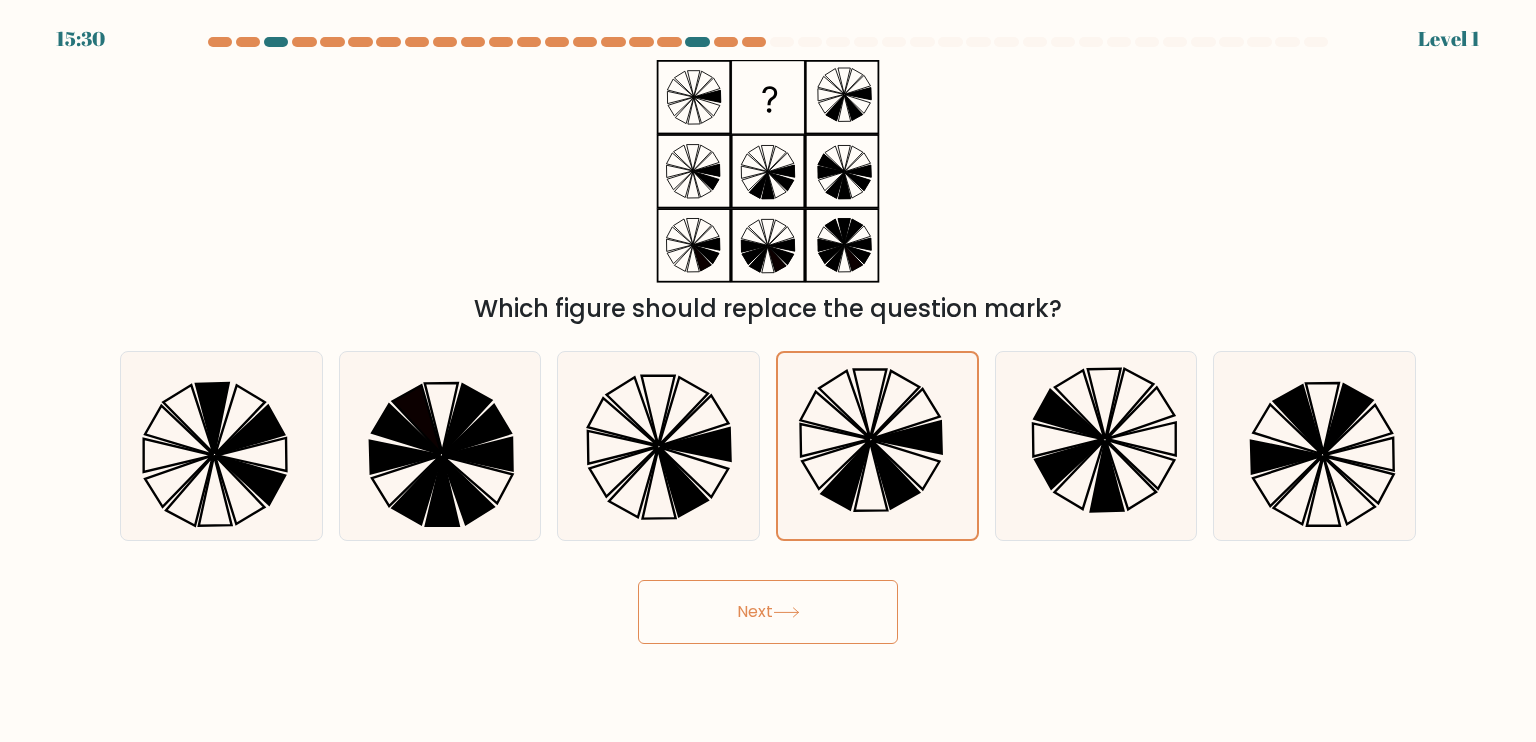 drag, startPoint x: 844, startPoint y: 598, endPoint x: 854, endPoint y: 566, distance: 33.526108 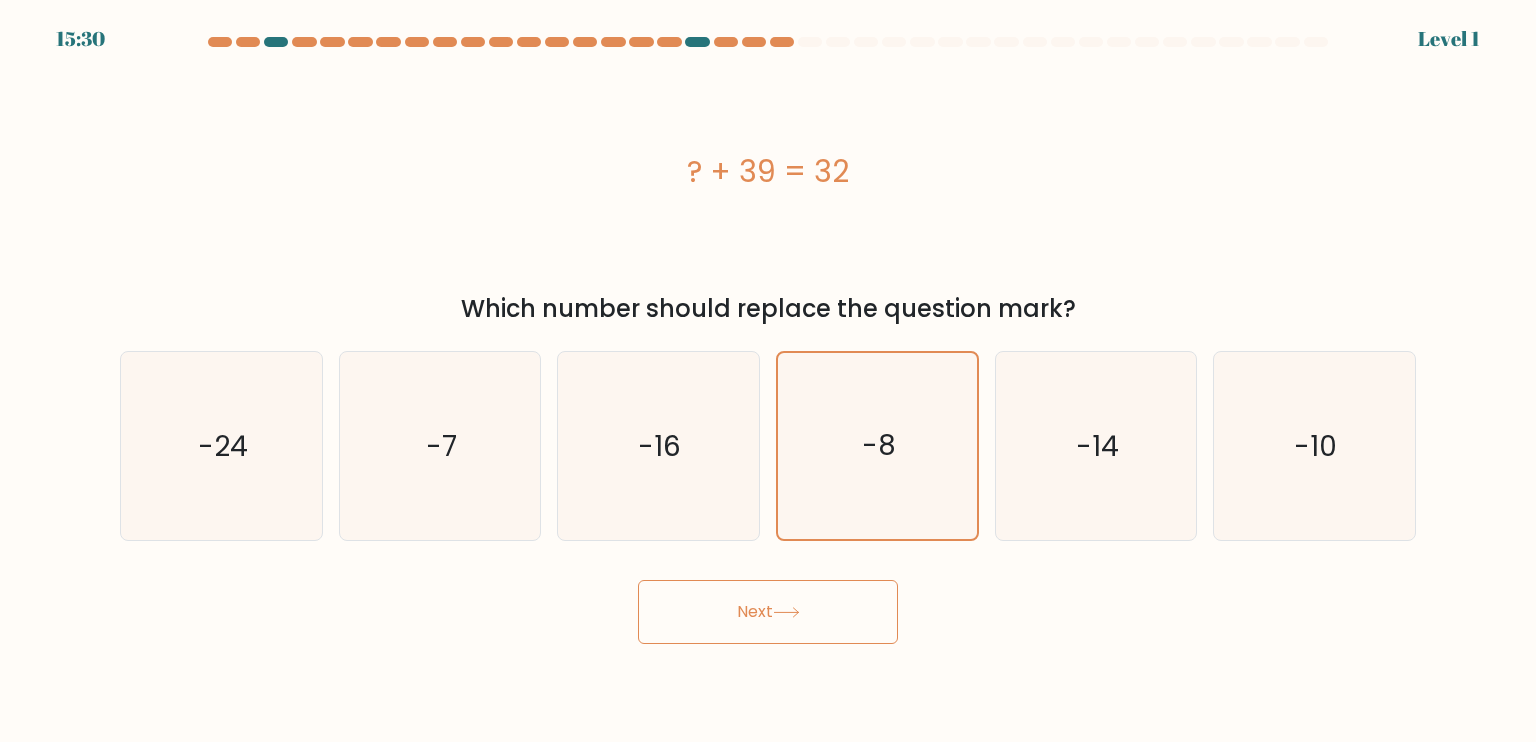 drag, startPoint x: 852, startPoint y: 598, endPoint x: 856, endPoint y: 584, distance: 14.56022 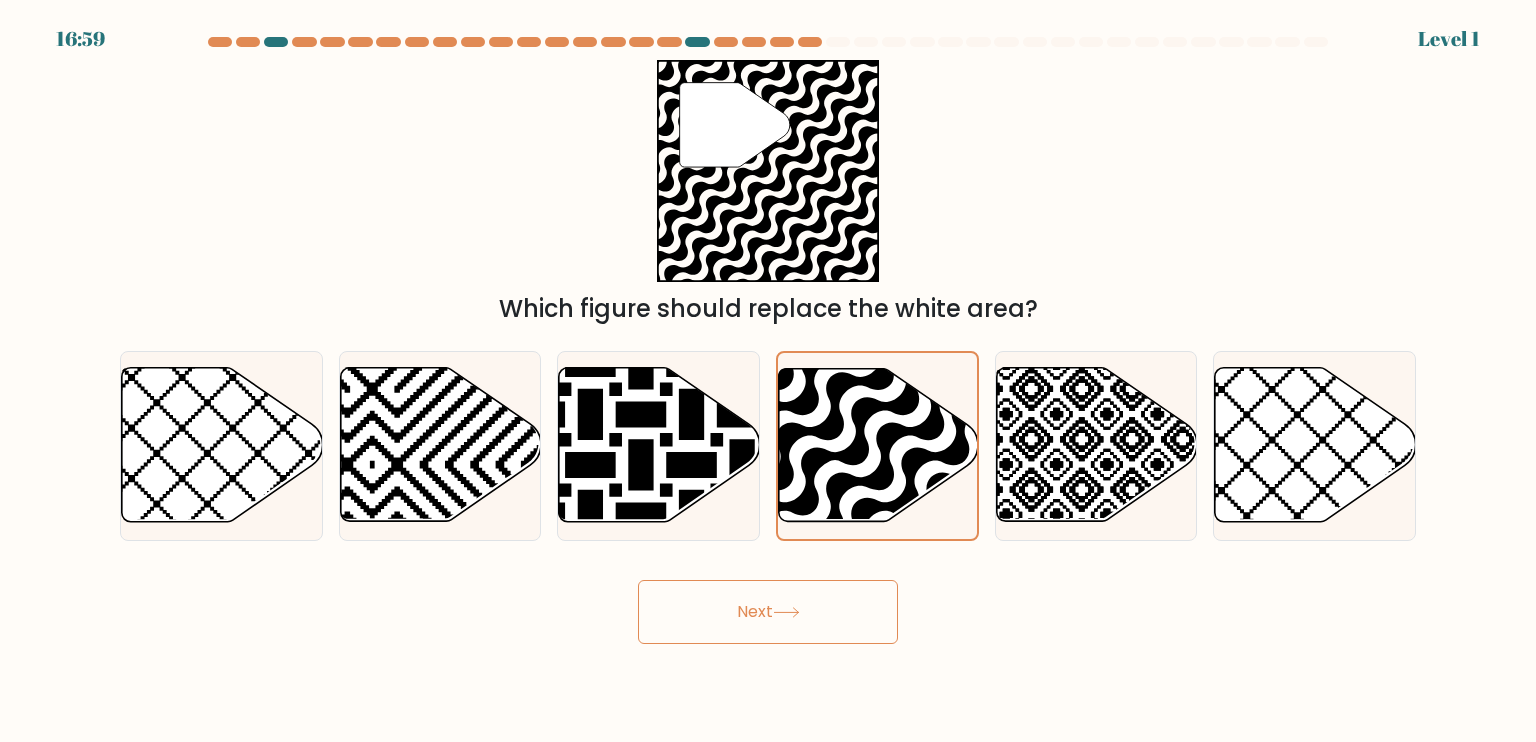 drag, startPoint x: 839, startPoint y: 576, endPoint x: 836, endPoint y: 587, distance: 11.401754 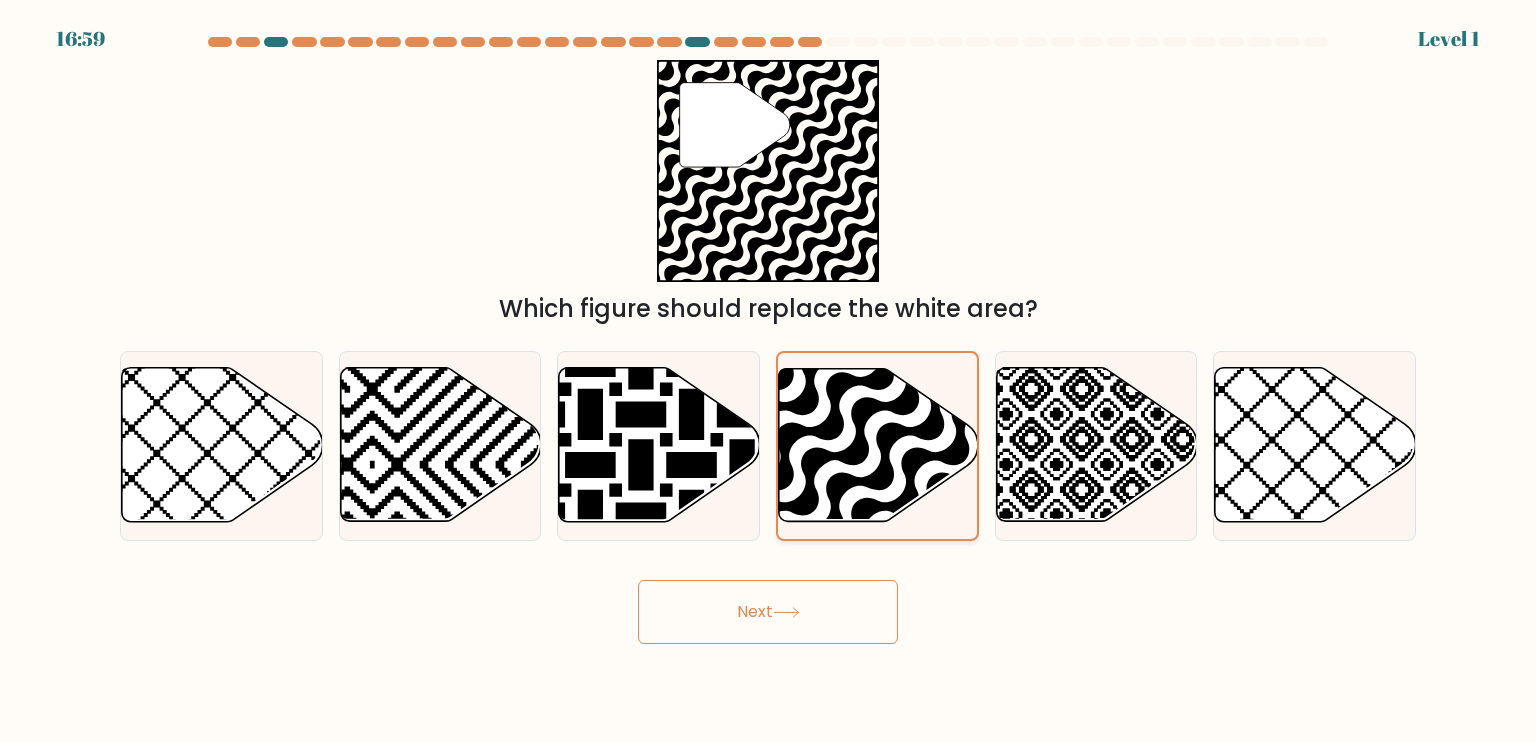 click 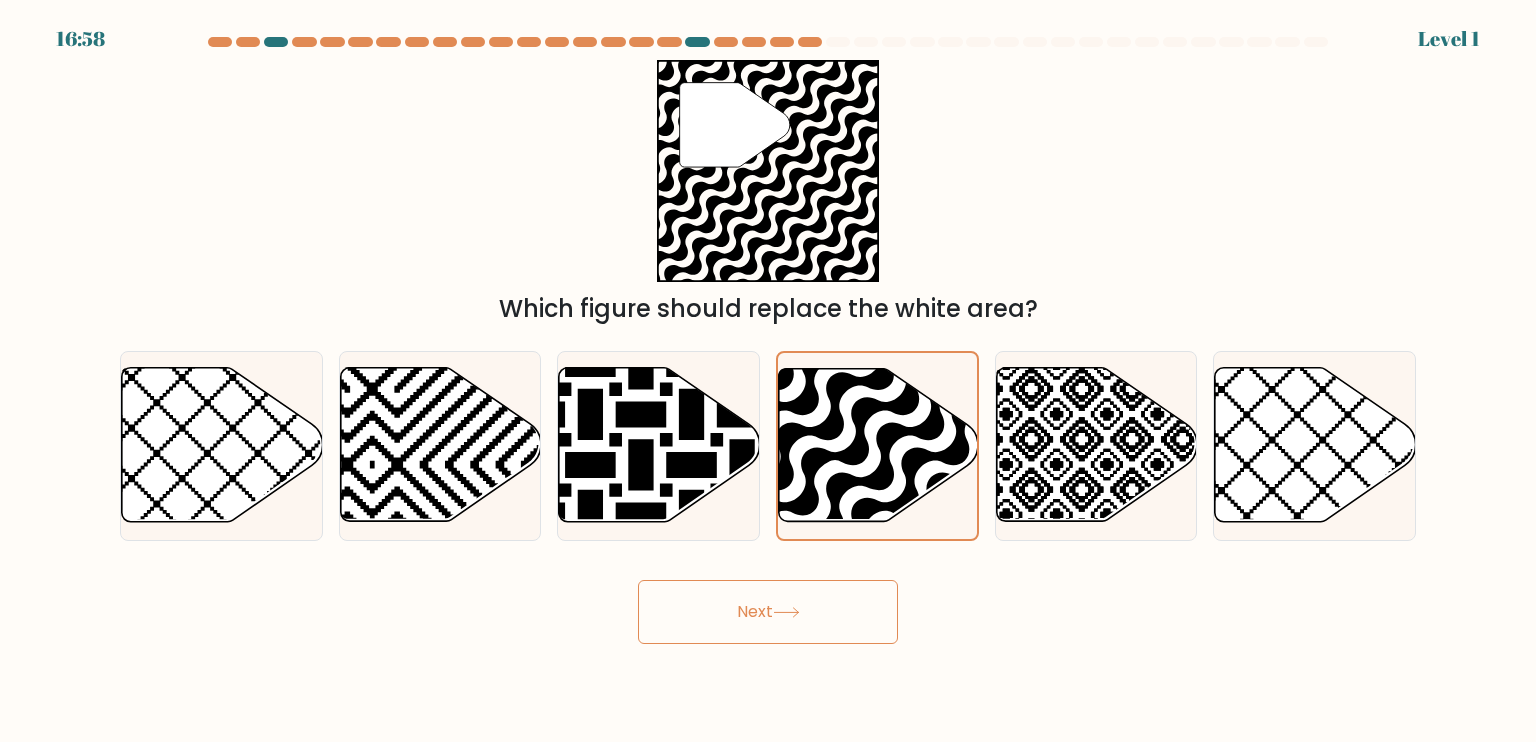 click on "Next" at bounding box center (768, 612) 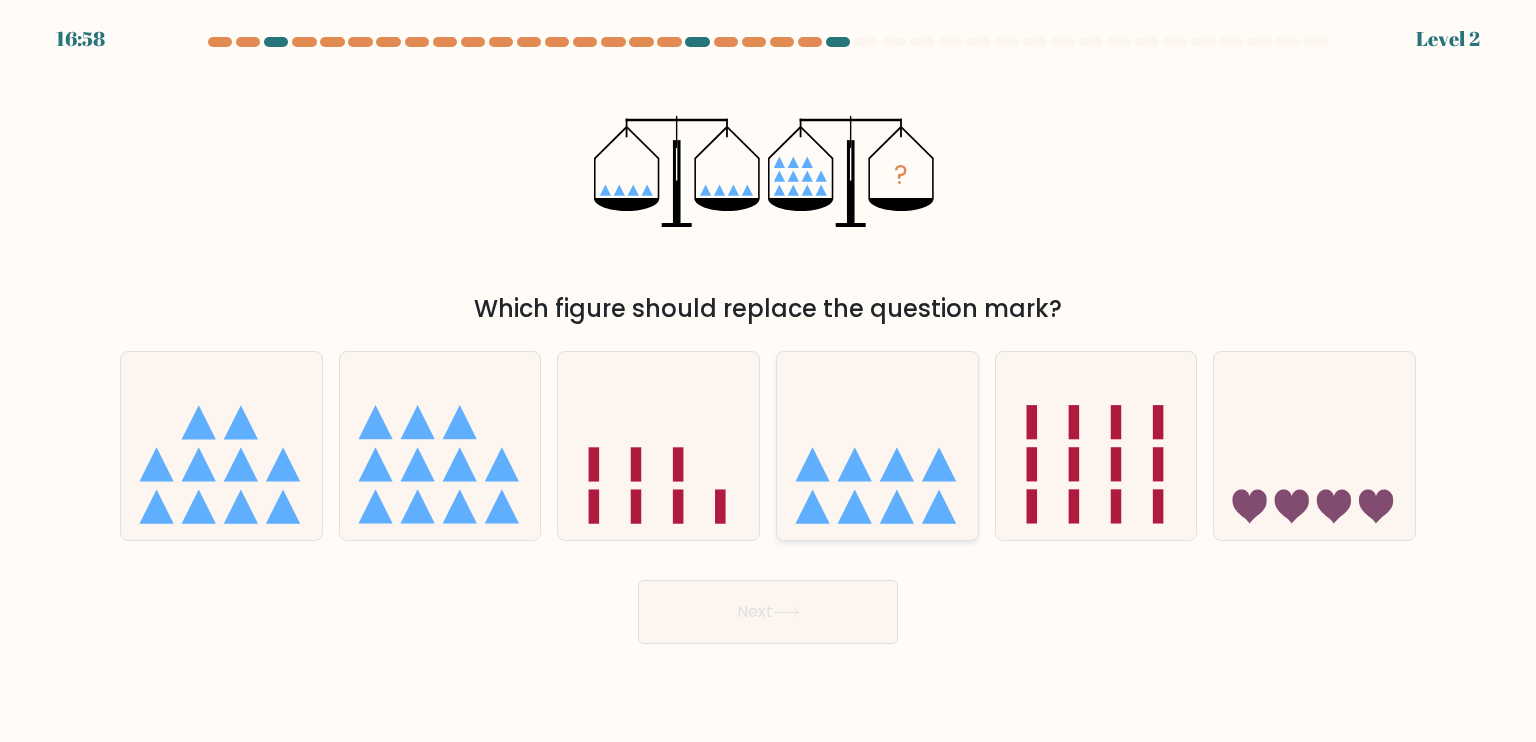 click 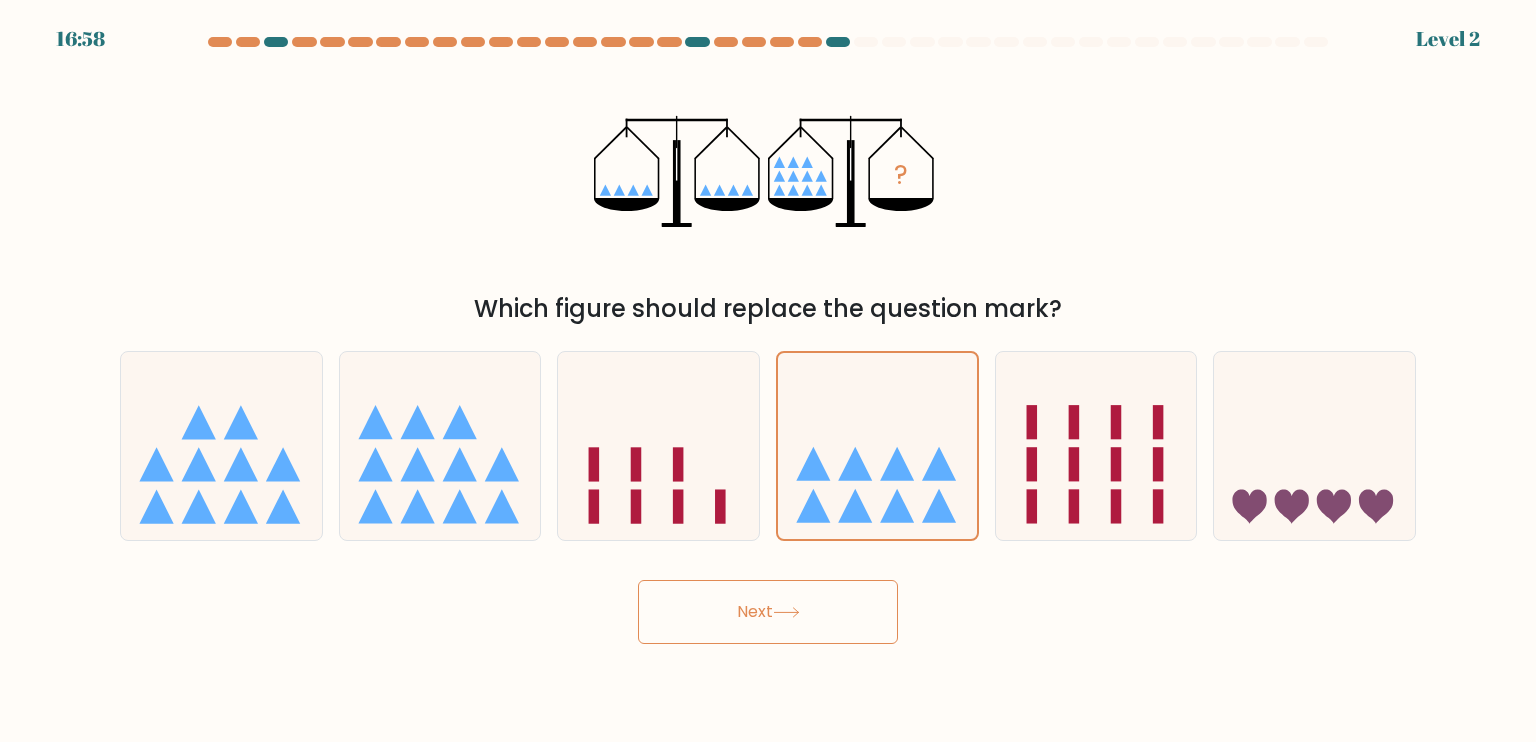 click on "Next" at bounding box center (768, 612) 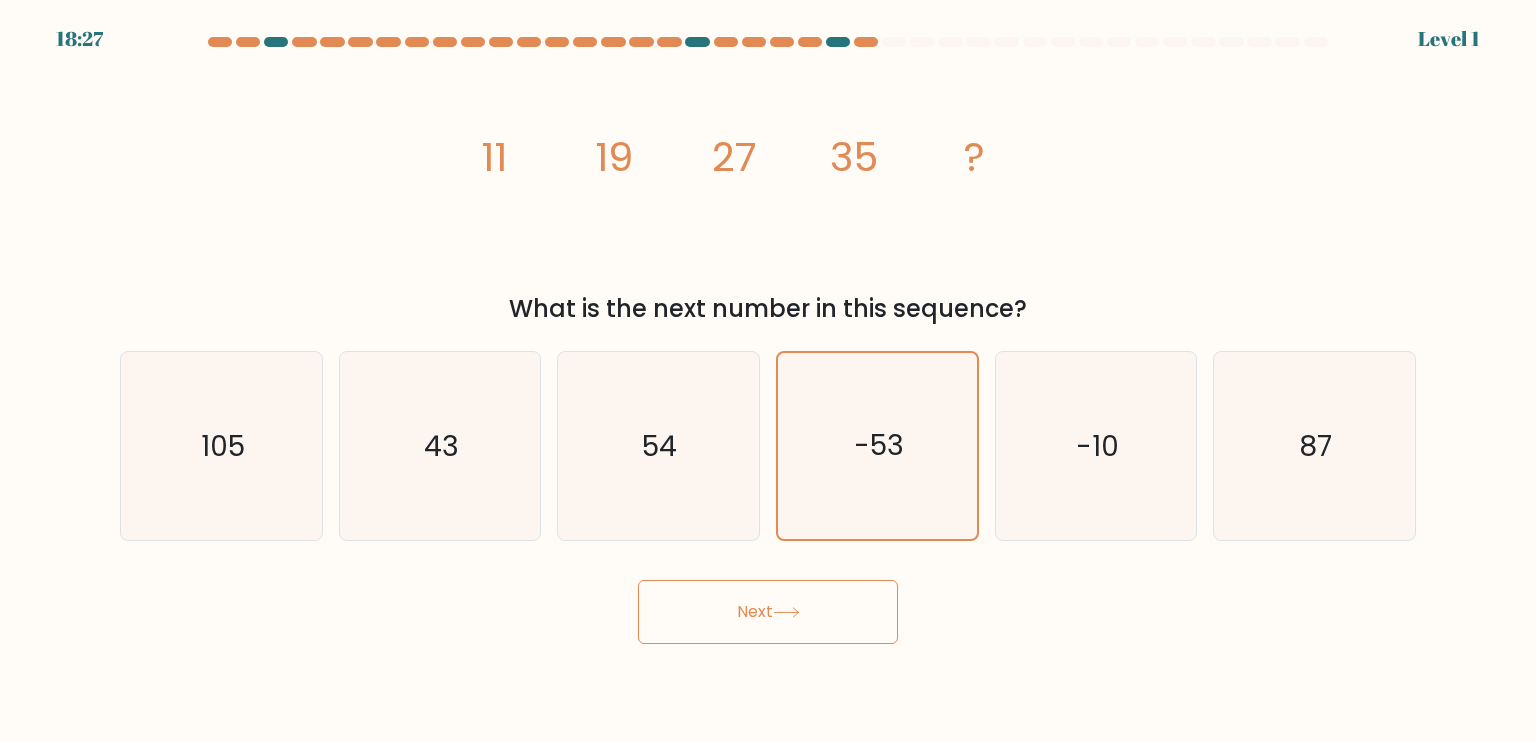 drag, startPoint x: 852, startPoint y: 603, endPoint x: 885, endPoint y: 563, distance: 51.855568 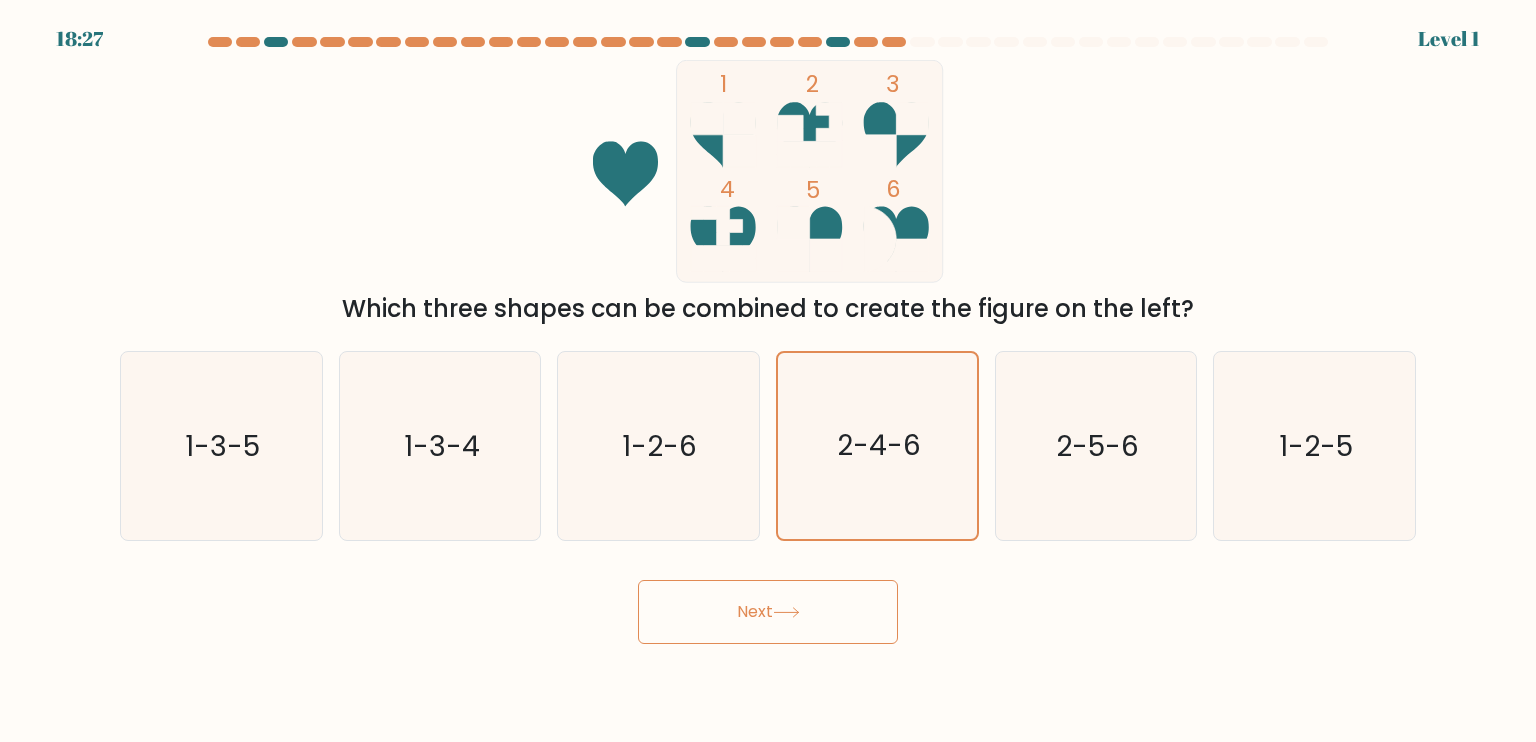 drag, startPoint x: 860, startPoint y: 591, endPoint x: 881, endPoint y: 559, distance: 38.27532 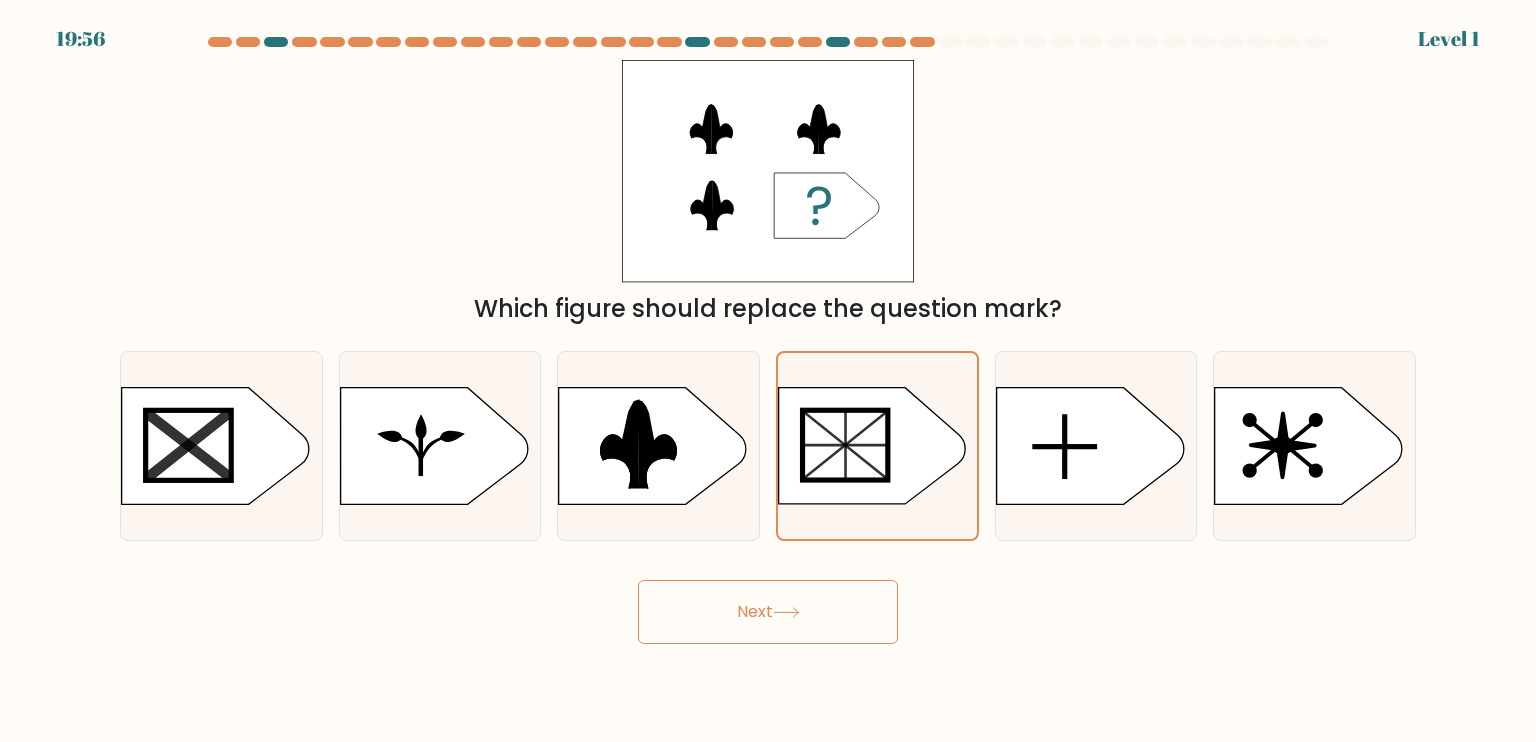 drag, startPoint x: 848, startPoint y: 615, endPoint x: 850, endPoint y: 605, distance: 10.198039 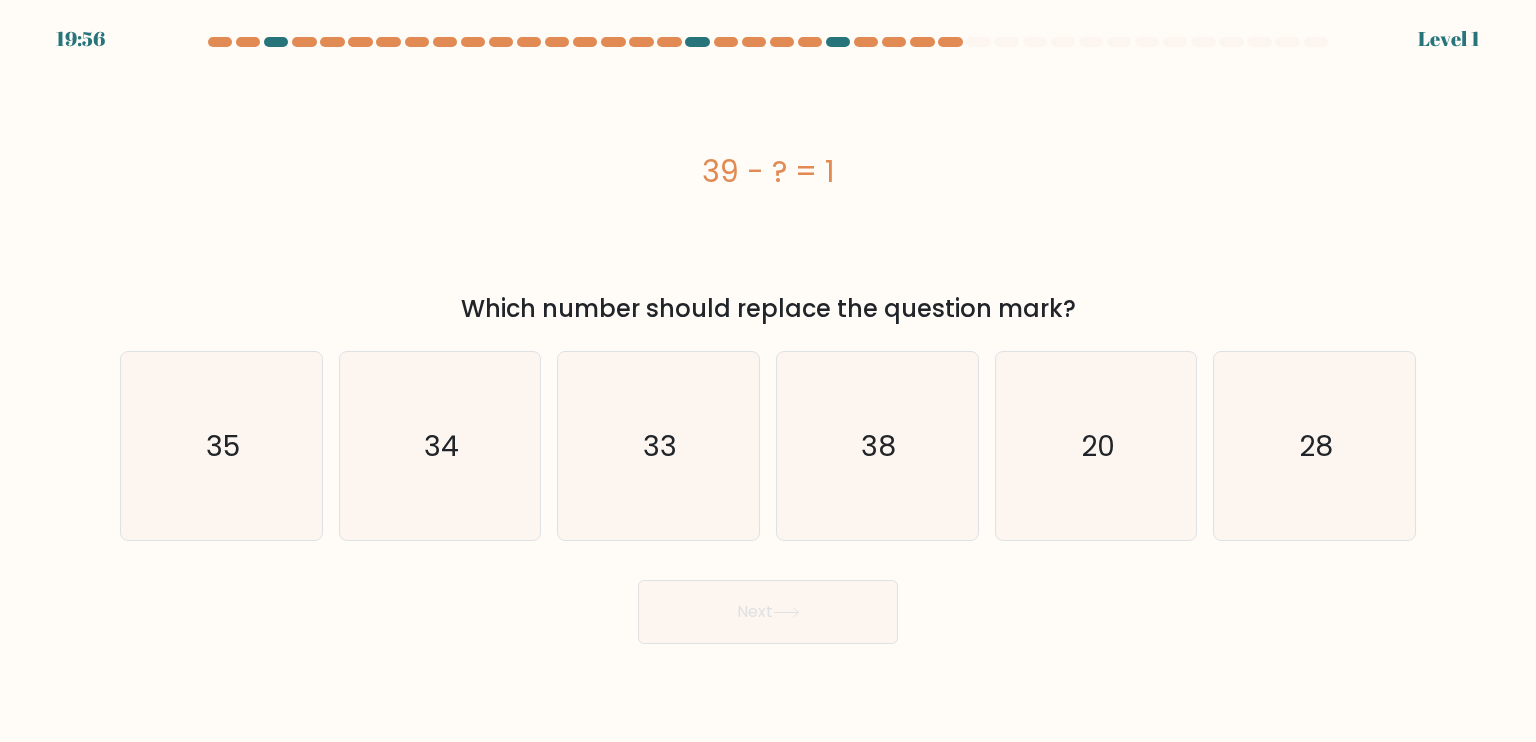 click on "38" 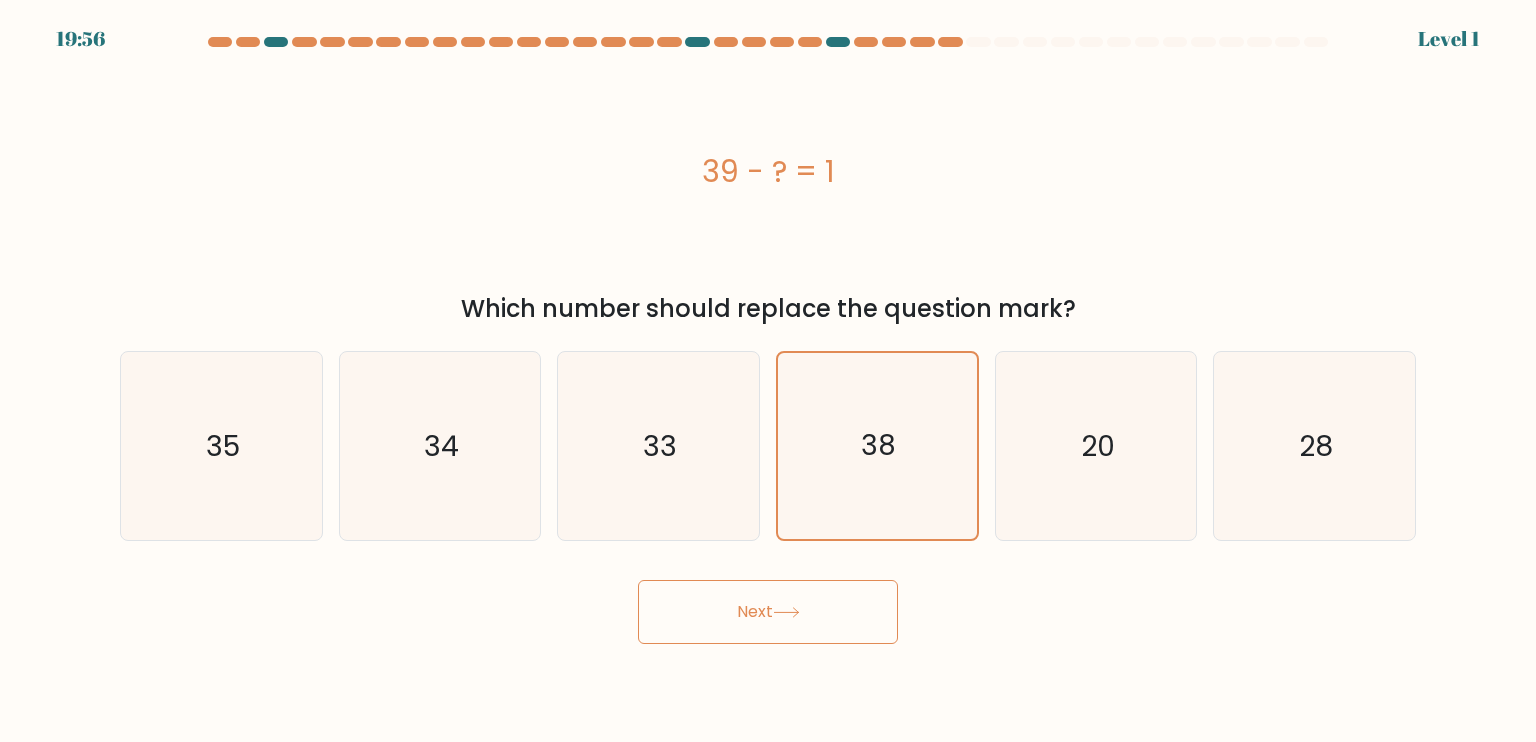 click on "Next" at bounding box center (768, 612) 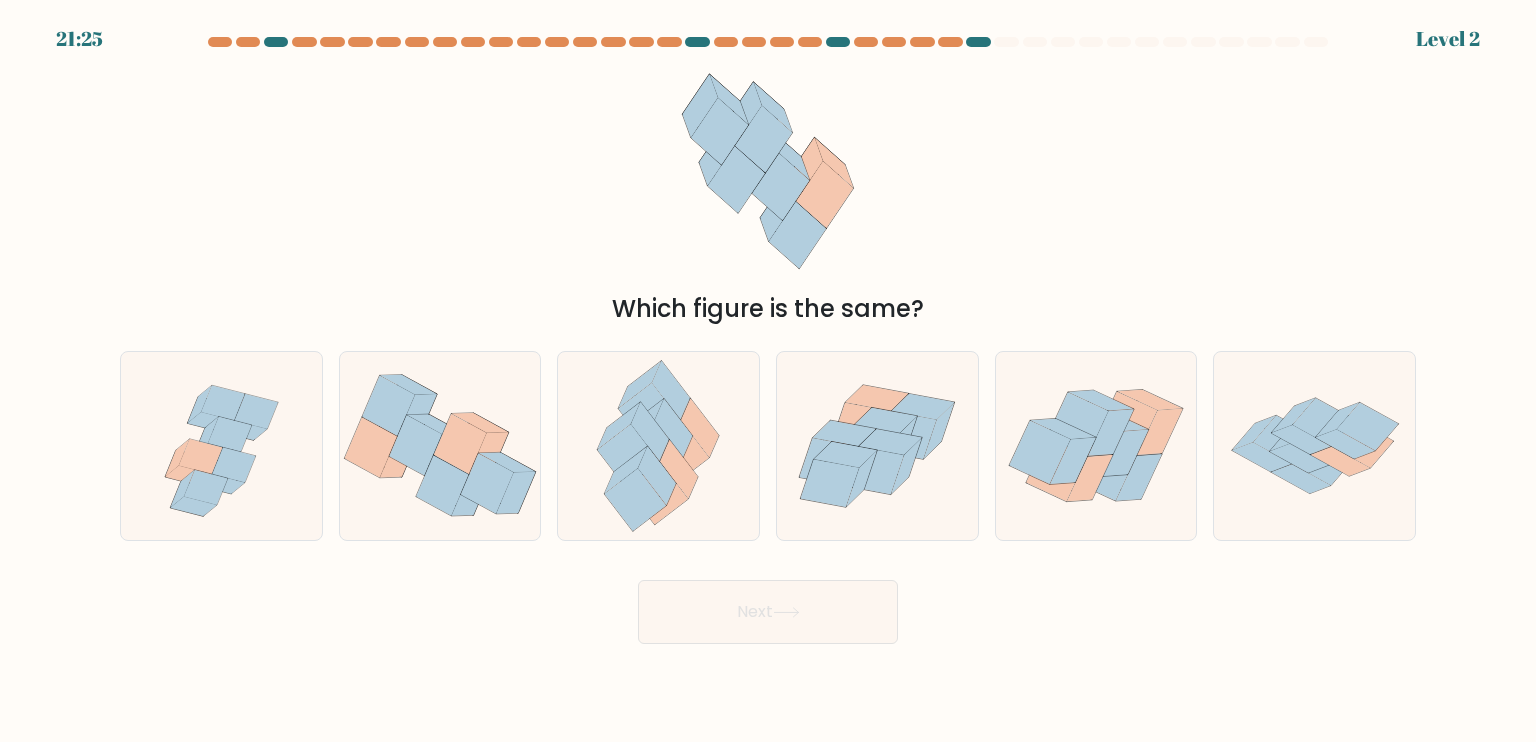 click 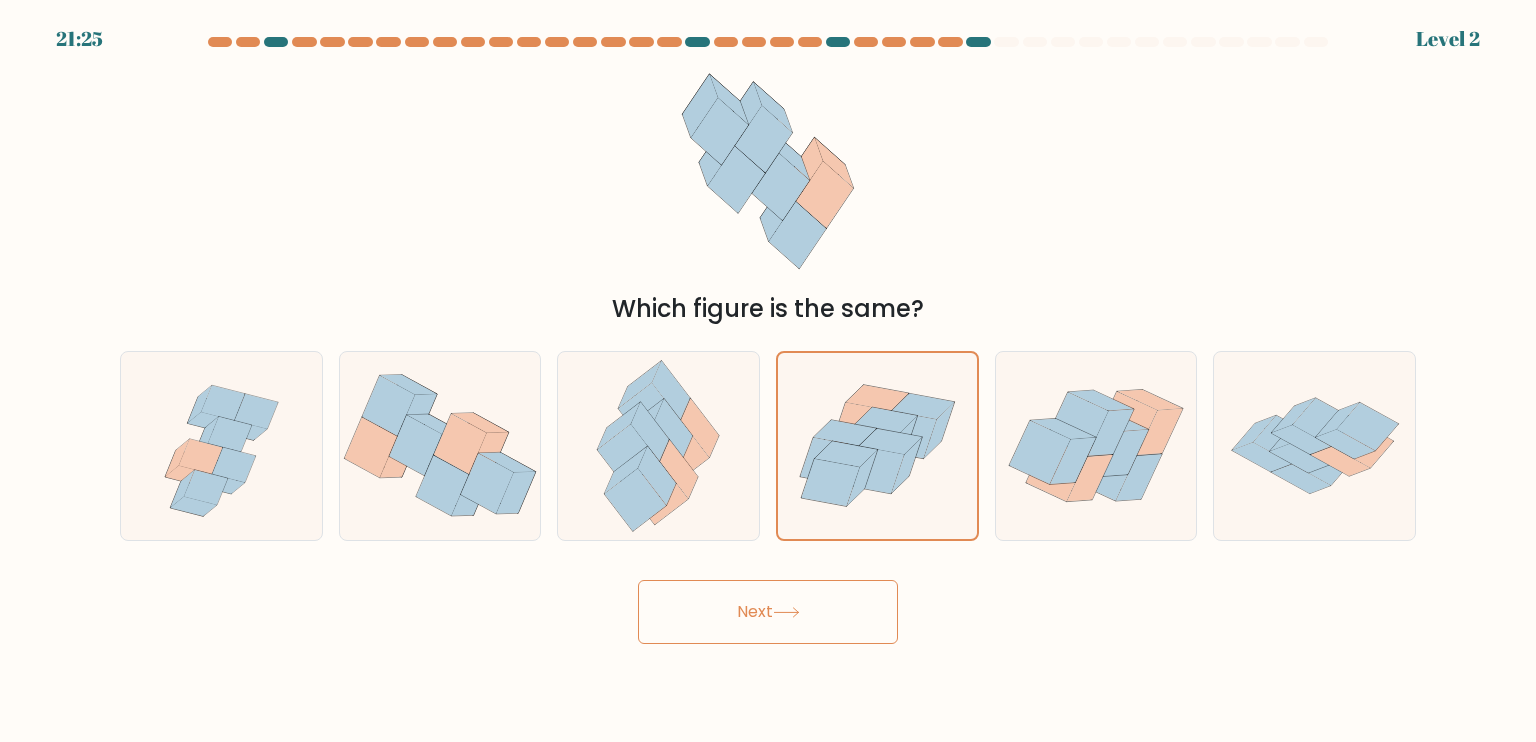 click on "Next" at bounding box center (768, 612) 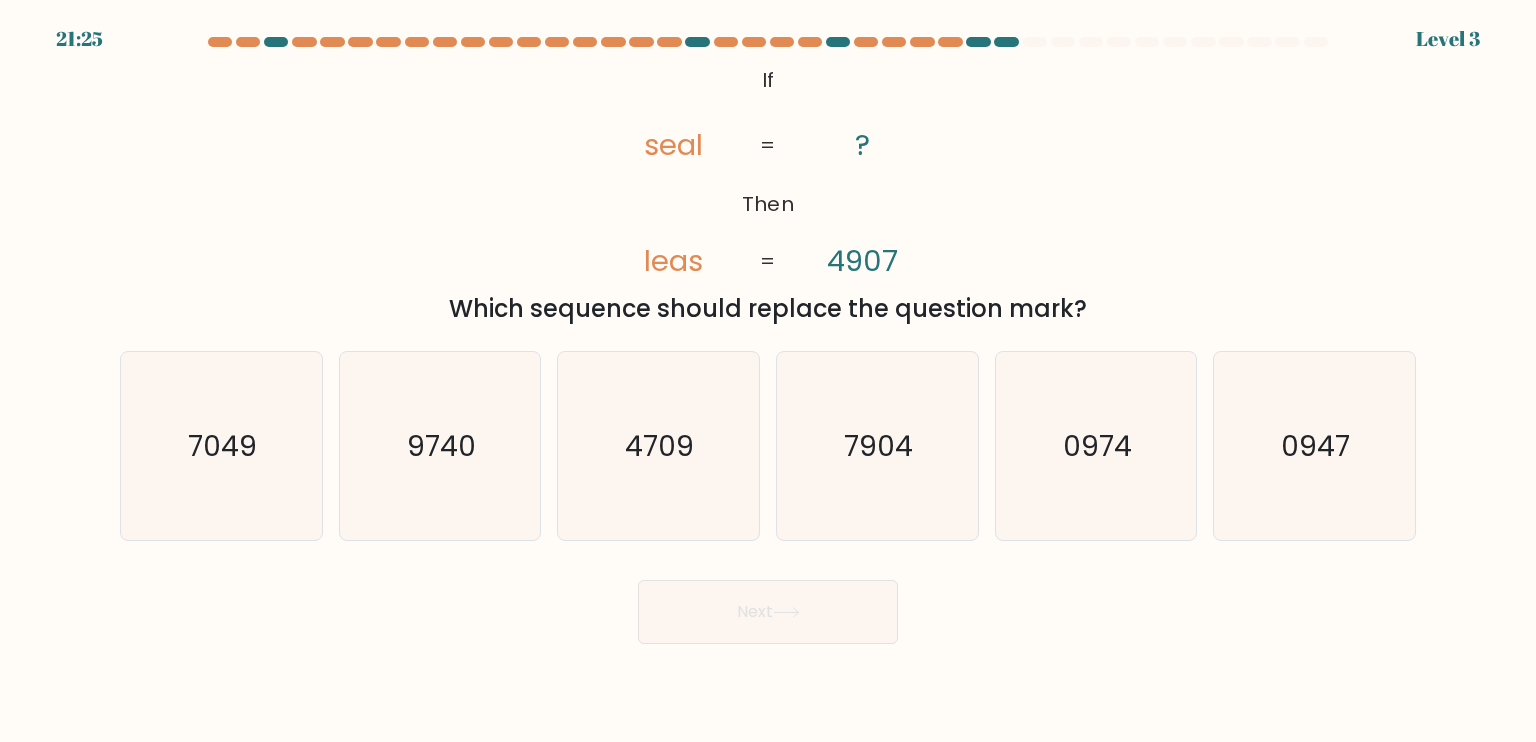 click on "7904" 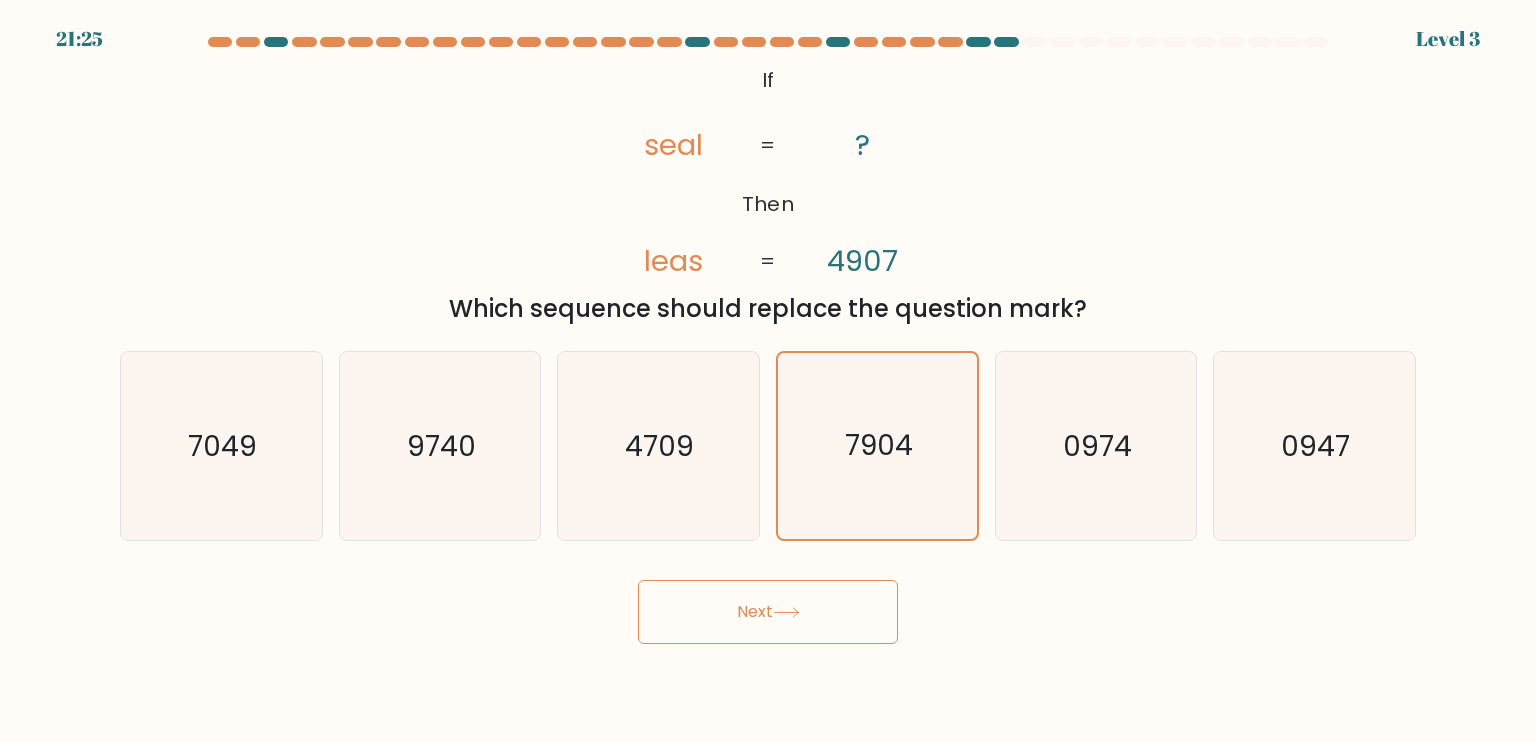 click on "Next" at bounding box center [768, 612] 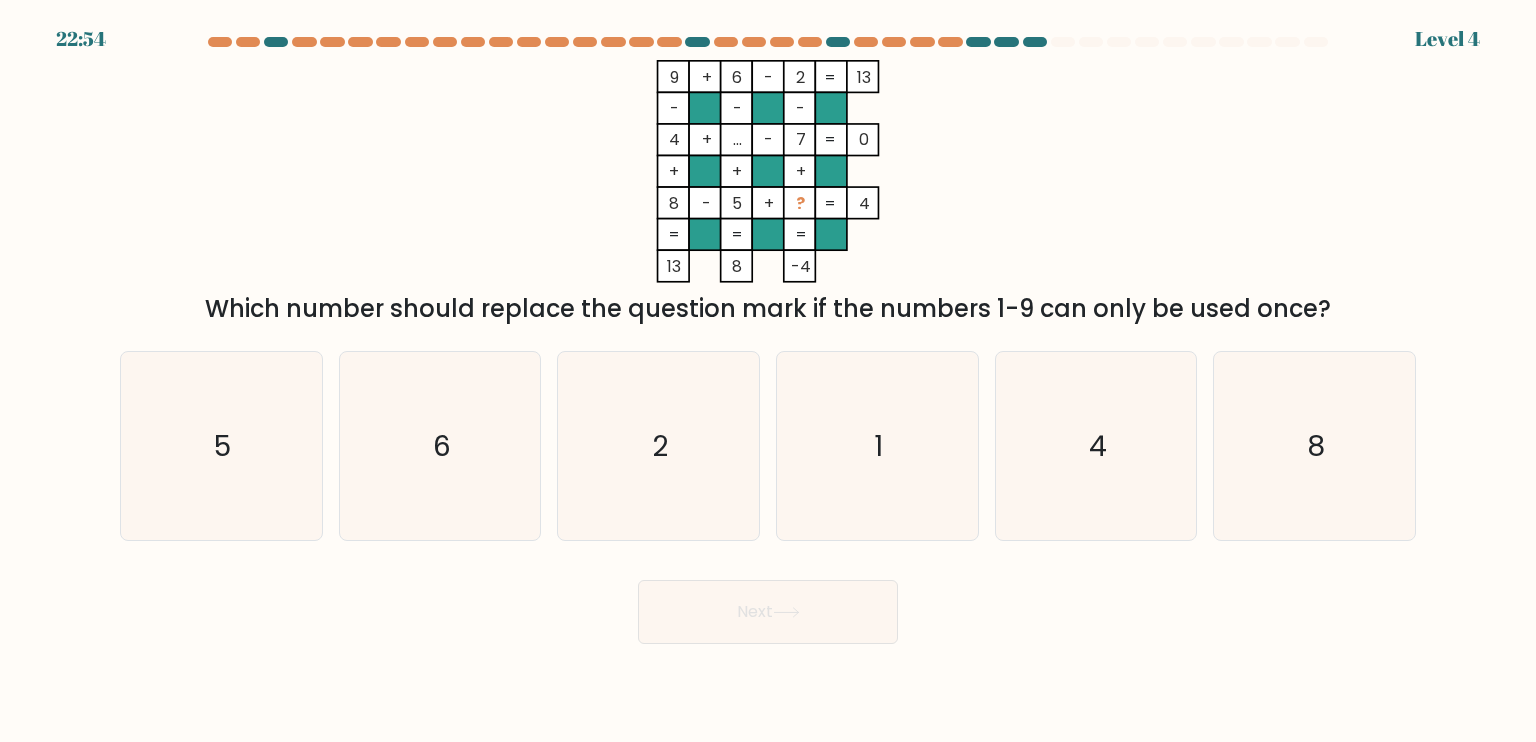 drag, startPoint x: 872, startPoint y: 572, endPoint x: 864, endPoint y: 579, distance: 10.630146 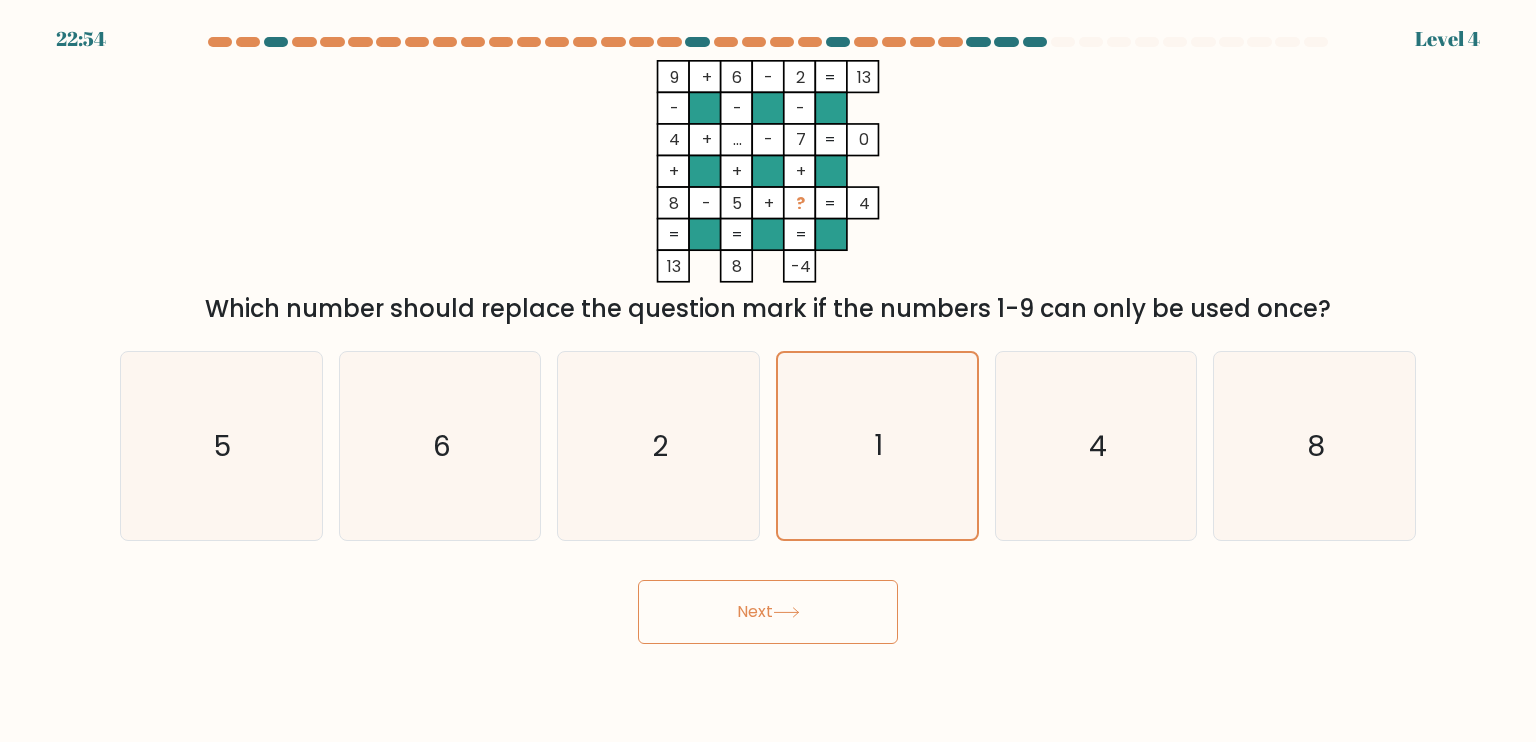 drag, startPoint x: 864, startPoint y: 579, endPoint x: 885, endPoint y: 554, distance: 32.649654 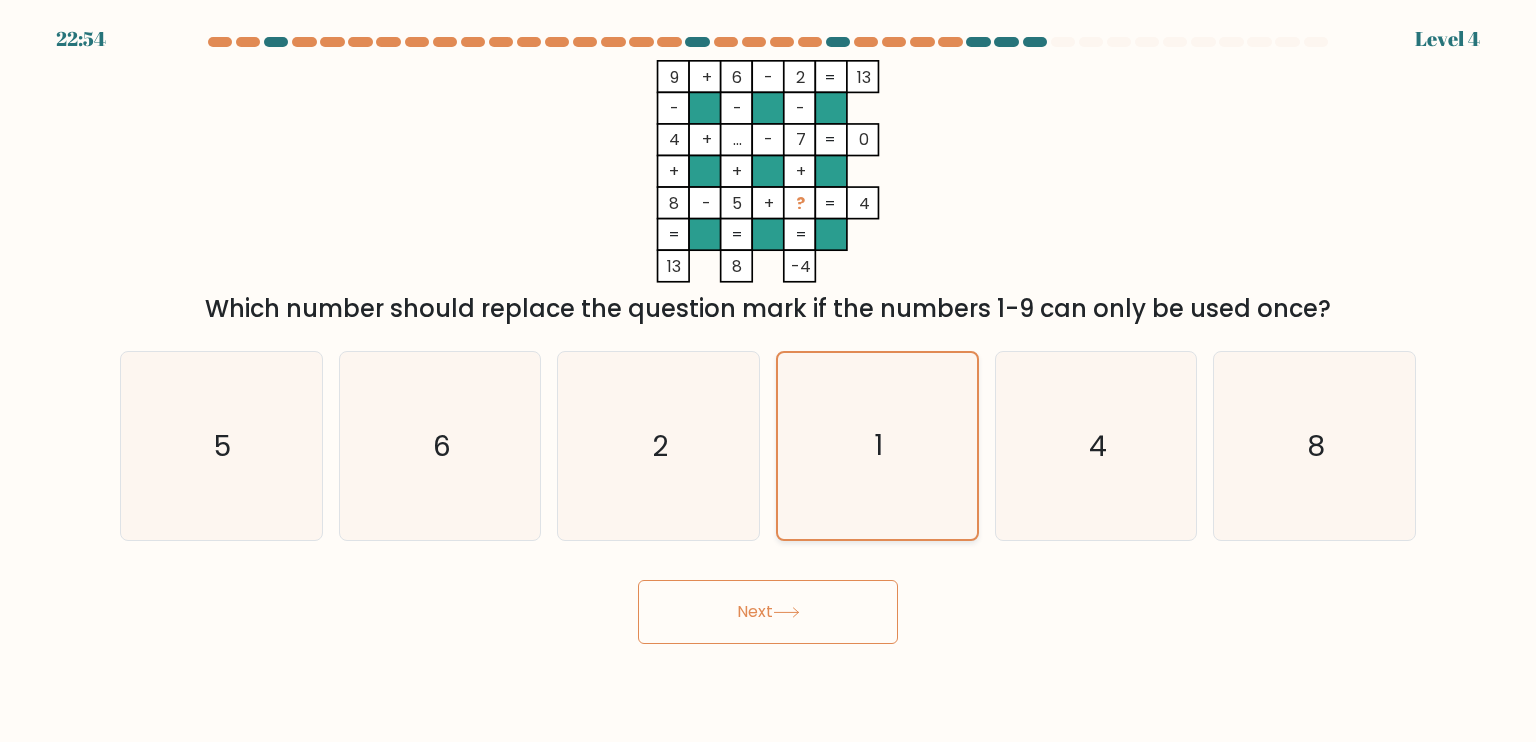 click on "1" 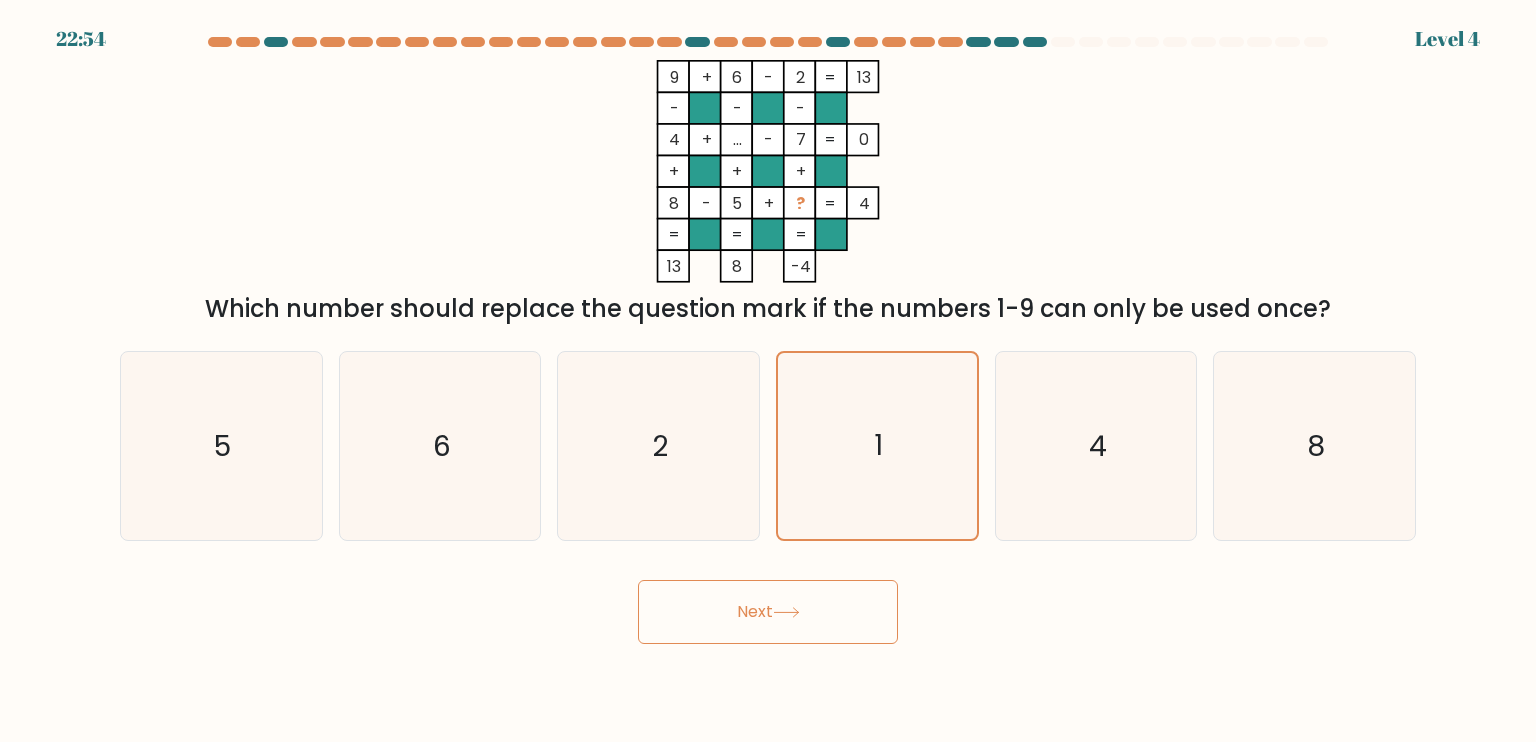 click on "Next" at bounding box center [768, 612] 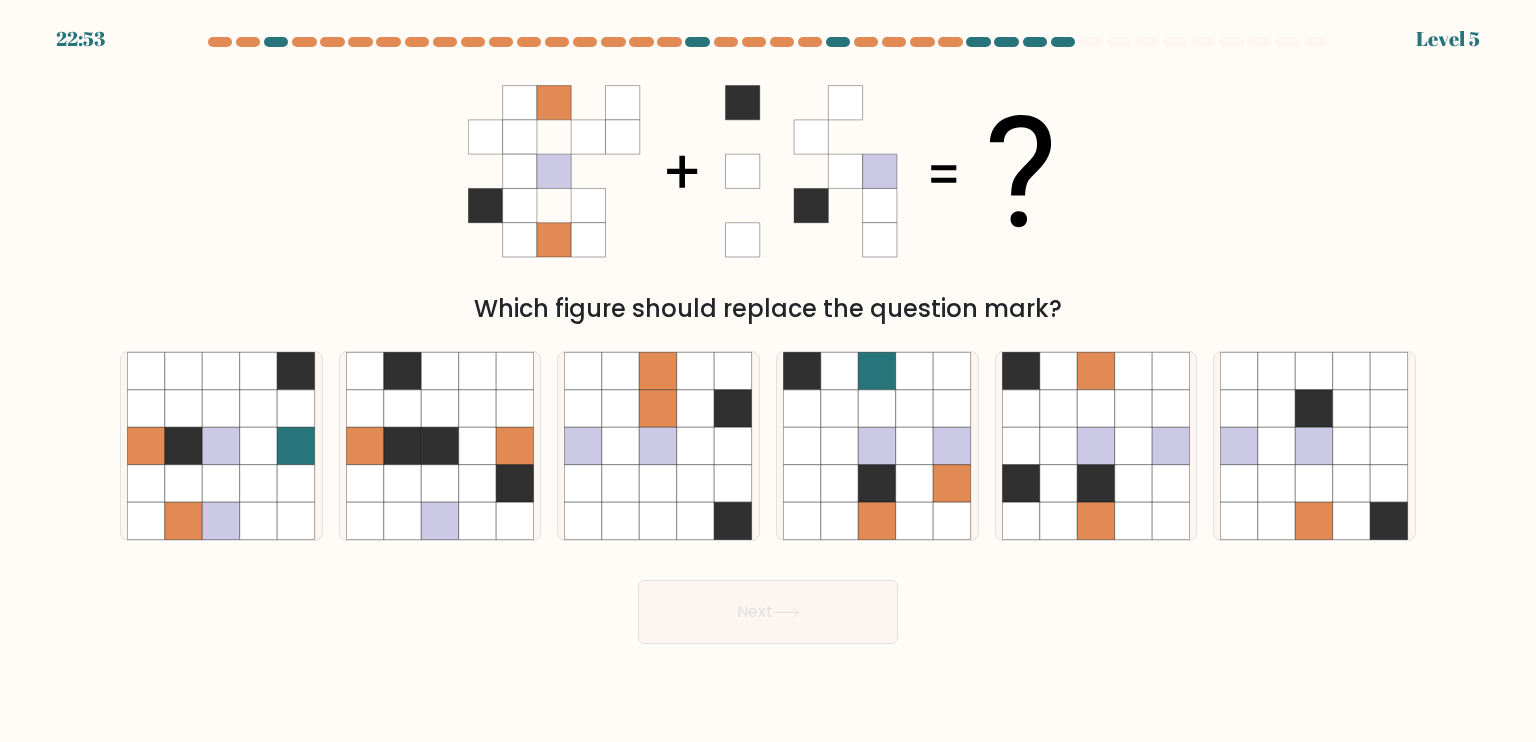 click 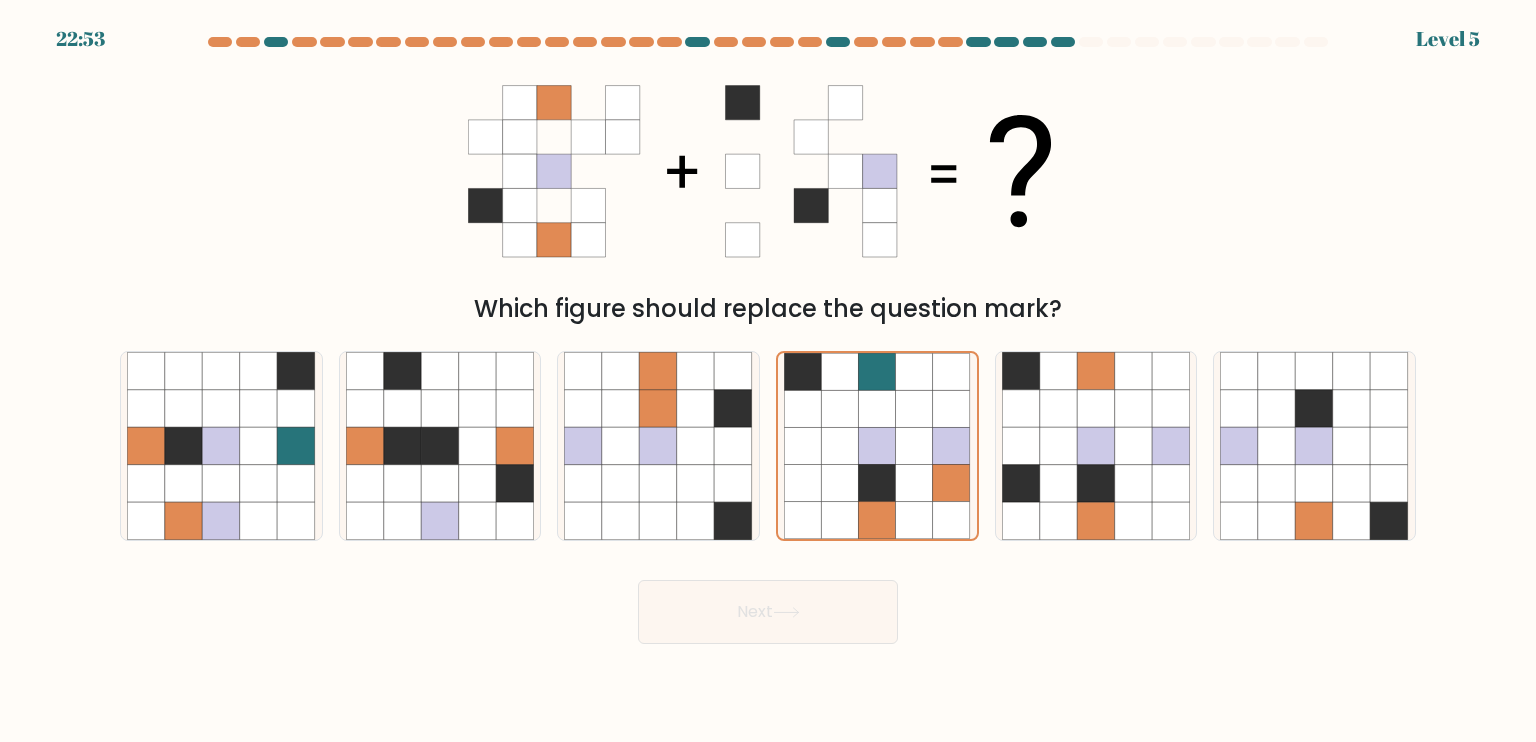 click on "Next" at bounding box center [768, 612] 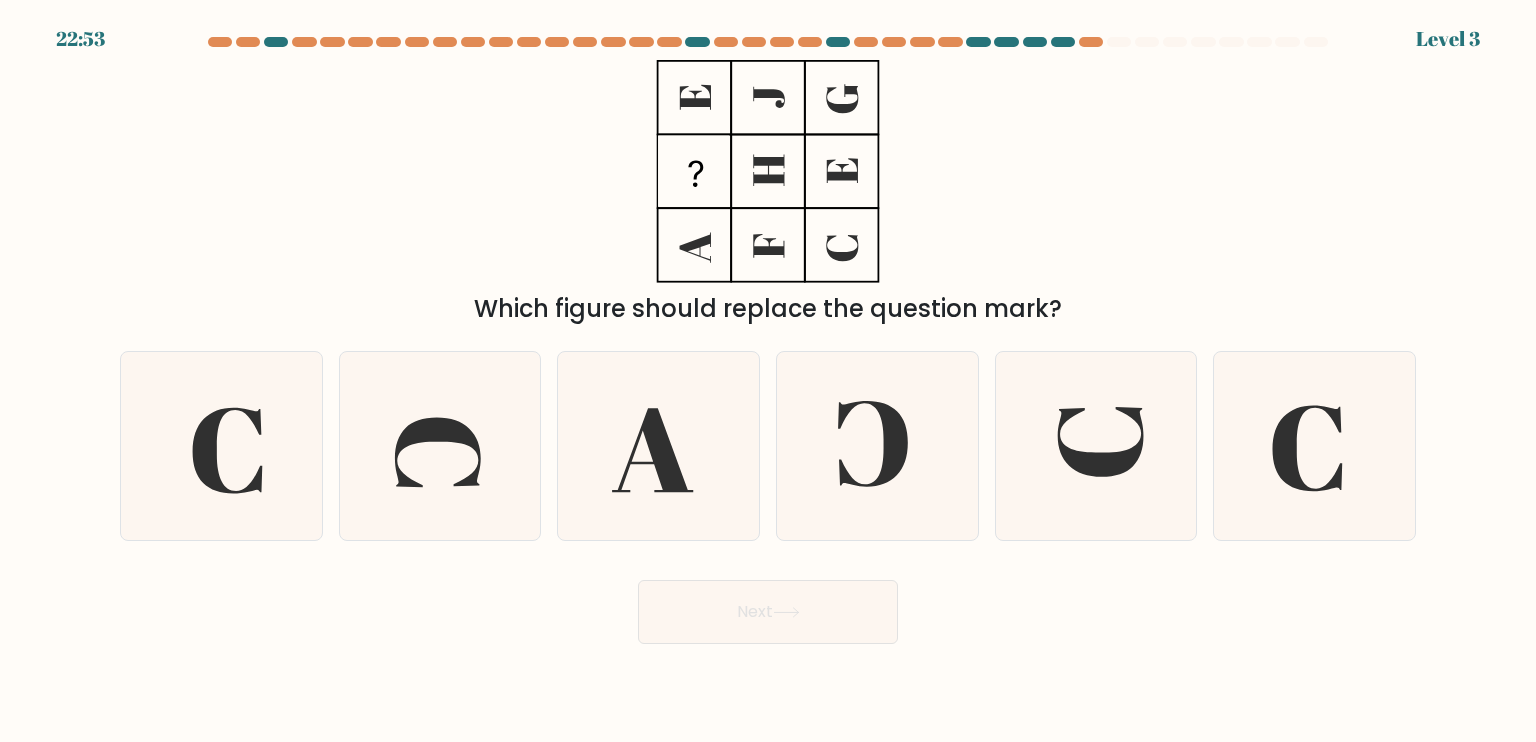click 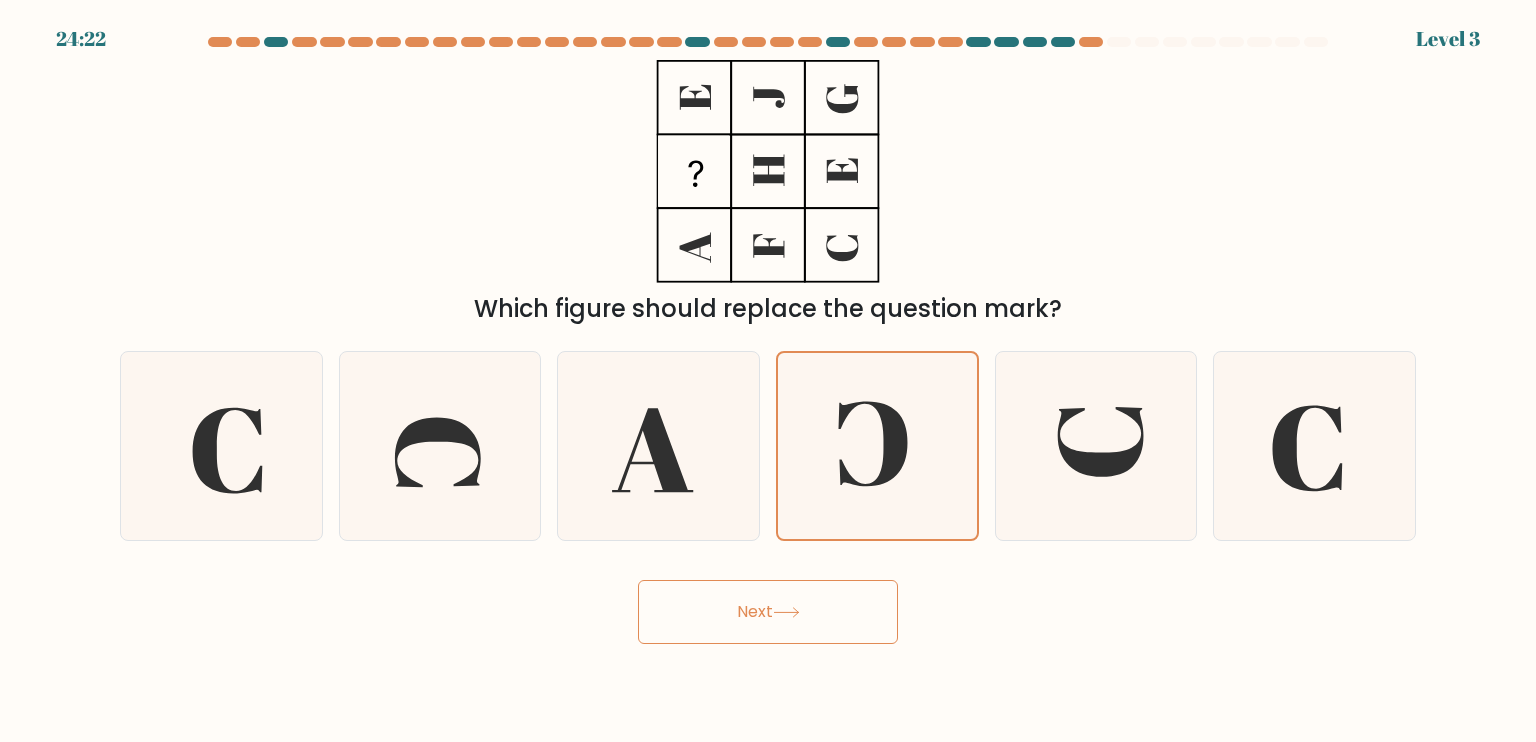 click on "Next" at bounding box center (768, 612) 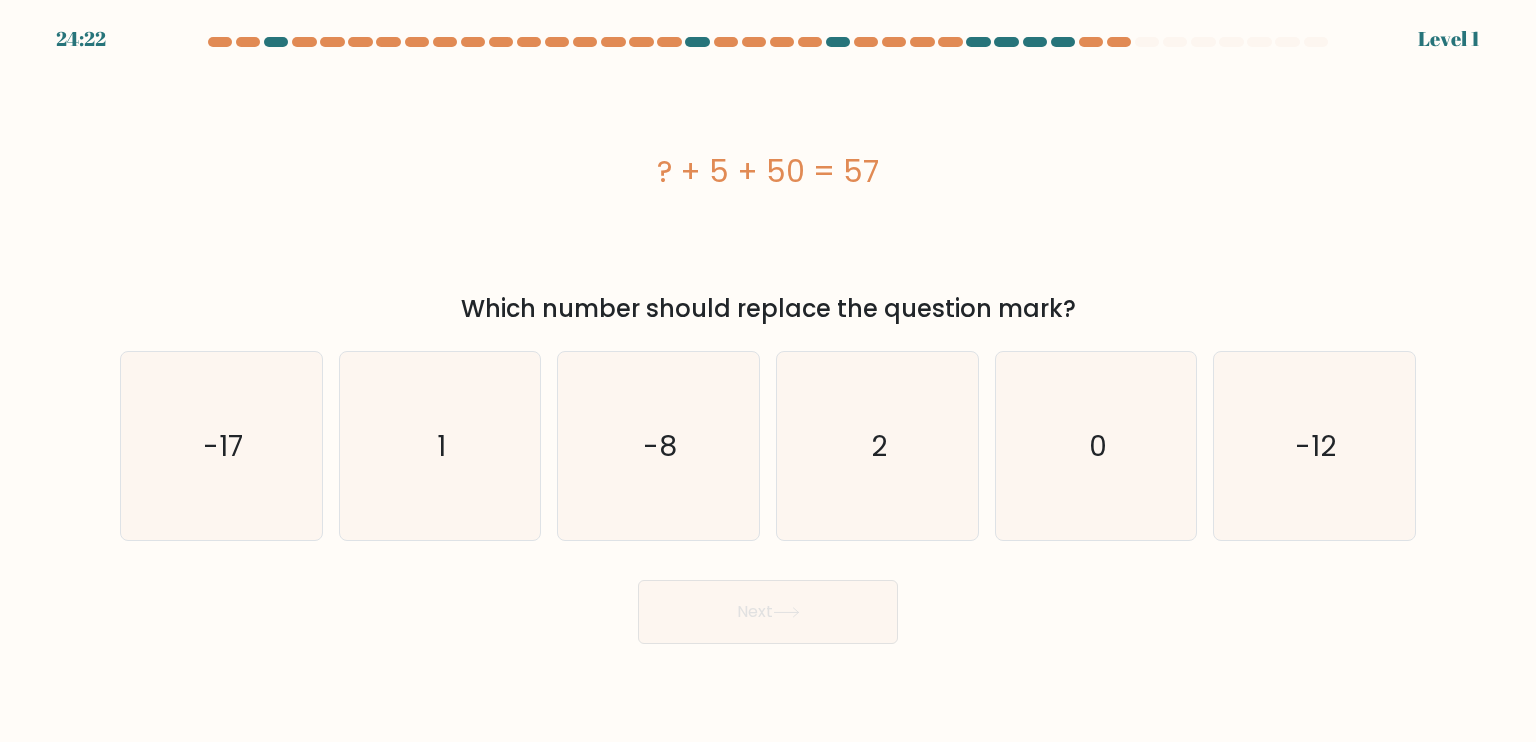 click on "2" 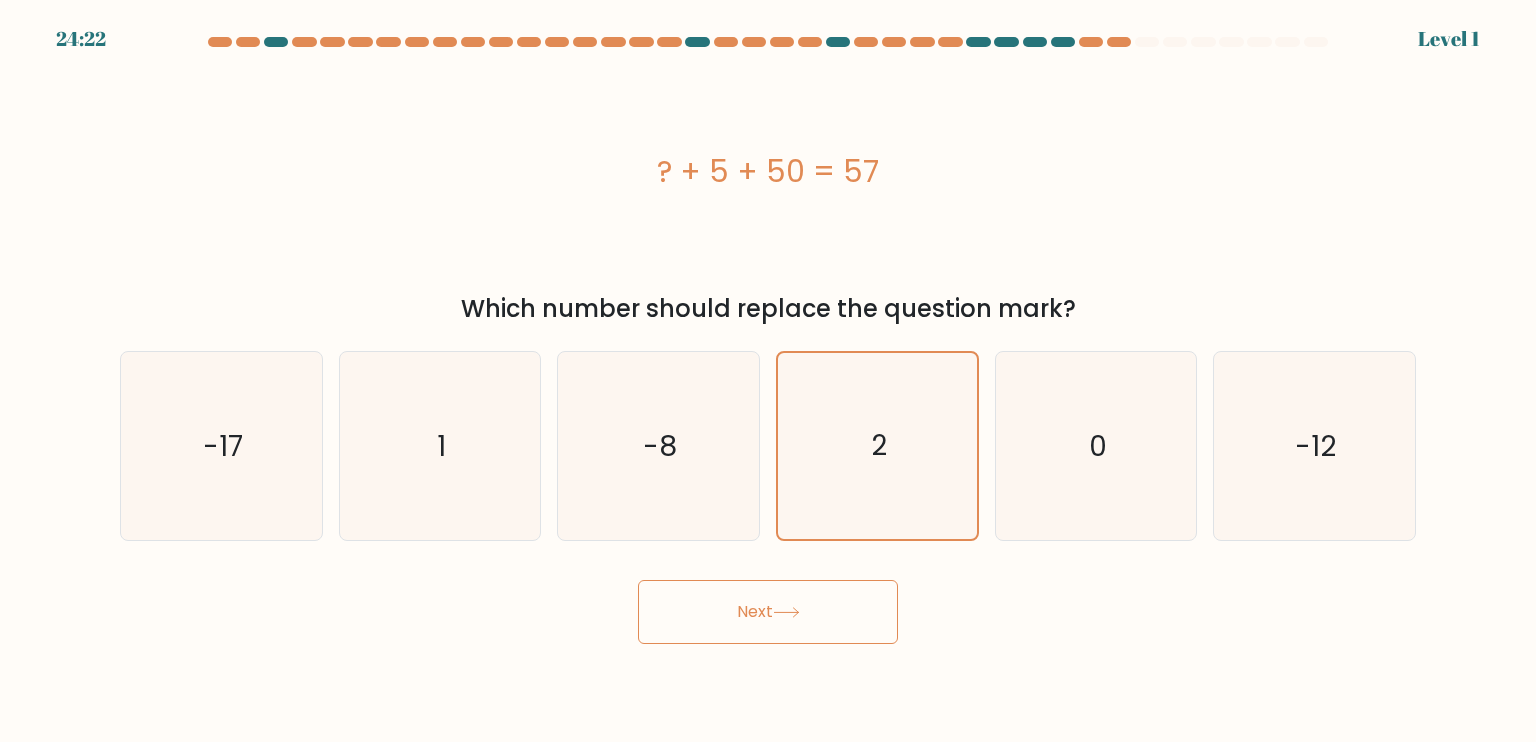 click on "Next" at bounding box center [768, 612] 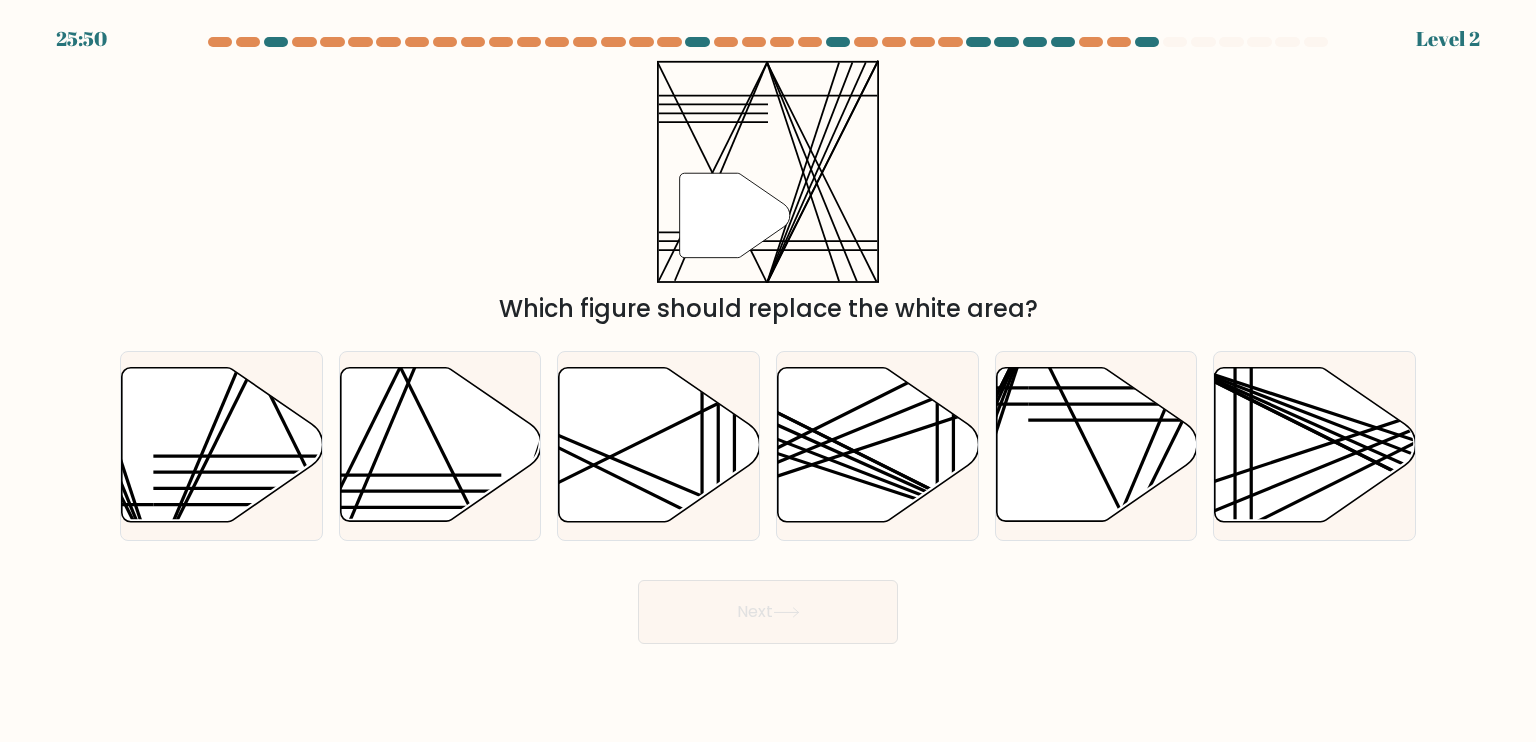 drag, startPoint x: 940, startPoint y: 539, endPoint x: 895, endPoint y: 599, distance: 75 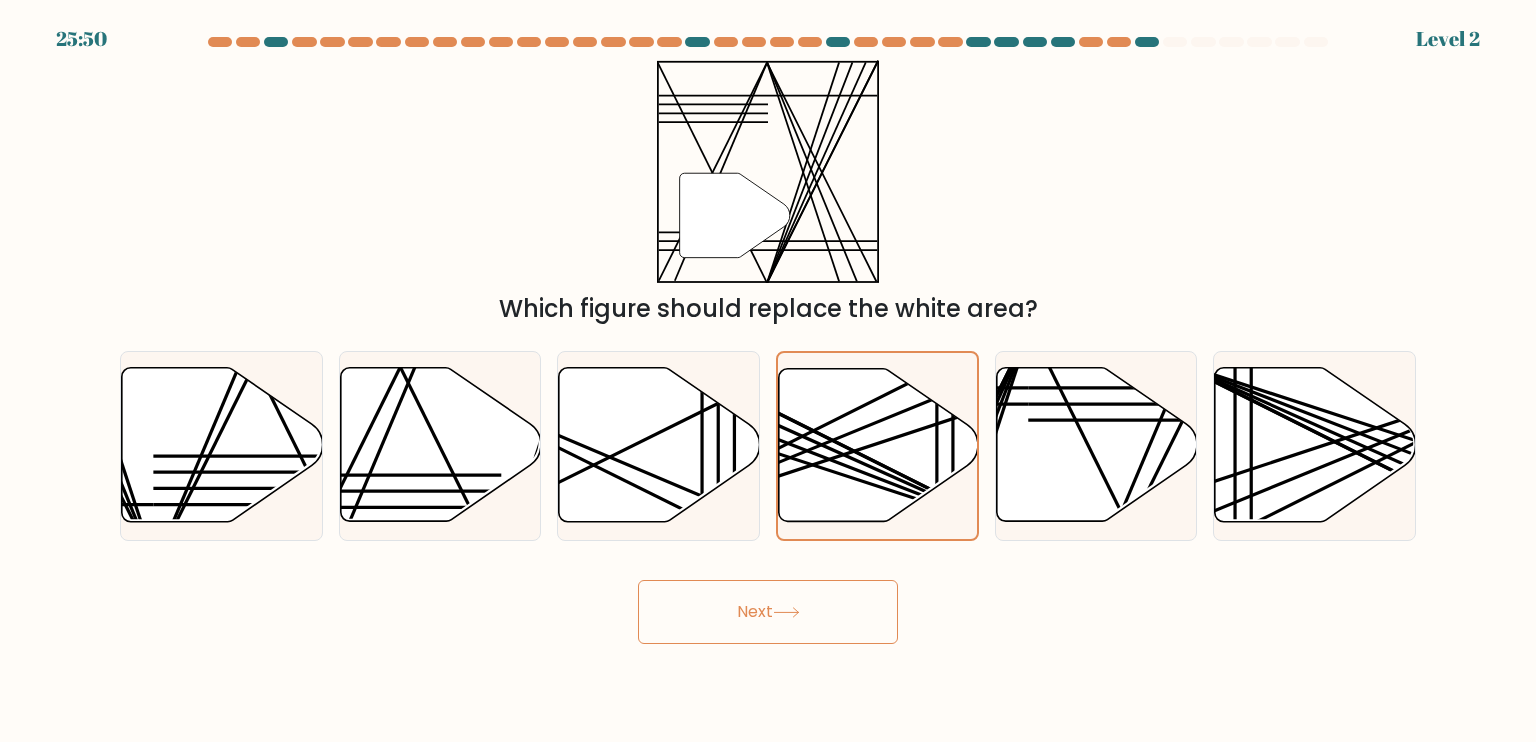 click on "Next" at bounding box center [768, 612] 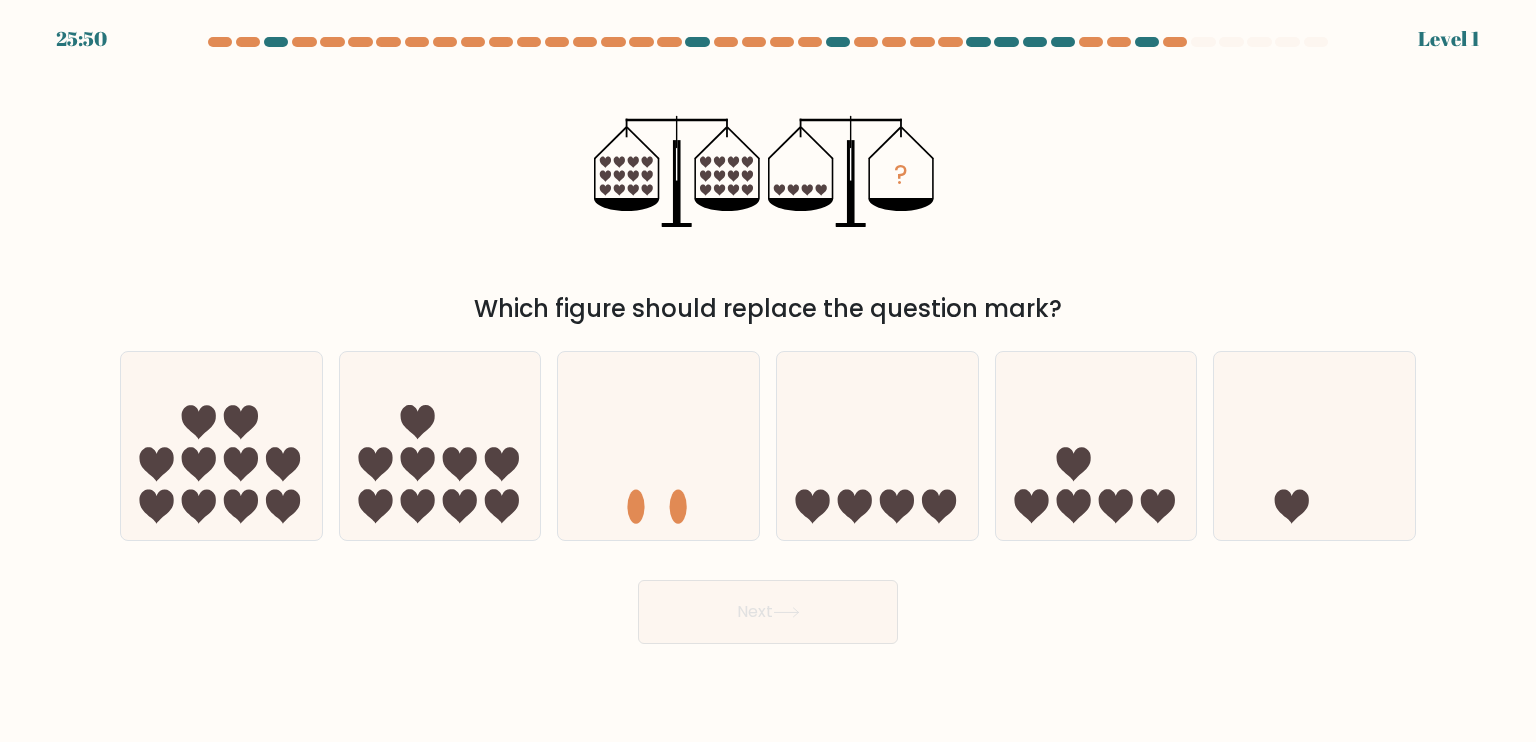 drag, startPoint x: 940, startPoint y: 495, endPoint x: 880, endPoint y: 597, distance: 118.3385 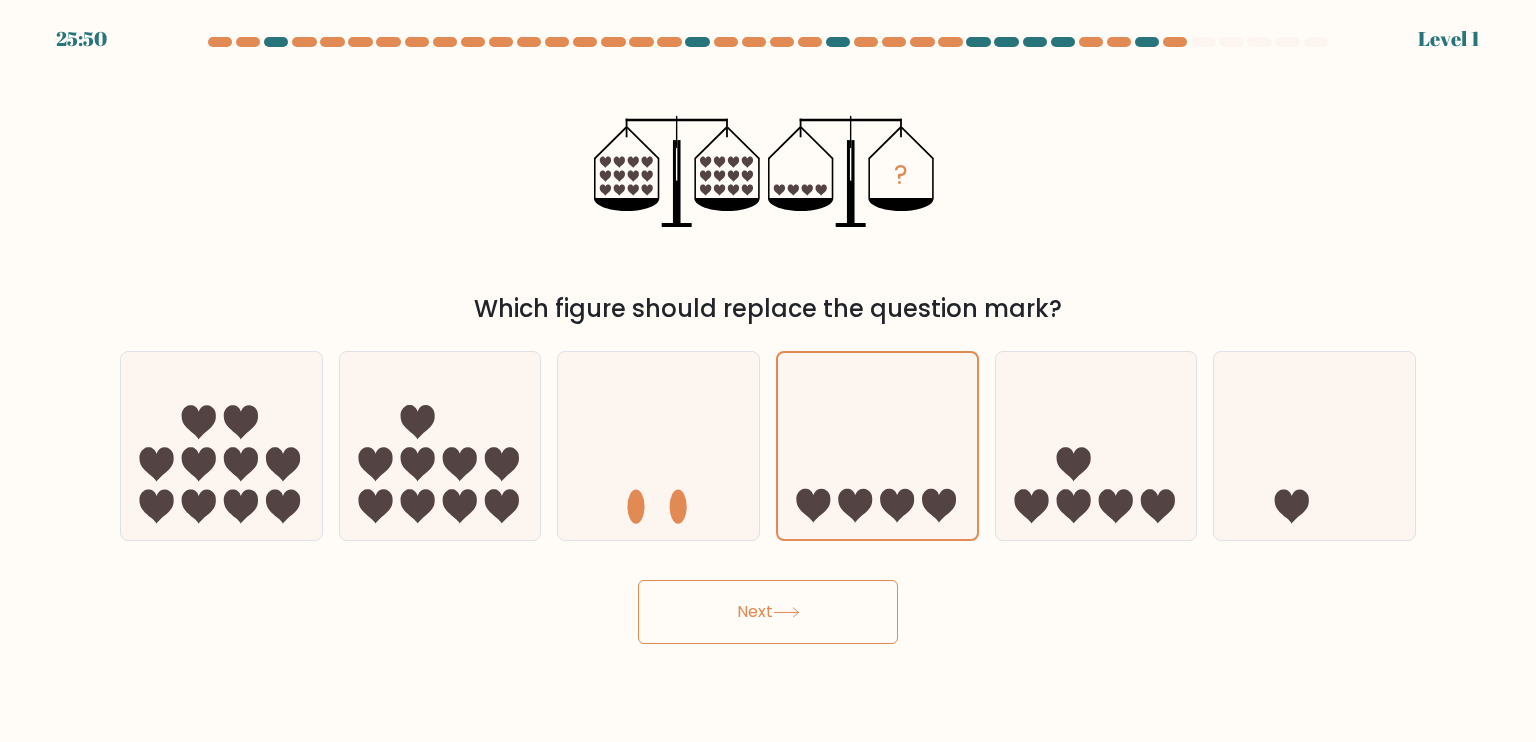 drag, startPoint x: 874, startPoint y: 610, endPoint x: 900, endPoint y: 566, distance: 51.10773 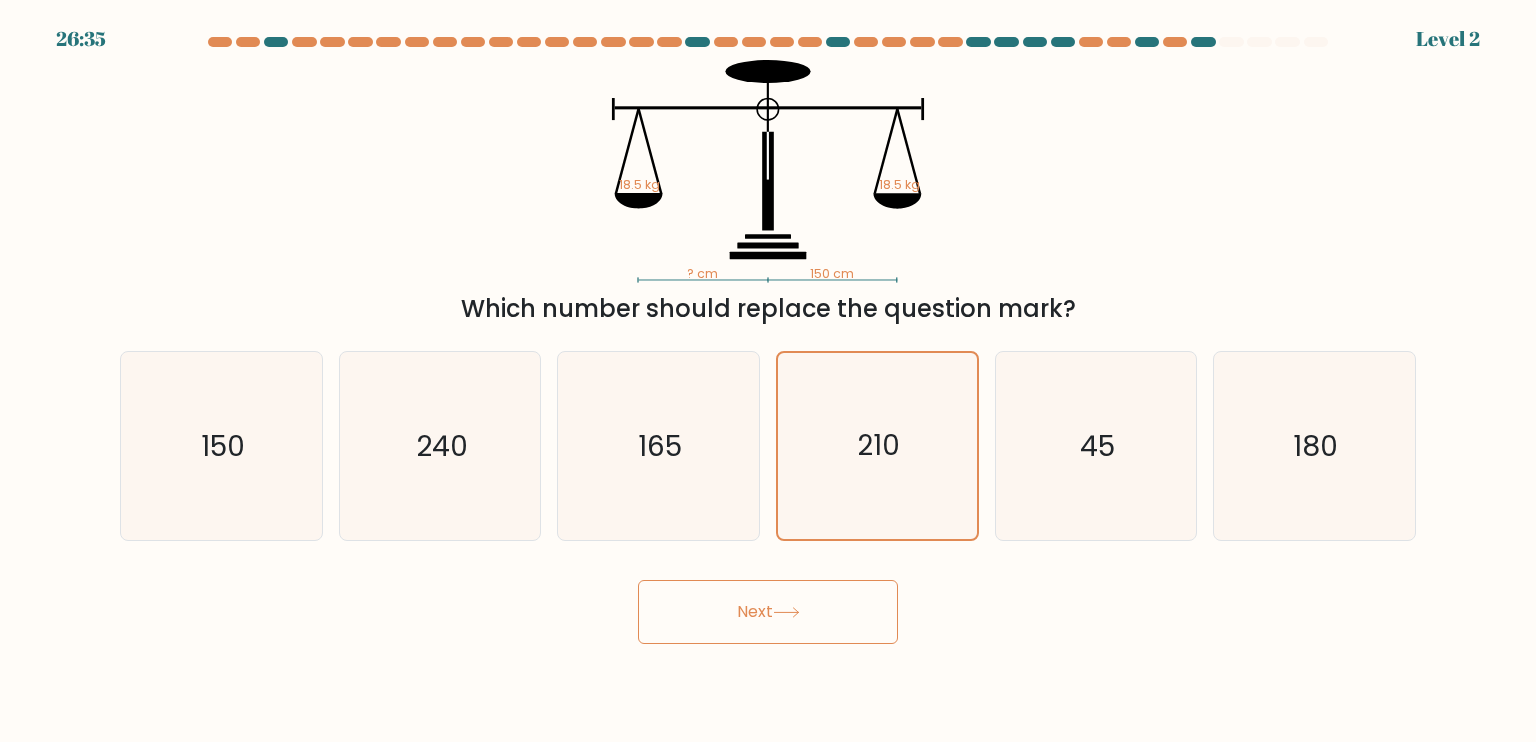 drag, startPoint x: 903, startPoint y: 587, endPoint x: 912, endPoint y: 567, distance: 21.931713 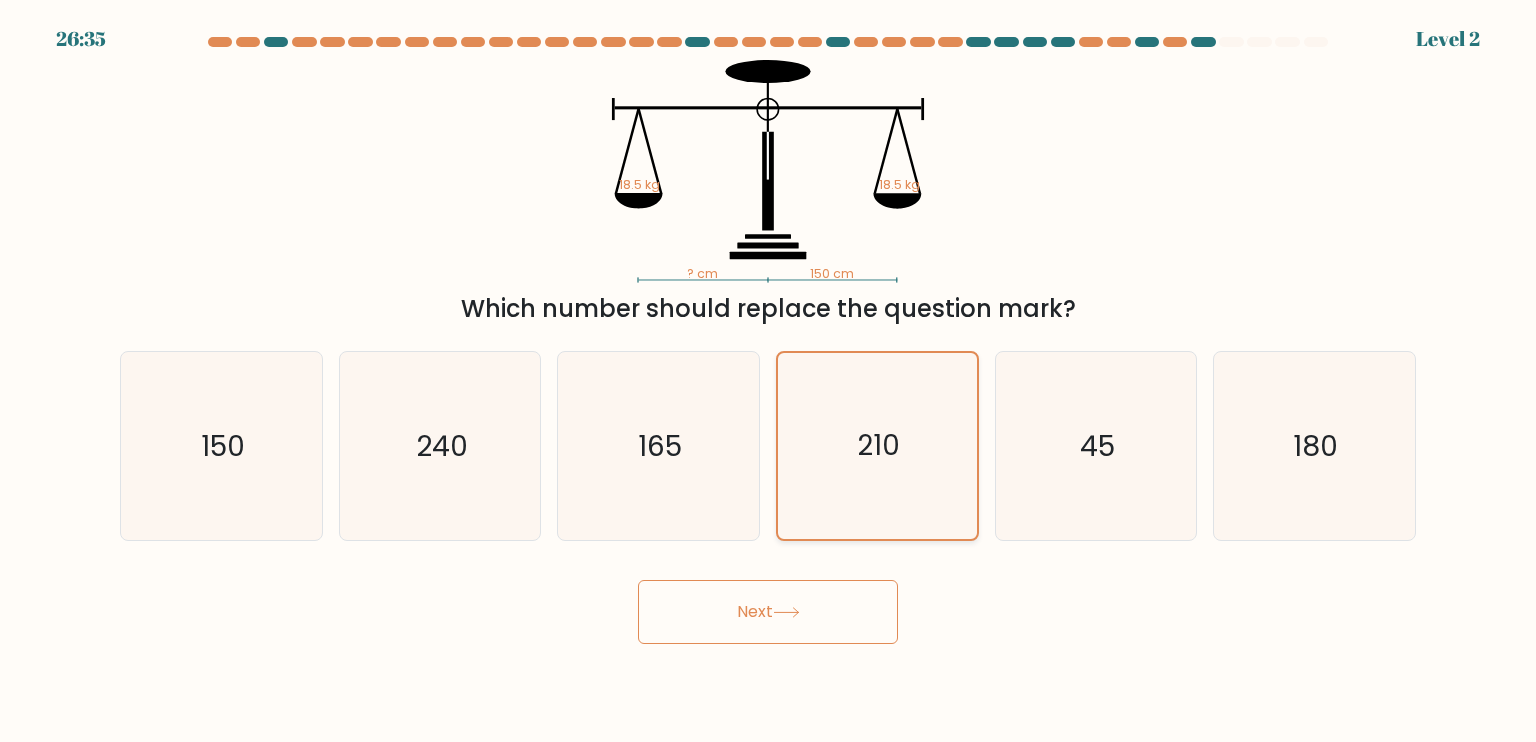 drag, startPoint x: 958, startPoint y: 498, endPoint x: 950, endPoint y: 521, distance: 24.351591 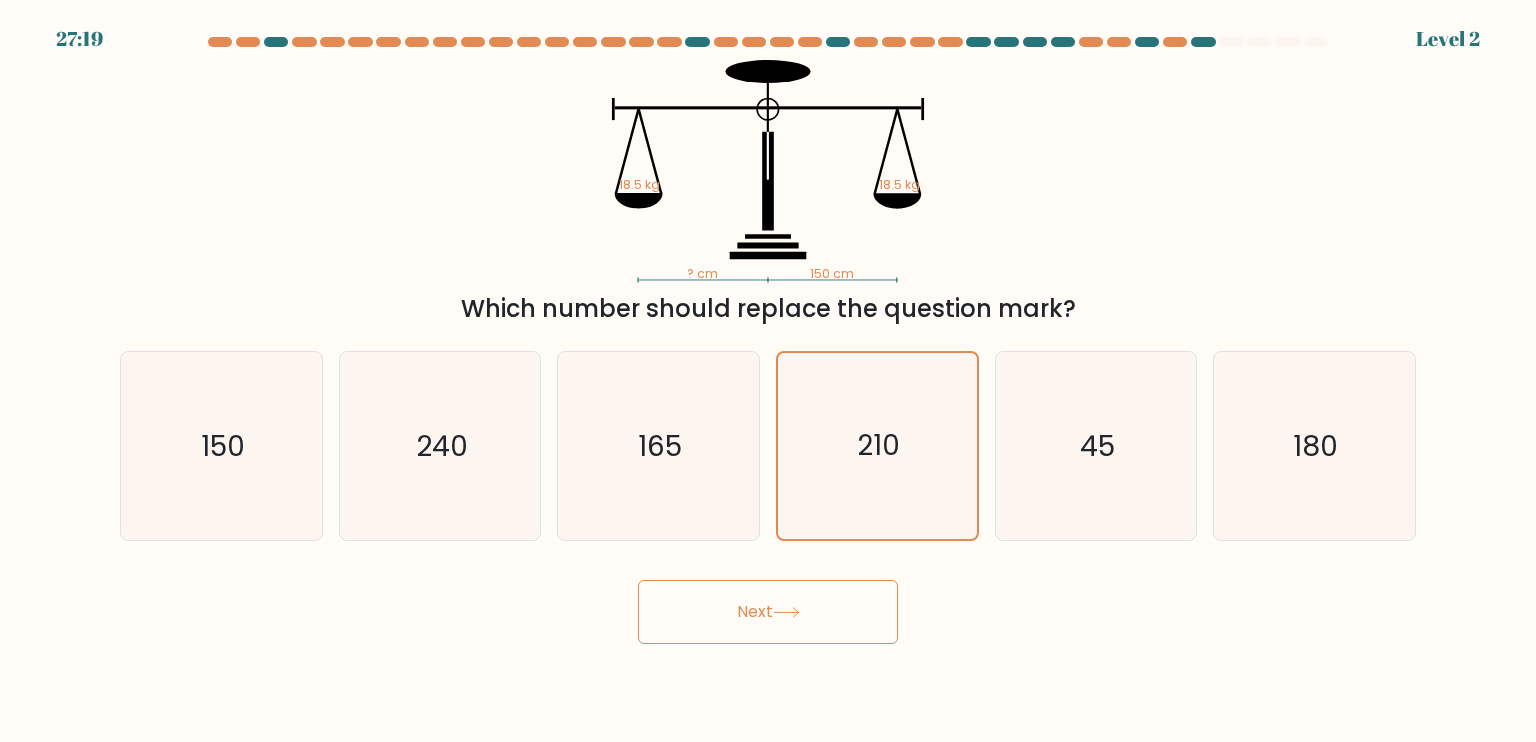 click on "Next" at bounding box center [768, 604] 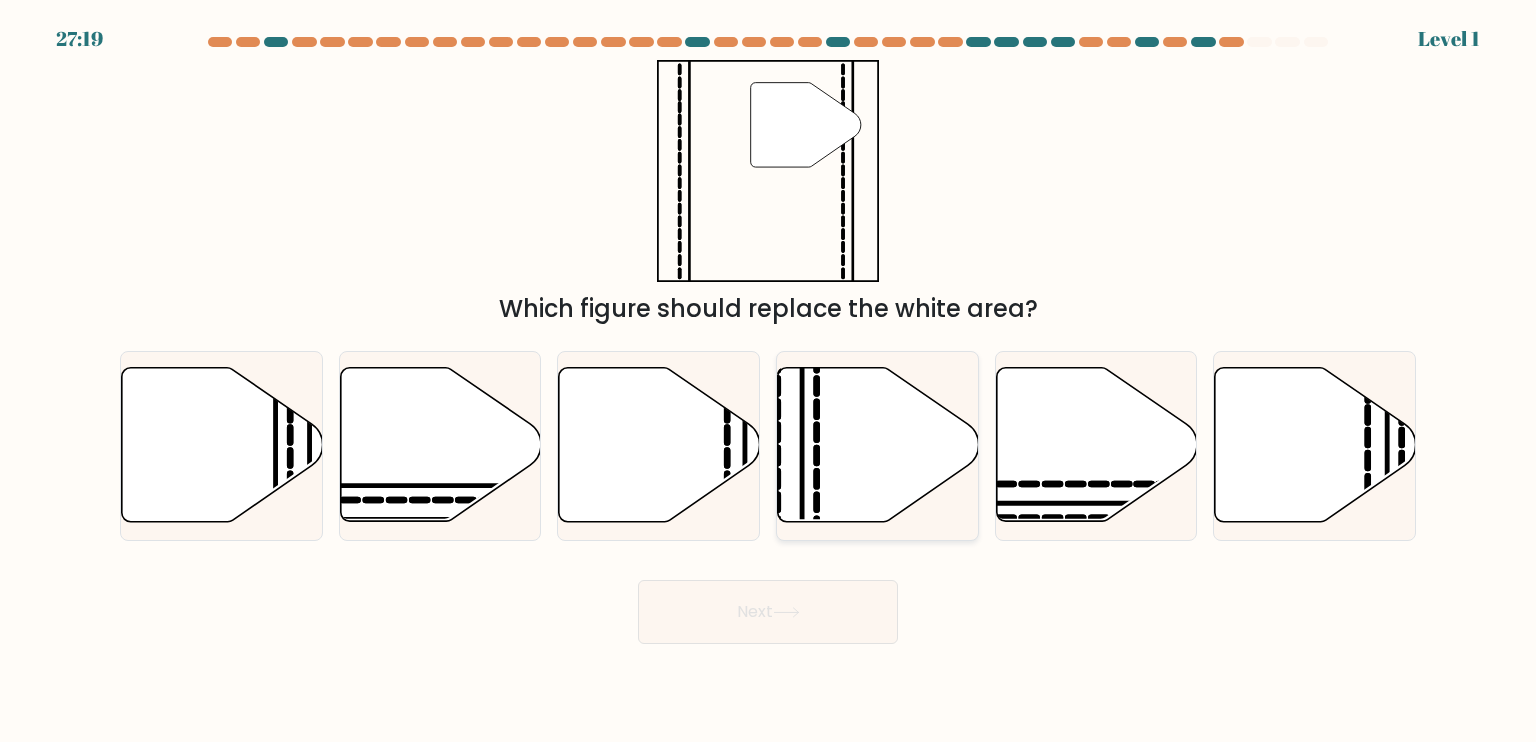 click 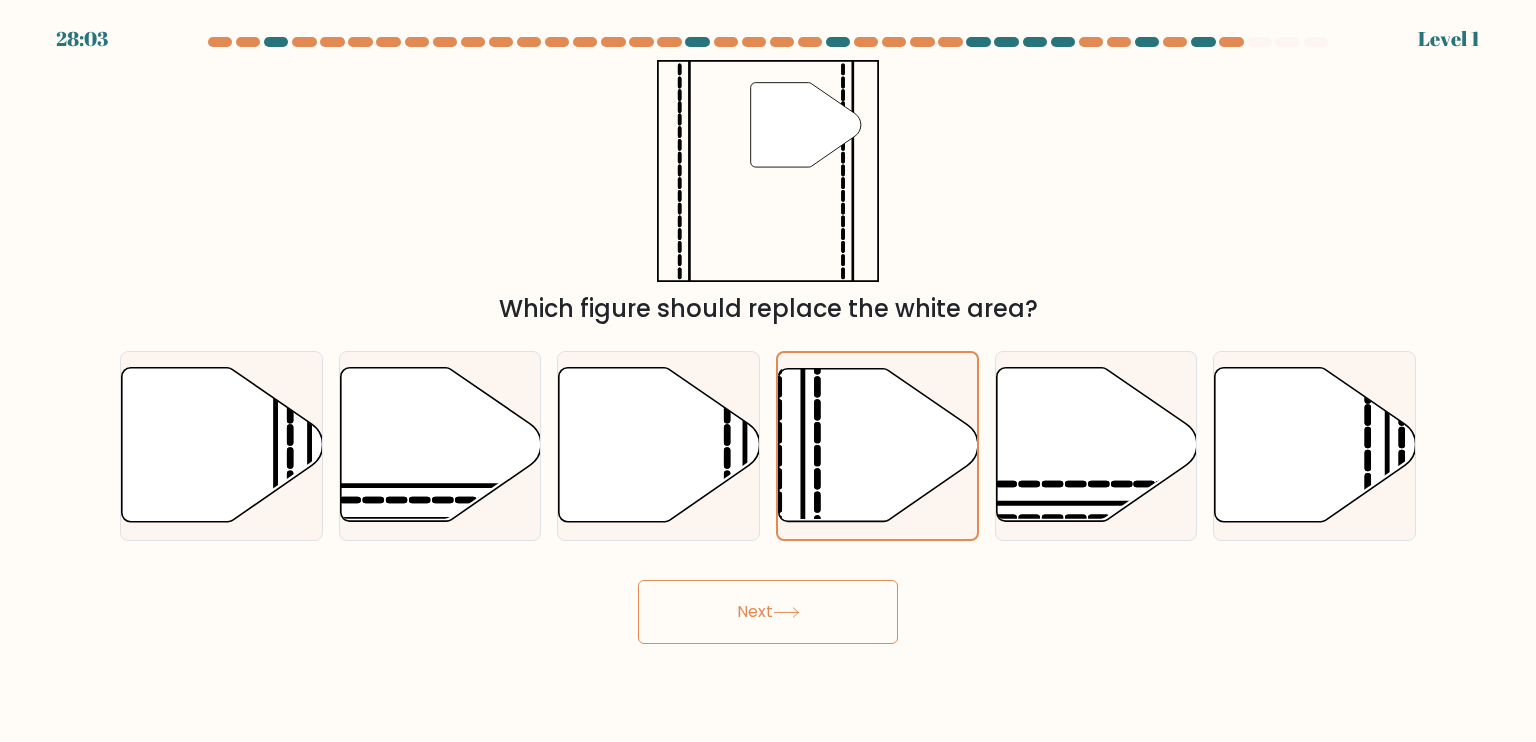 click on "Next" at bounding box center (768, 604) 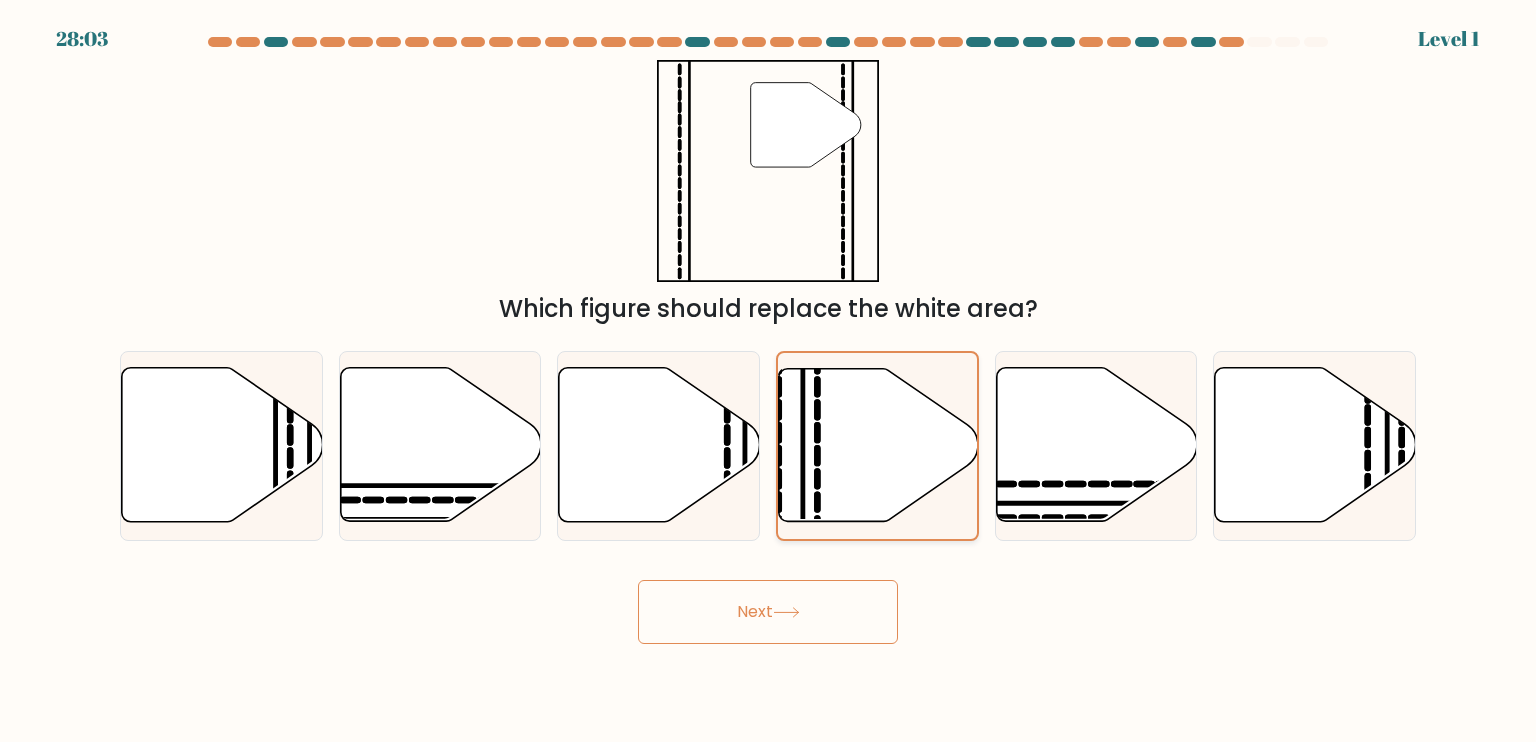 click 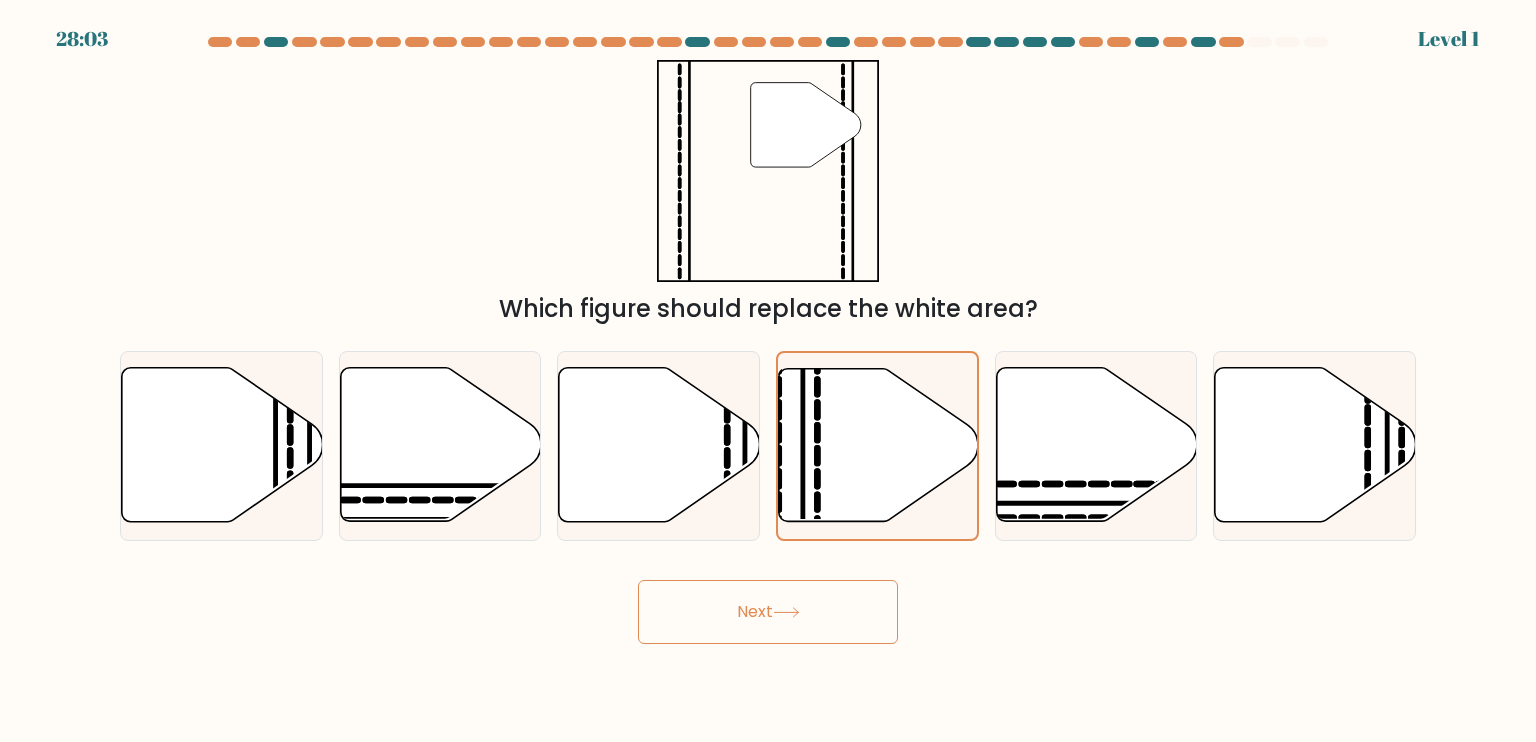 click on "Next" at bounding box center [768, 612] 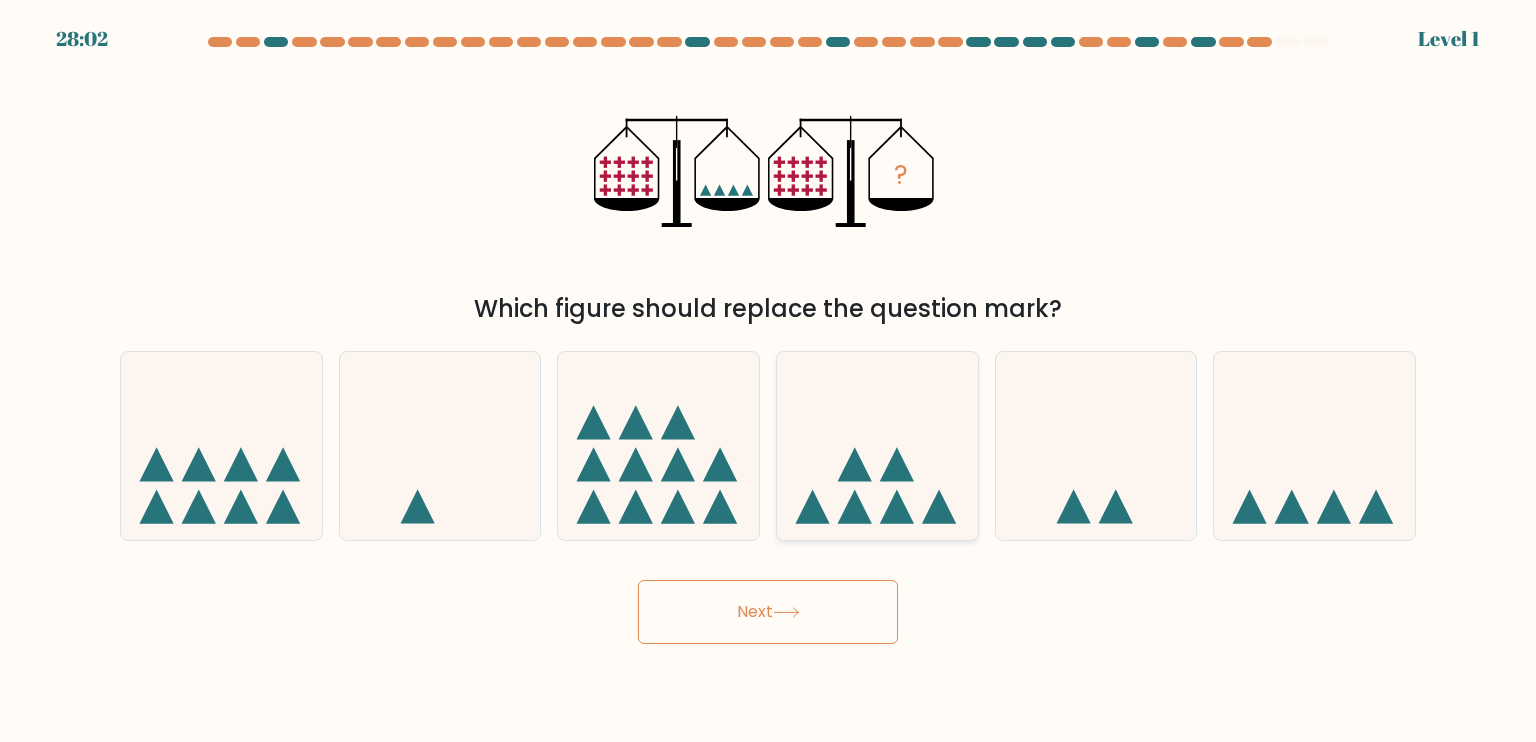 click 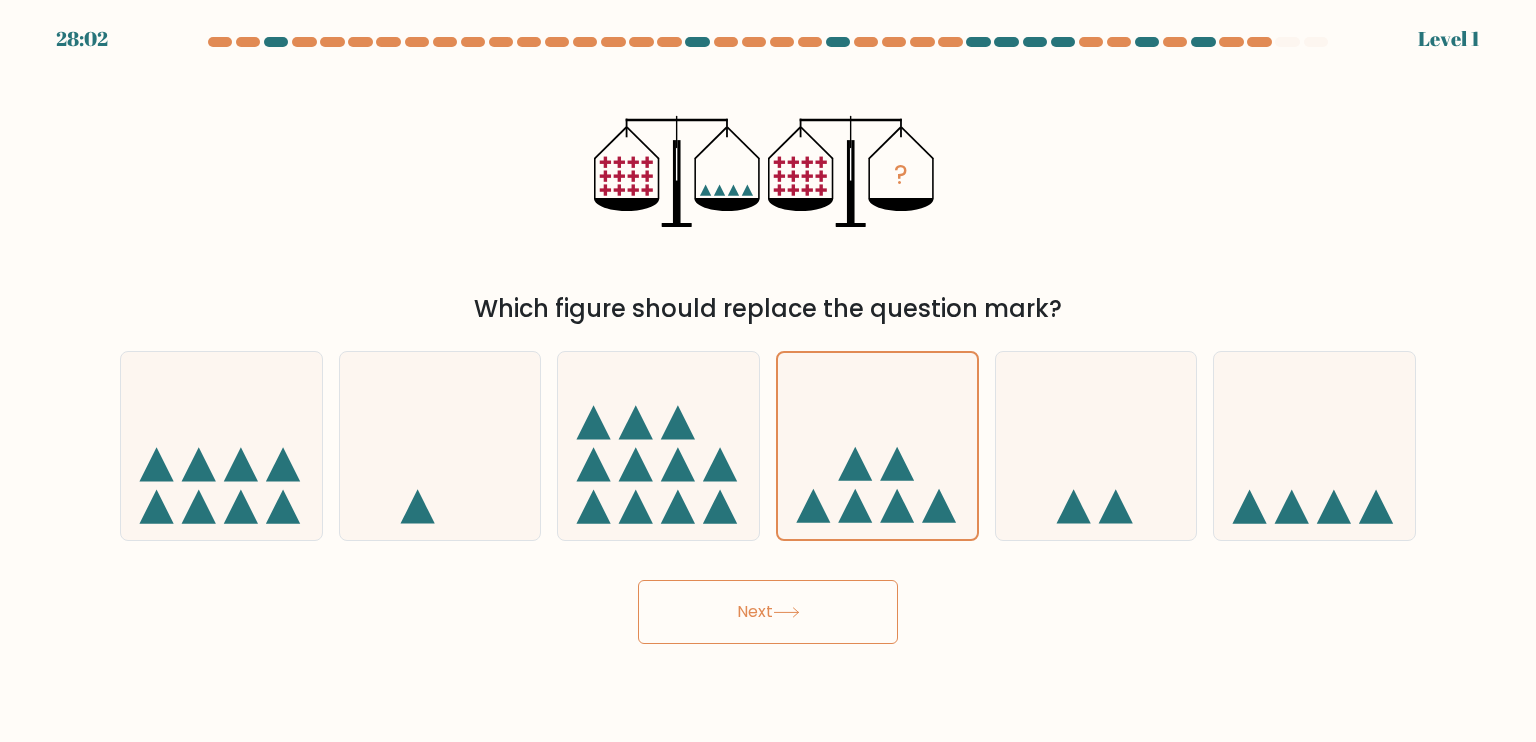 click on "Next" at bounding box center [768, 612] 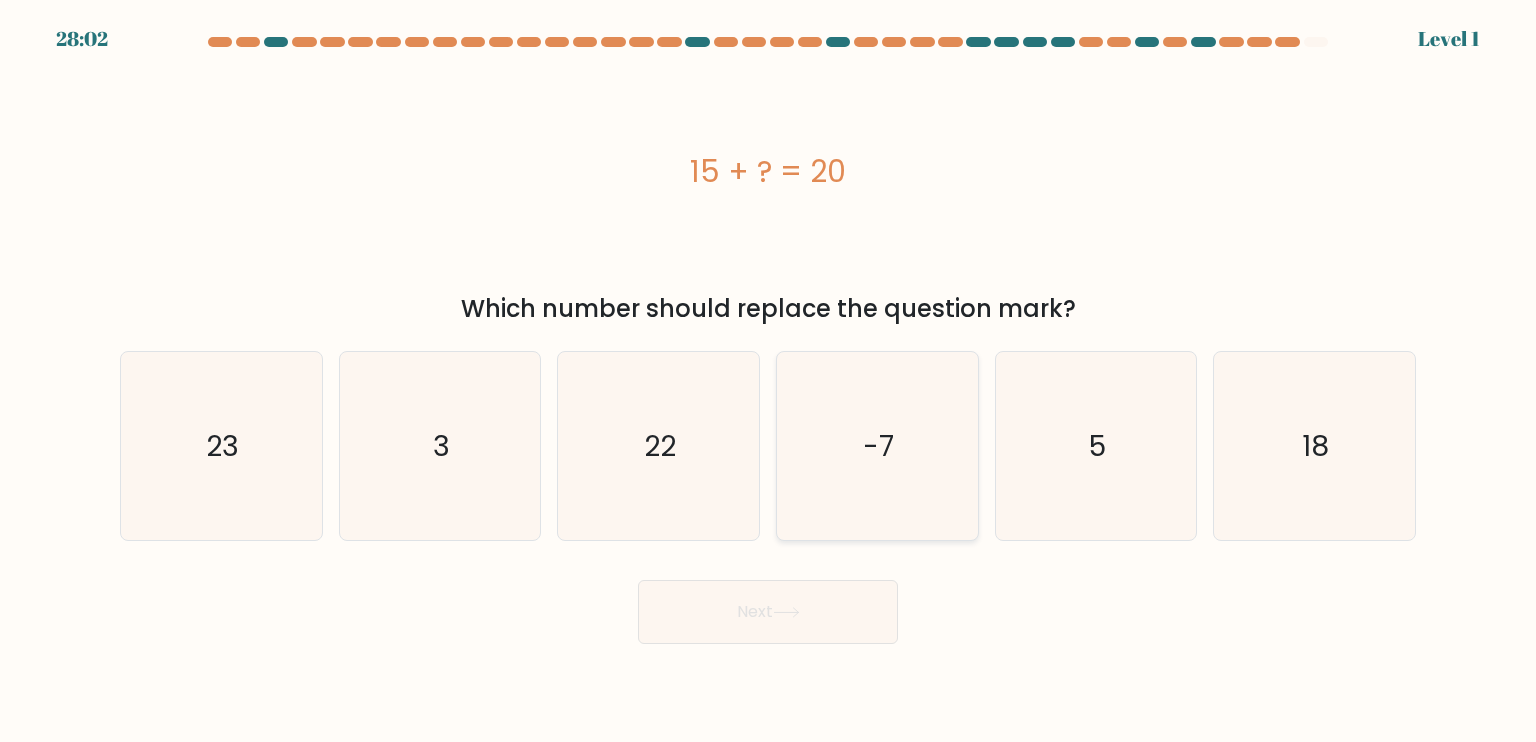 click on "-7" 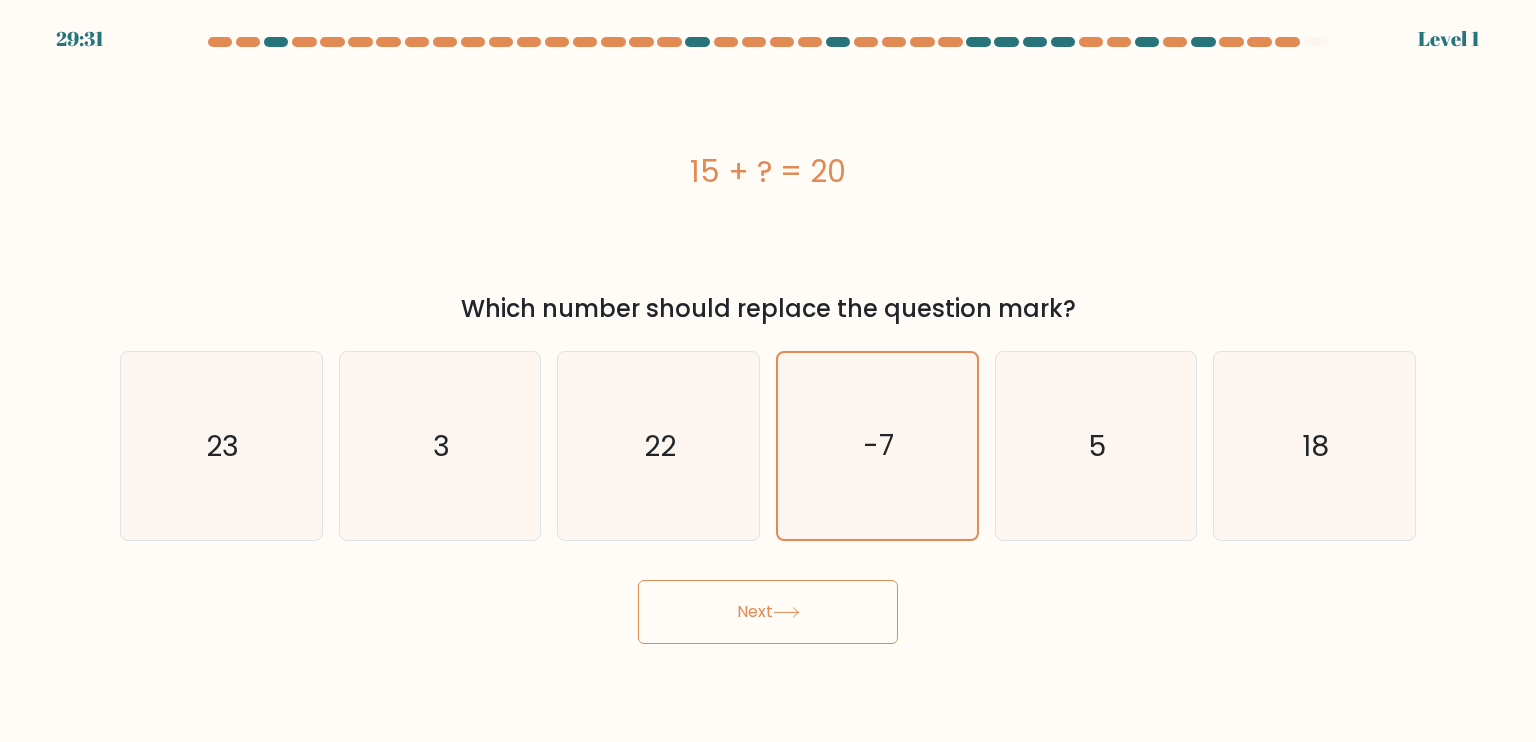 click on "Next" at bounding box center [768, 612] 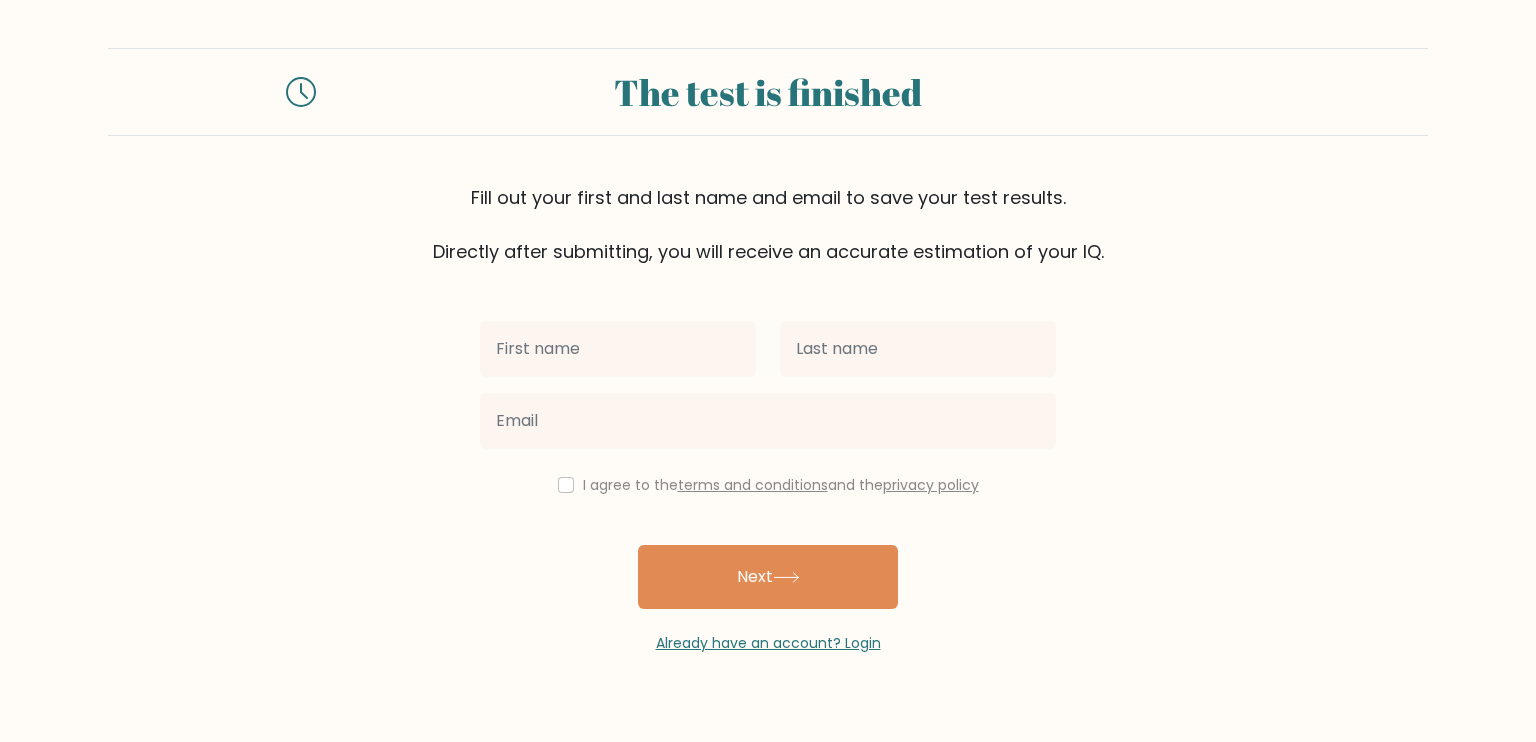 scroll, scrollTop: 0, scrollLeft: 0, axis: both 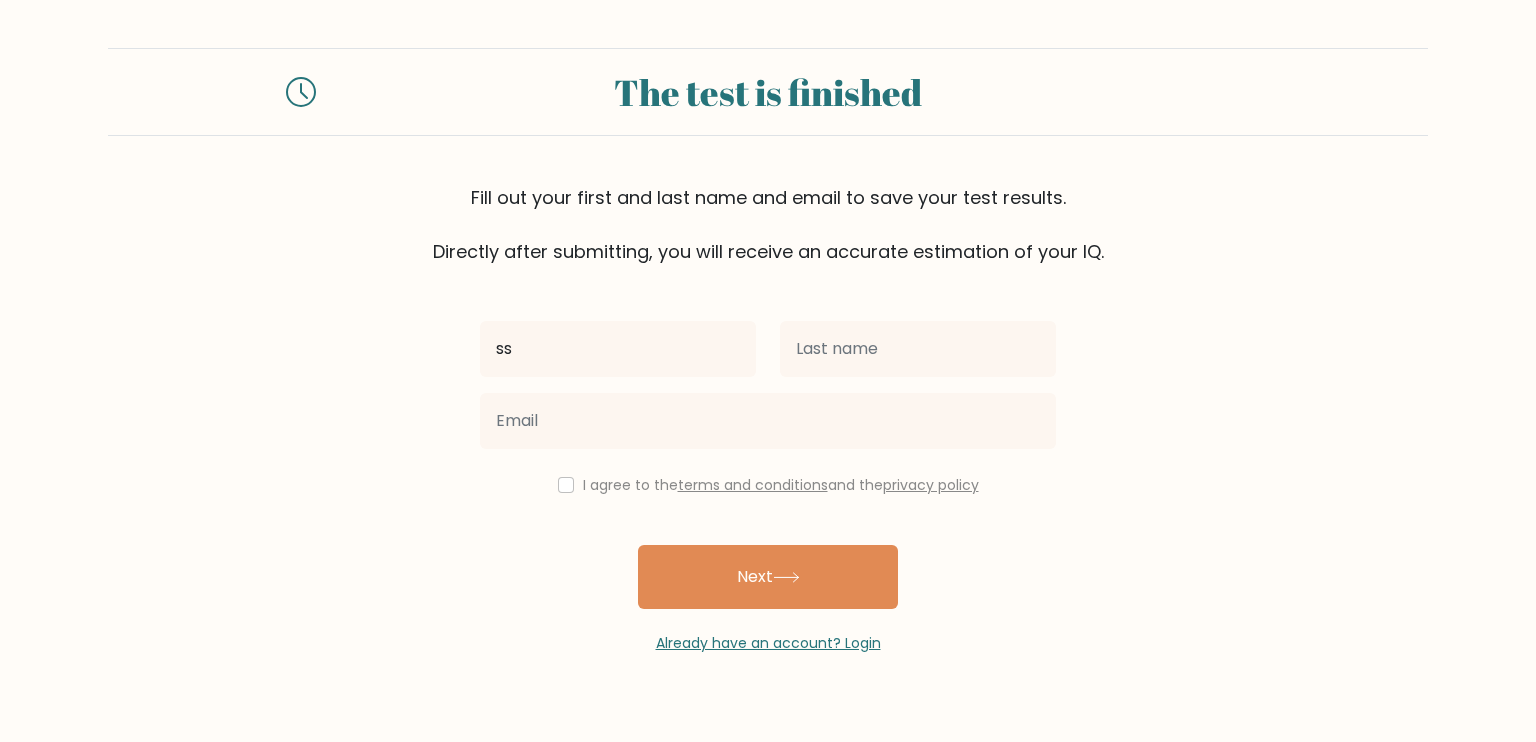 type on "ss" 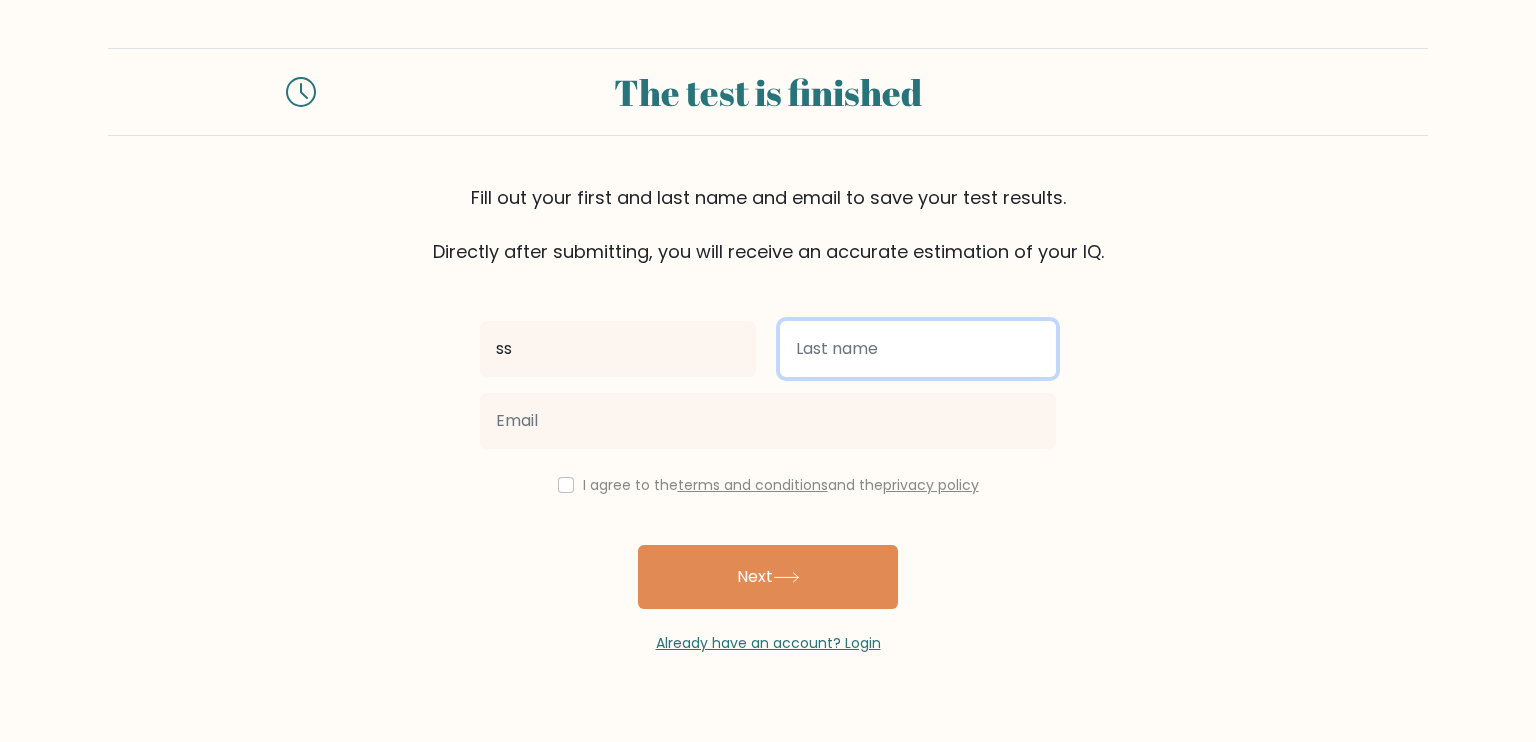 click at bounding box center (918, 349) 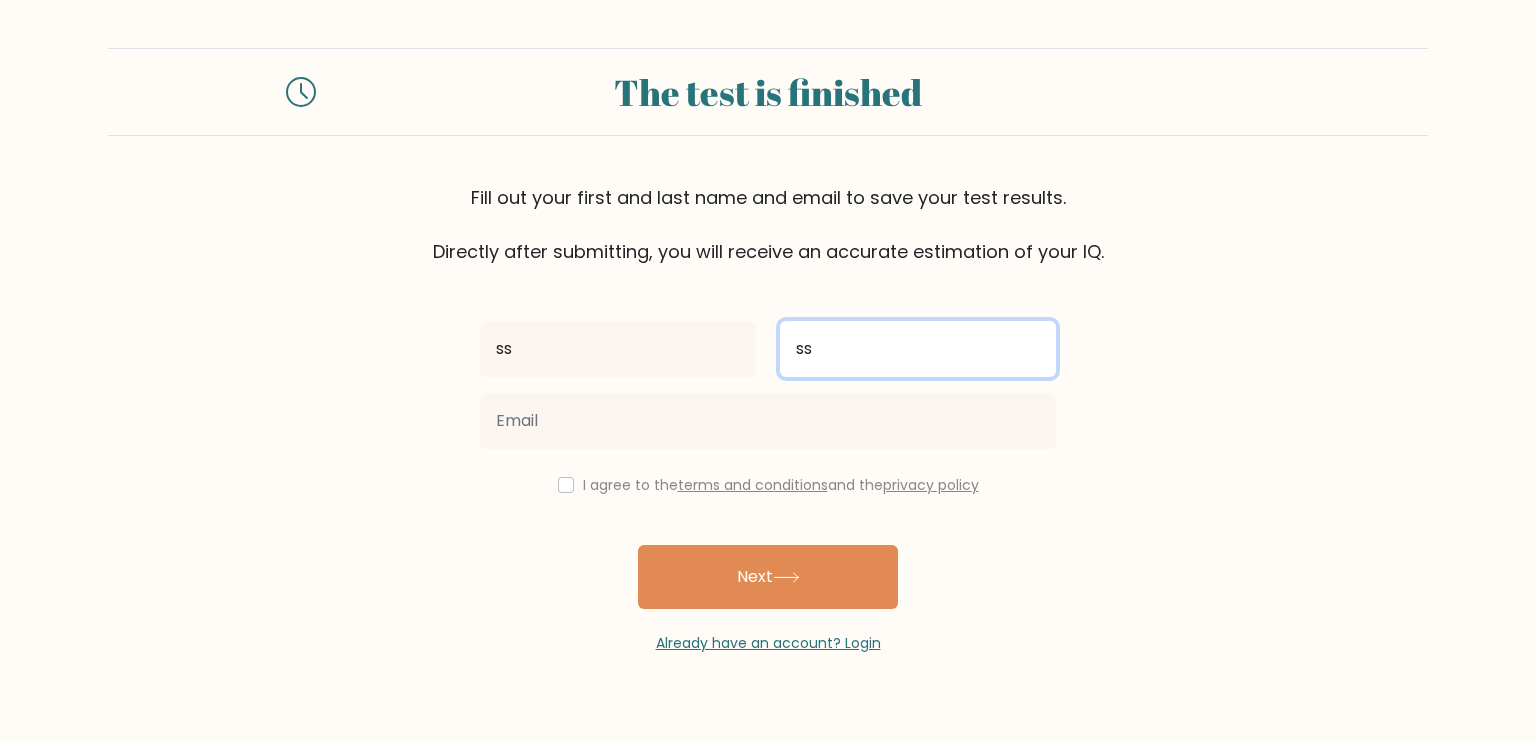 type on "ss" 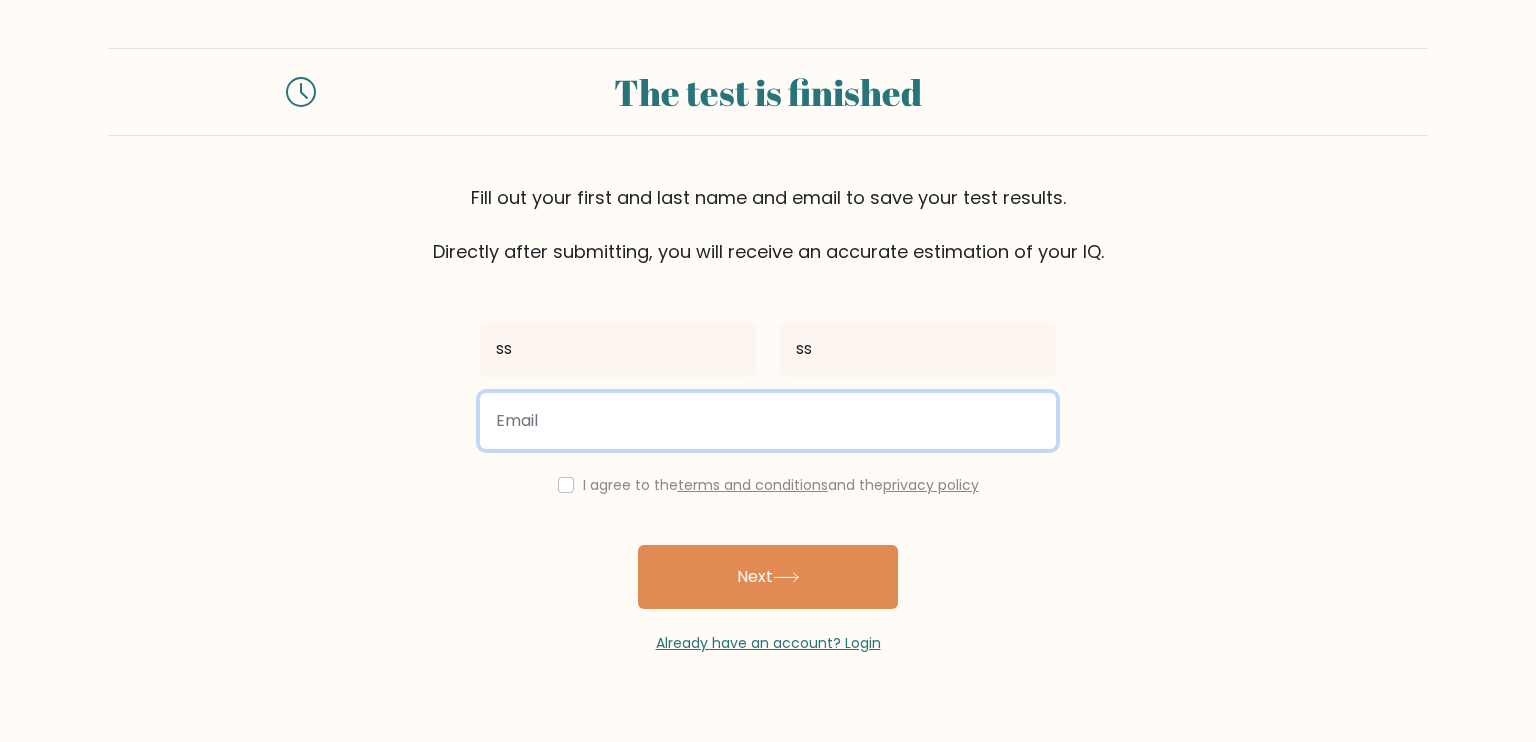 drag, startPoint x: 752, startPoint y: 404, endPoint x: 739, endPoint y: 391, distance: 18.384777 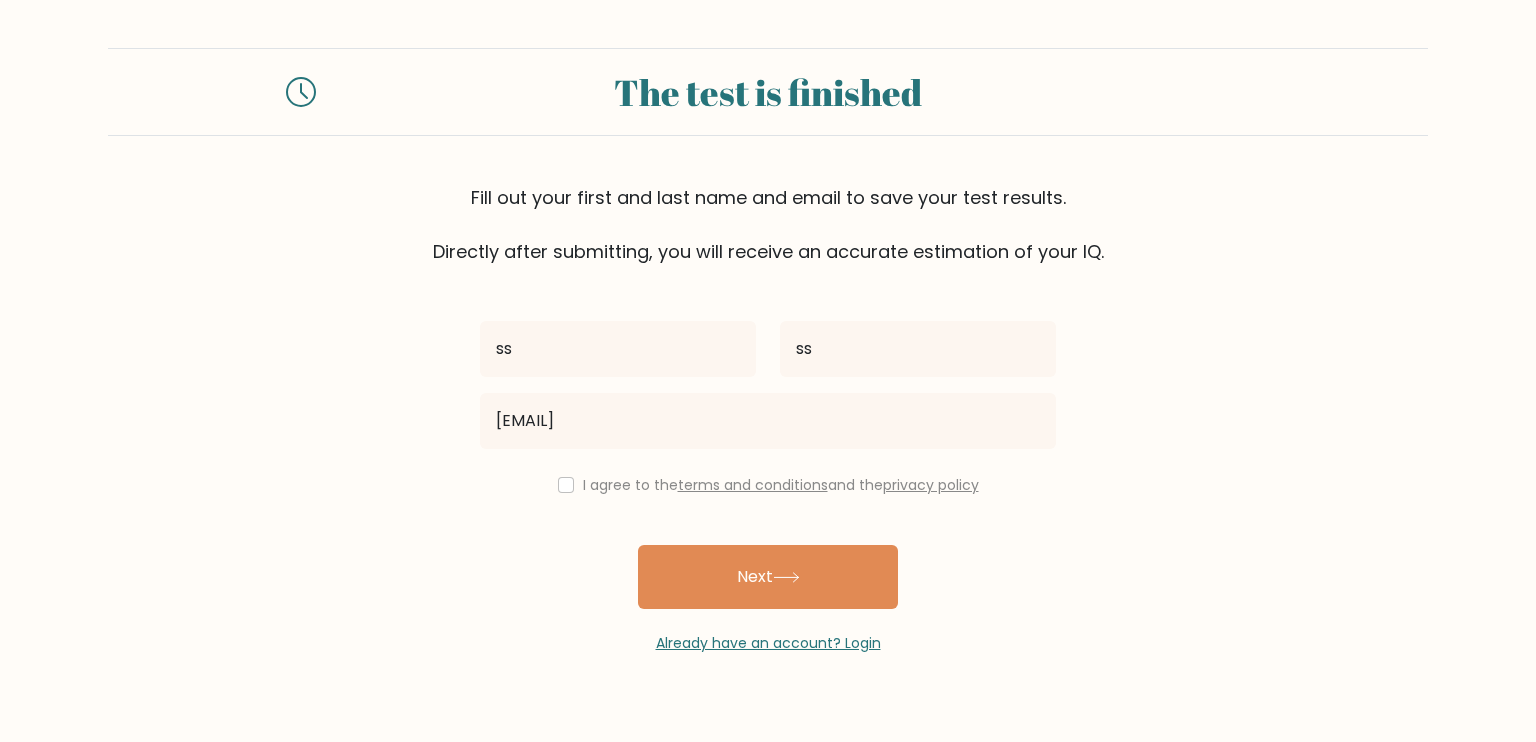 click on "I agree to the  terms and conditions  and the  privacy policy" at bounding box center (768, 485) 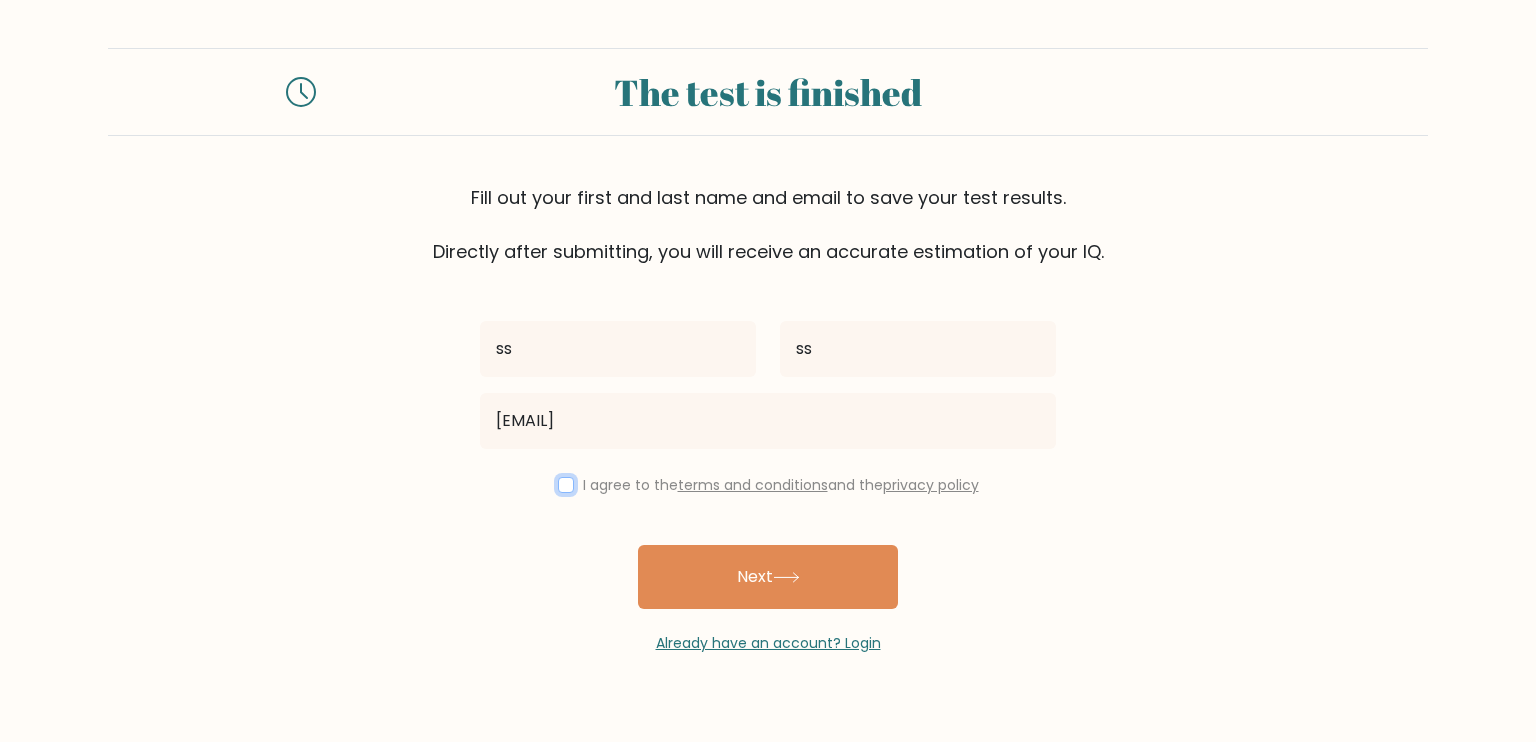 click at bounding box center (566, 485) 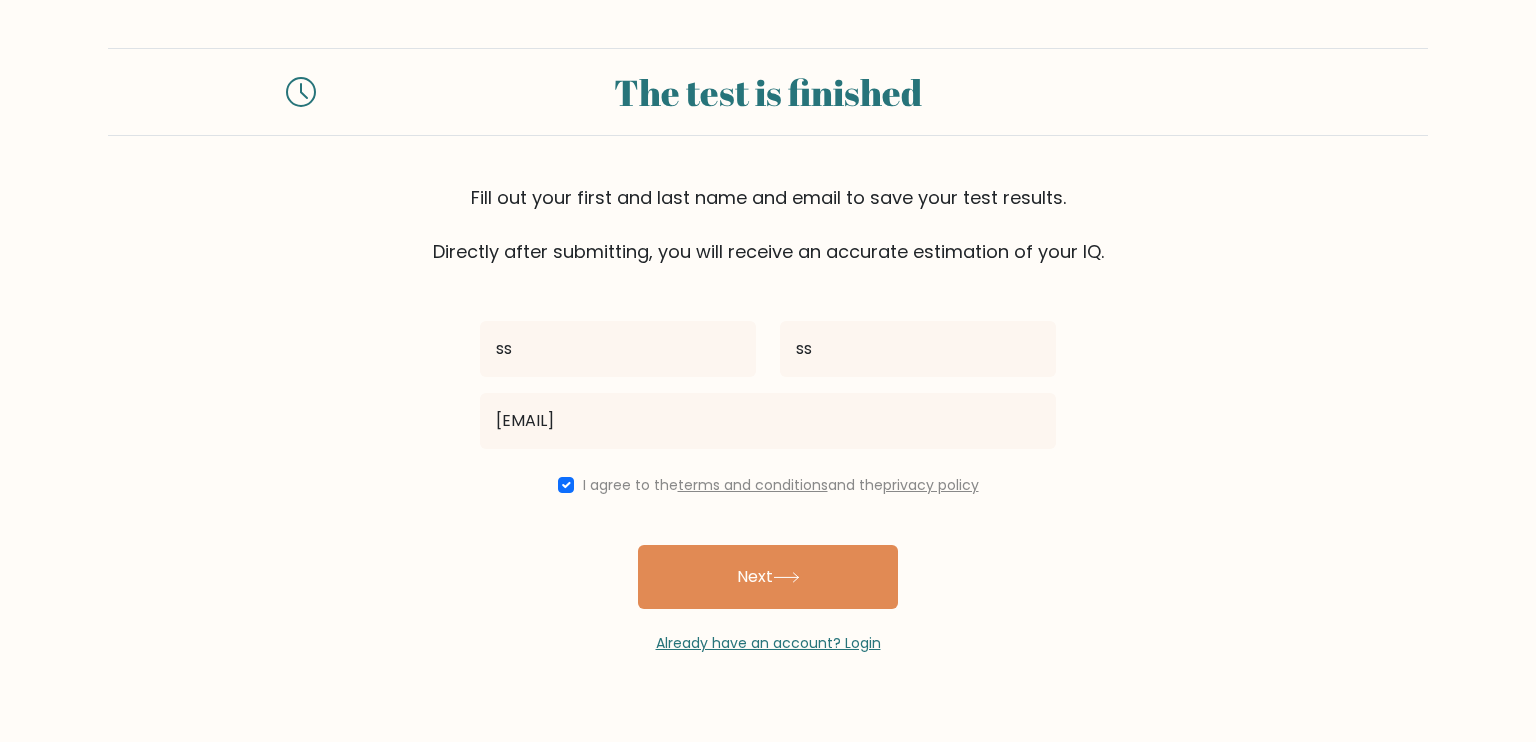 click on "ss
ss
s0unshie@gmail.com
I agree to the  terms and conditions  and the  privacy policy
Next
Already have an account? Login" at bounding box center (768, 459) 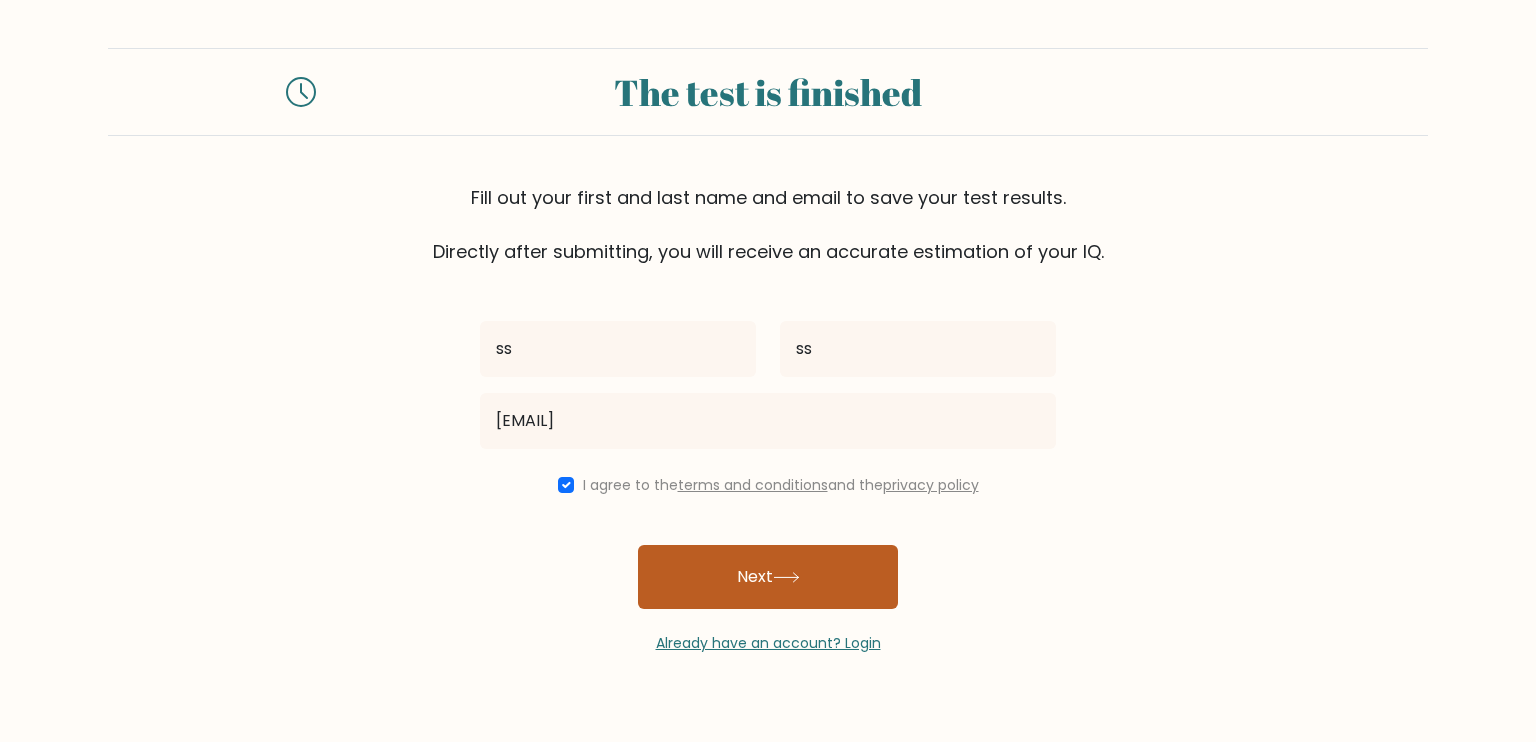 click on "Next" at bounding box center (768, 577) 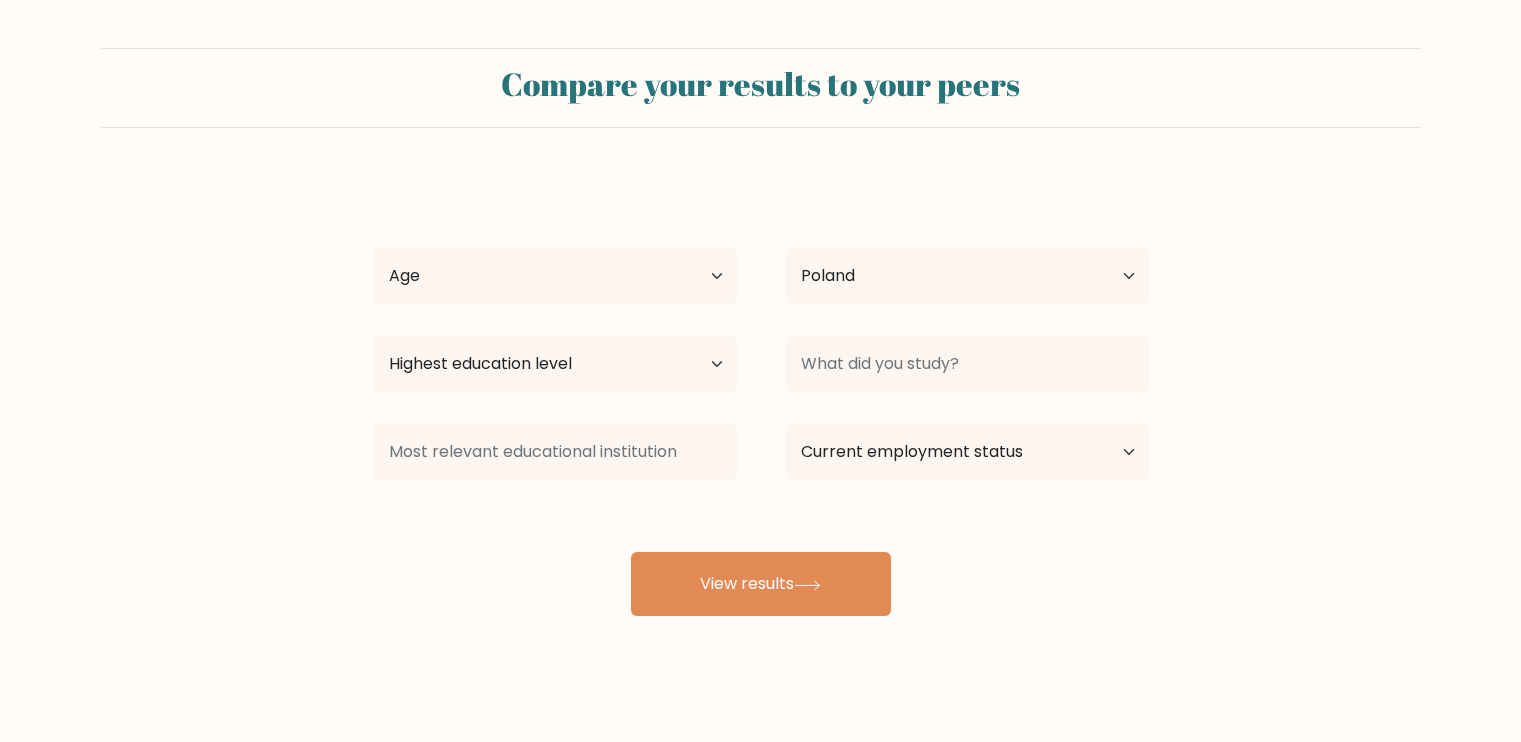 select on "PL" 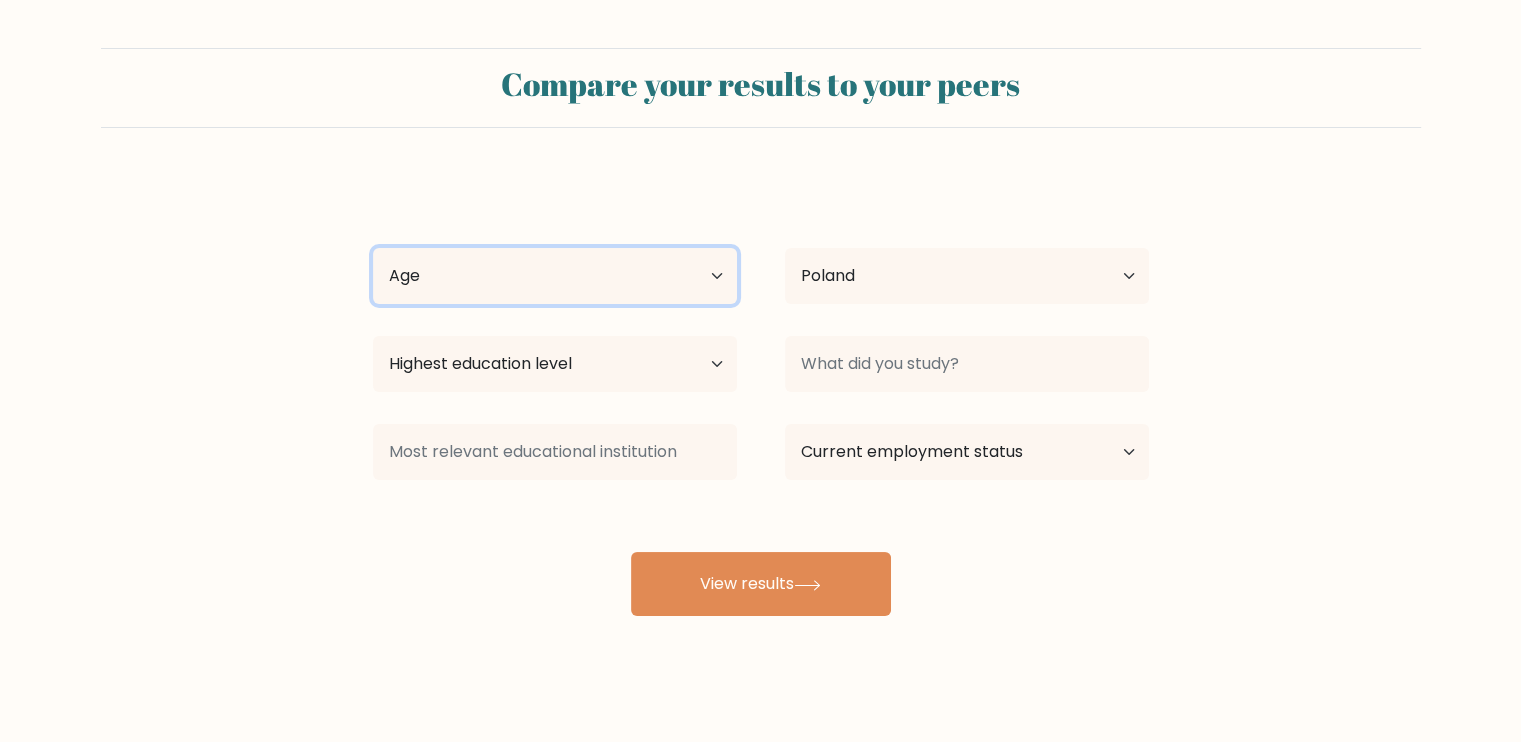 click on "Age
Under 18 years old
18-24 years old
25-34 years old
35-44 years old
45-54 years old
55-64 years old
65 years old and above" at bounding box center (555, 276) 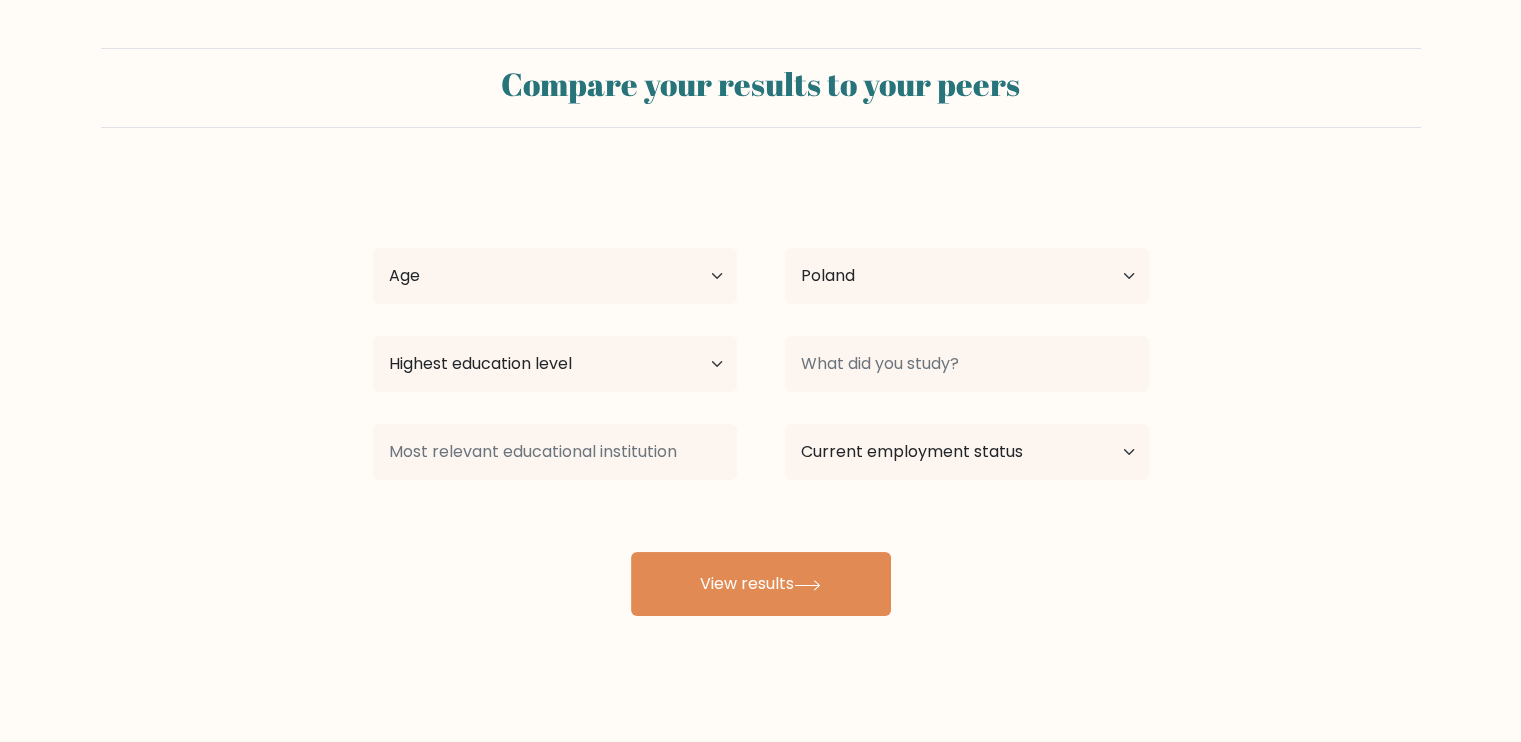 click on "ss
ss
Age
Under 18 years old
18-24 years old
25-34 years old
35-44 years old
45-54 years old
55-64 years old
65 years old and above
Country
Afghanistan
Albania
Algeria
American Samoa
Andorra
Angola
Anguilla
Antarctica
Antigua and Barbuda
Argentina
Armenia
Aruba
Australia
Austria
Azerbaijan
Bahamas
Bahrain
Bangladesh
Barbados
Belarus
Belgium
Belize
Benin
Bermuda
Bhutan
Bolivia
Bonaire, Sint Eustatius and Saba
Bosnia and Herzegovina
Botswana
Bouvet Island
Brazil
Brunei" at bounding box center (761, 396) 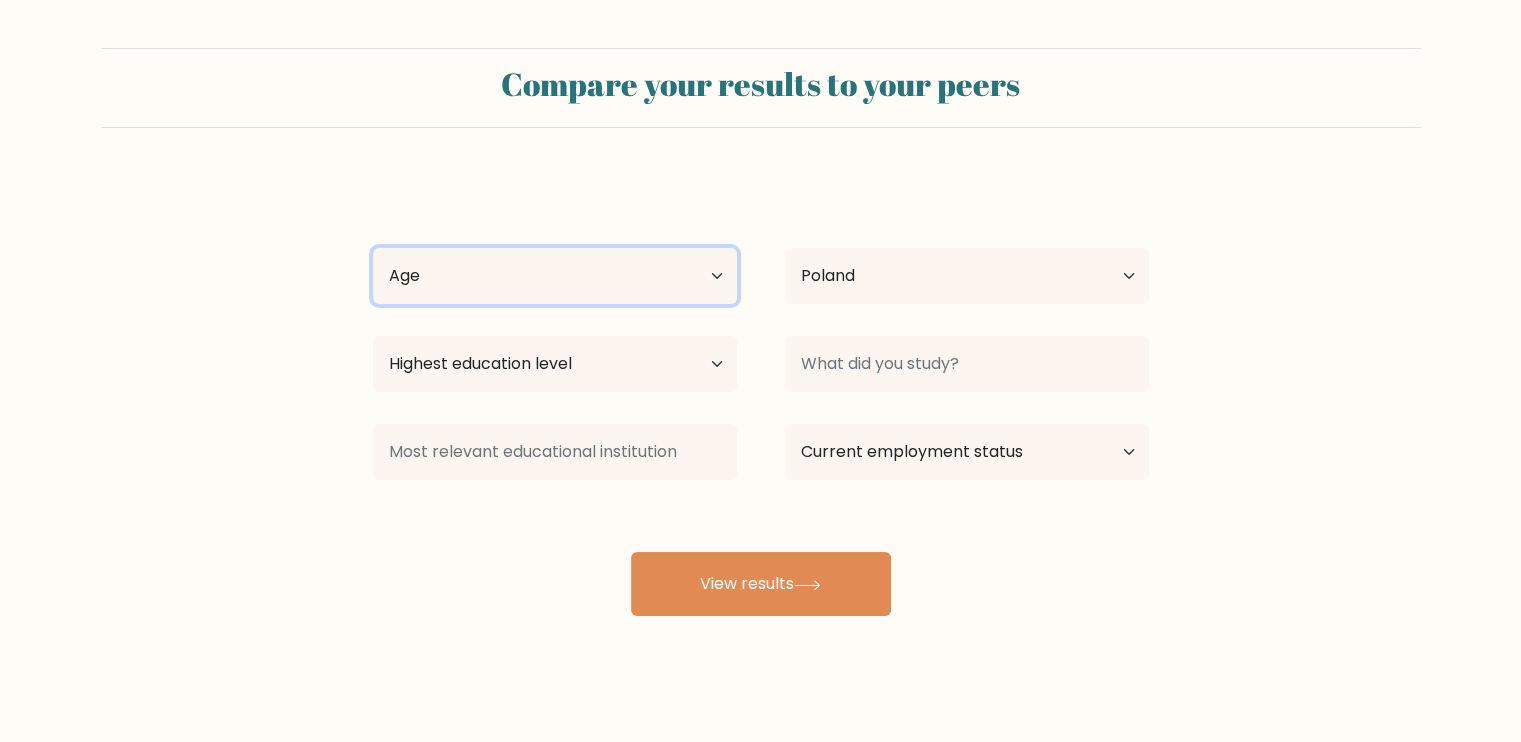 click on "Age
Under 18 years old
18-24 years old
25-34 years old
35-44 years old
45-54 years old
55-64 years old
65 years old and above" at bounding box center (555, 276) 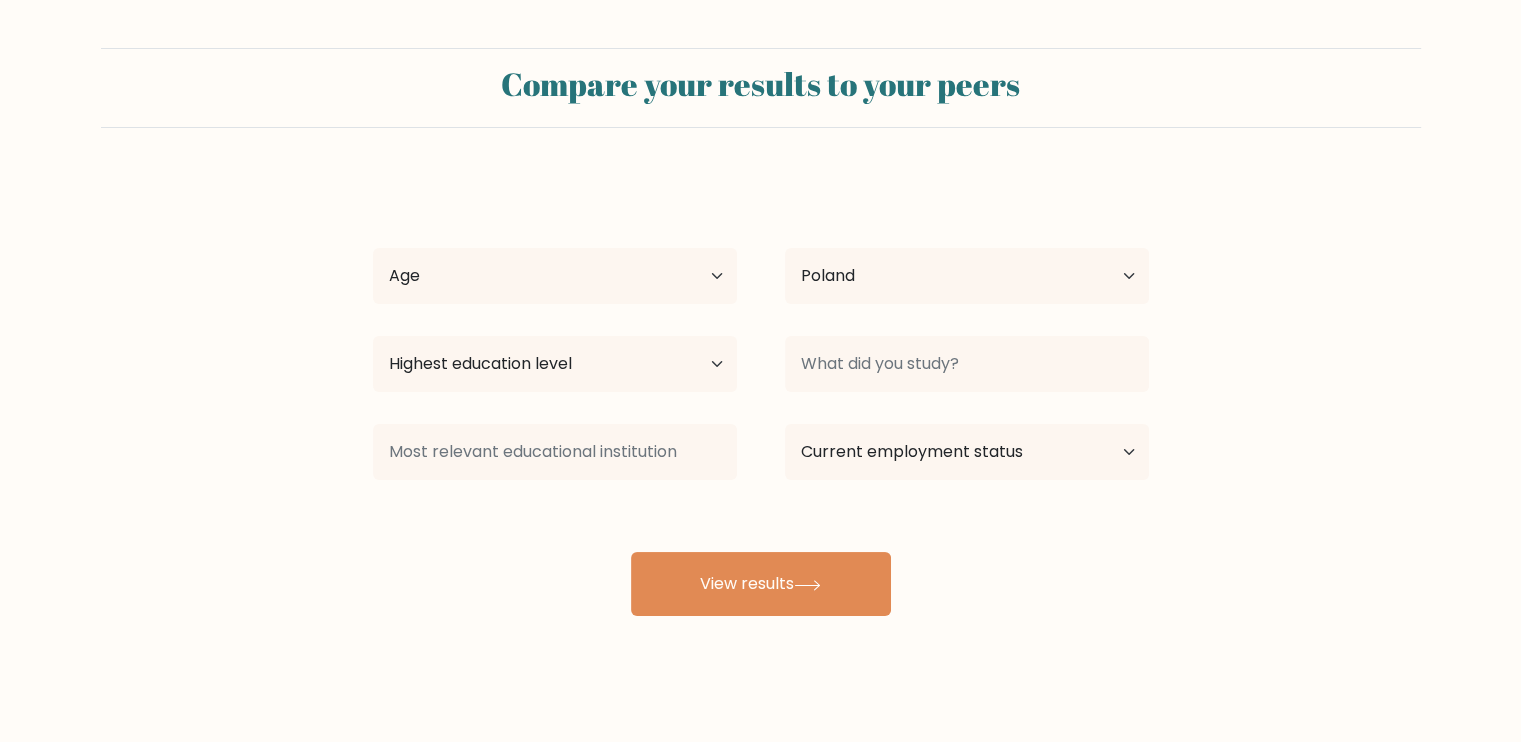 click on "ss
ss
Age
Under 18 years old
18-24 years old
25-34 years old
35-44 years old
45-54 years old
55-64 years old
65 years old and above
Country
Afghanistan
Albania
Algeria
American Samoa
Andorra
Angola
Anguilla
Antarctica
Antigua and Barbuda
Argentina
Armenia
Aruba
Australia
Austria
Azerbaijan
Bahamas
Bahrain
Bangladesh
Barbados
Belarus
Belgium
Belize
Benin
Bermuda
Bhutan
Bolivia
Bonaire, Sint Eustatius and Saba
Bosnia and Herzegovina
Botswana
Bouvet Island
Brazil
Brunei" at bounding box center (761, 396) 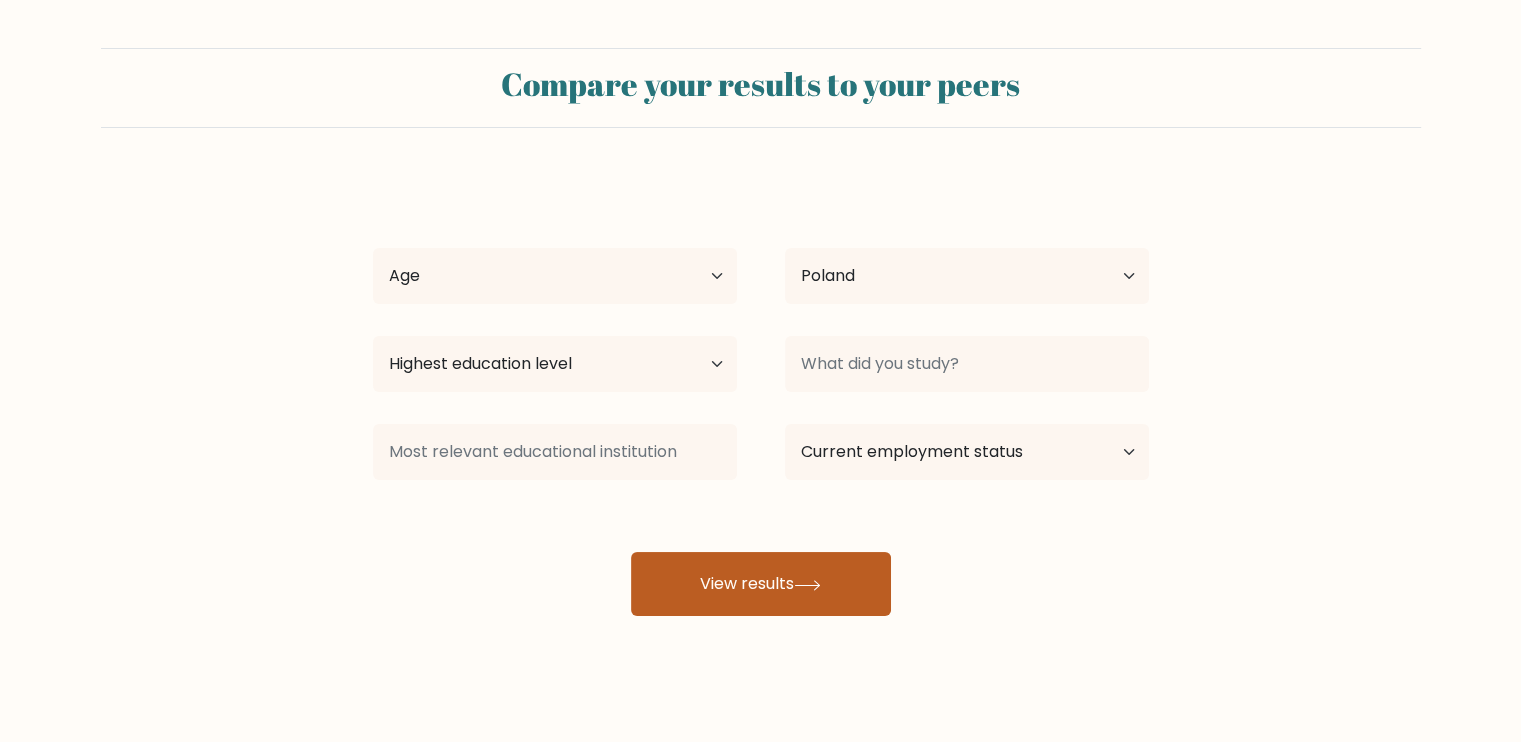 click on "View results" at bounding box center (761, 584) 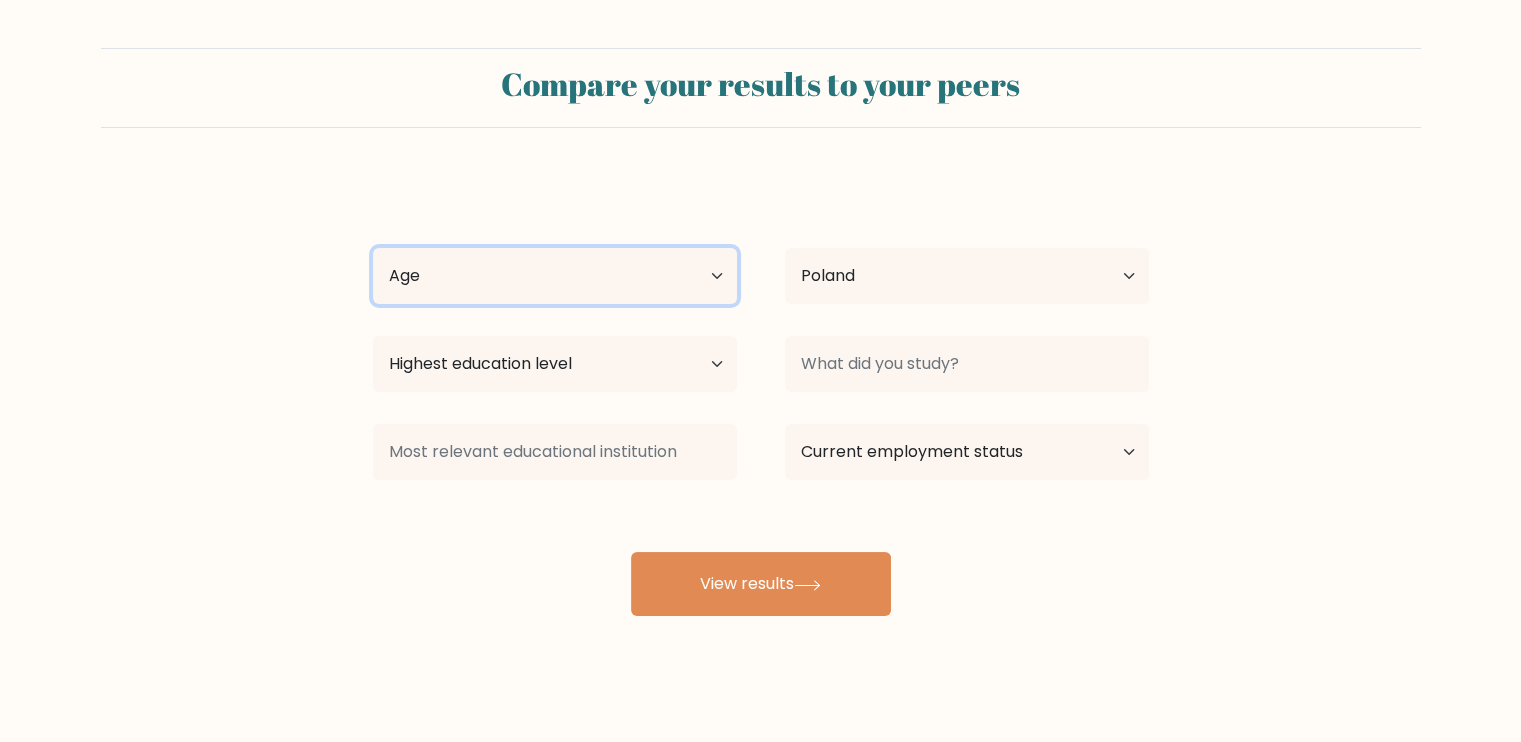 click on "Age
Under 18 years old
18-24 years old
25-34 years old
35-44 years old
45-54 years old
55-64 years old
65 years old and above" at bounding box center (555, 276) 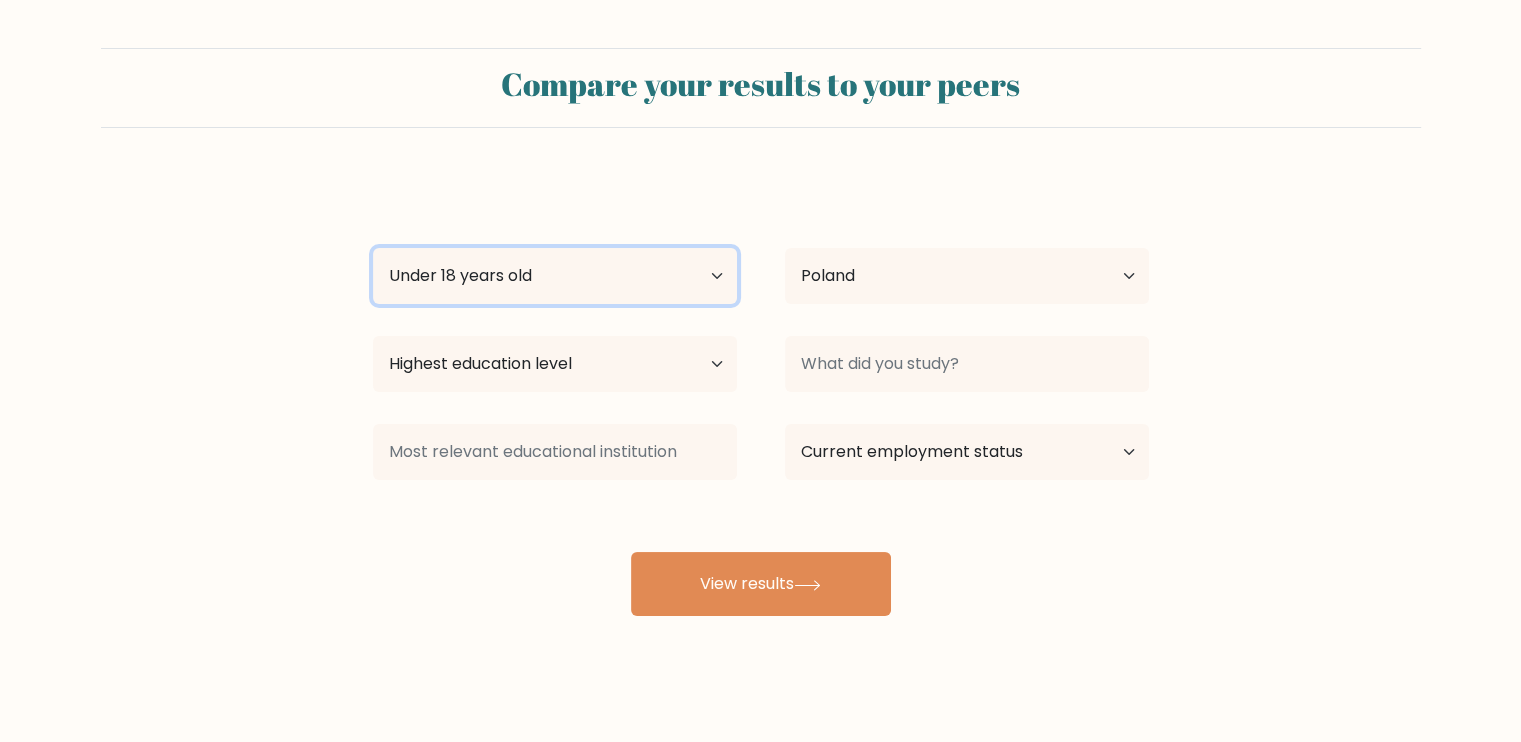 click on "Age
Under 18 years old
18-24 years old
25-34 years old
35-44 years old
45-54 years old
55-64 years old
65 years old and above" at bounding box center (555, 276) 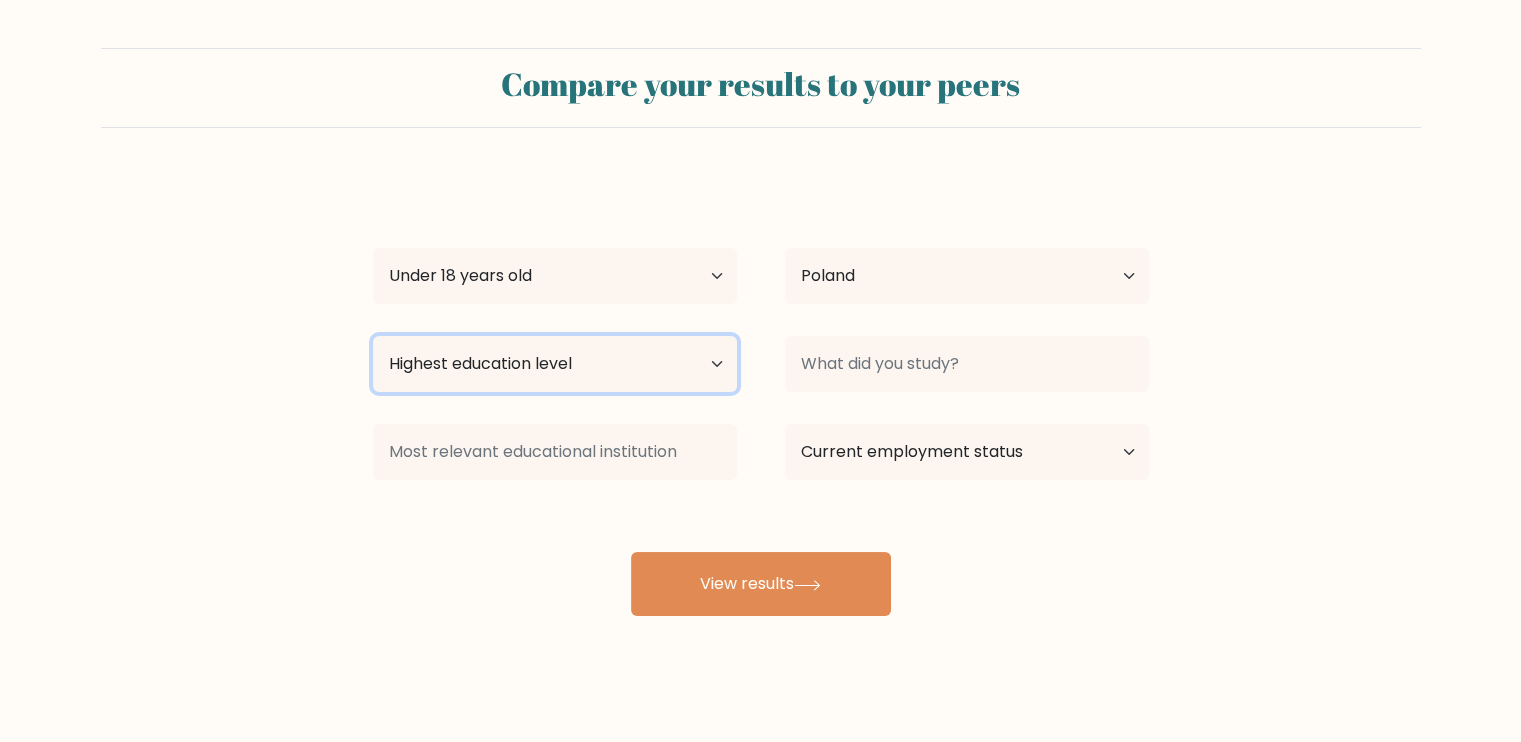click on "Highest education level
No schooling
Primary
Lower Secondary
Upper Secondary
Occupation Specific
Bachelor's degree
Master's degree
Doctoral degree" at bounding box center (555, 364) 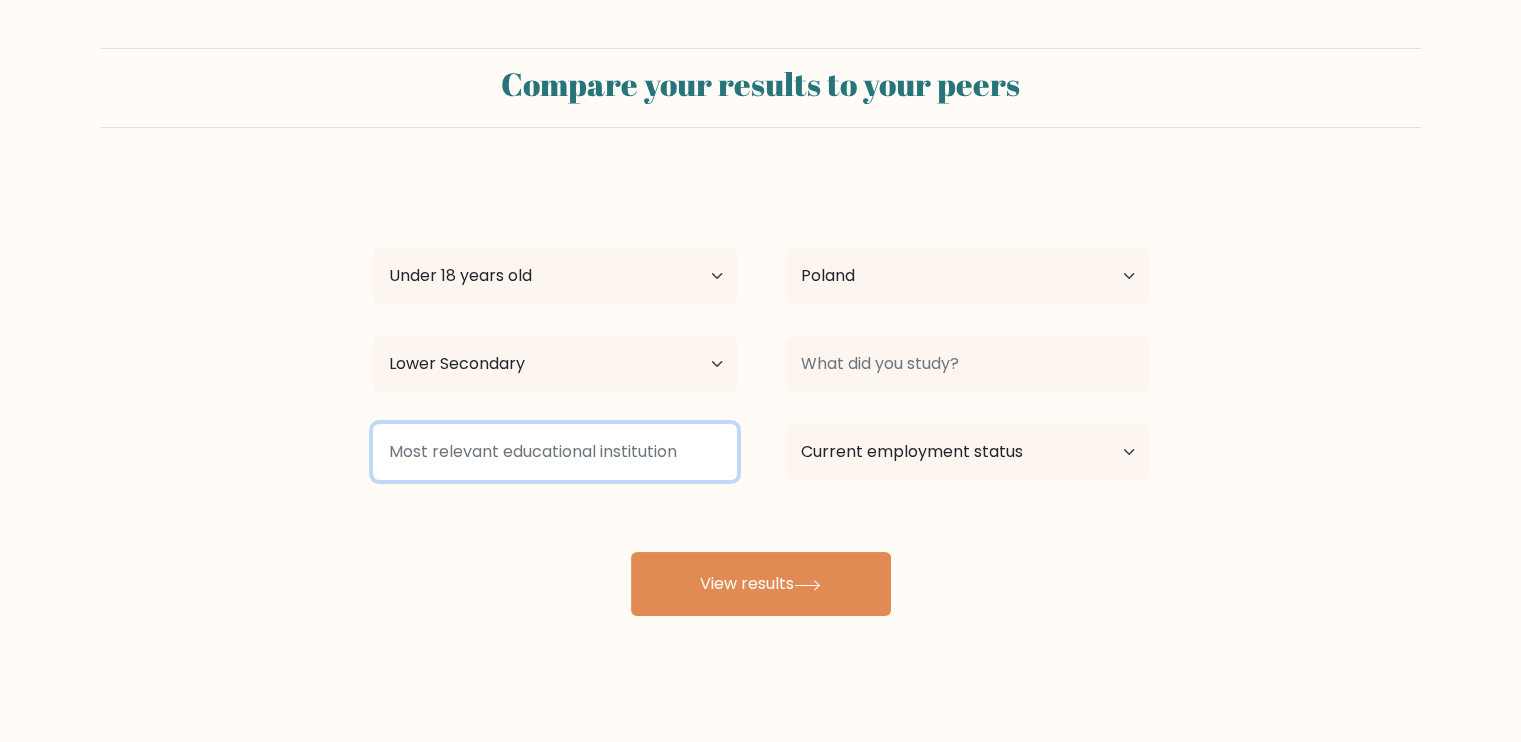 click at bounding box center (555, 452) 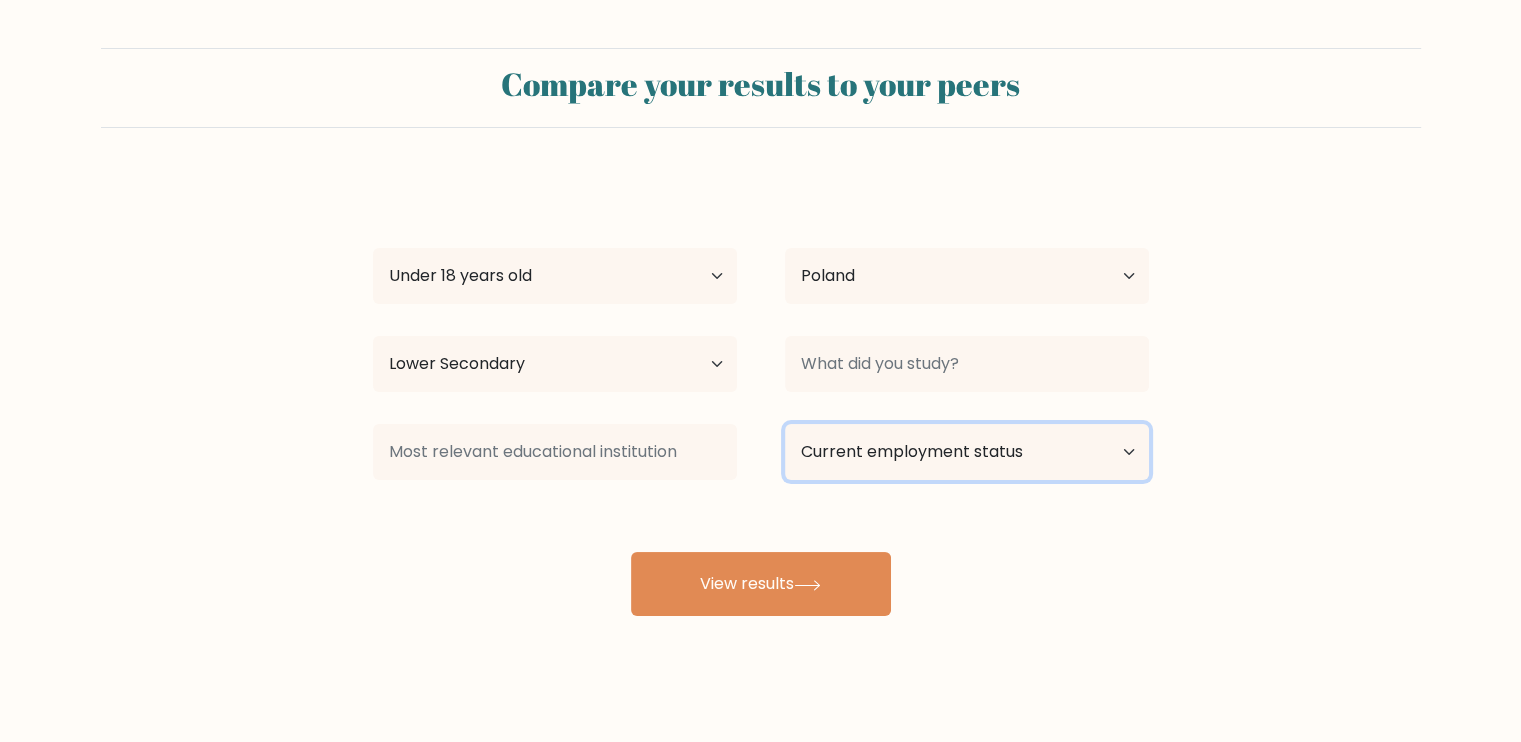 click on "Current employment status
Employed
Student
Retired
Other / prefer not to answer" at bounding box center [967, 452] 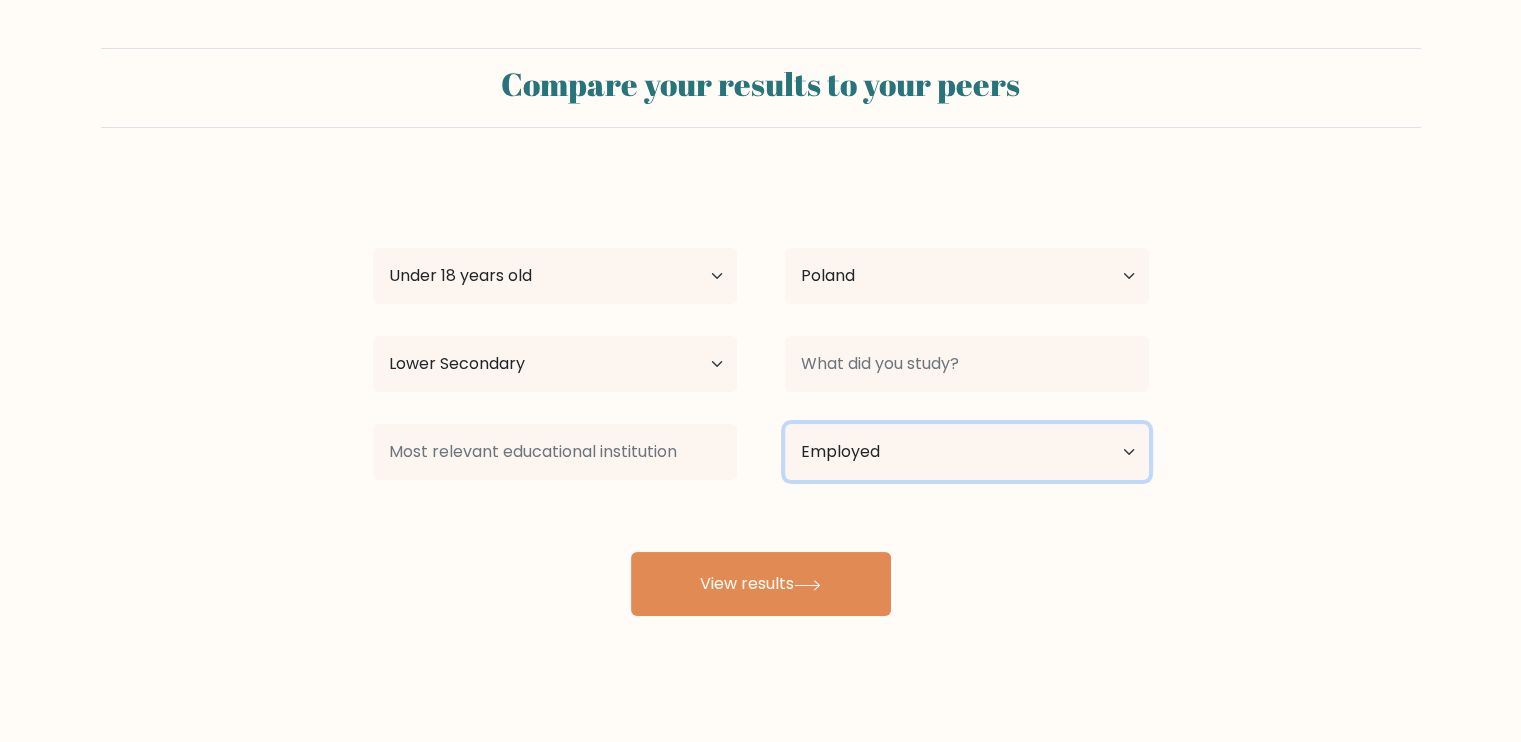 click on "Current employment status
Employed
Student
Retired
Other / prefer not to answer" at bounding box center [967, 452] 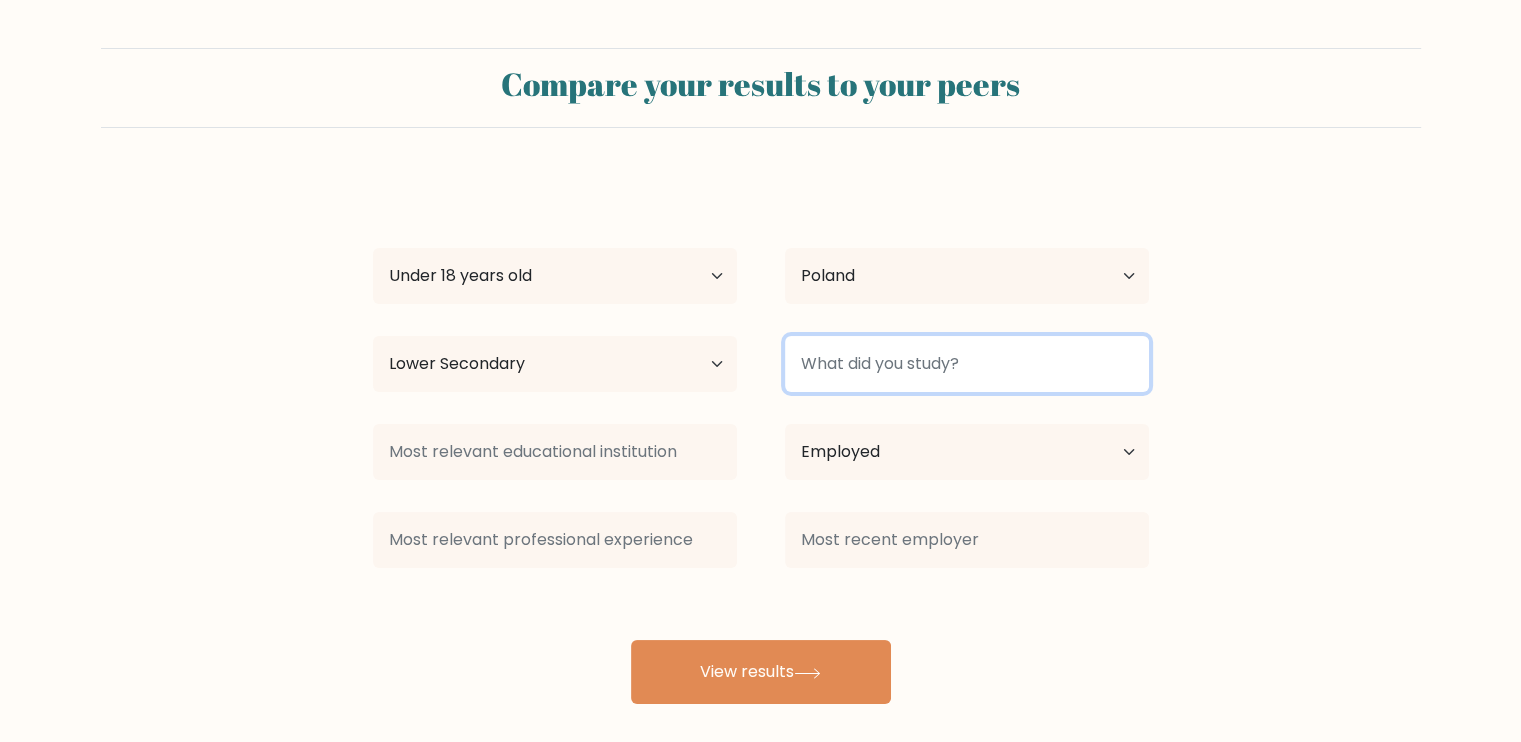 click at bounding box center (967, 364) 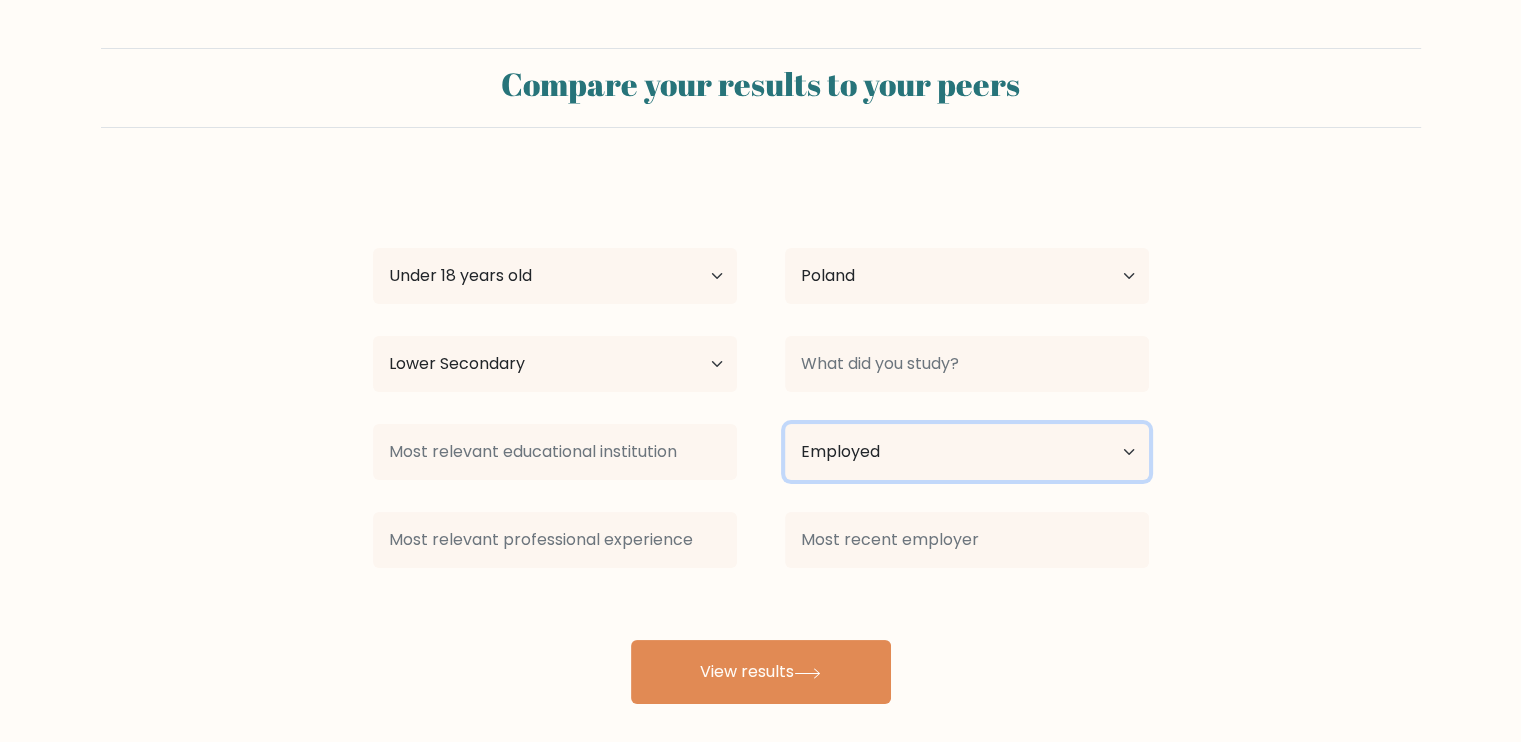 click on "Current employment status
Employed
Student
Retired
Other / prefer not to answer" at bounding box center [967, 452] 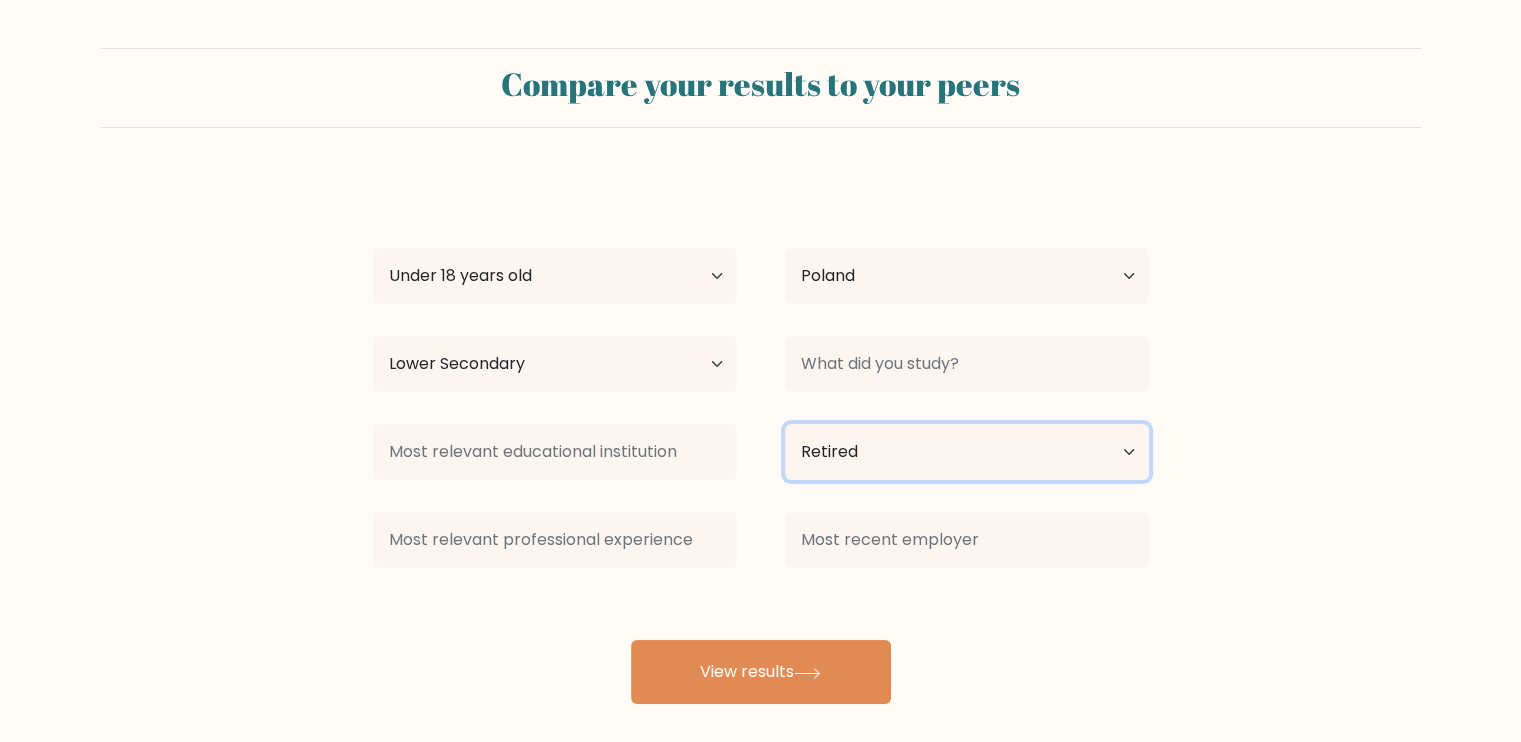 click on "Current employment status
Employed
Student
Retired
Other / prefer not to answer" at bounding box center [967, 452] 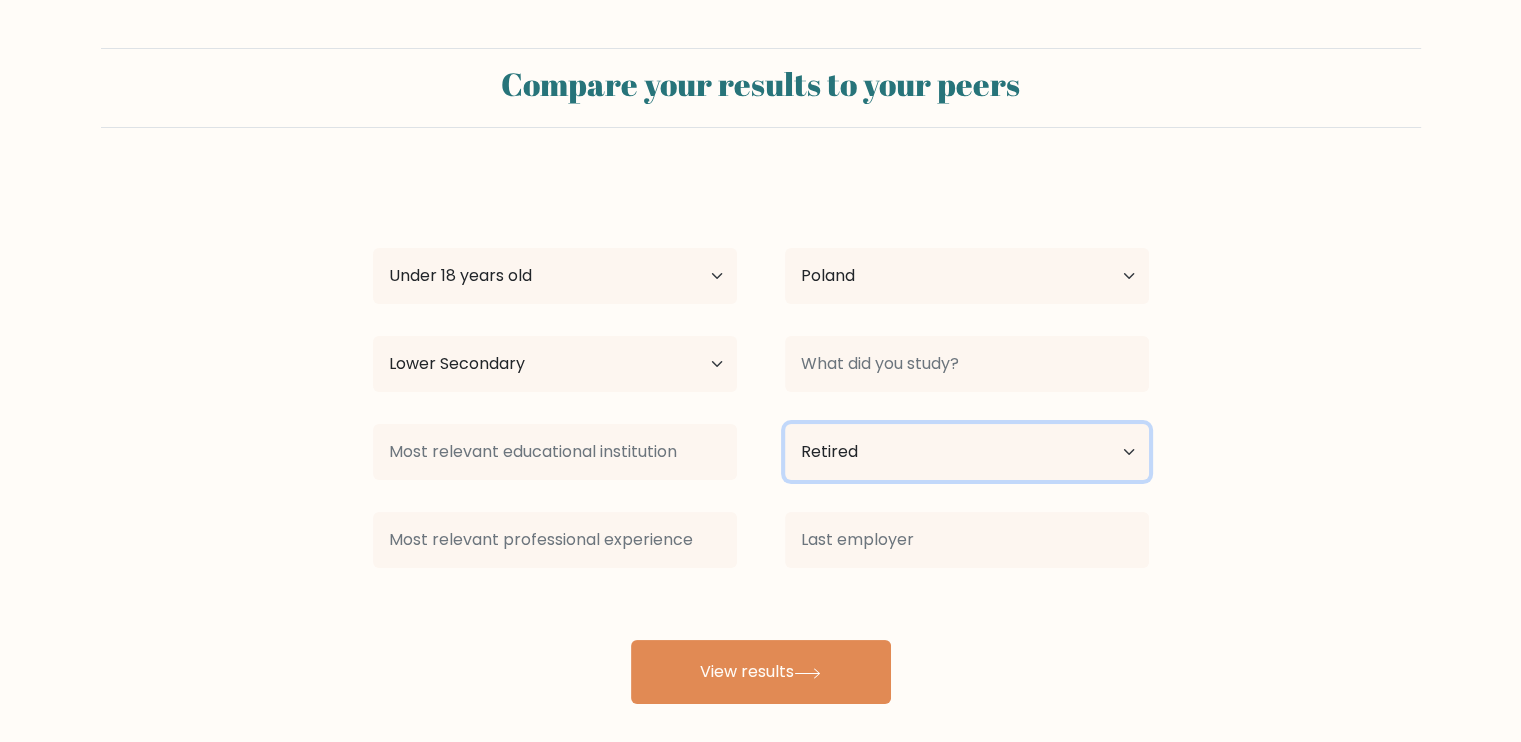 click on "Current employment status
Employed
Student
Retired
Other / prefer not to answer" at bounding box center (967, 452) 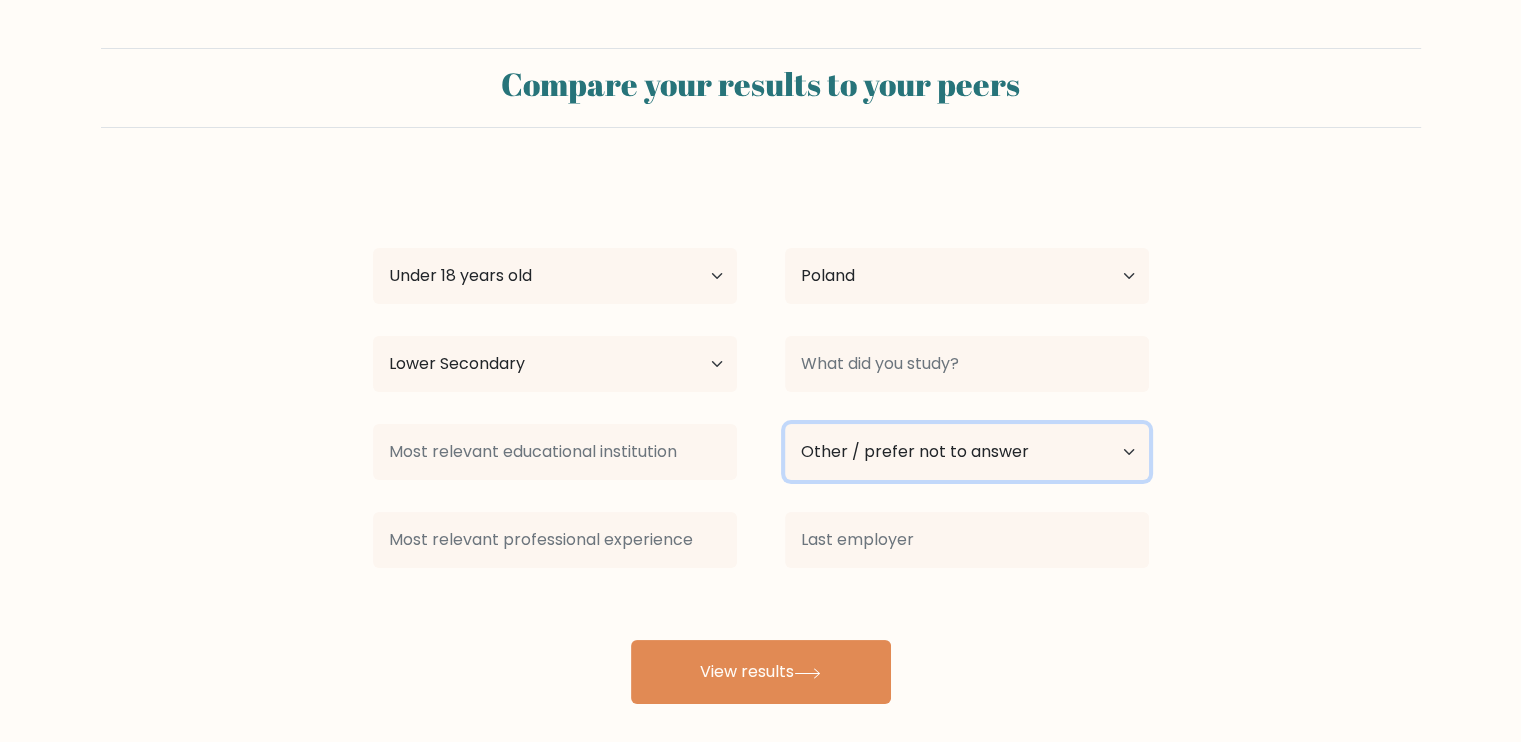 click on "Current employment status
Employed
Student
Retired
Other / prefer not to answer" at bounding box center [967, 452] 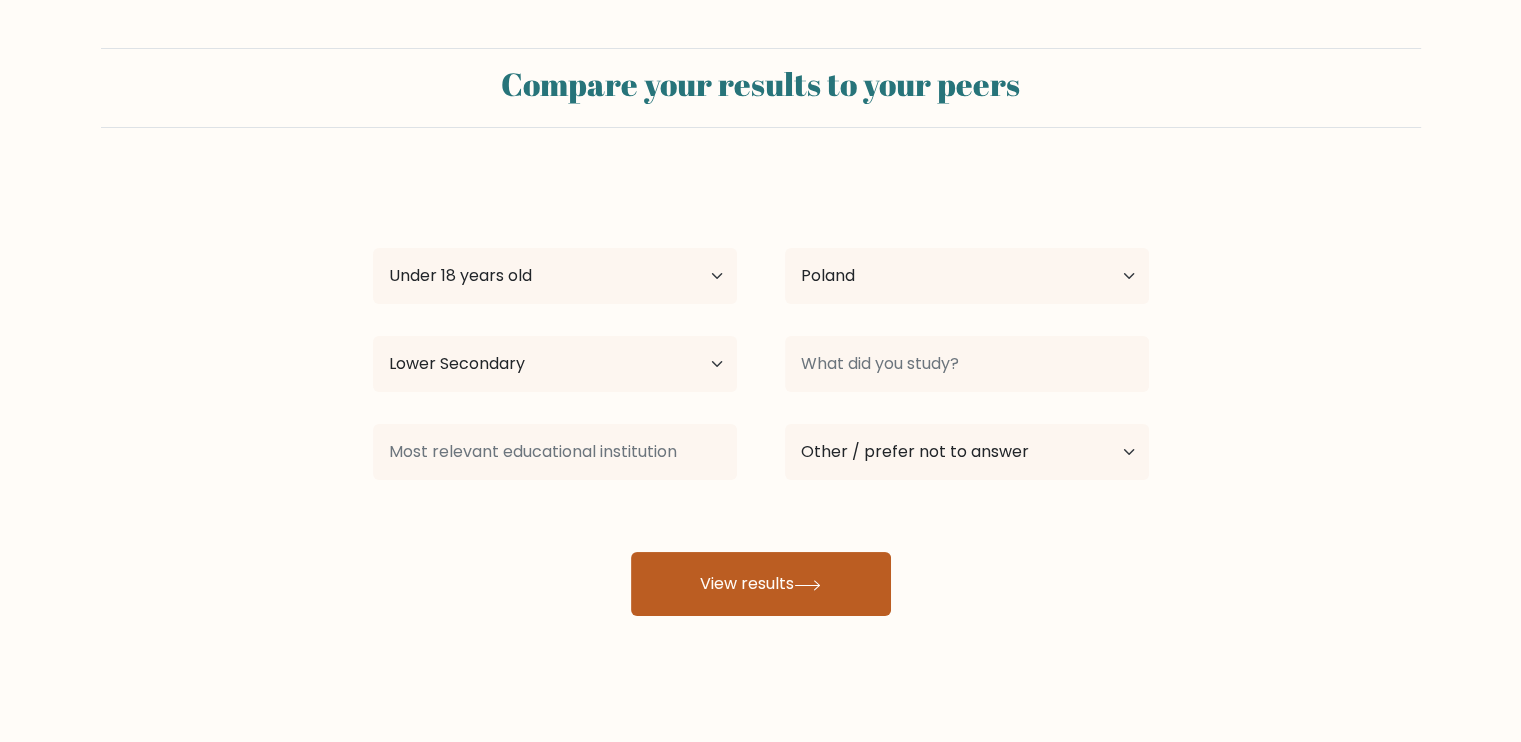 click on "View results" at bounding box center (761, 584) 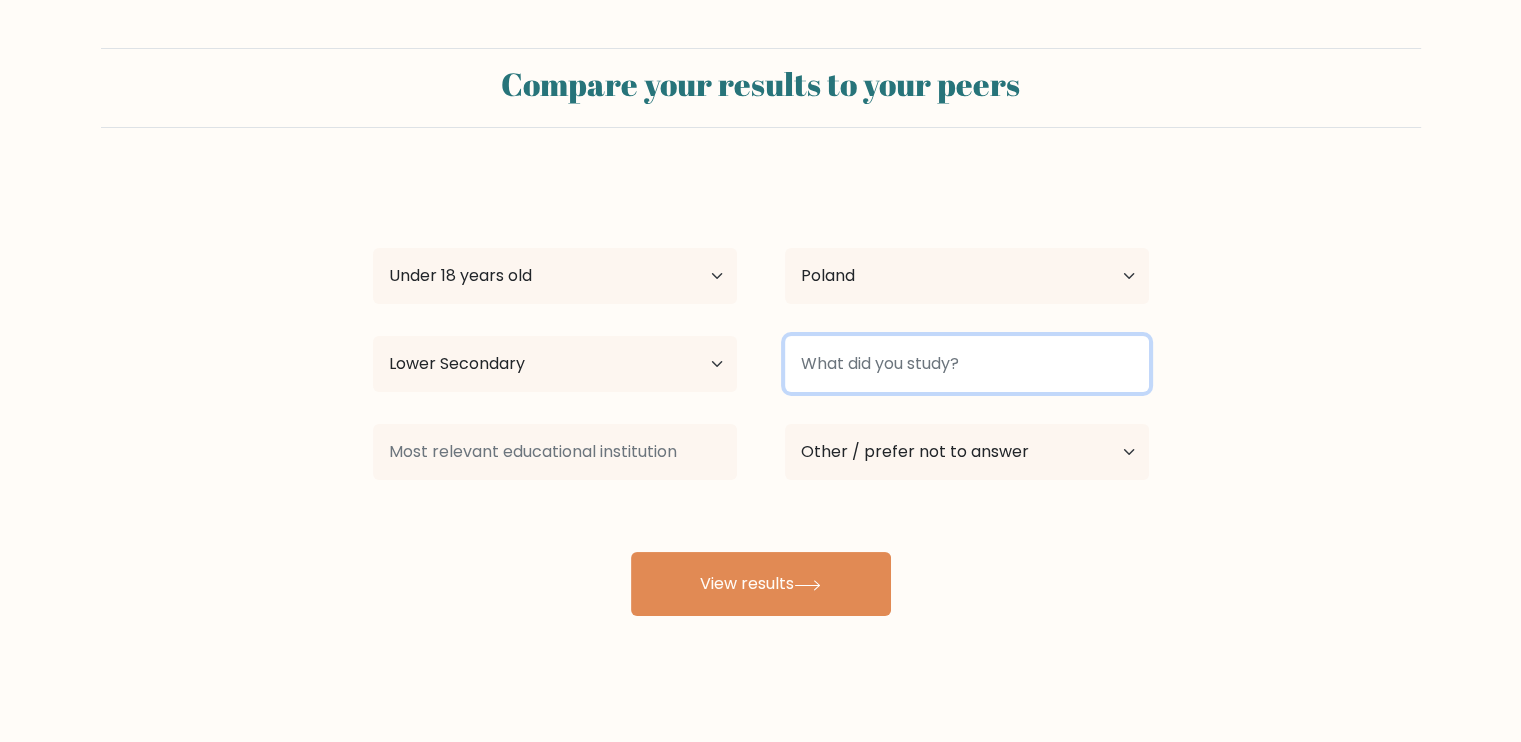 click at bounding box center (967, 364) 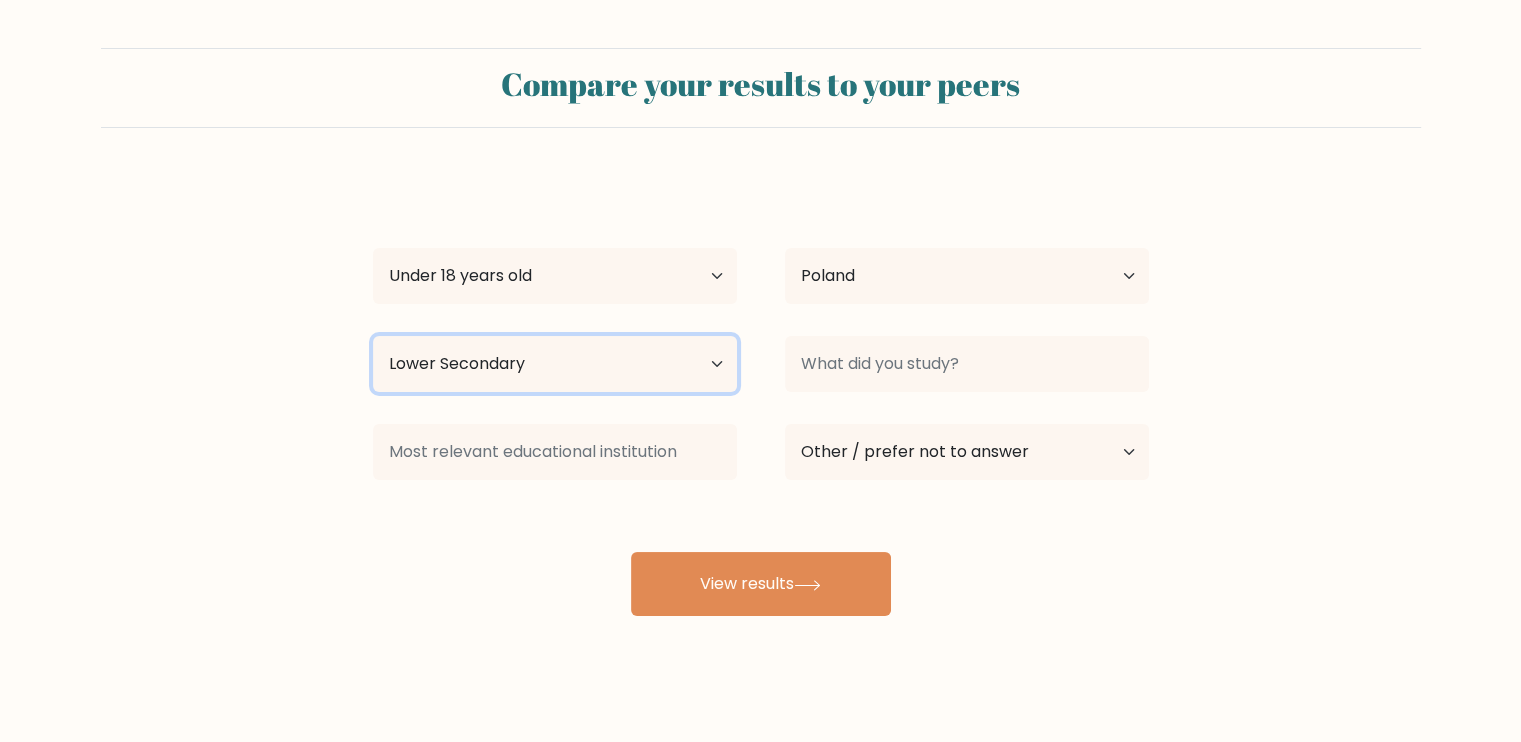 click on "Highest education level
No schooling
Primary
Lower Secondary
Upper Secondary
Occupation Specific
Bachelor's degree
Master's degree
Doctoral degree" at bounding box center (555, 364) 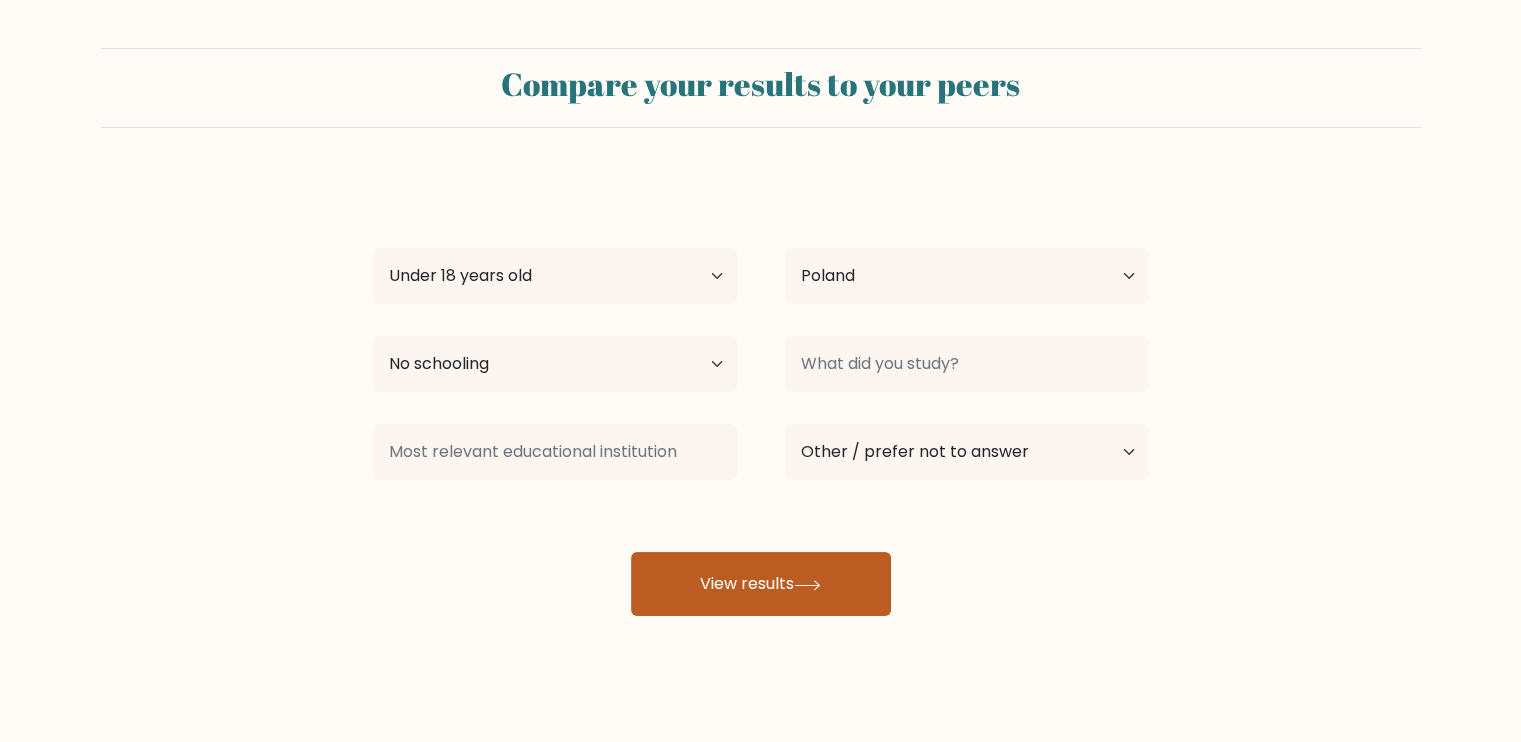 click on "View results" at bounding box center [761, 584] 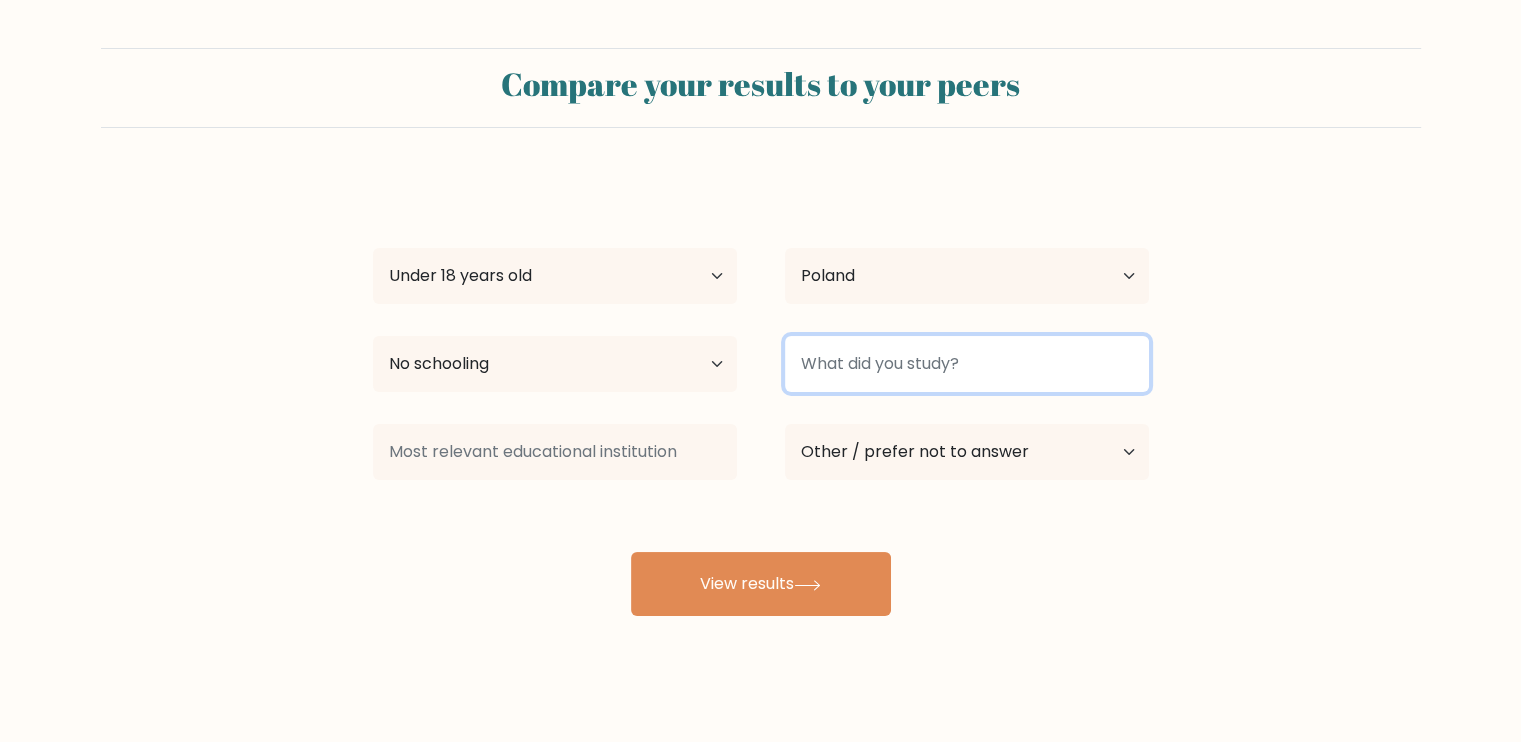 click at bounding box center (967, 364) 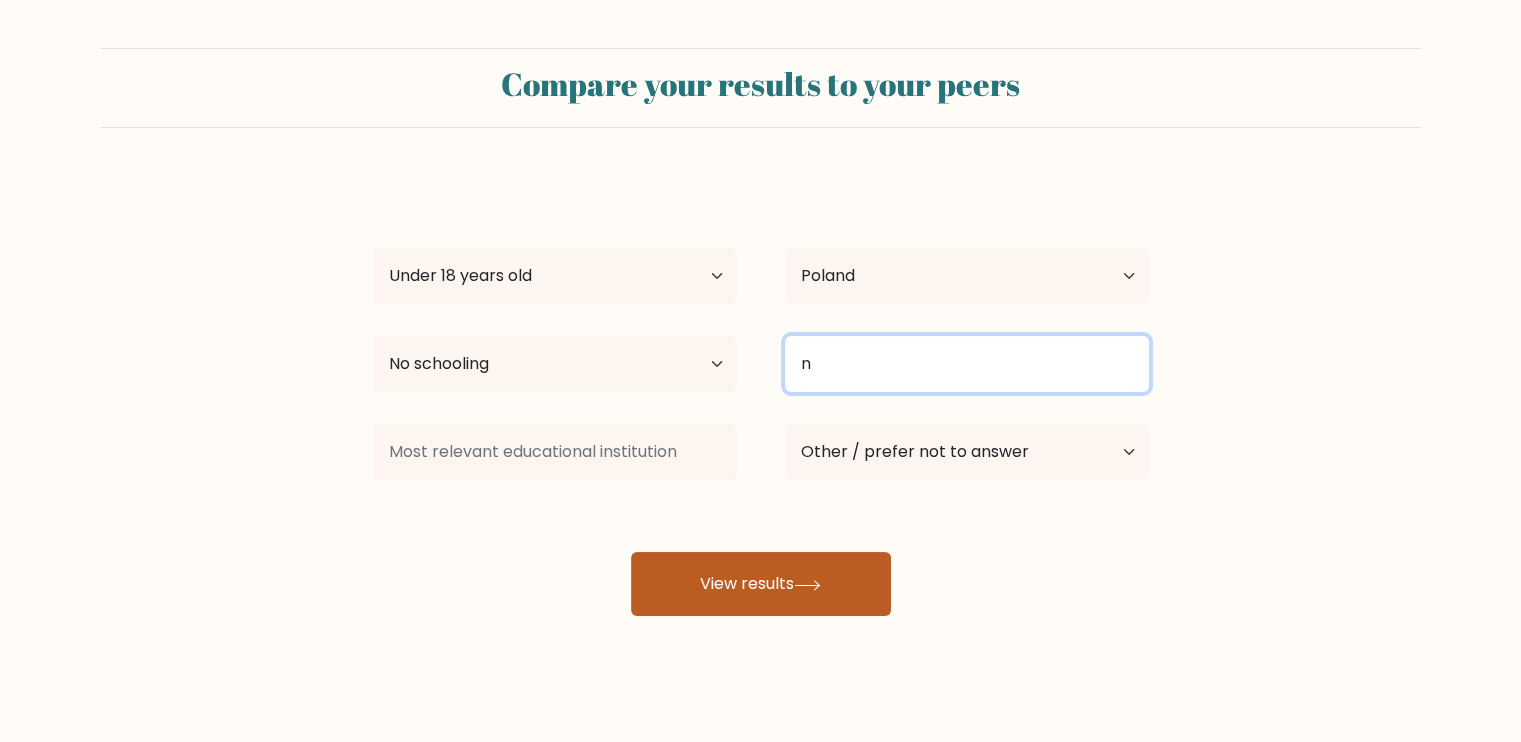 type on "n" 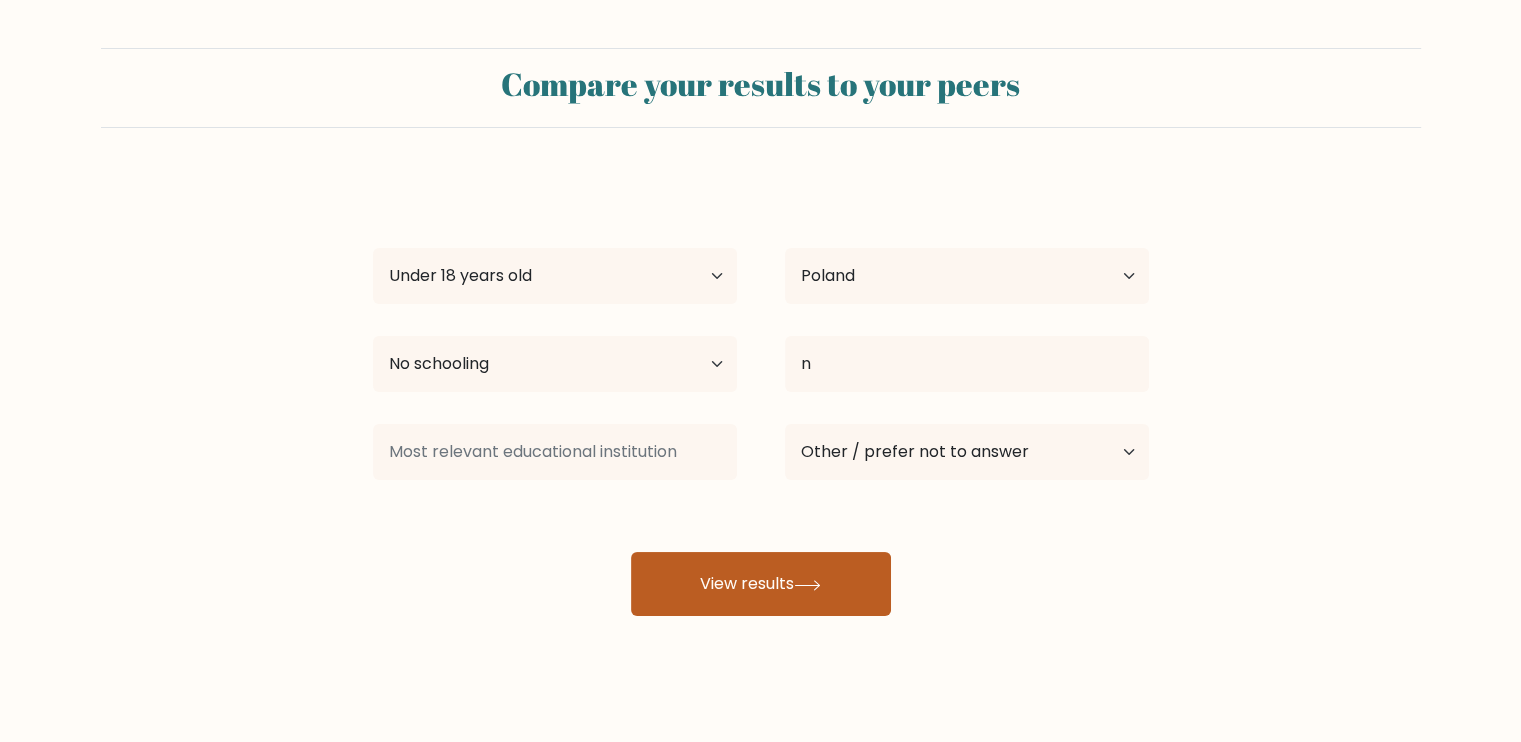 click on "View results" at bounding box center [761, 584] 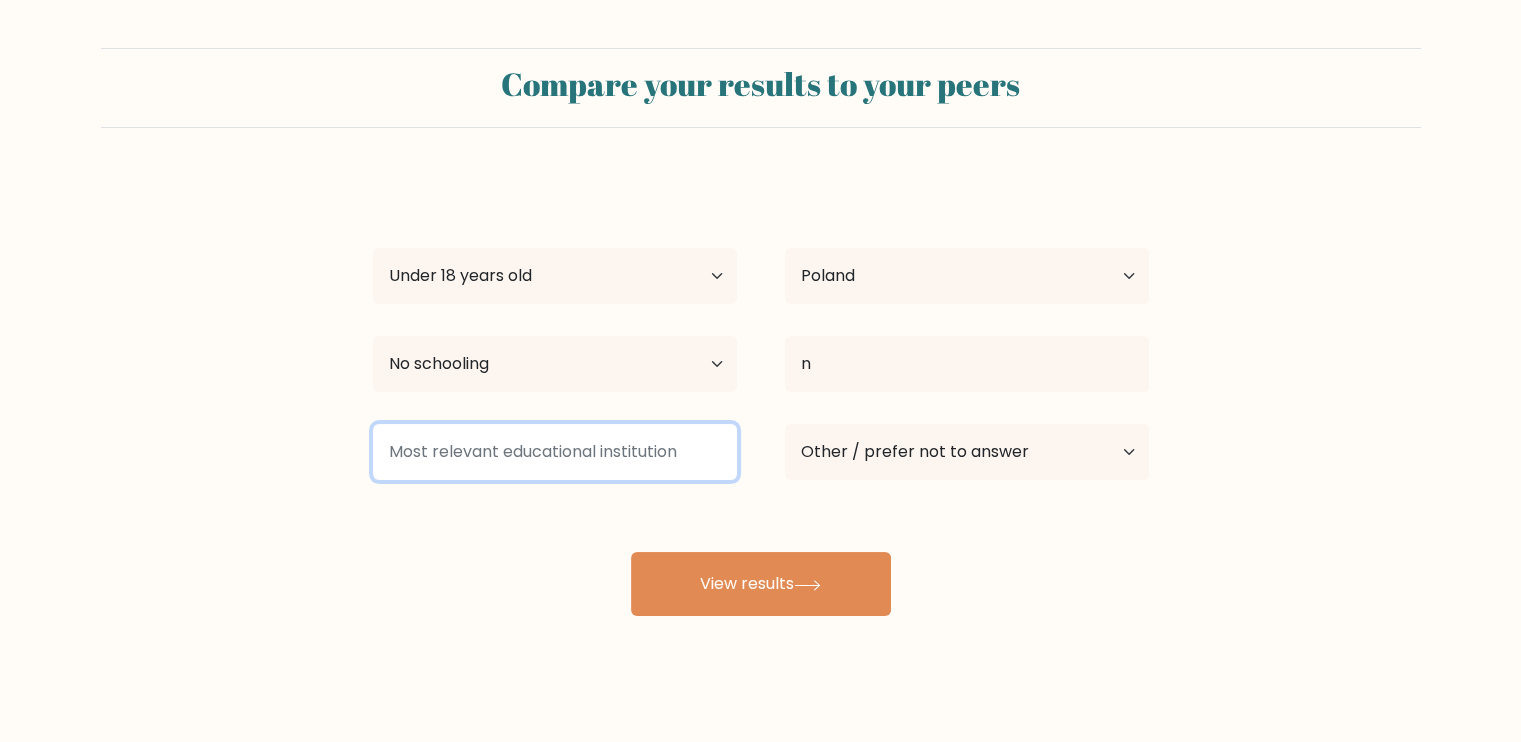 click at bounding box center [555, 452] 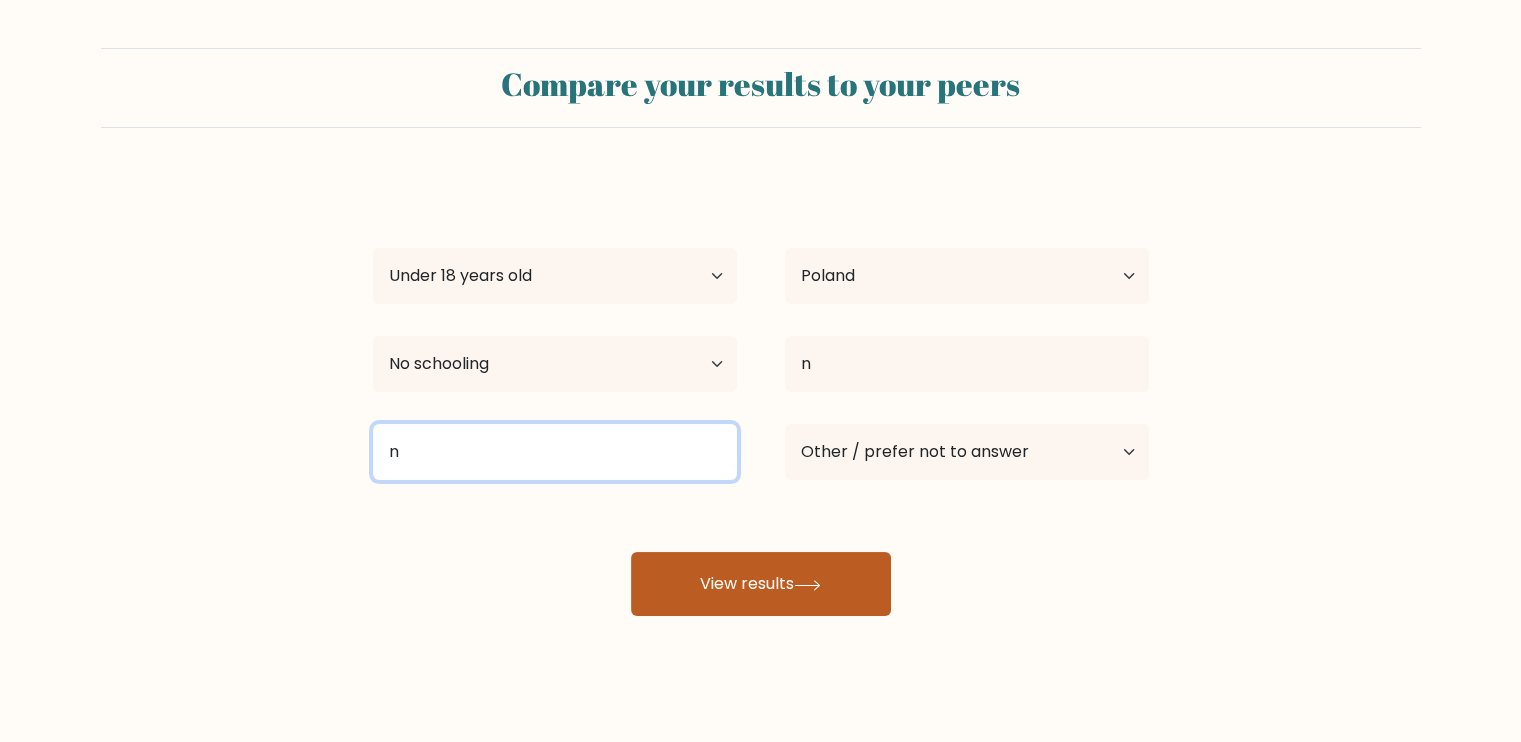 type on "n" 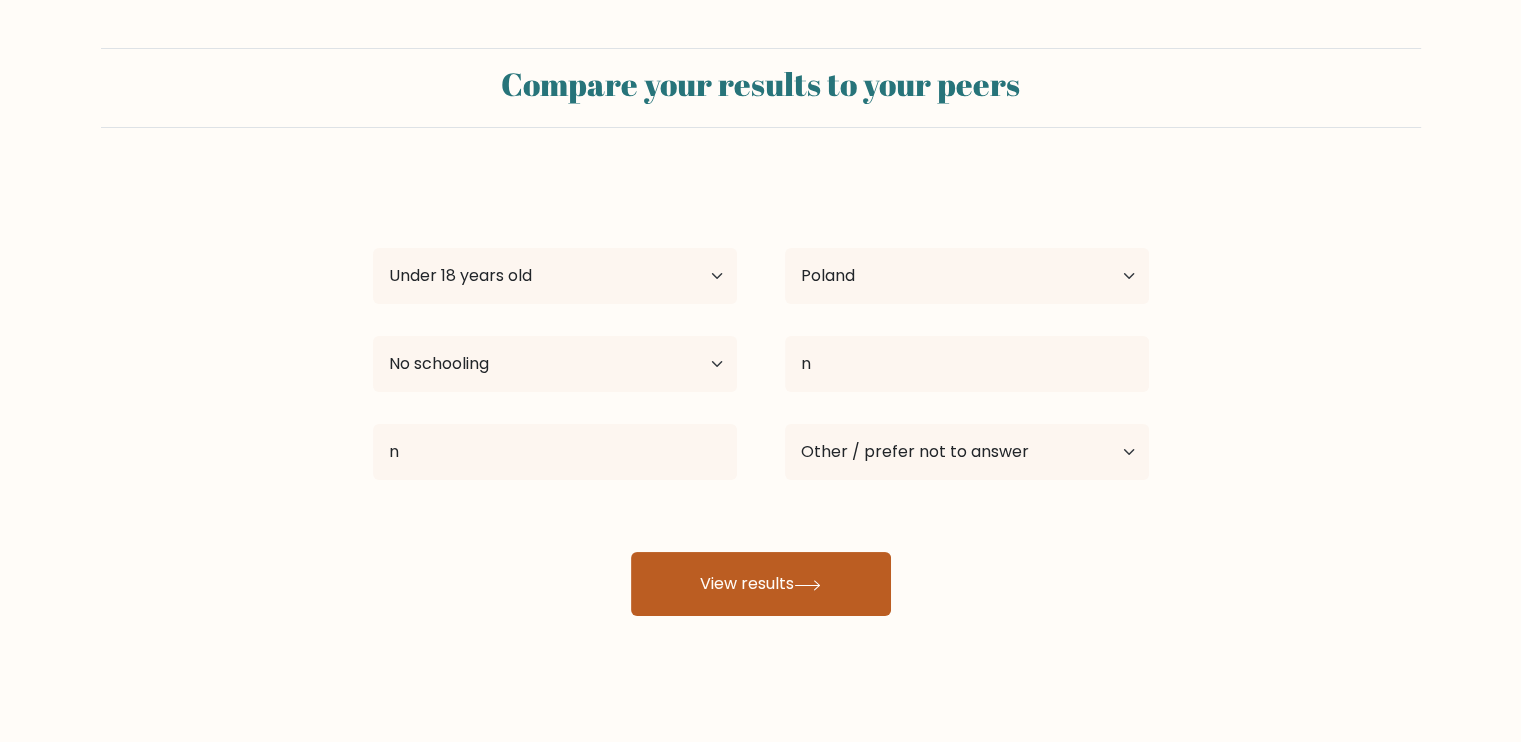 click on "View results" at bounding box center [761, 584] 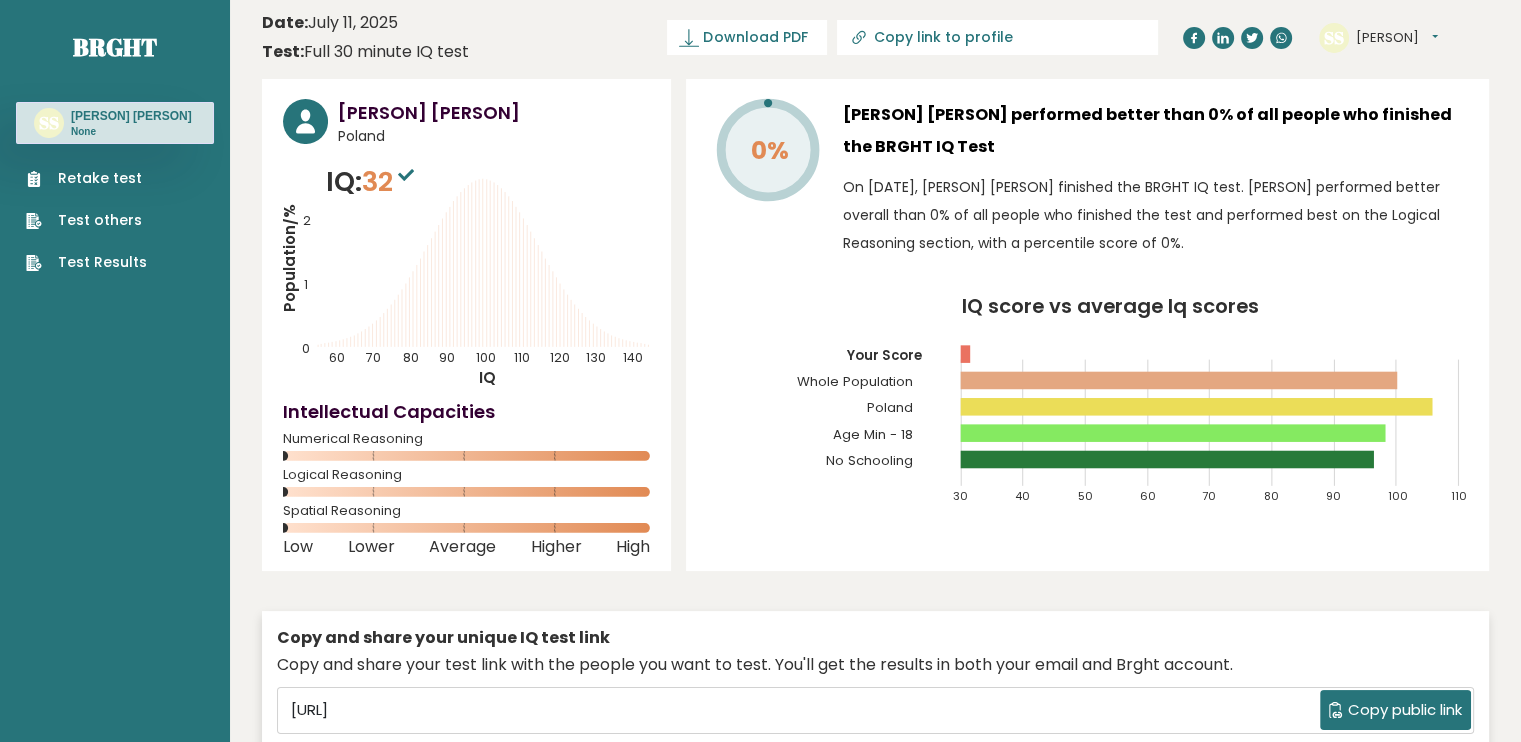 scroll, scrollTop: 0, scrollLeft: 0, axis: both 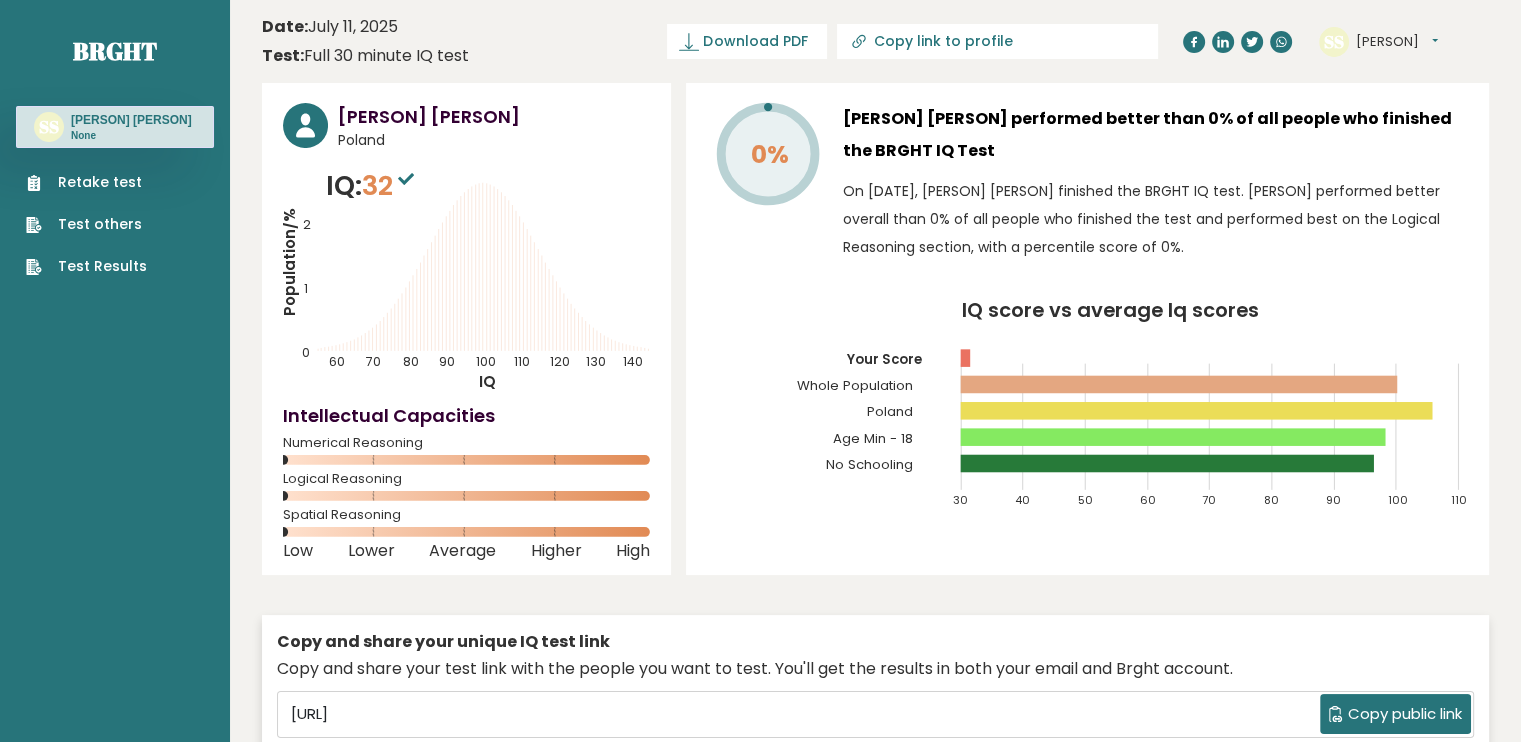 click on "Retake test" at bounding box center [86, 182] 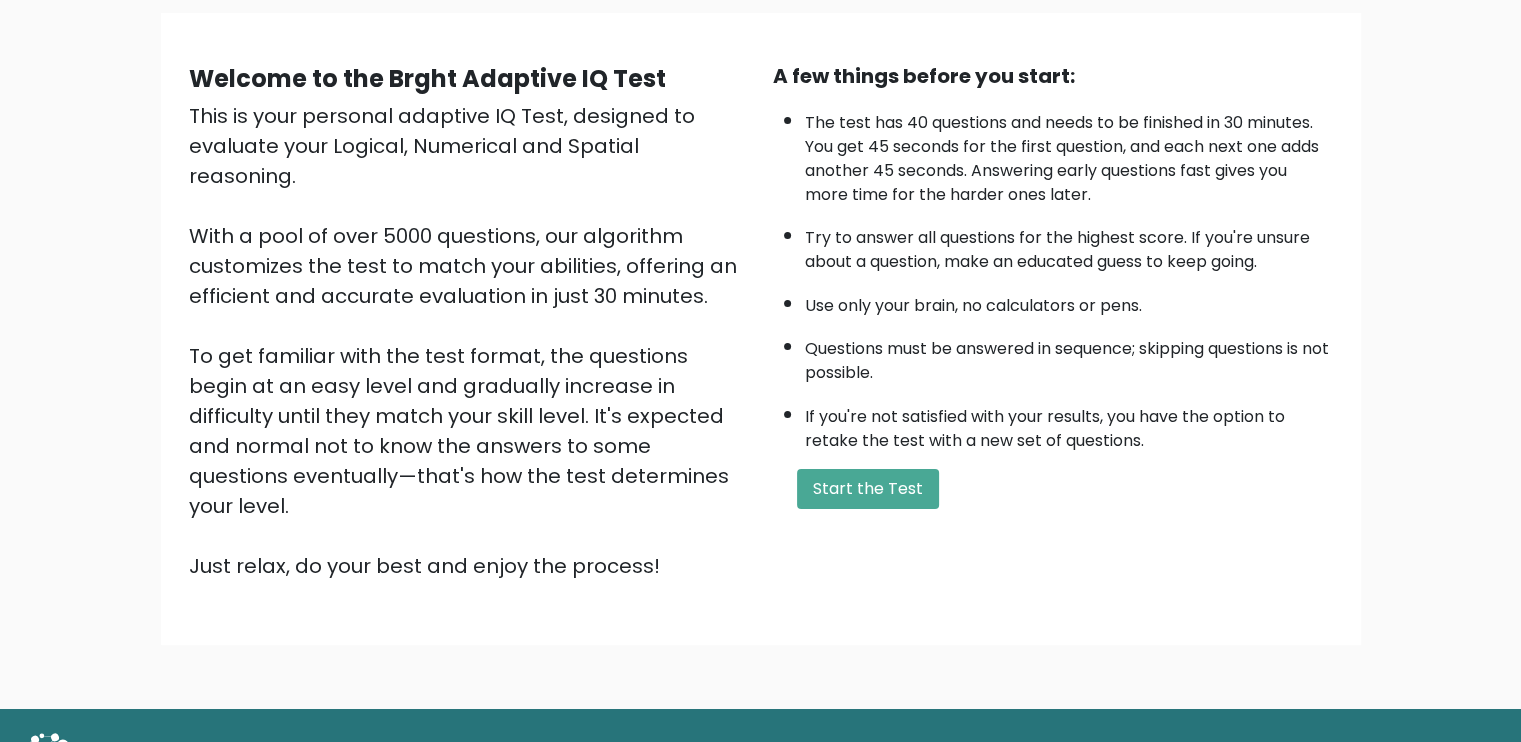 scroll, scrollTop: 173, scrollLeft: 0, axis: vertical 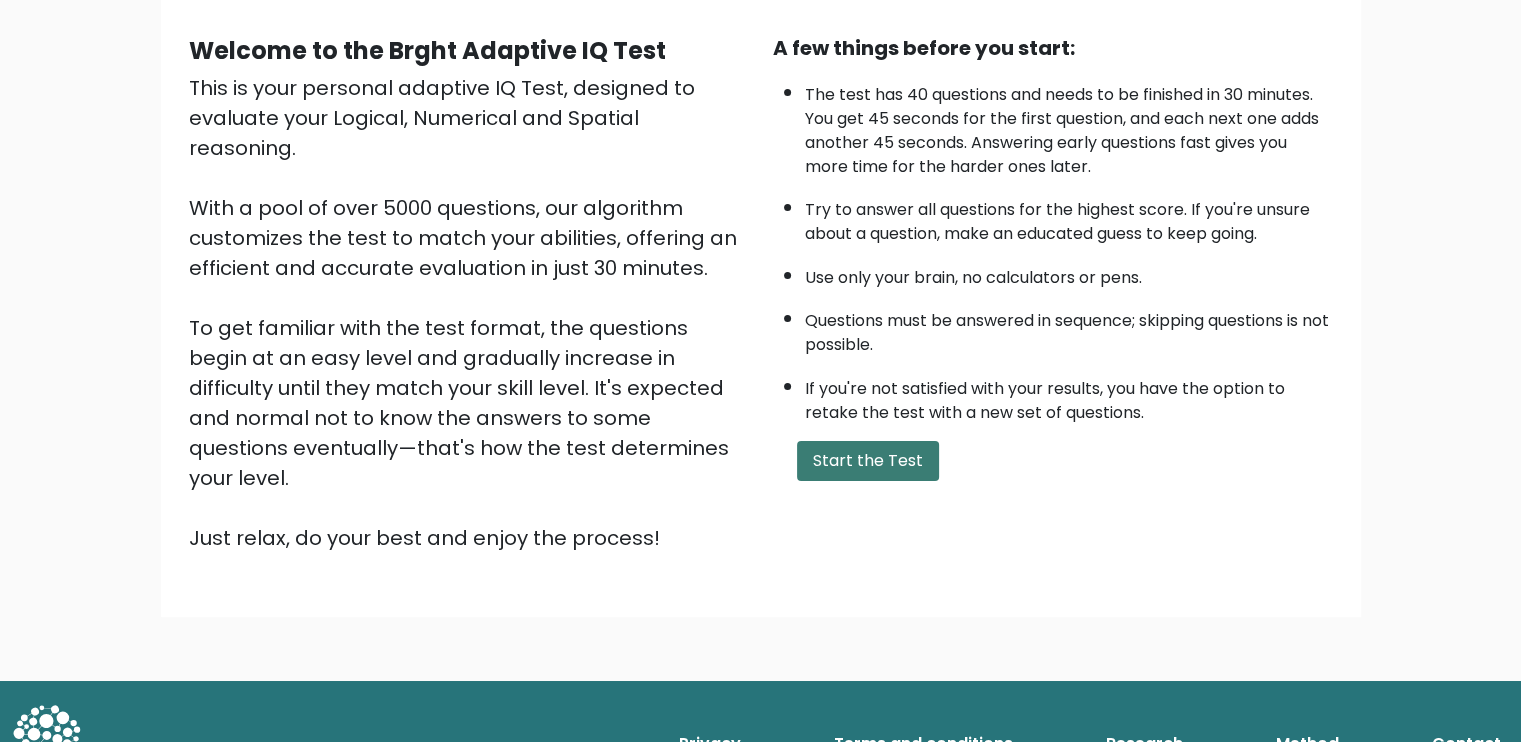 click on "Start the Test" at bounding box center [868, 461] 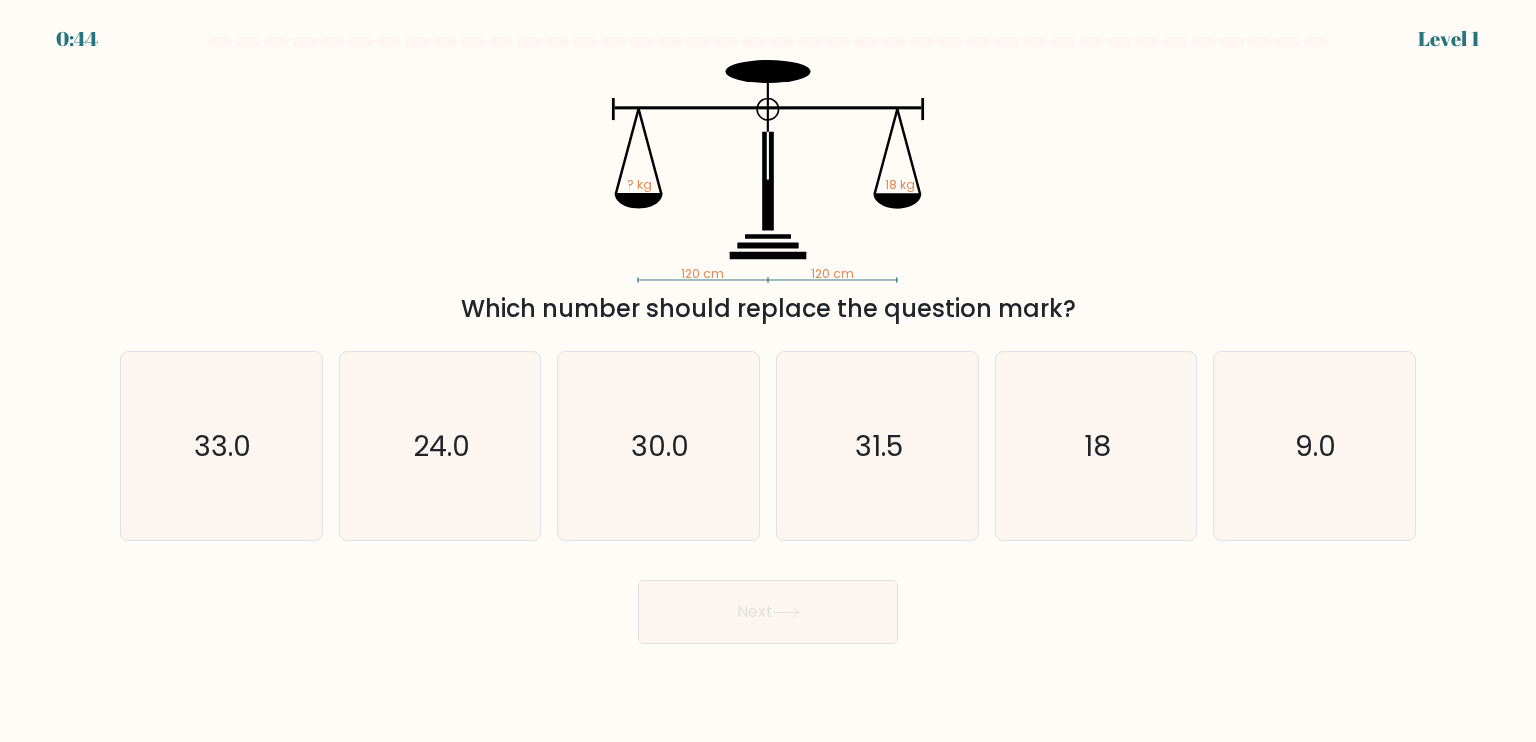 scroll, scrollTop: 0, scrollLeft: 0, axis: both 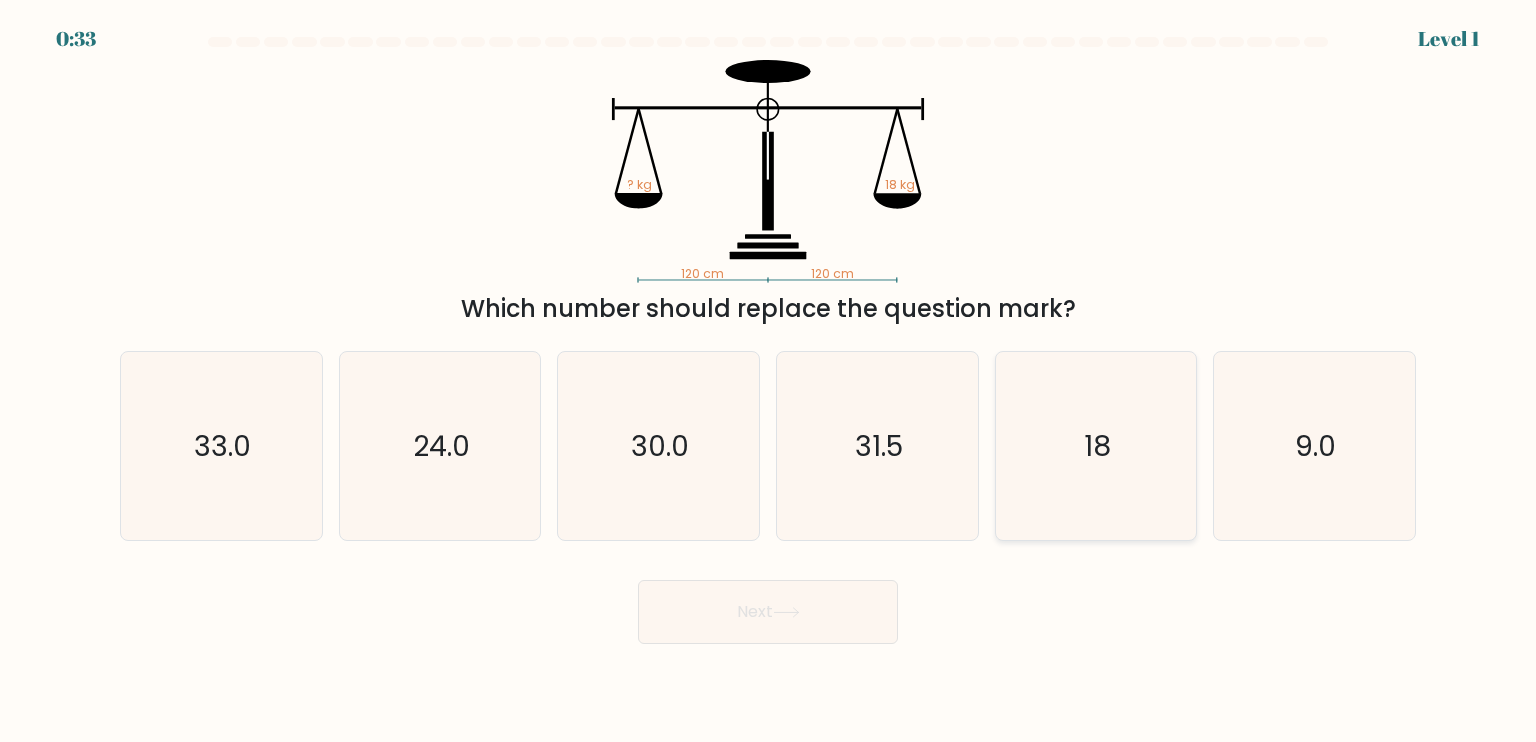 click on "18" 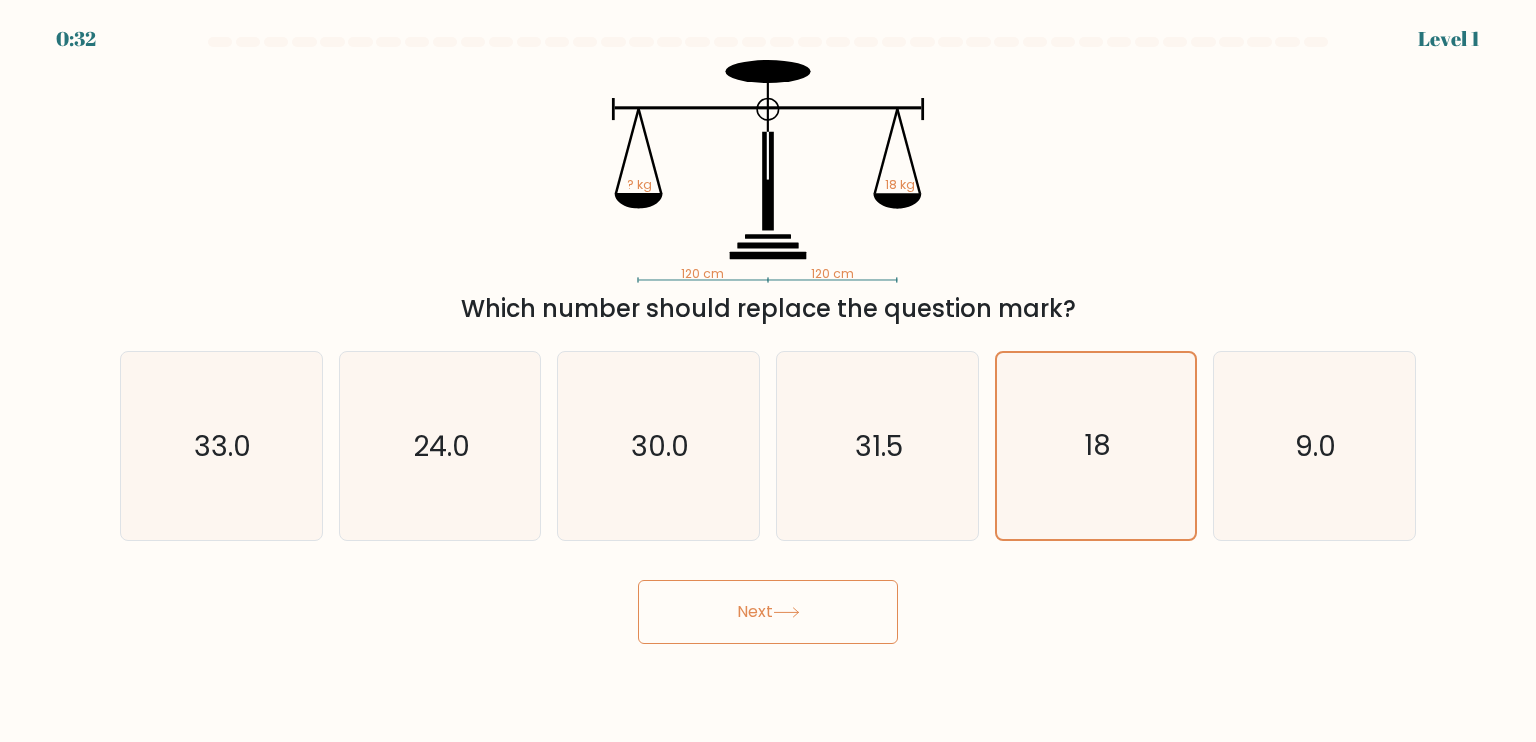 click on "Next" at bounding box center [768, 612] 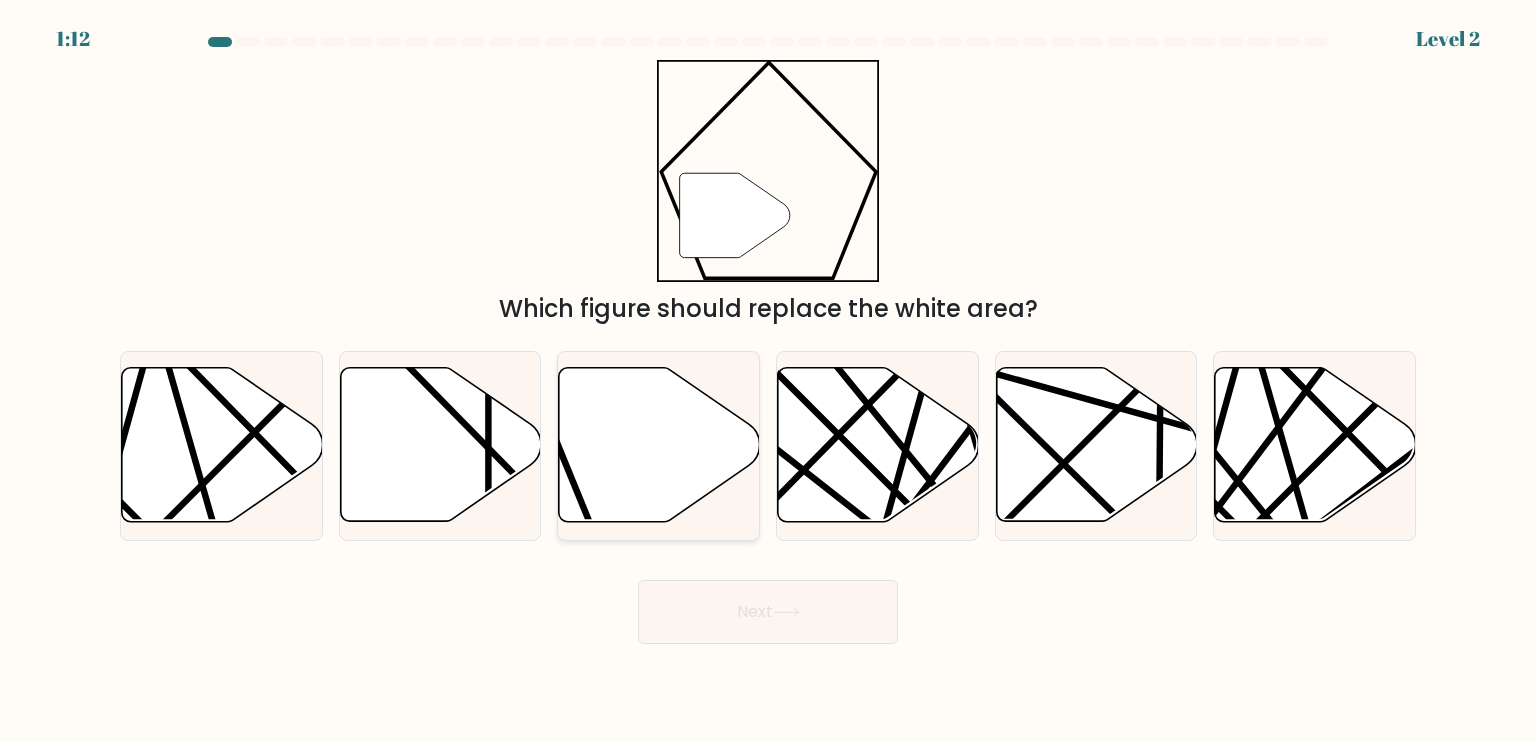 click at bounding box center (658, 446) 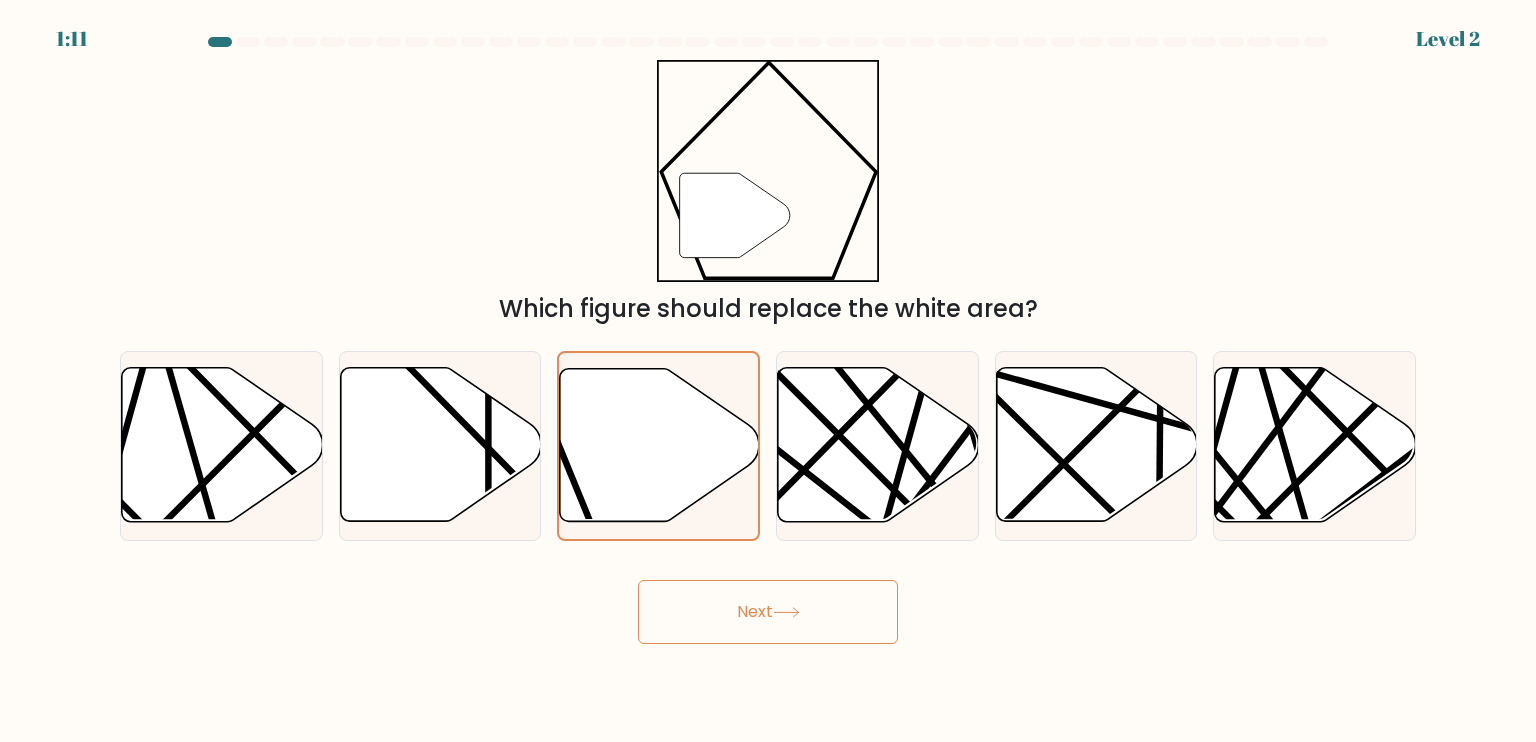 click on "Next" at bounding box center [768, 612] 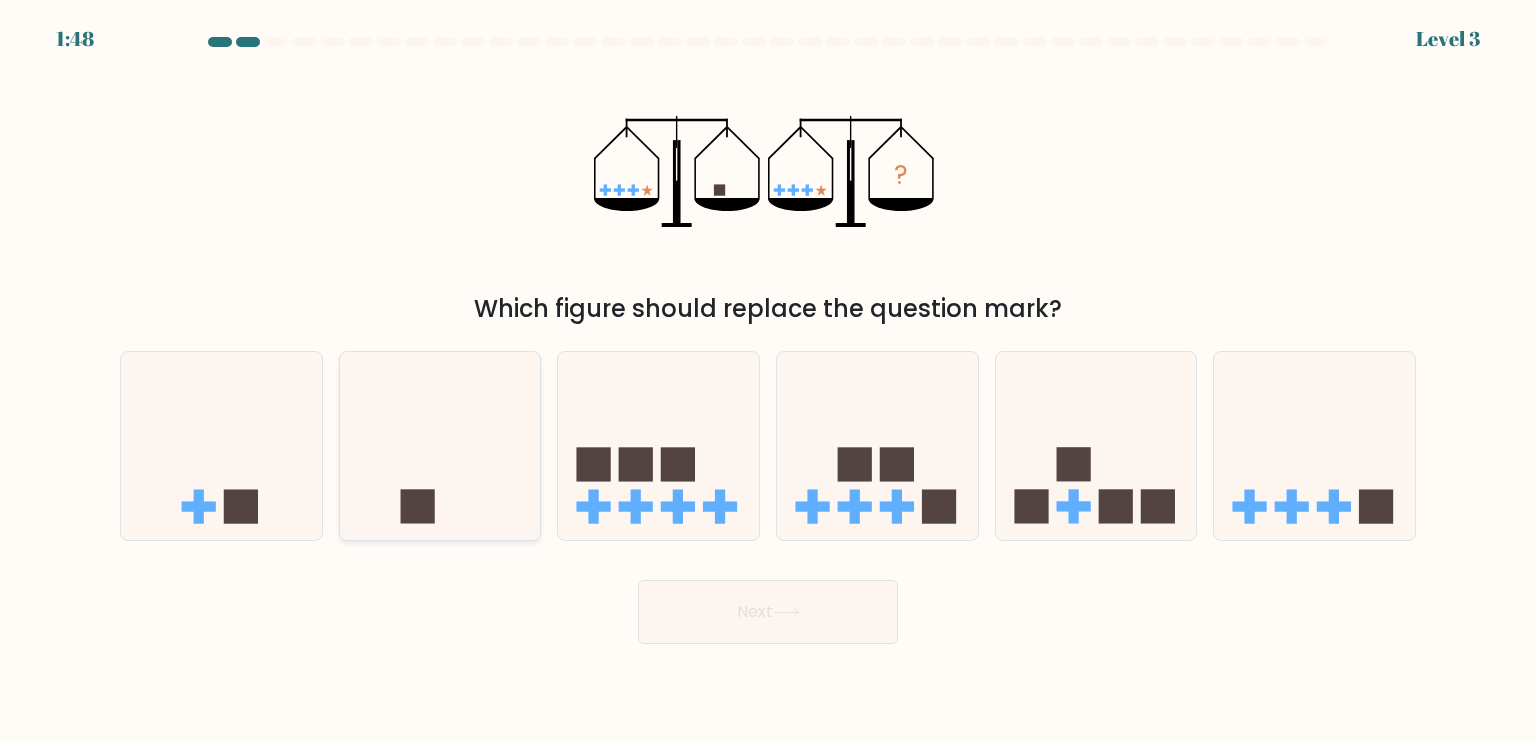 click 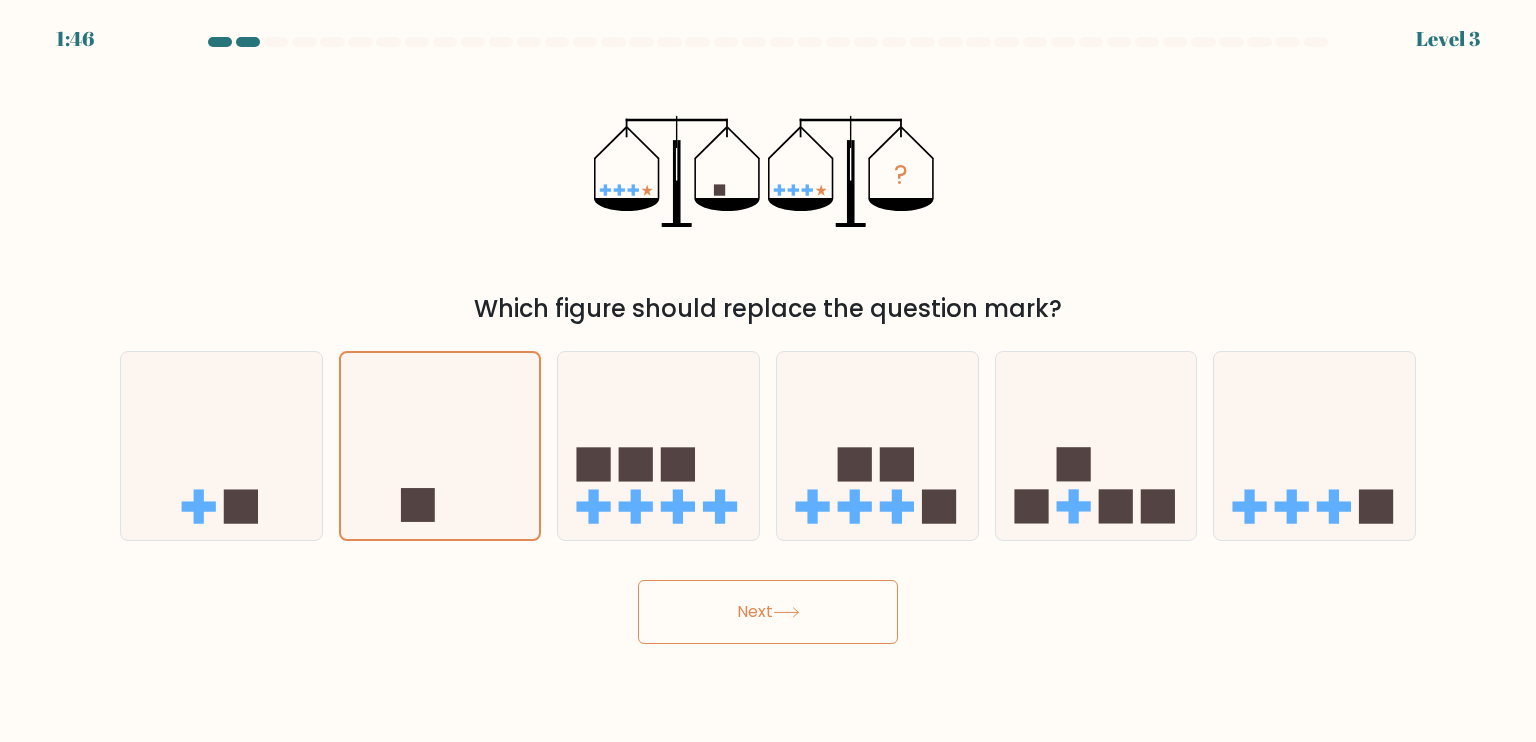 click on "Next" at bounding box center (768, 612) 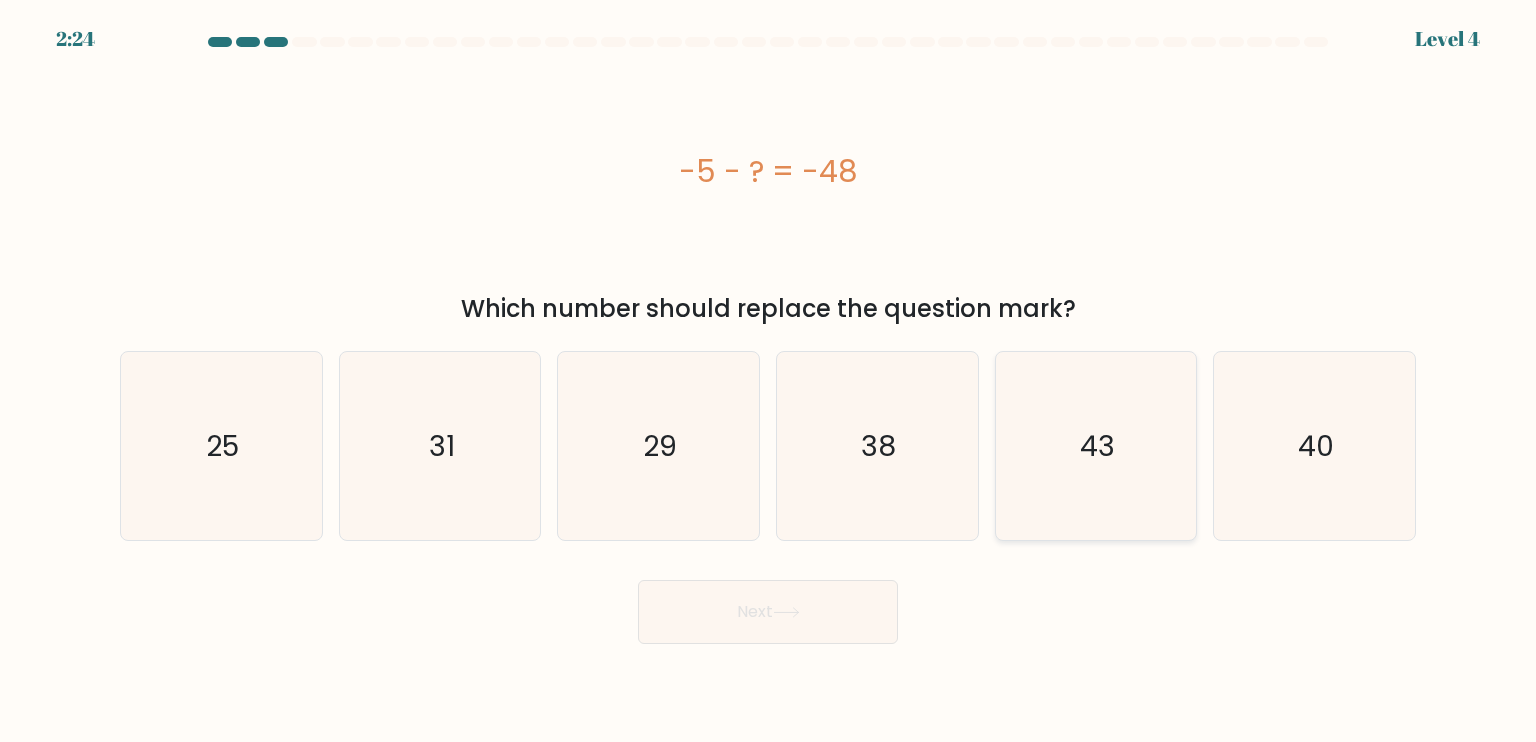 click on "43" 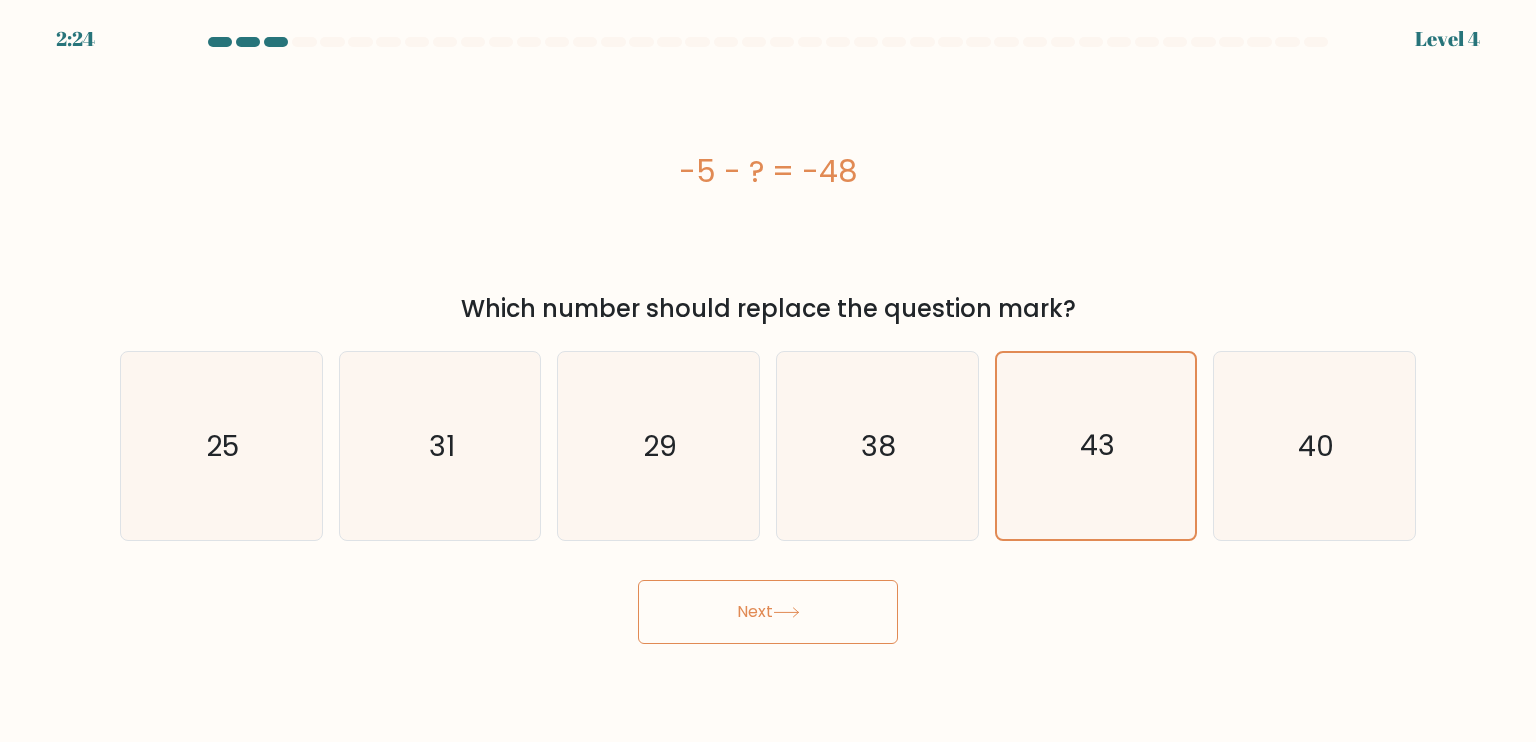 click on "Next" at bounding box center [768, 612] 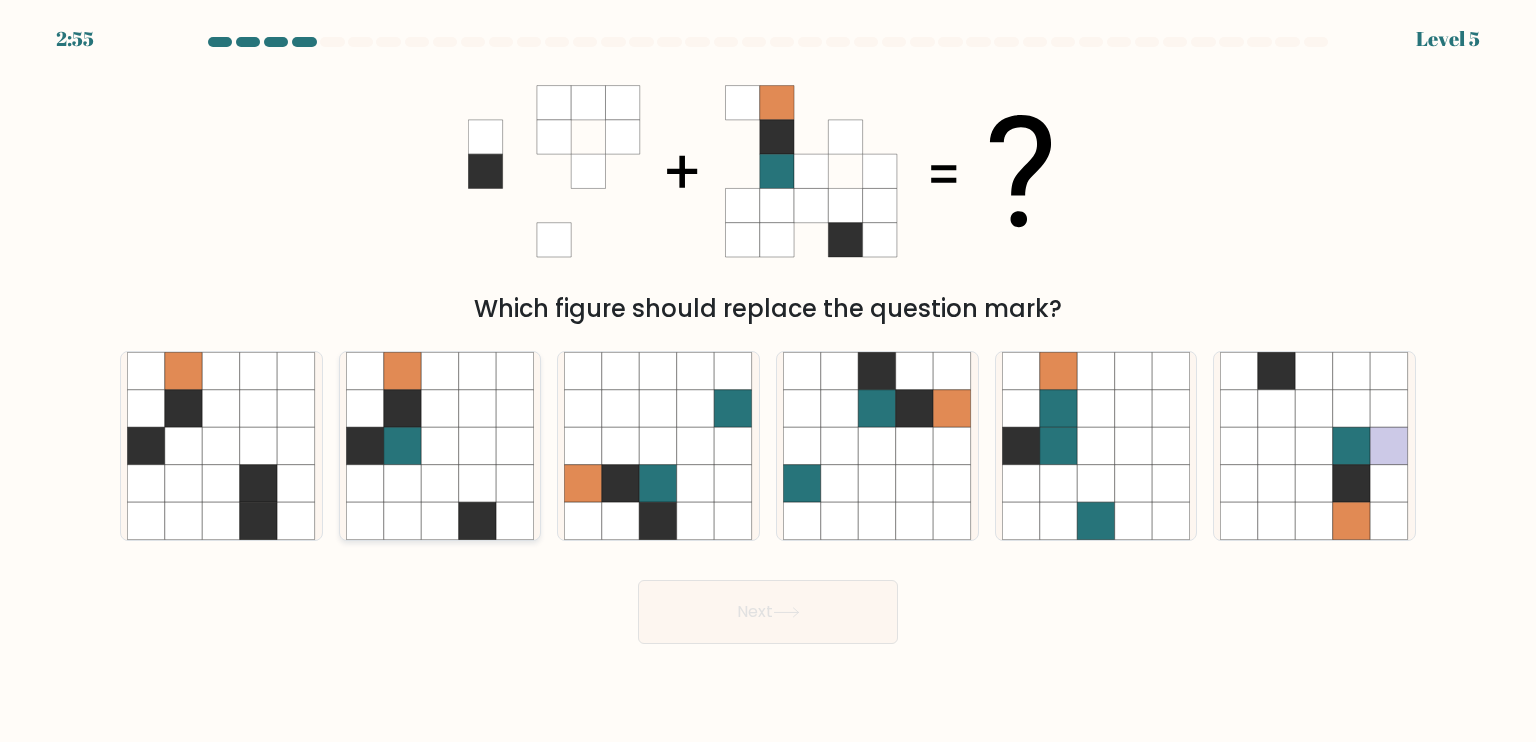 click 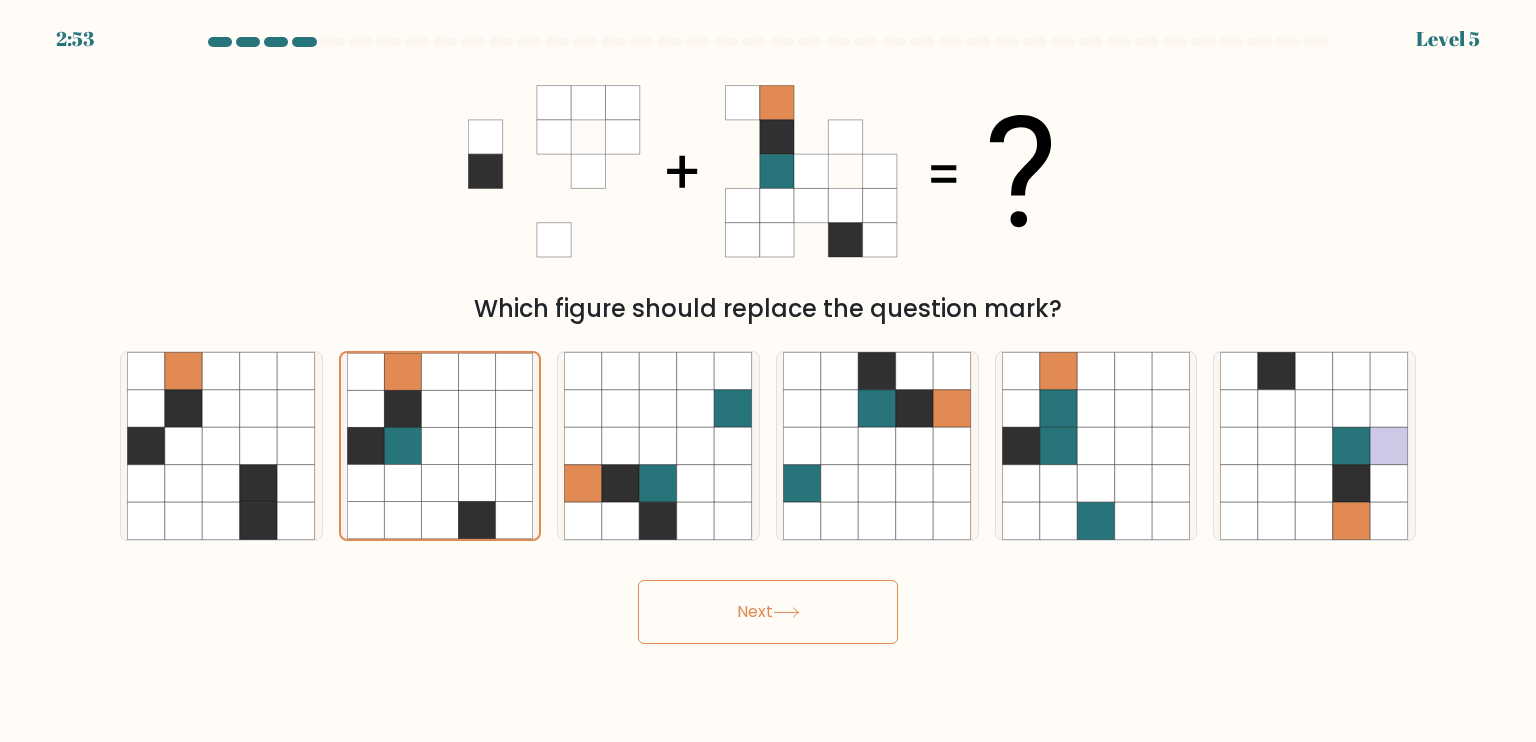 click on "Next" at bounding box center (768, 612) 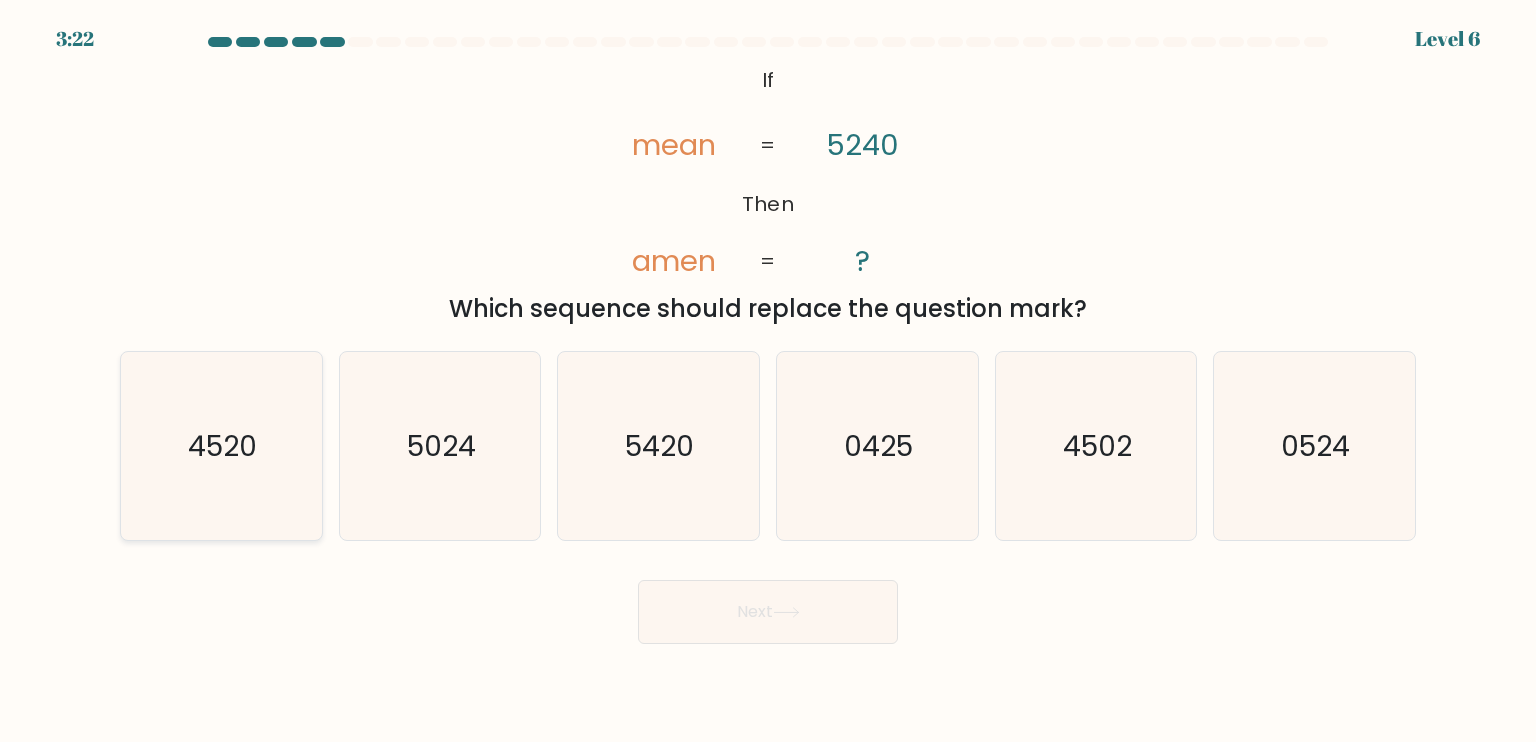 click on "4520" 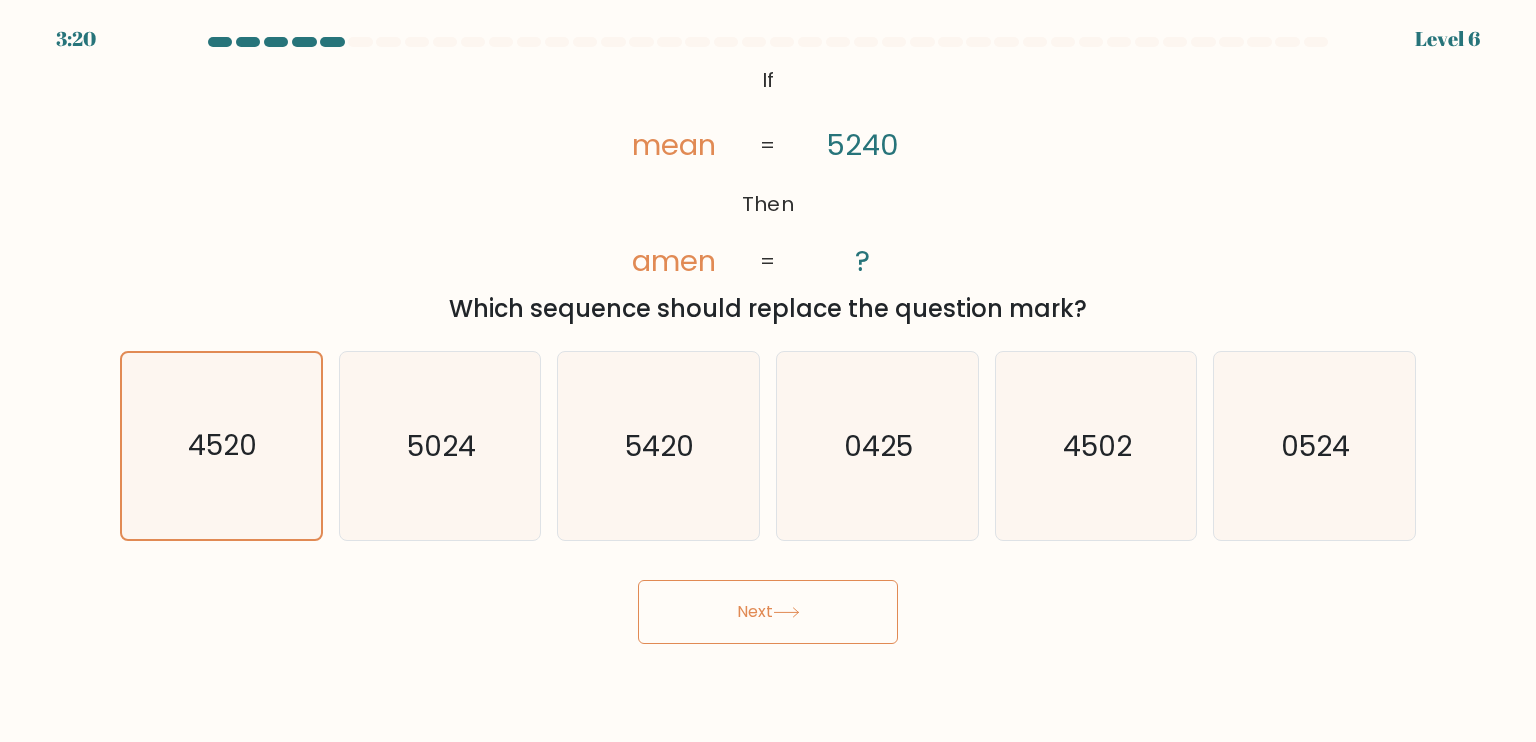 click on "Next" at bounding box center (768, 612) 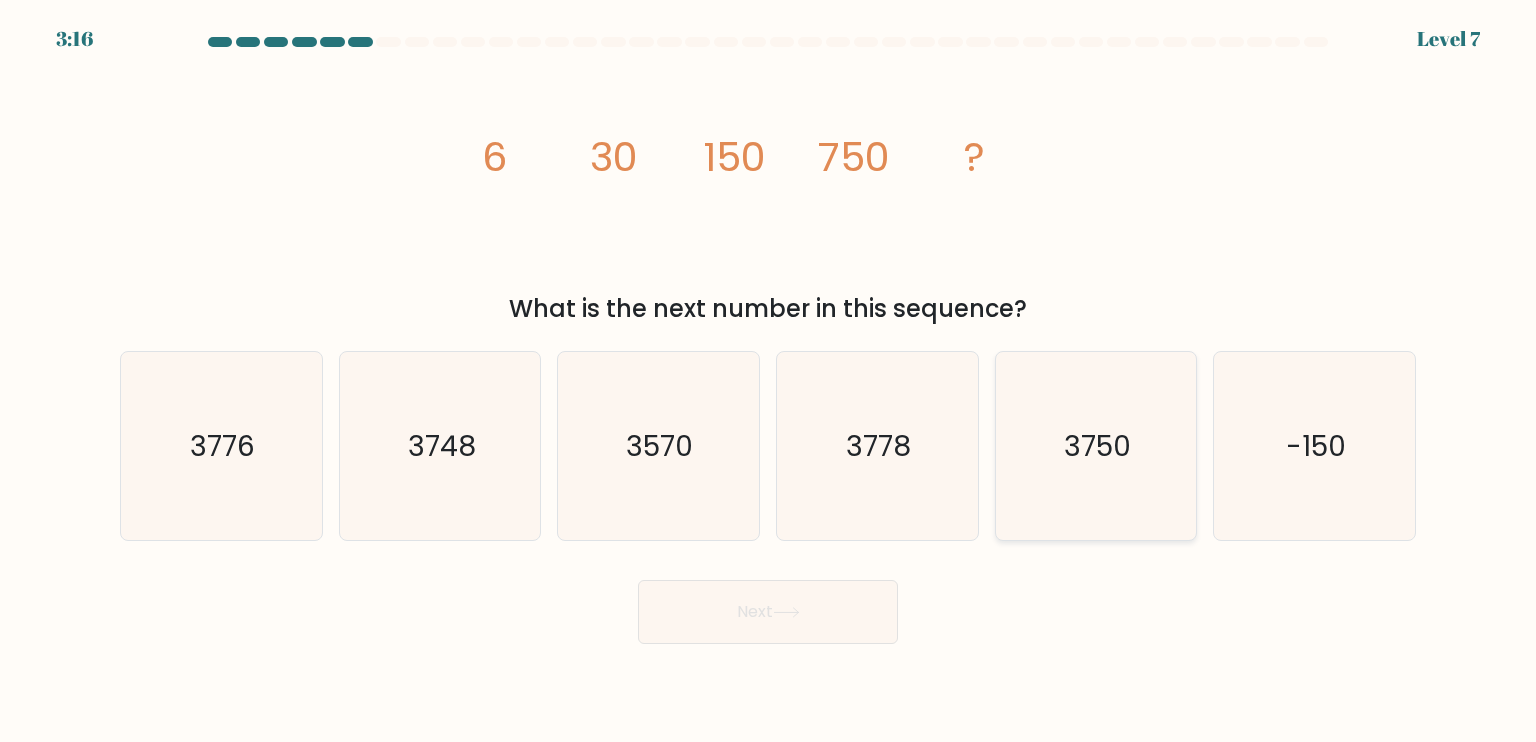 click on "3750" 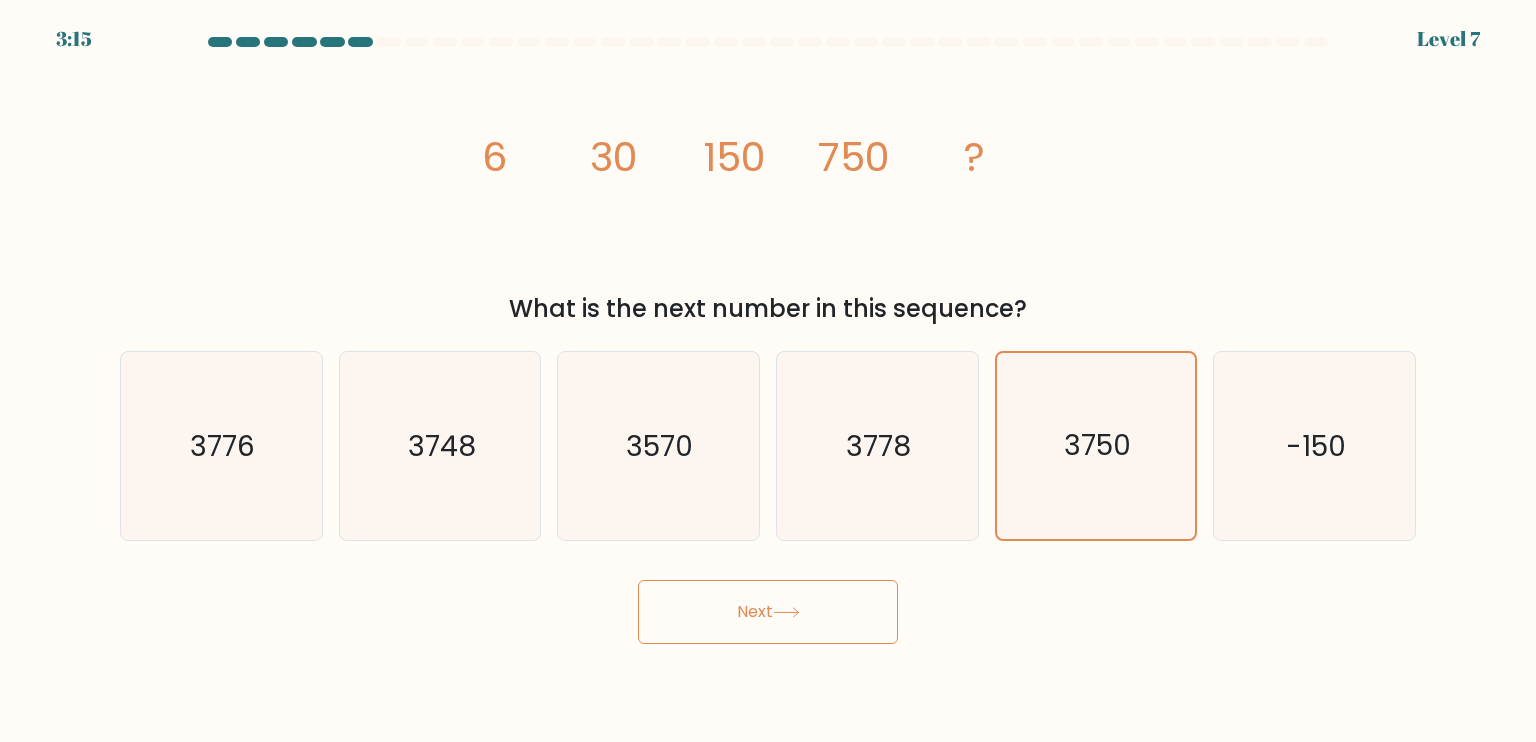 click on "Next" at bounding box center [768, 612] 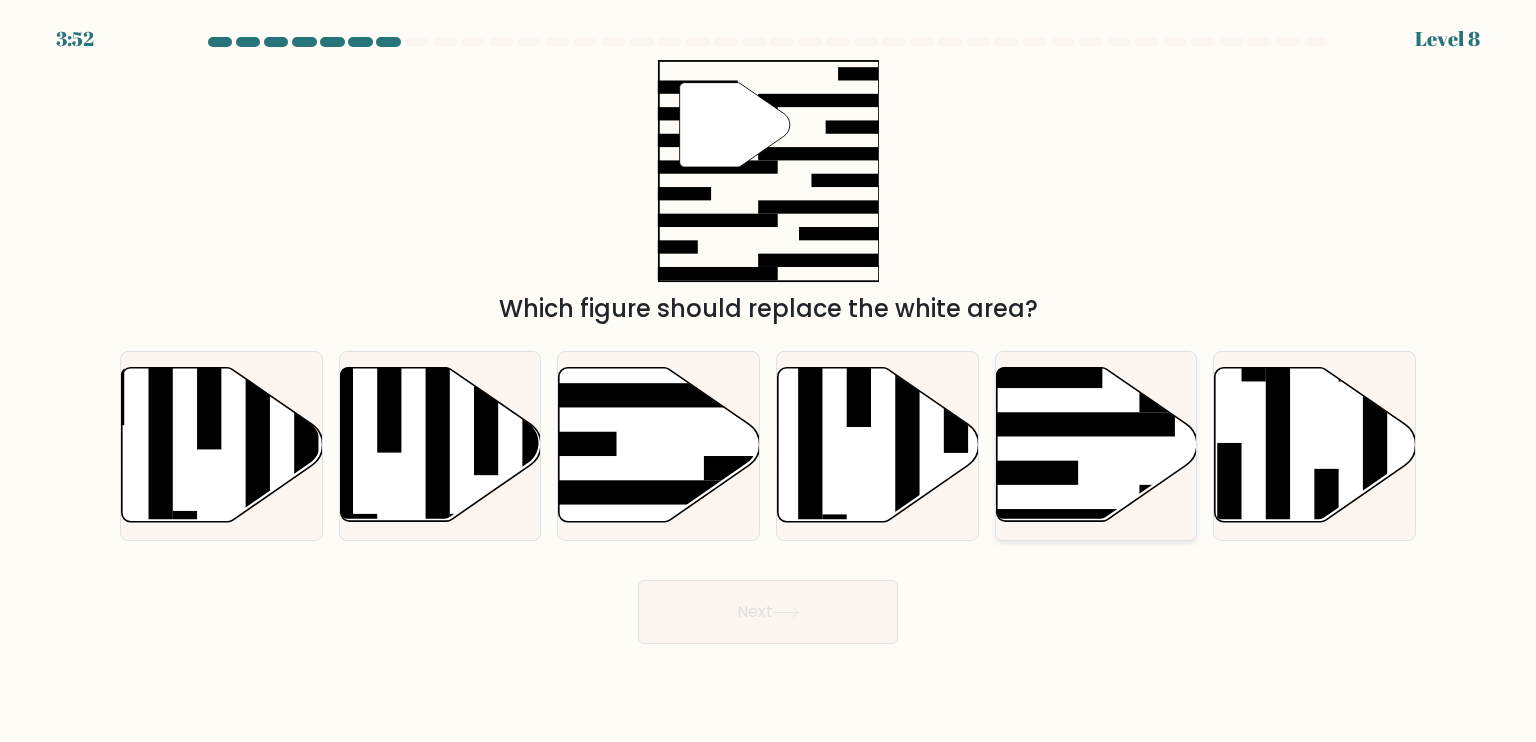 click 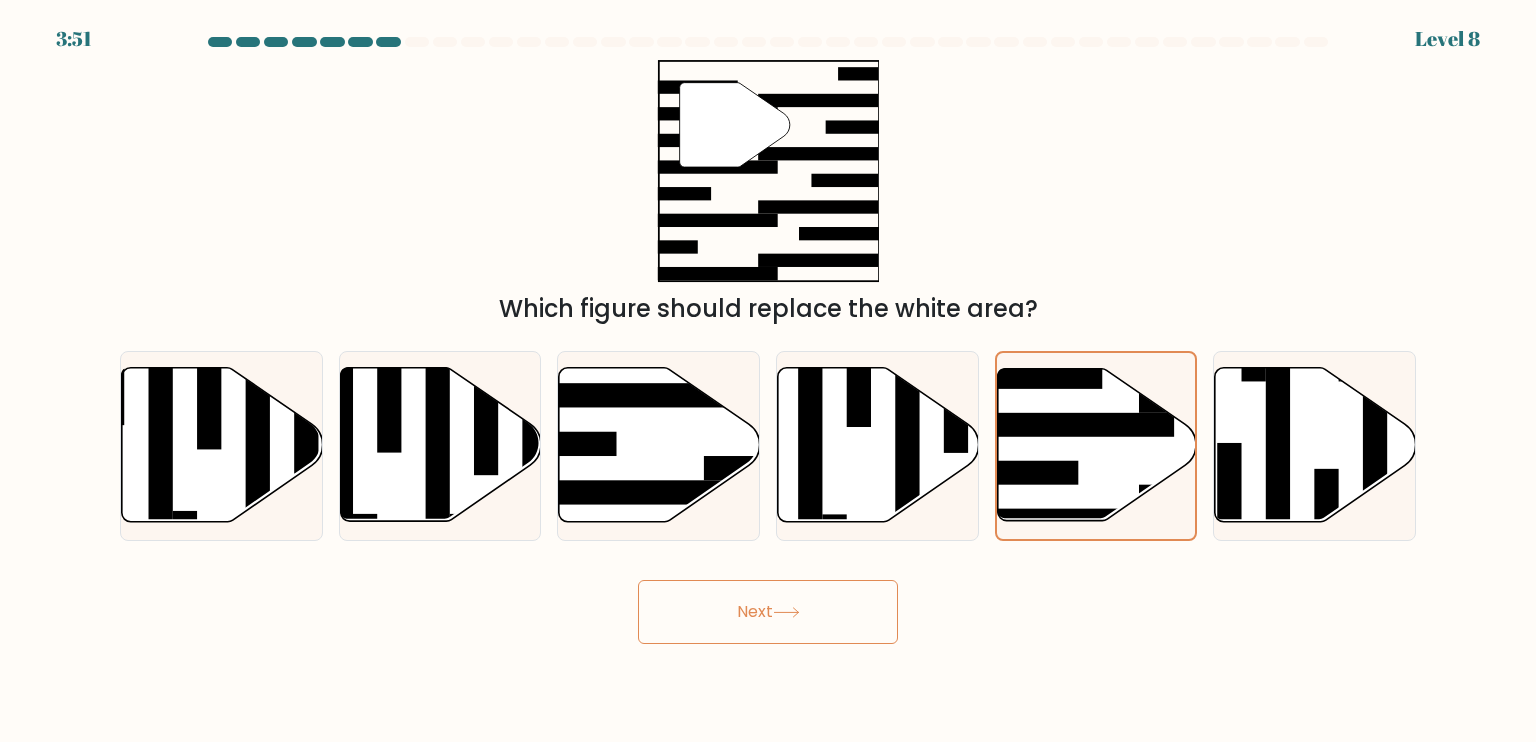 click on "Next" at bounding box center (768, 612) 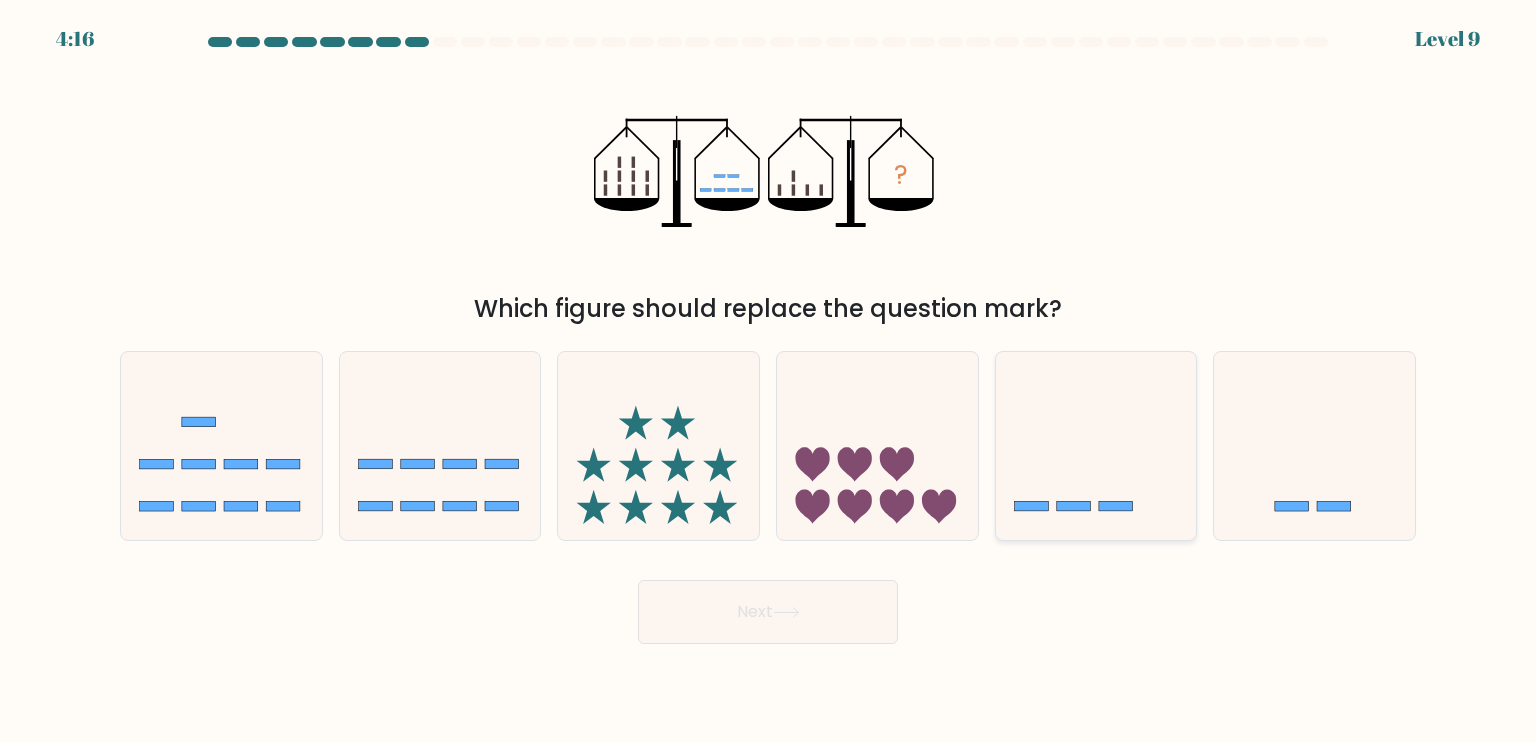 click 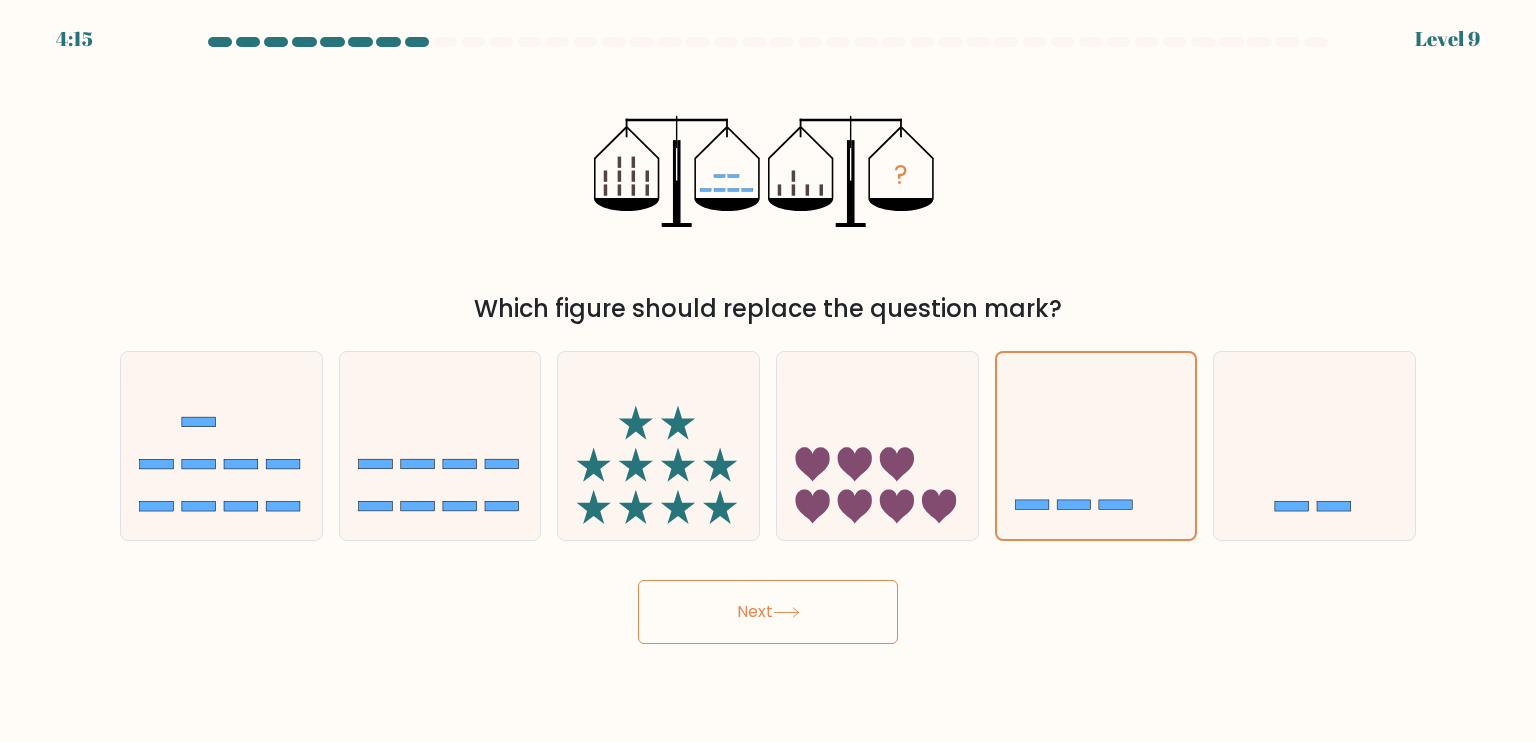 click on "Next" at bounding box center [768, 612] 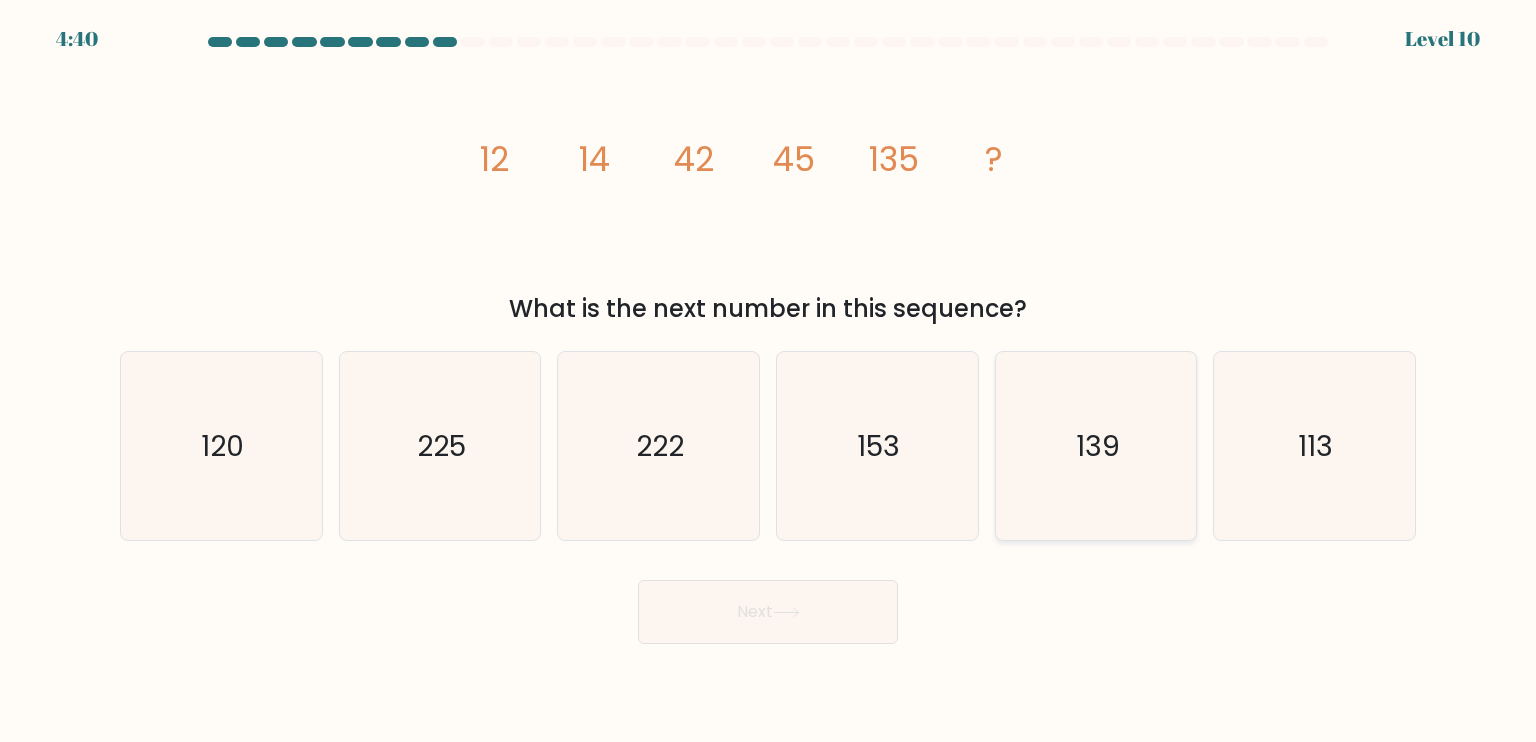 click on "139" 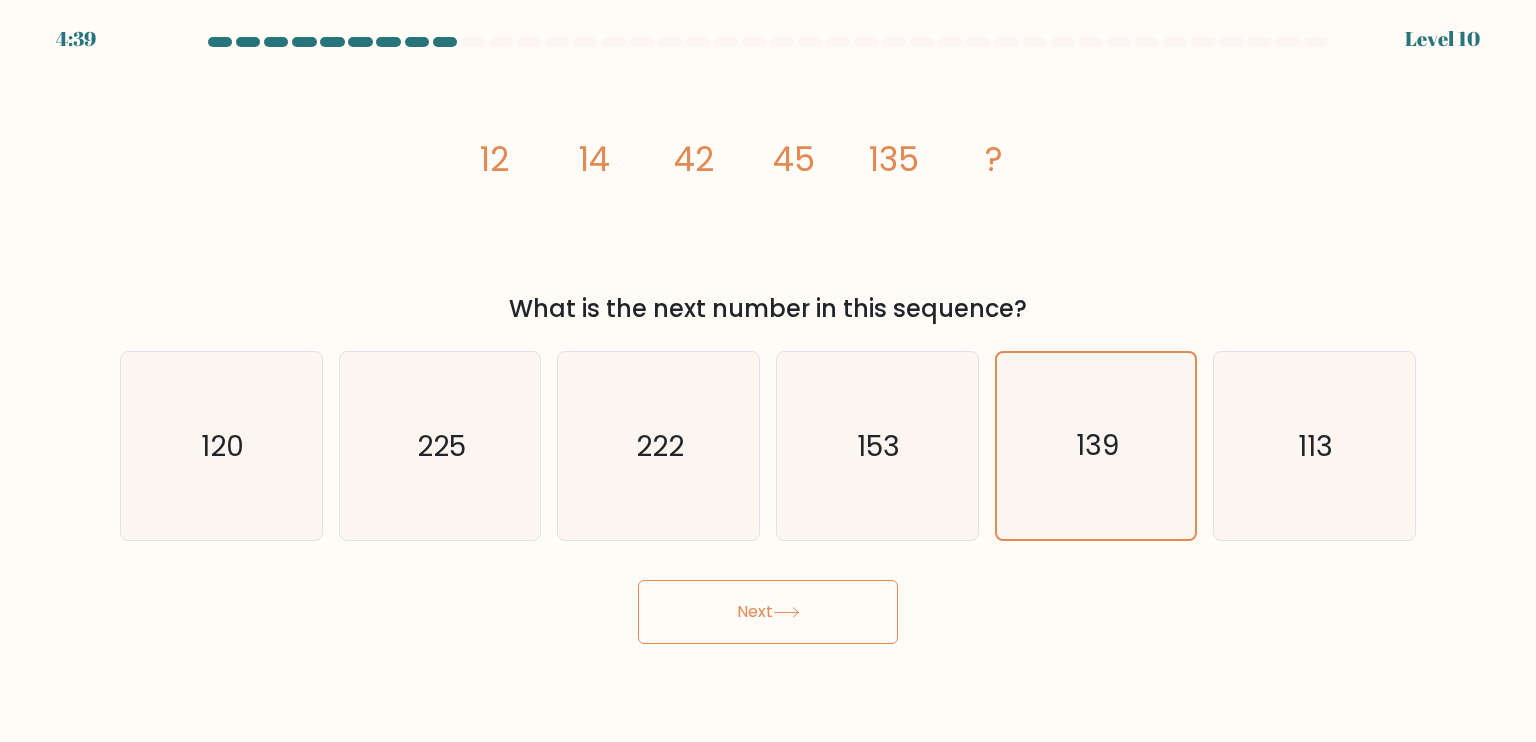click on "Next" at bounding box center (768, 612) 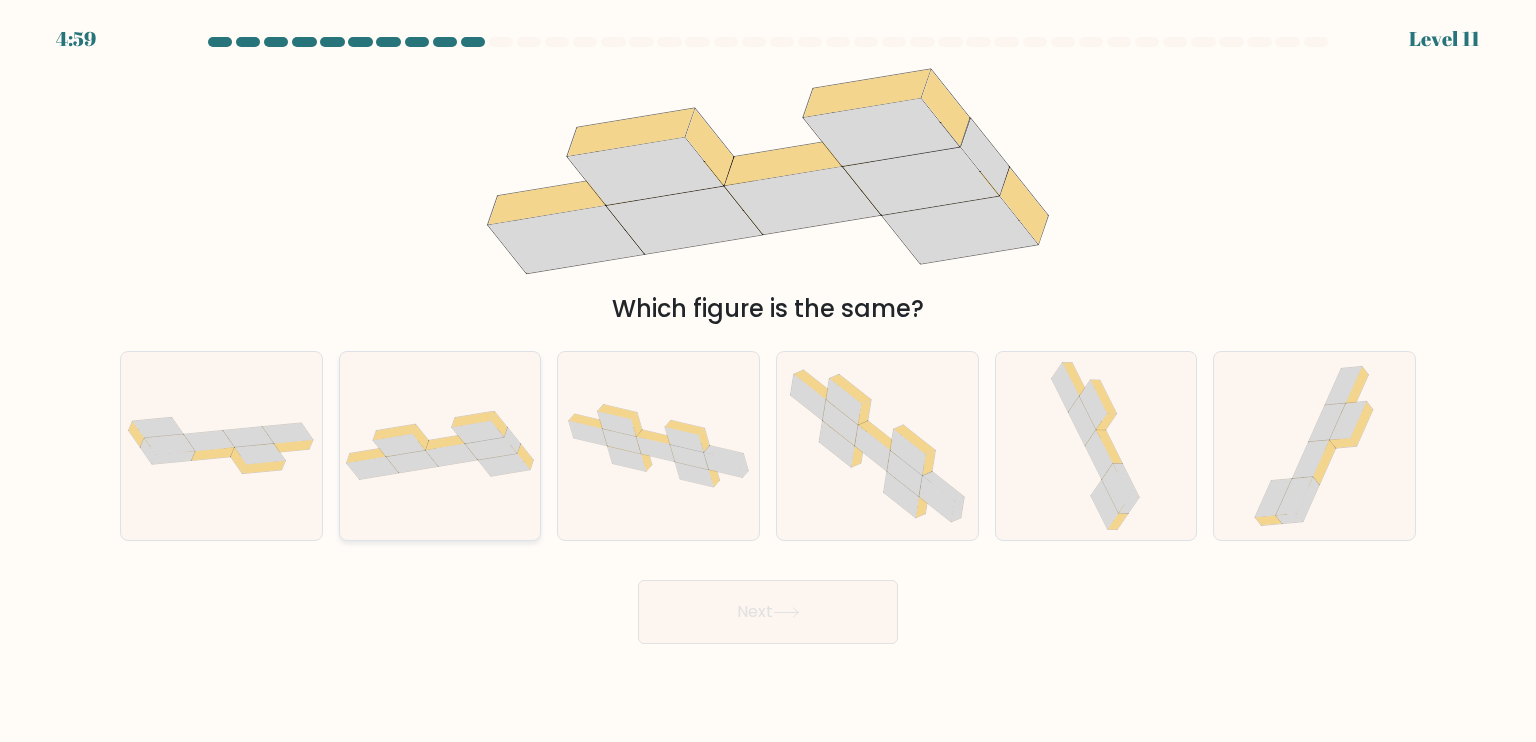 click 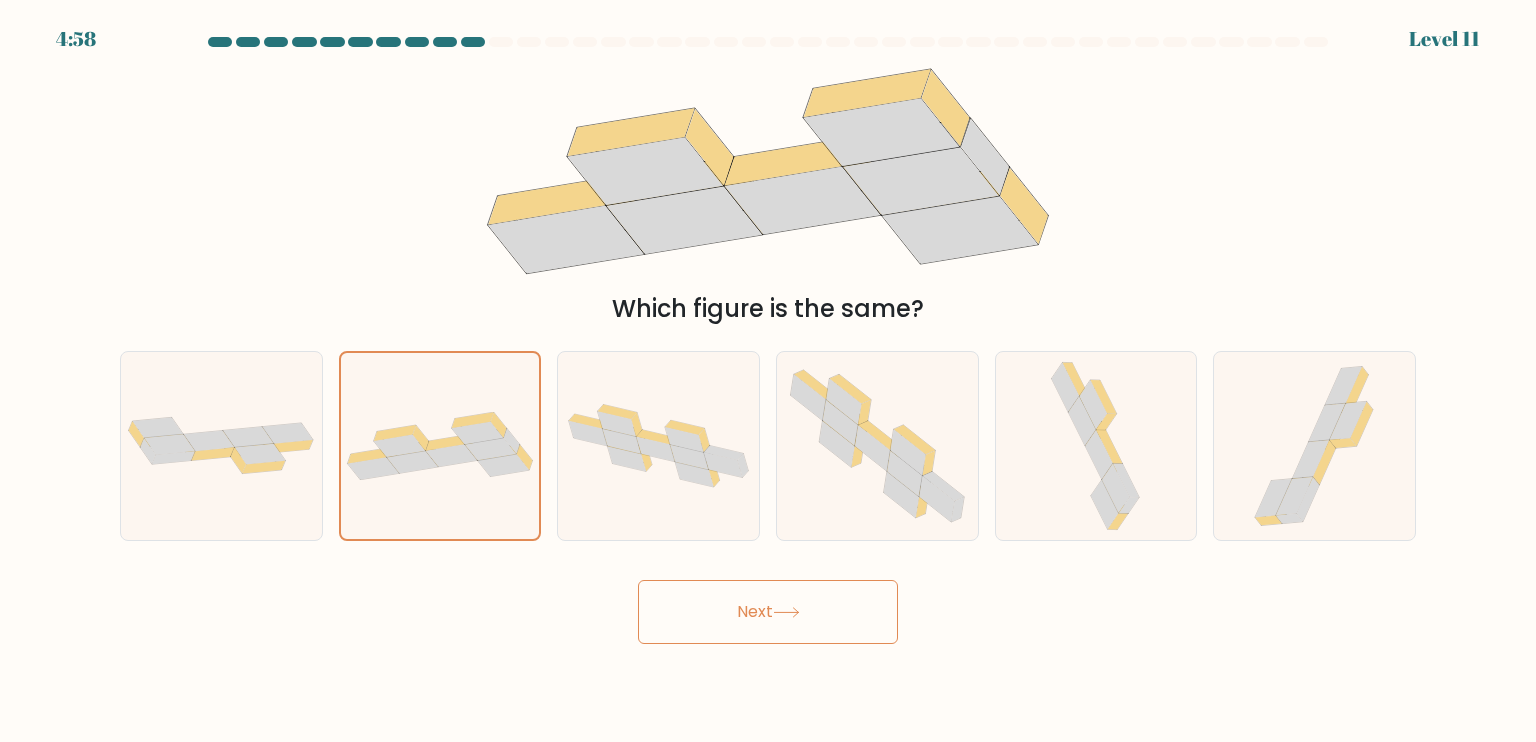 click 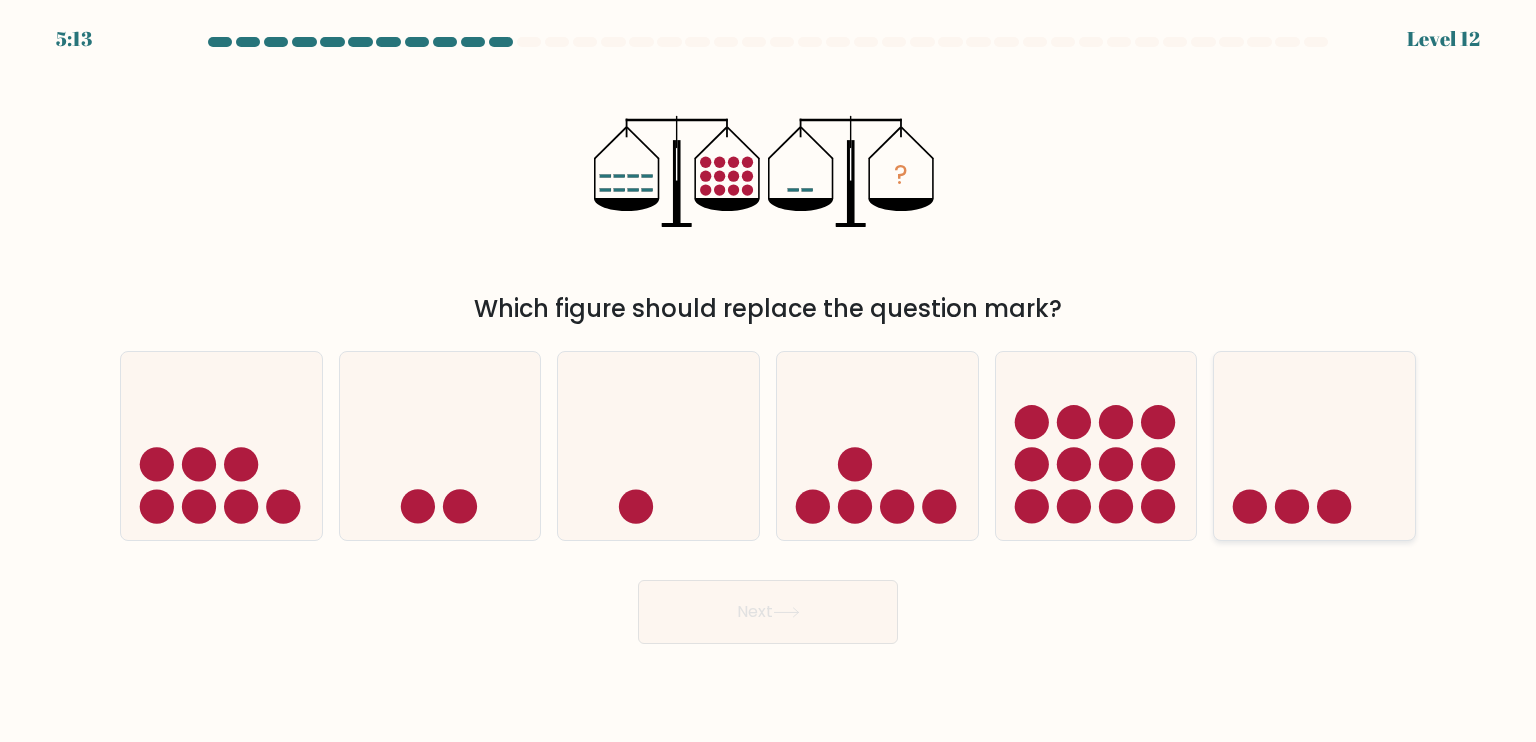 click 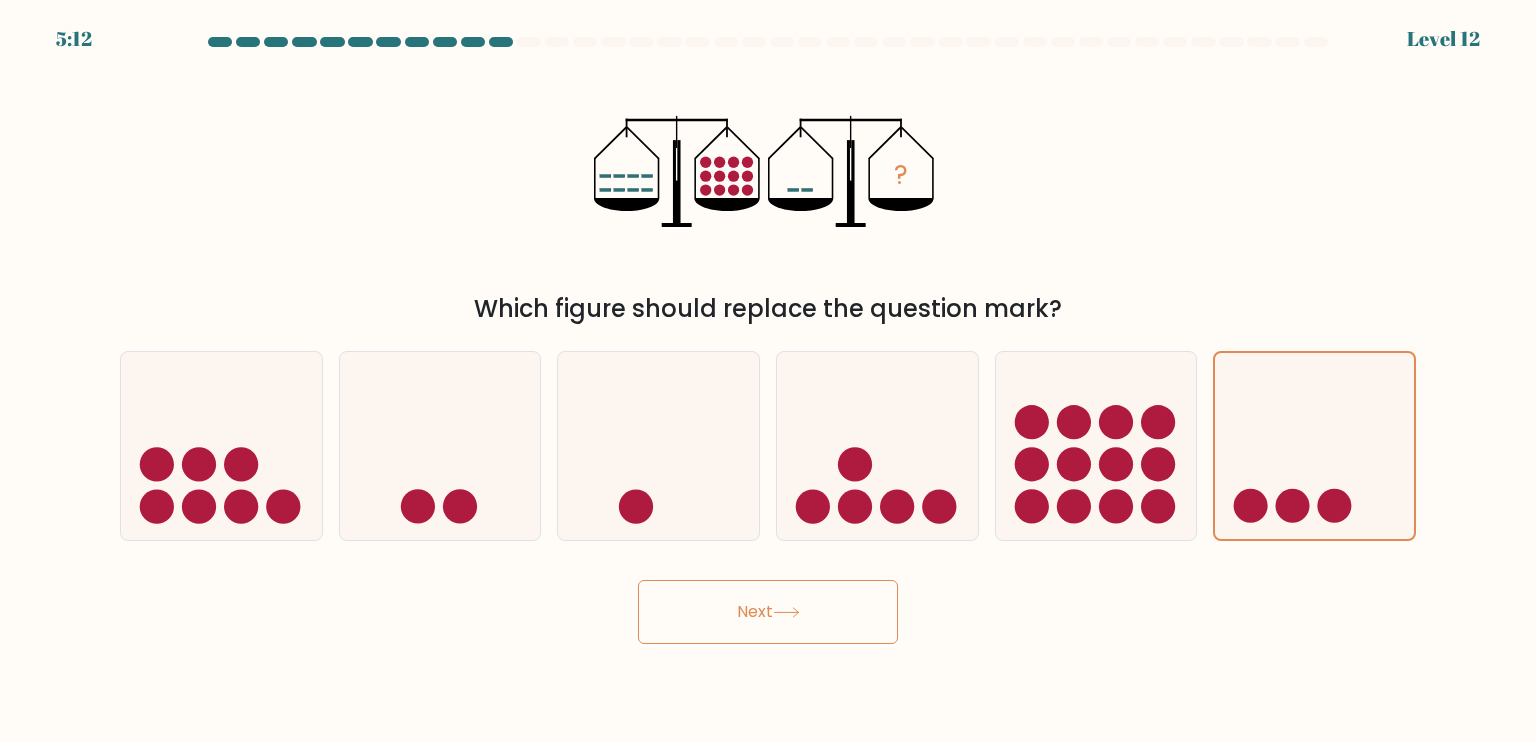 click 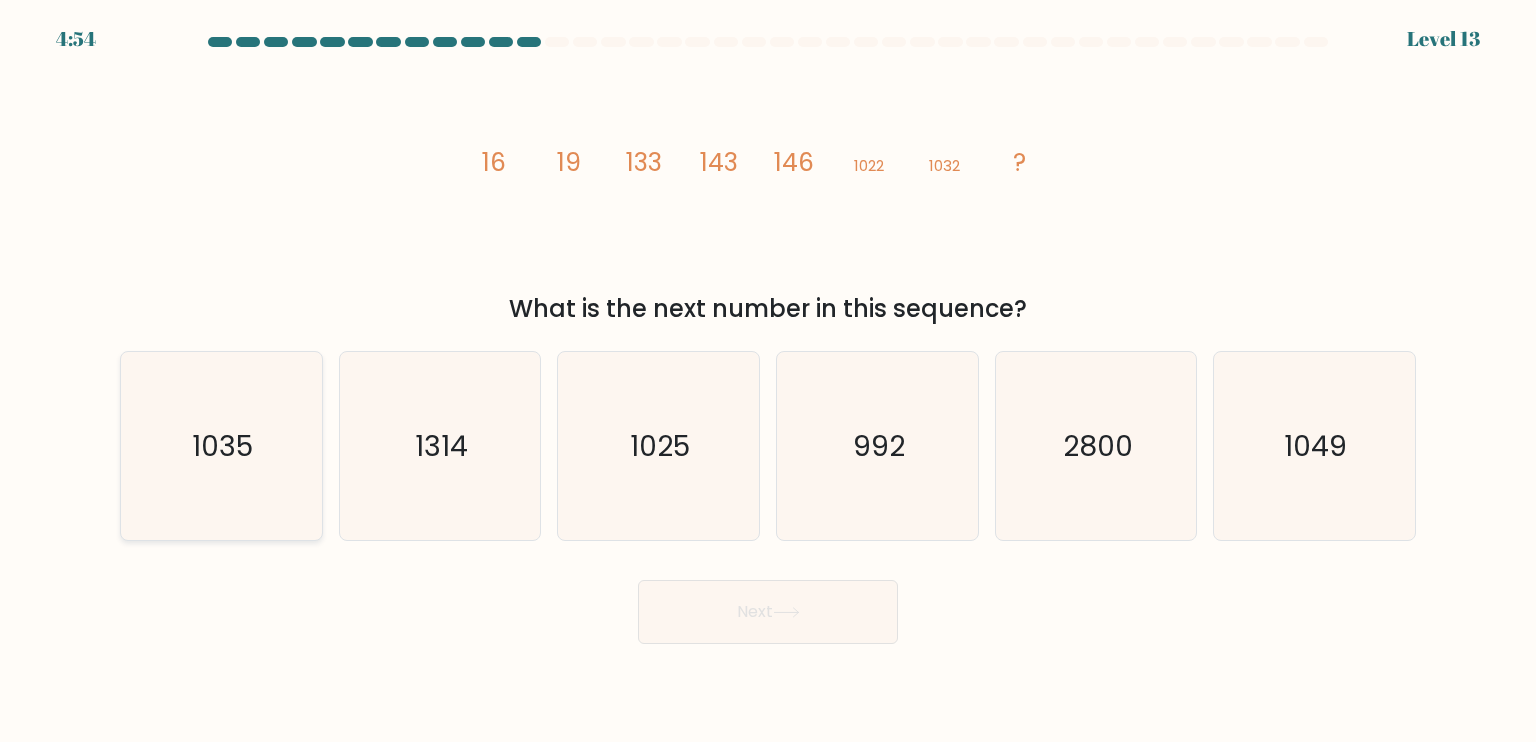 click on "1035" 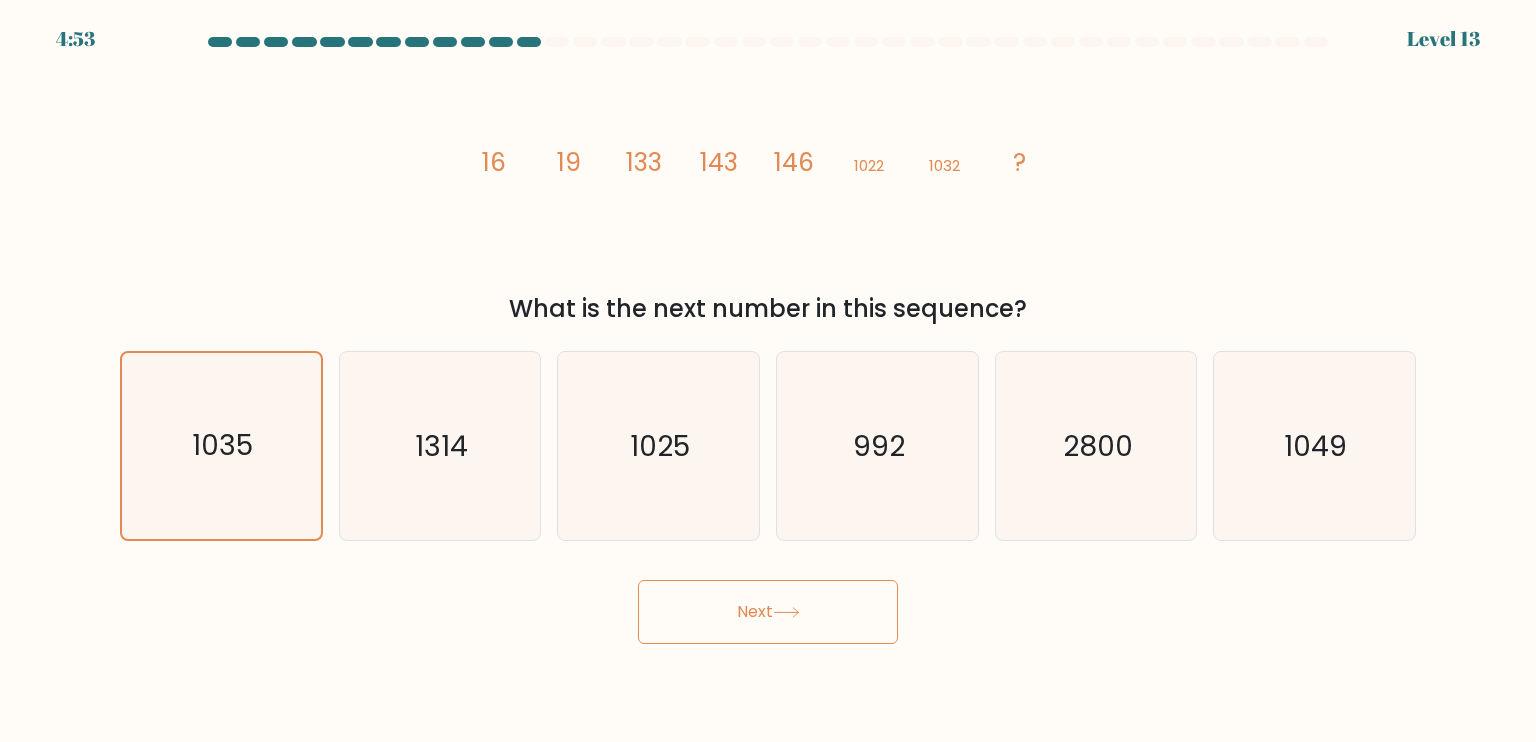 click on "Next" at bounding box center [768, 612] 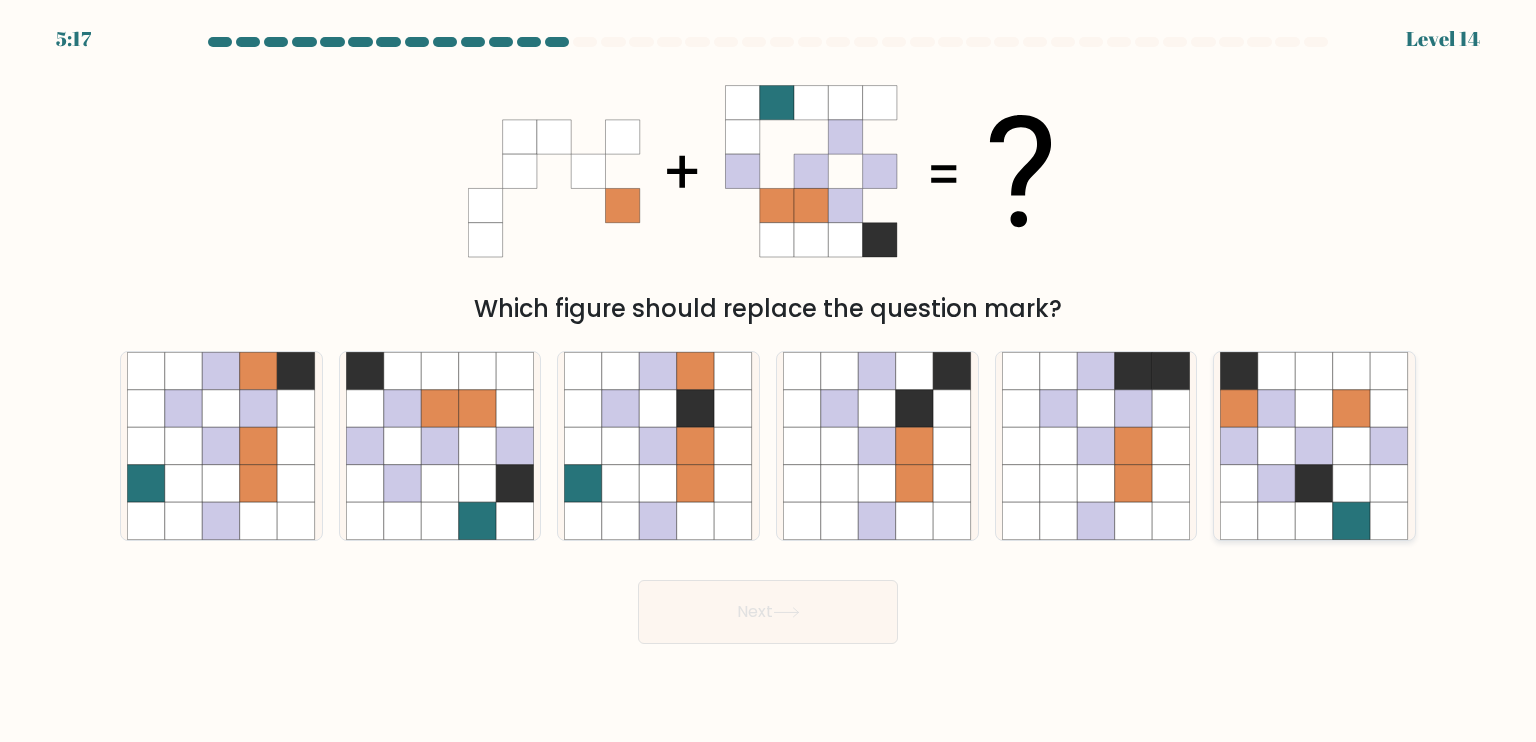 click 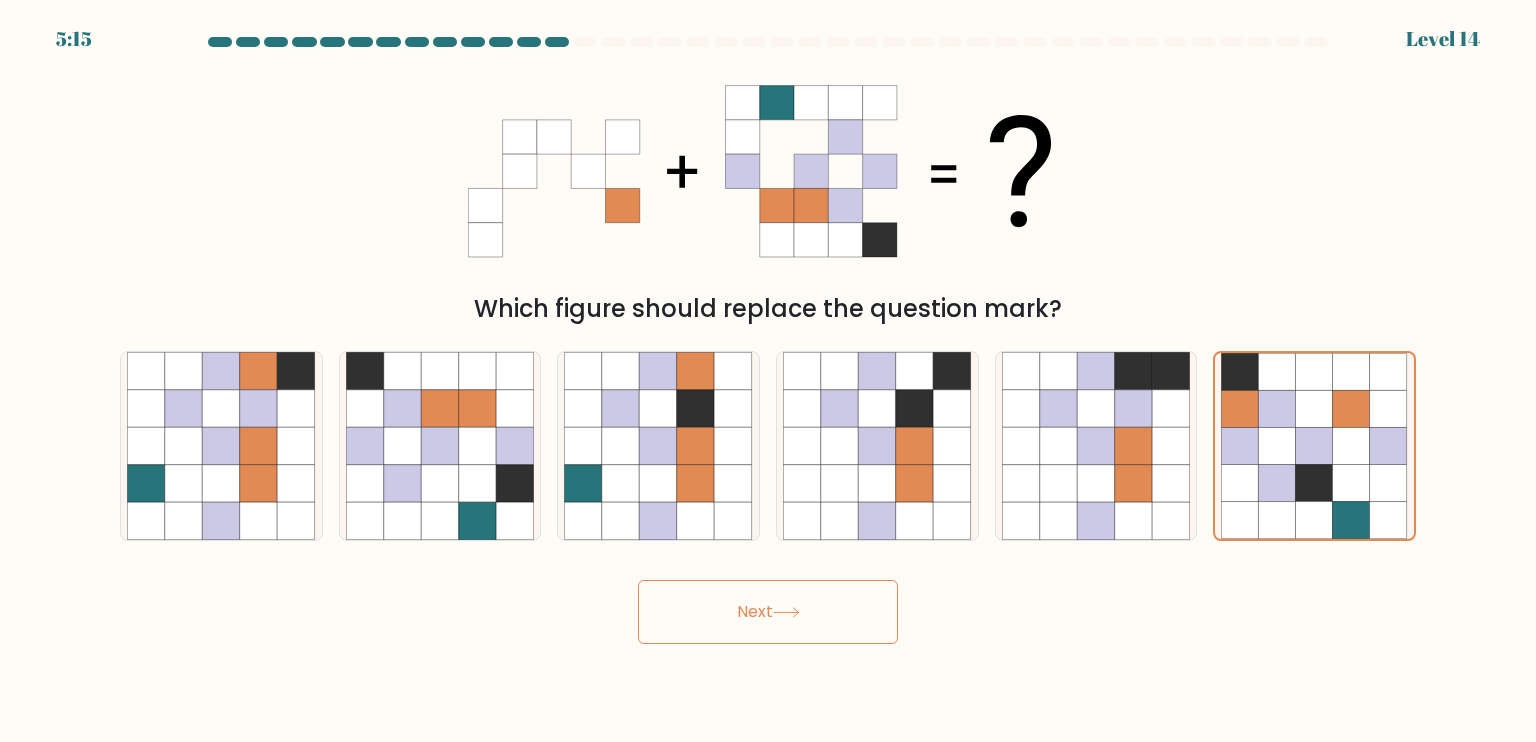 click on "Next" at bounding box center [768, 612] 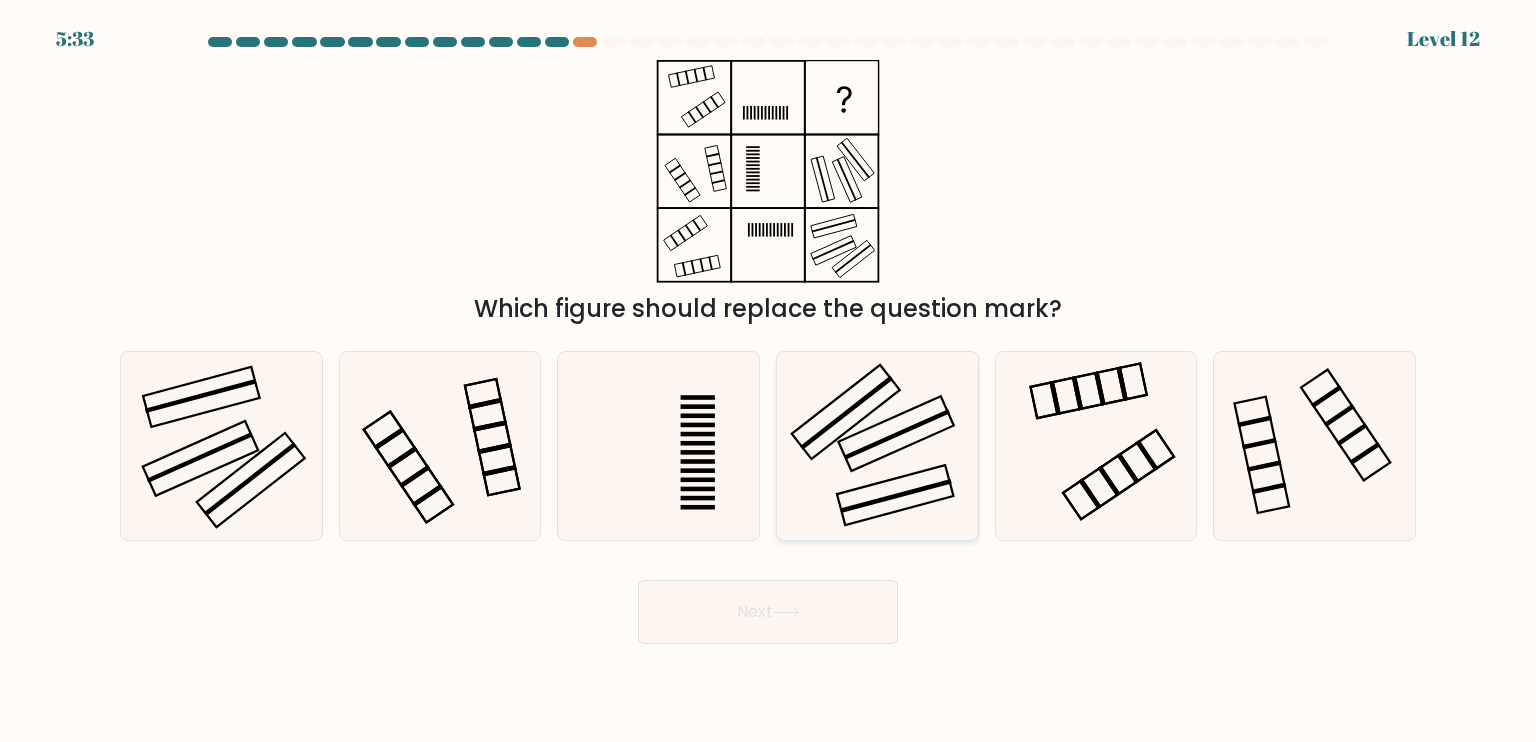click 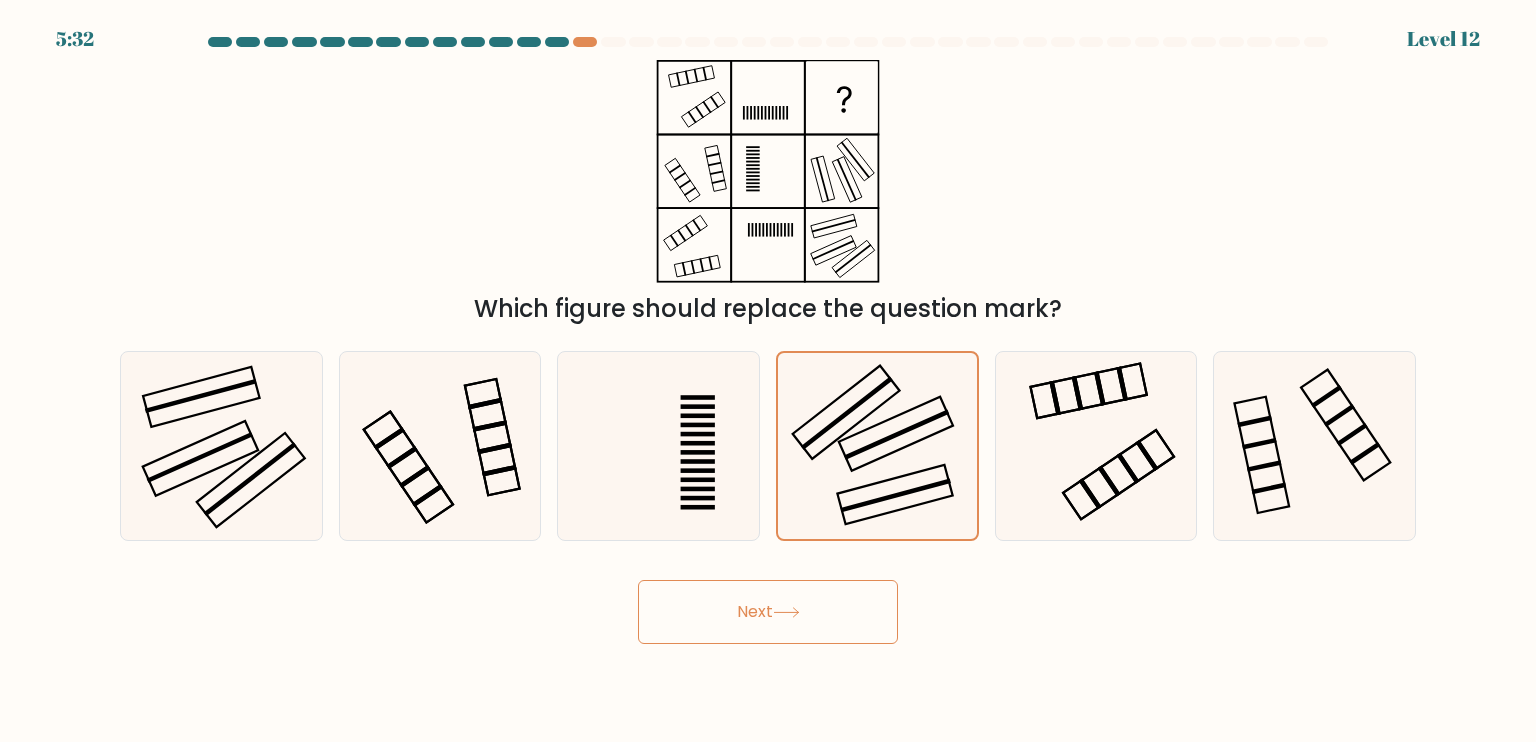 click on "Next" at bounding box center (768, 612) 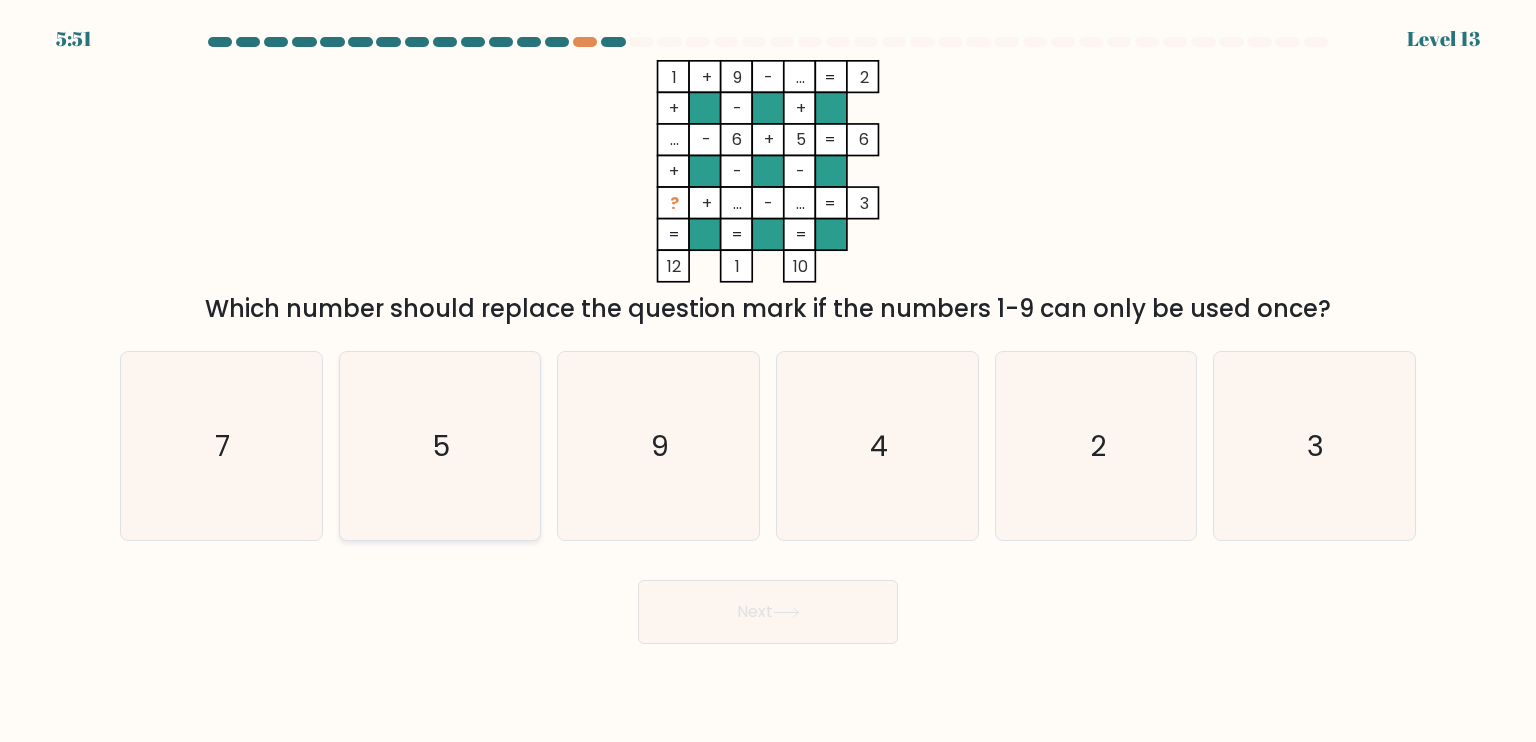 click on "5" 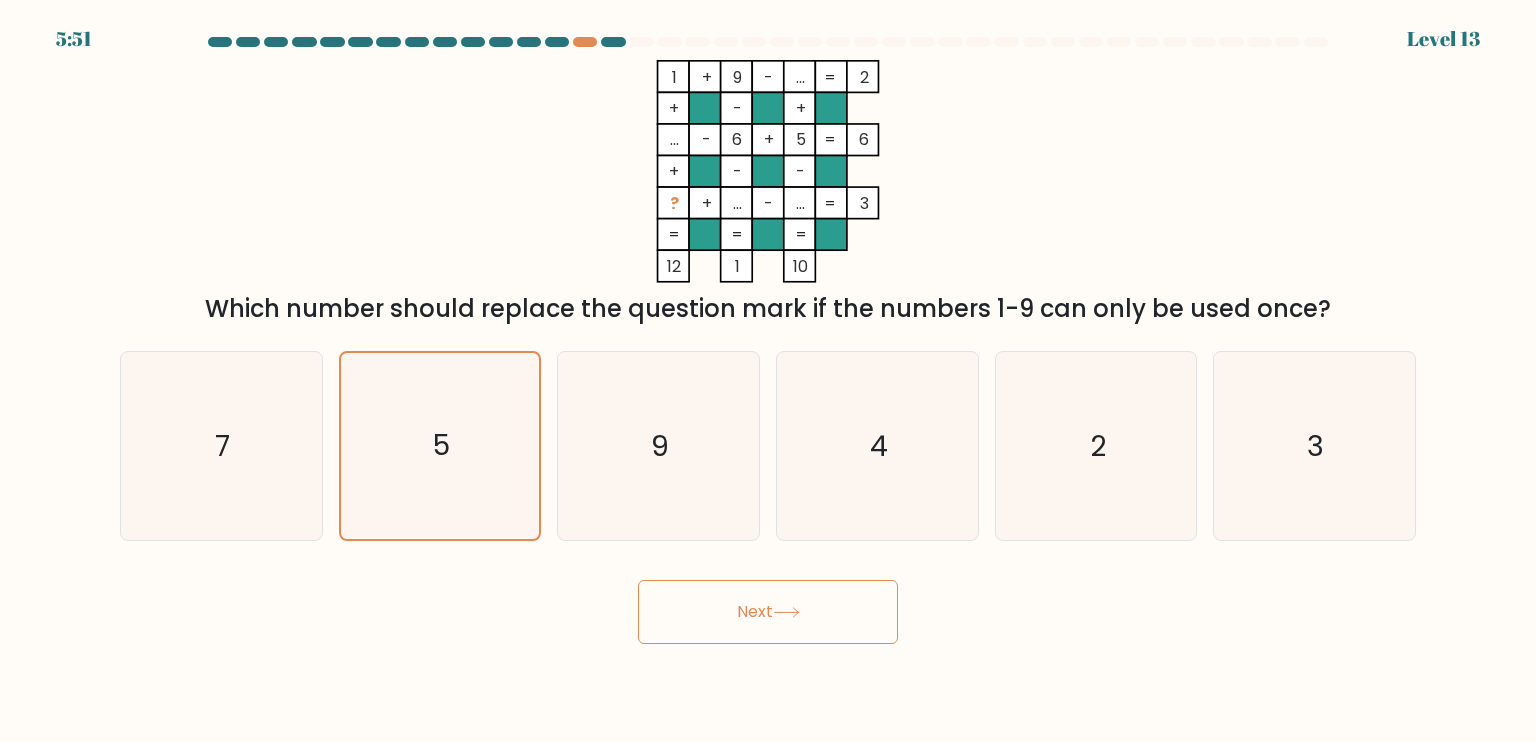 click on "Next" at bounding box center [768, 612] 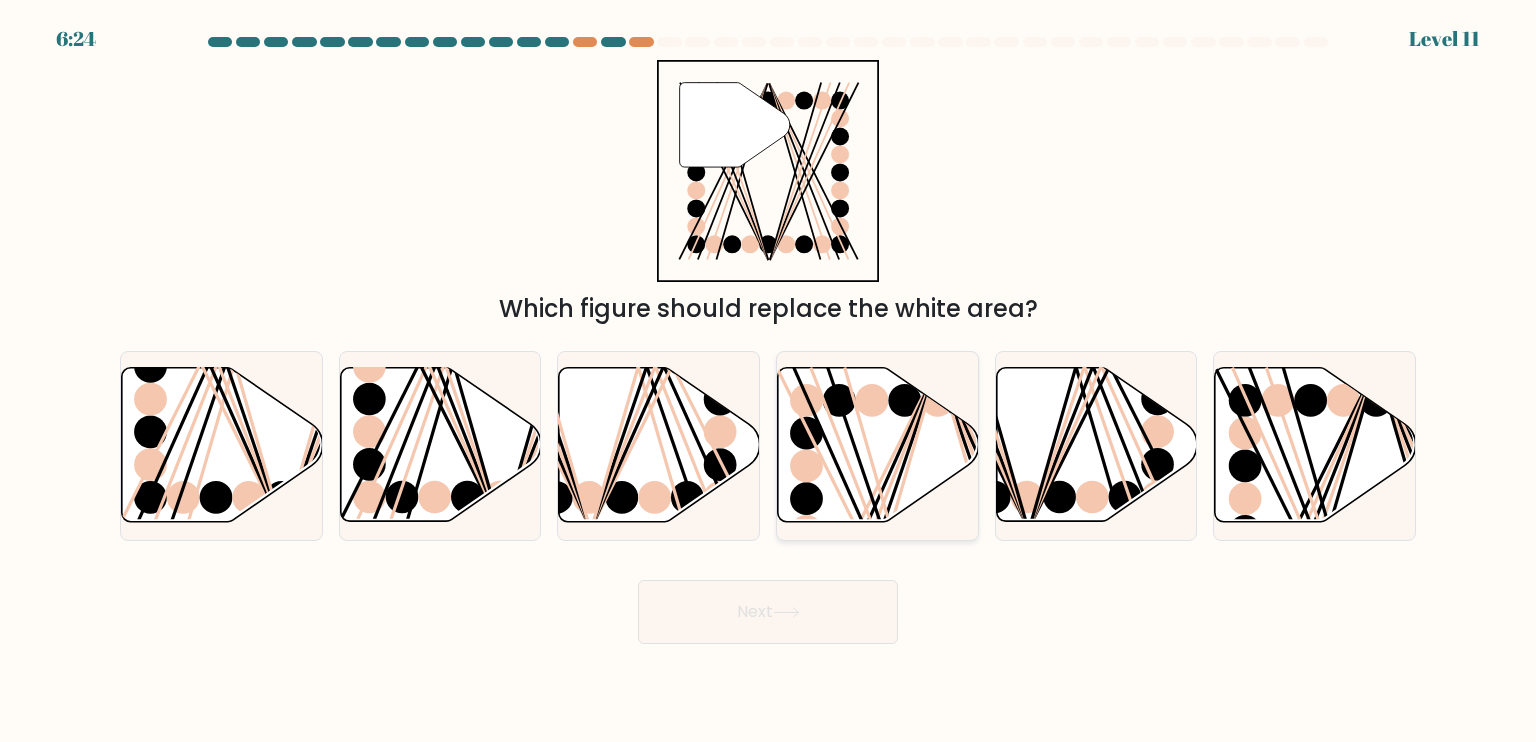 click 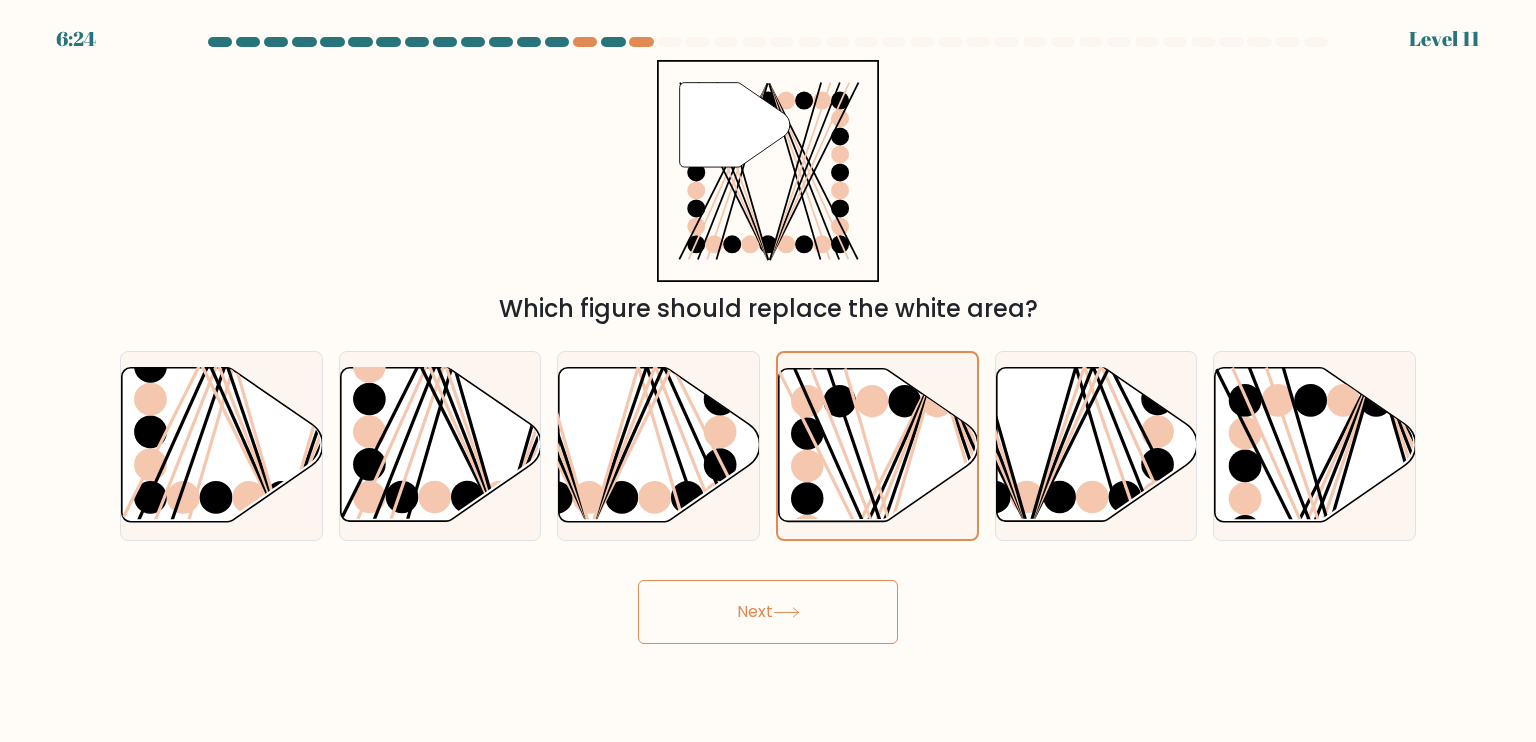 click on "Next" at bounding box center [768, 604] 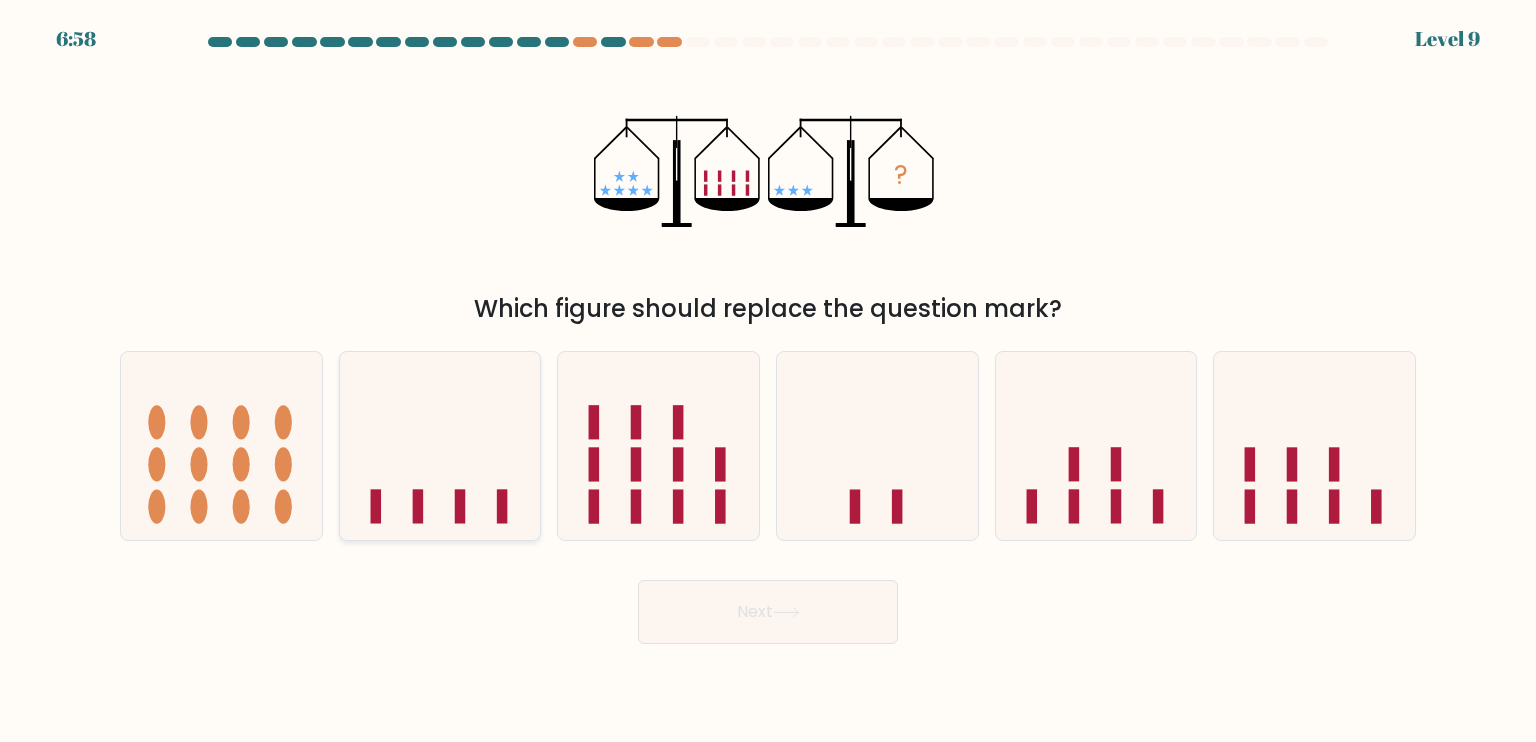 click 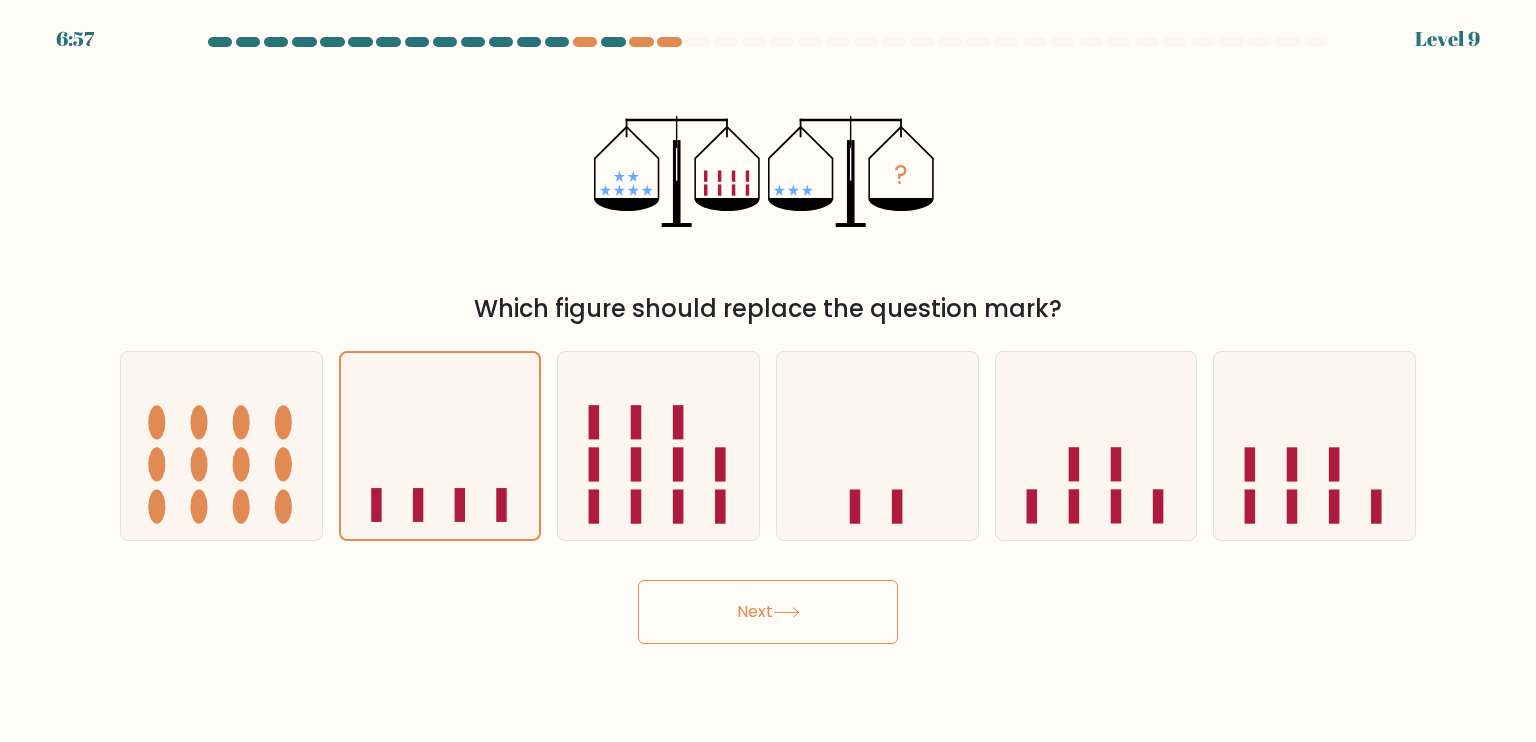 click 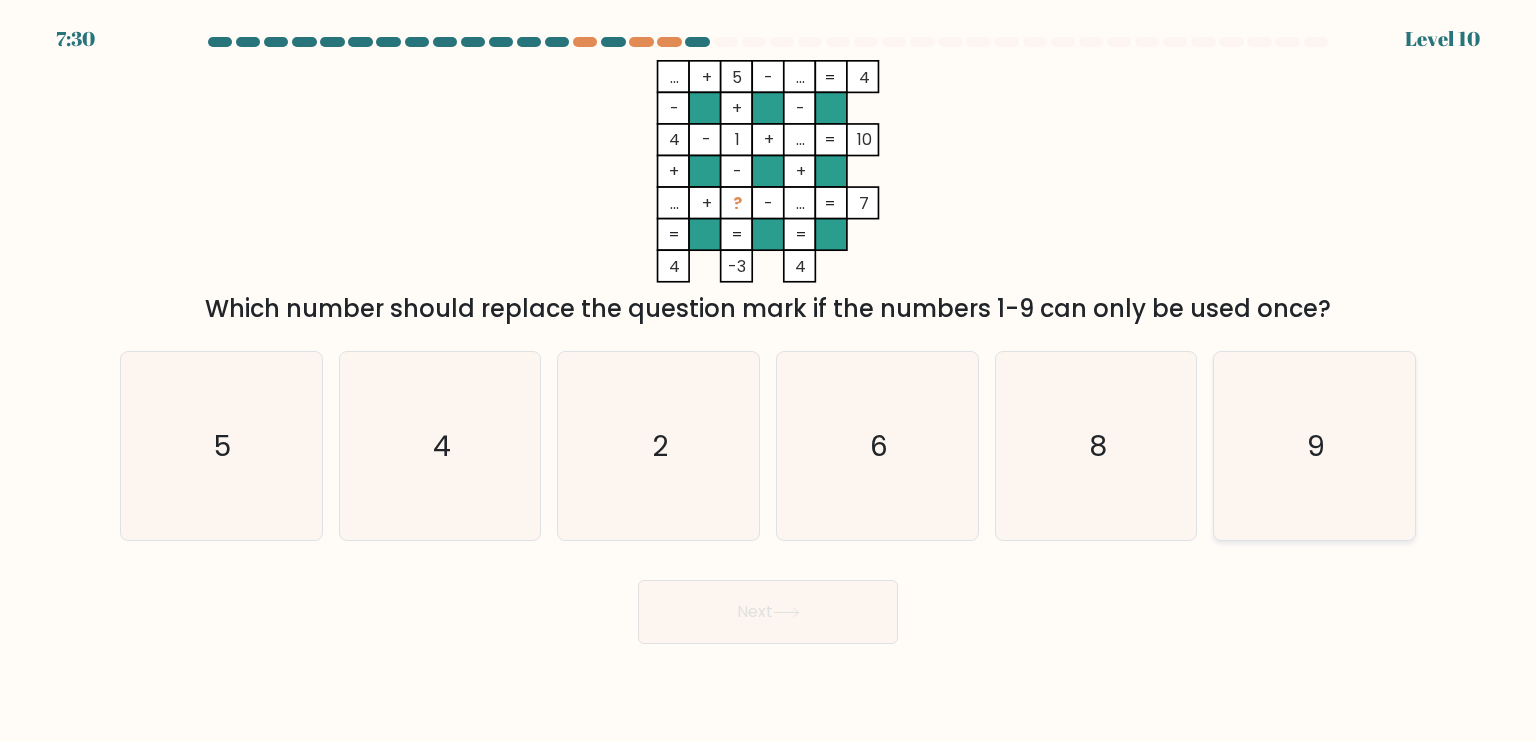 click on "9" 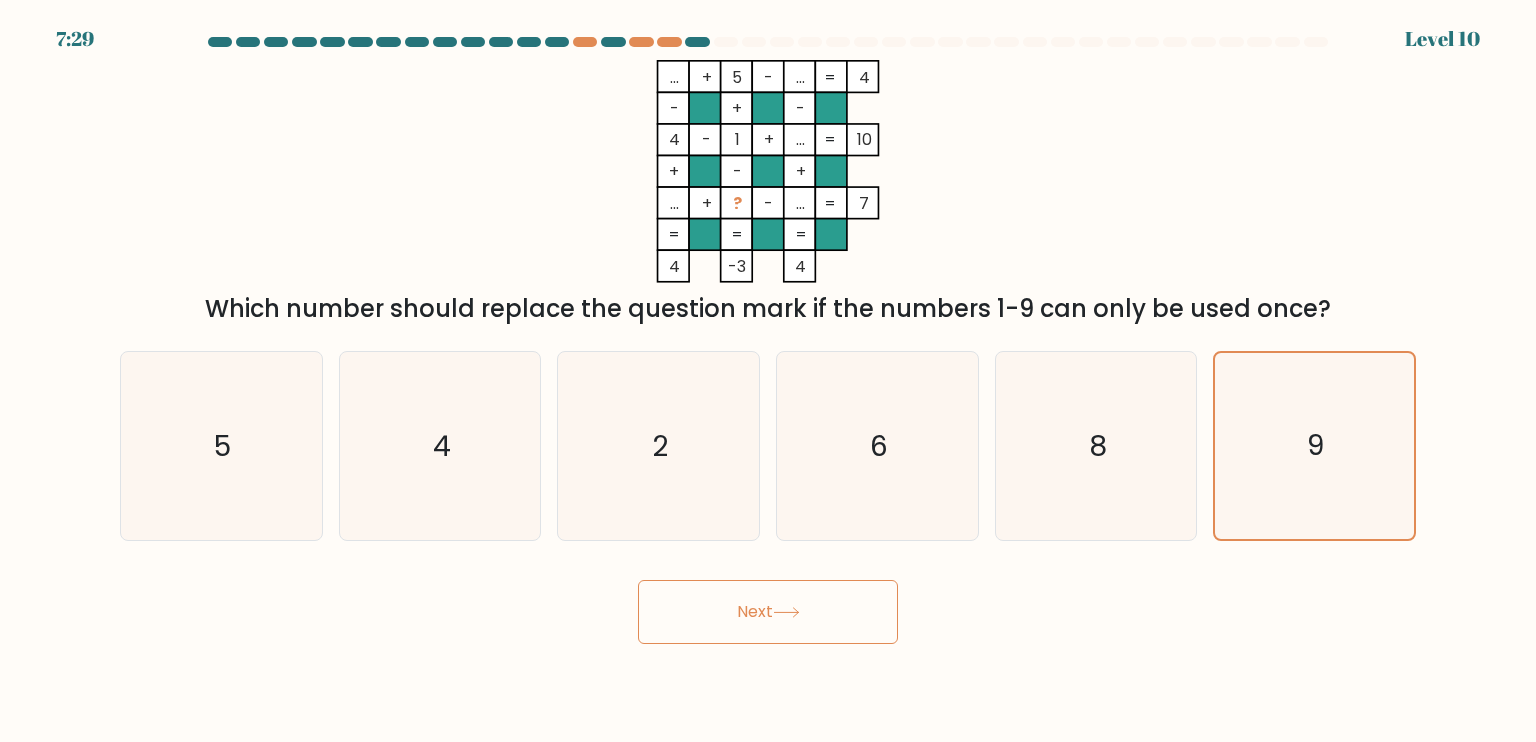 click on "Next" at bounding box center [768, 612] 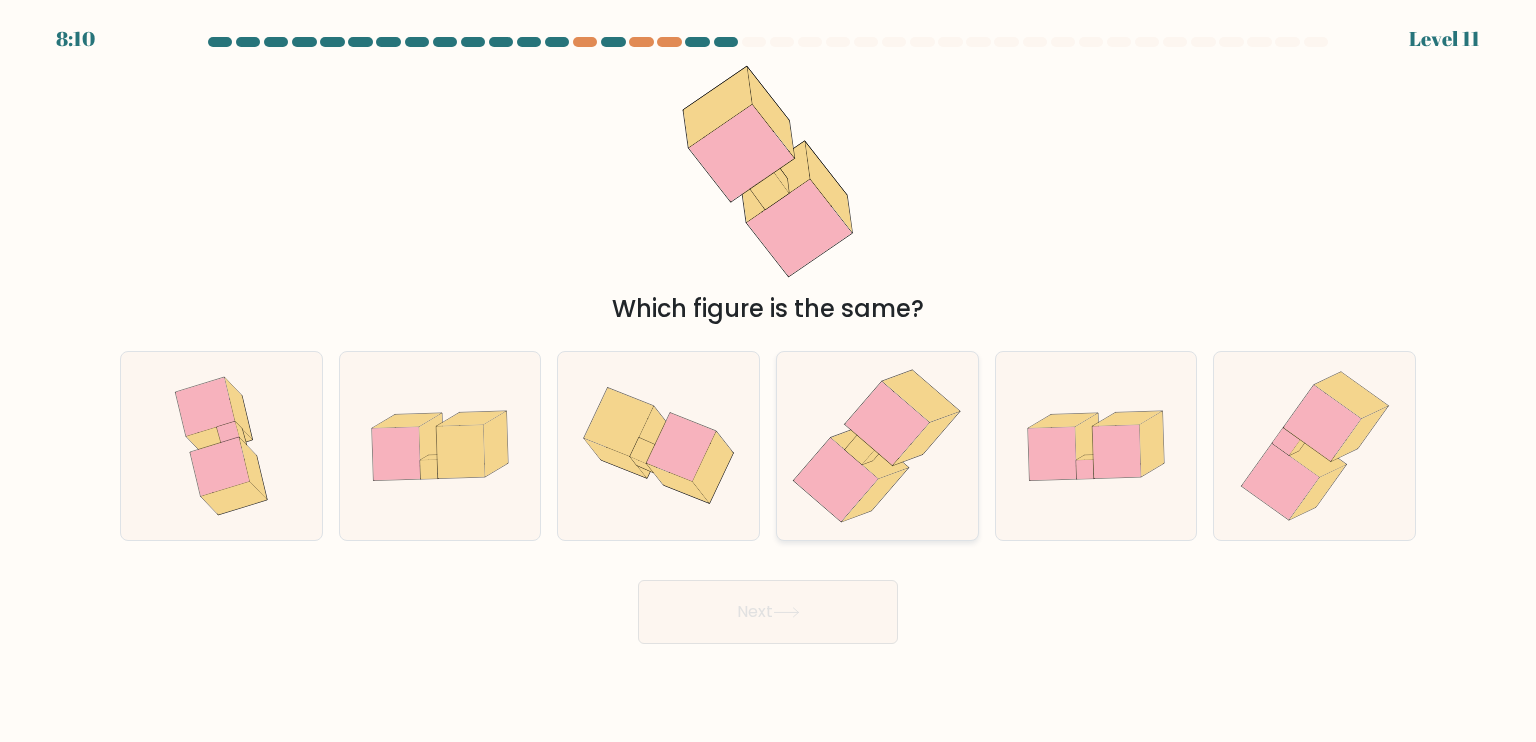 click 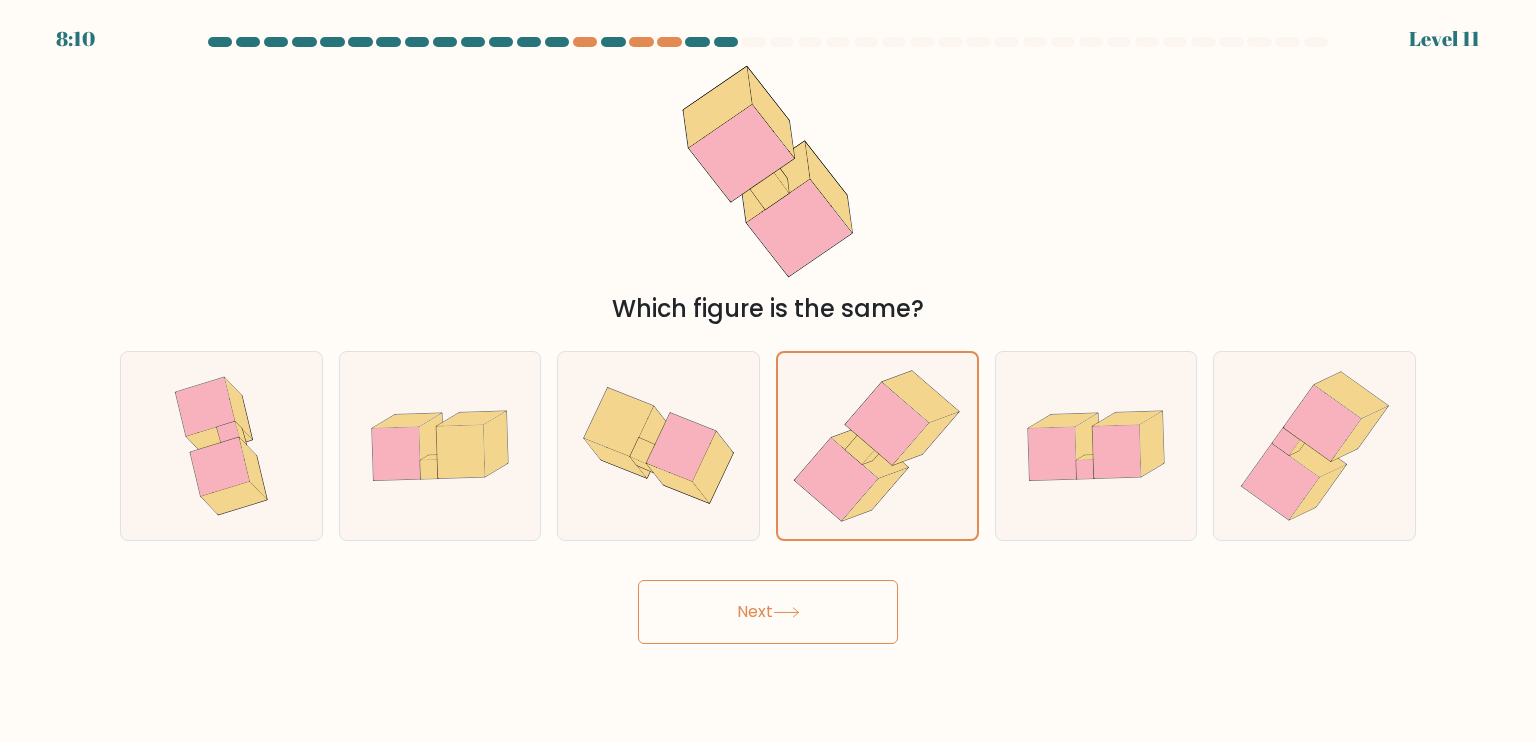 click on "Next" at bounding box center [768, 612] 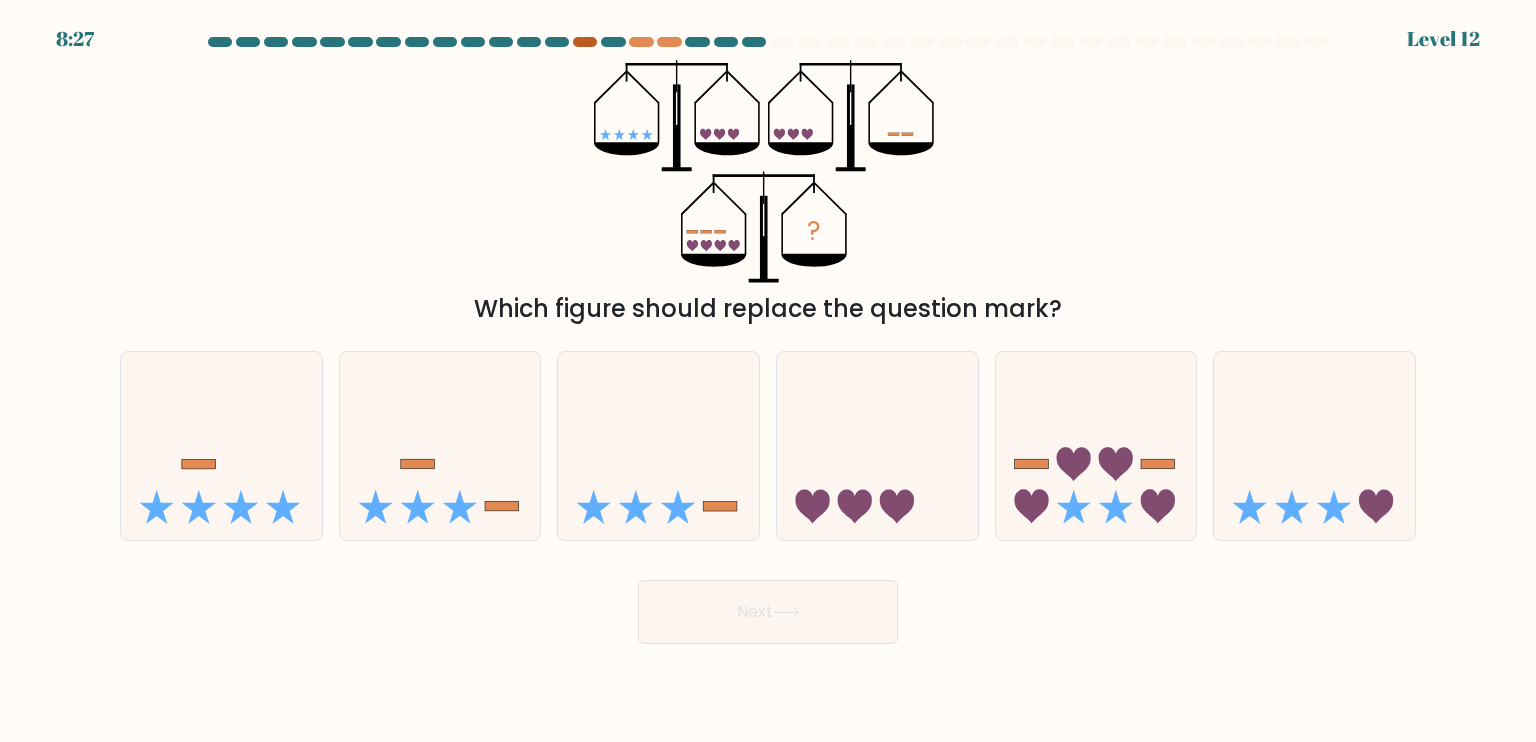 click at bounding box center (585, 42) 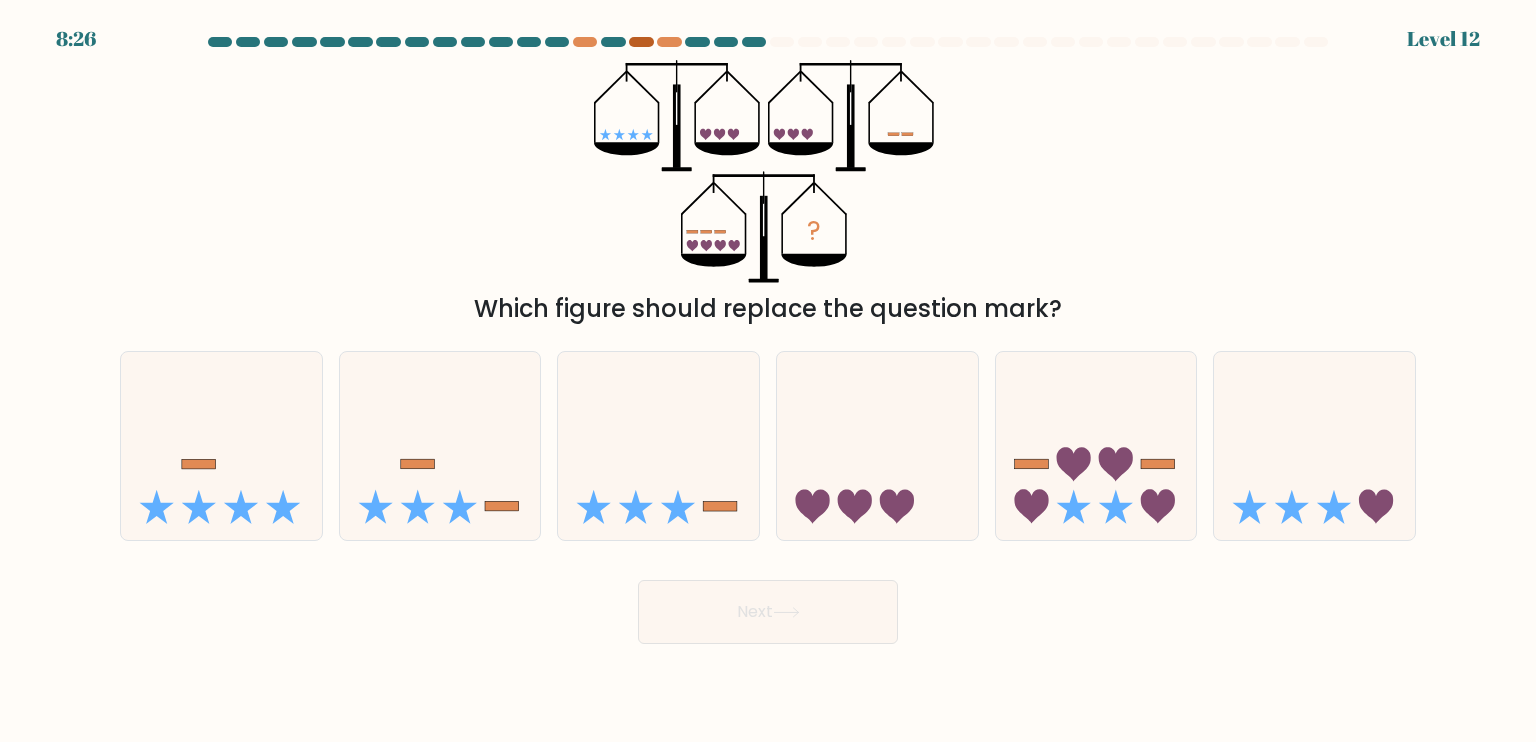 click at bounding box center (641, 42) 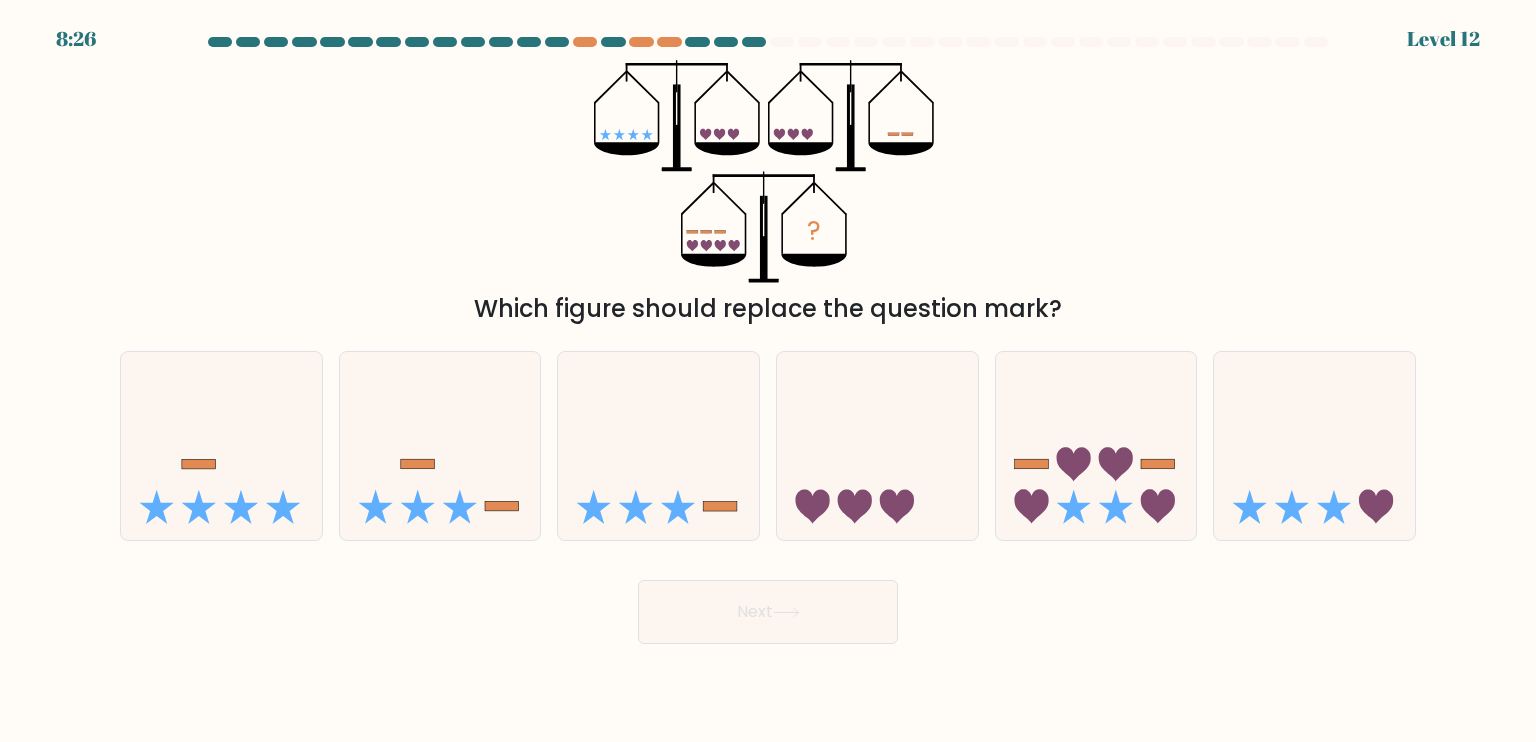 click at bounding box center (768, 42) 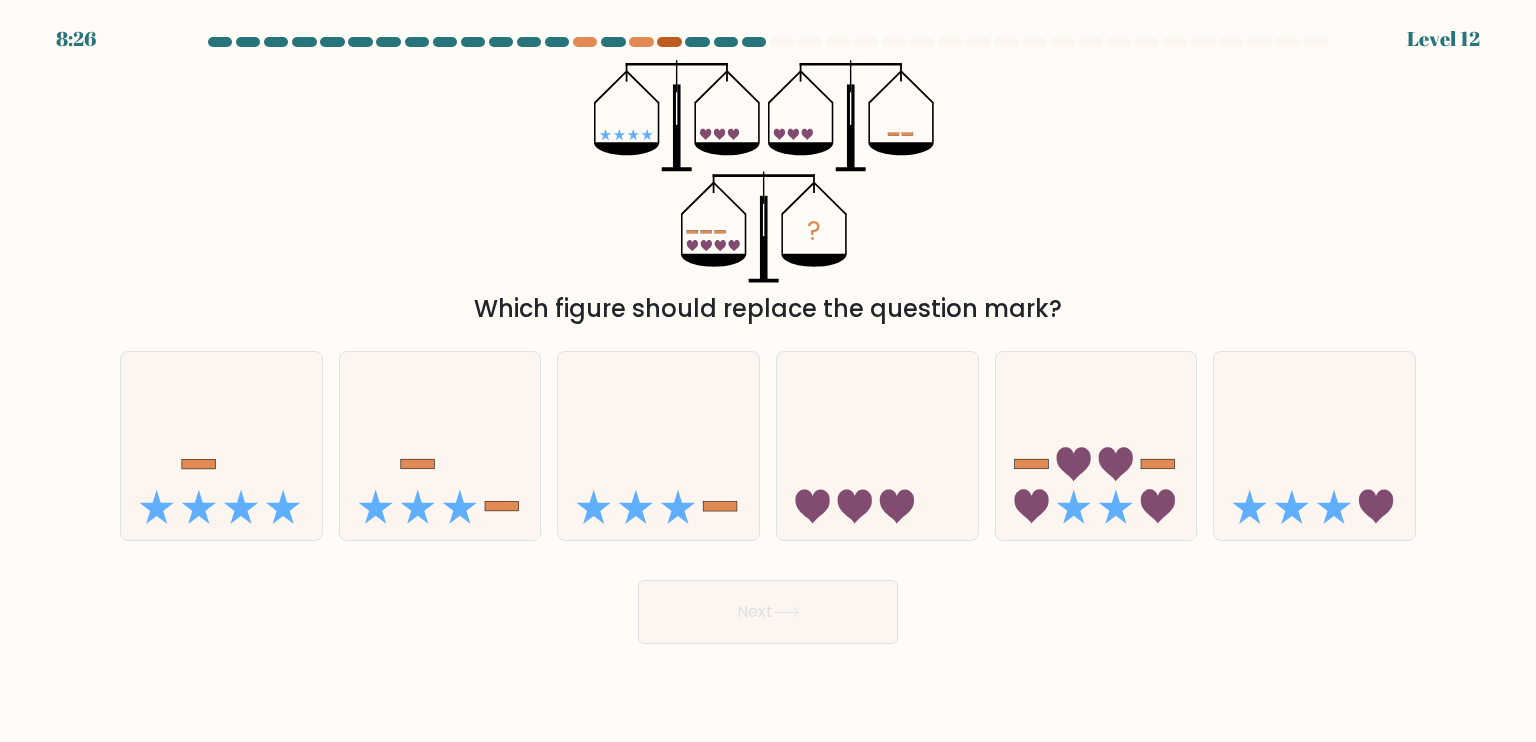 click at bounding box center [669, 42] 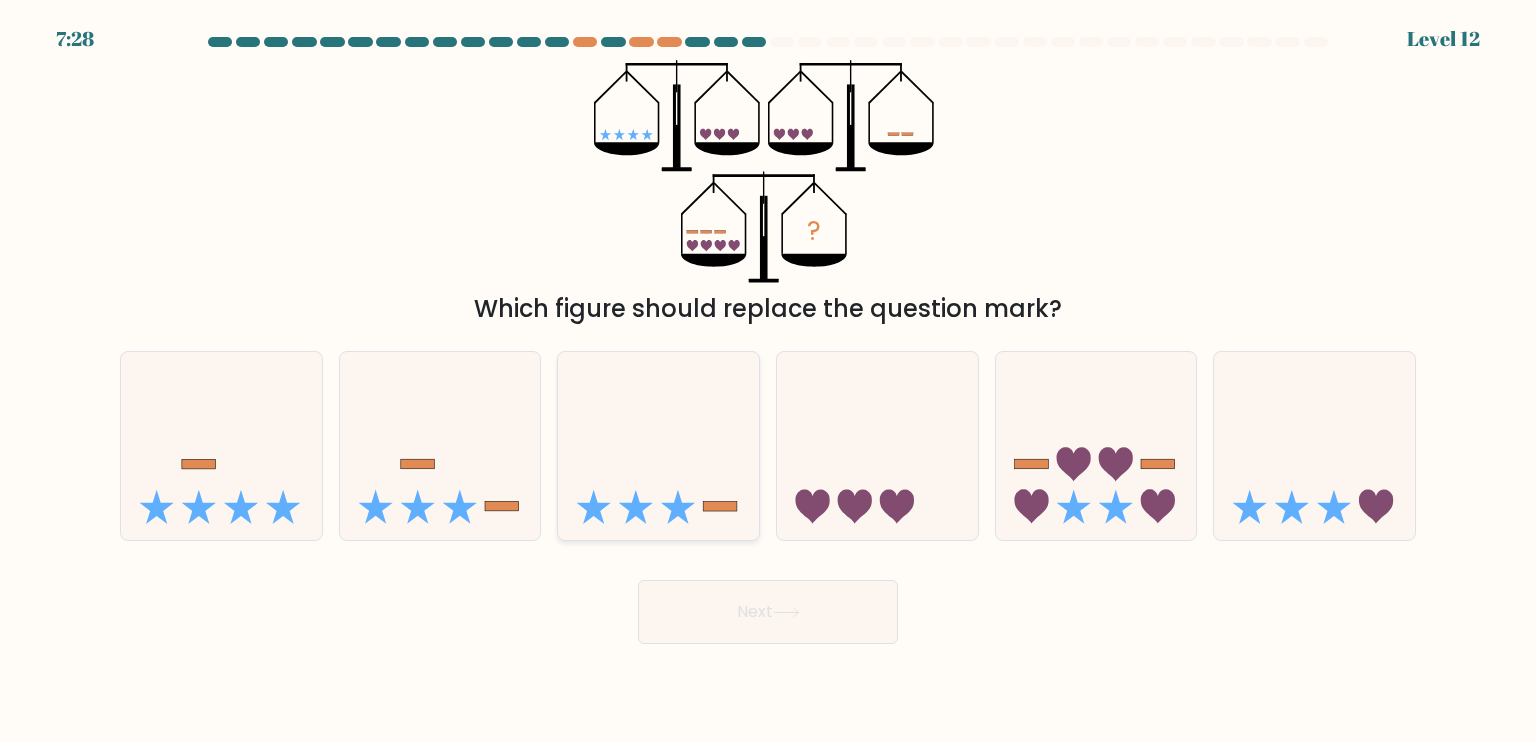 click 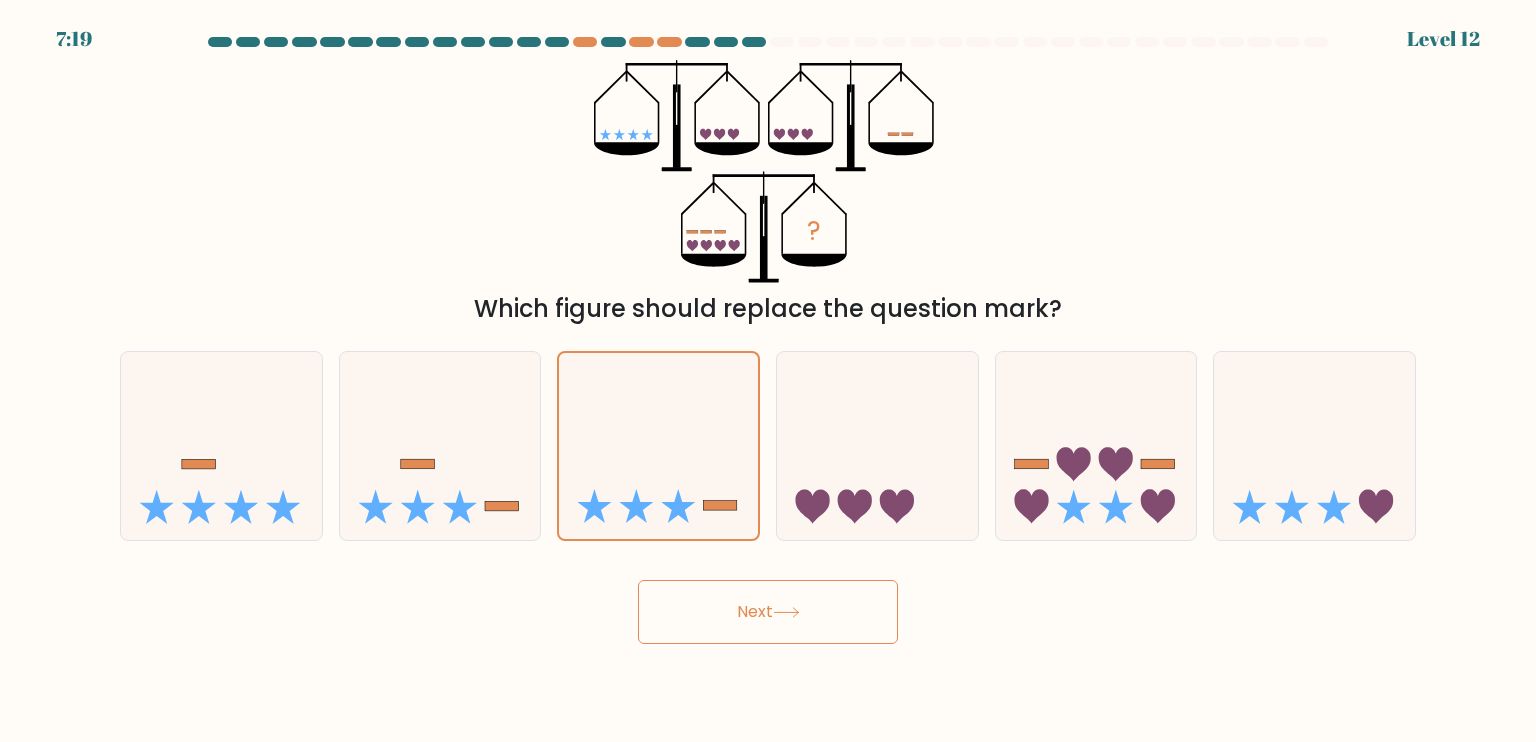 click on "Next" at bounding box center (768, 612) 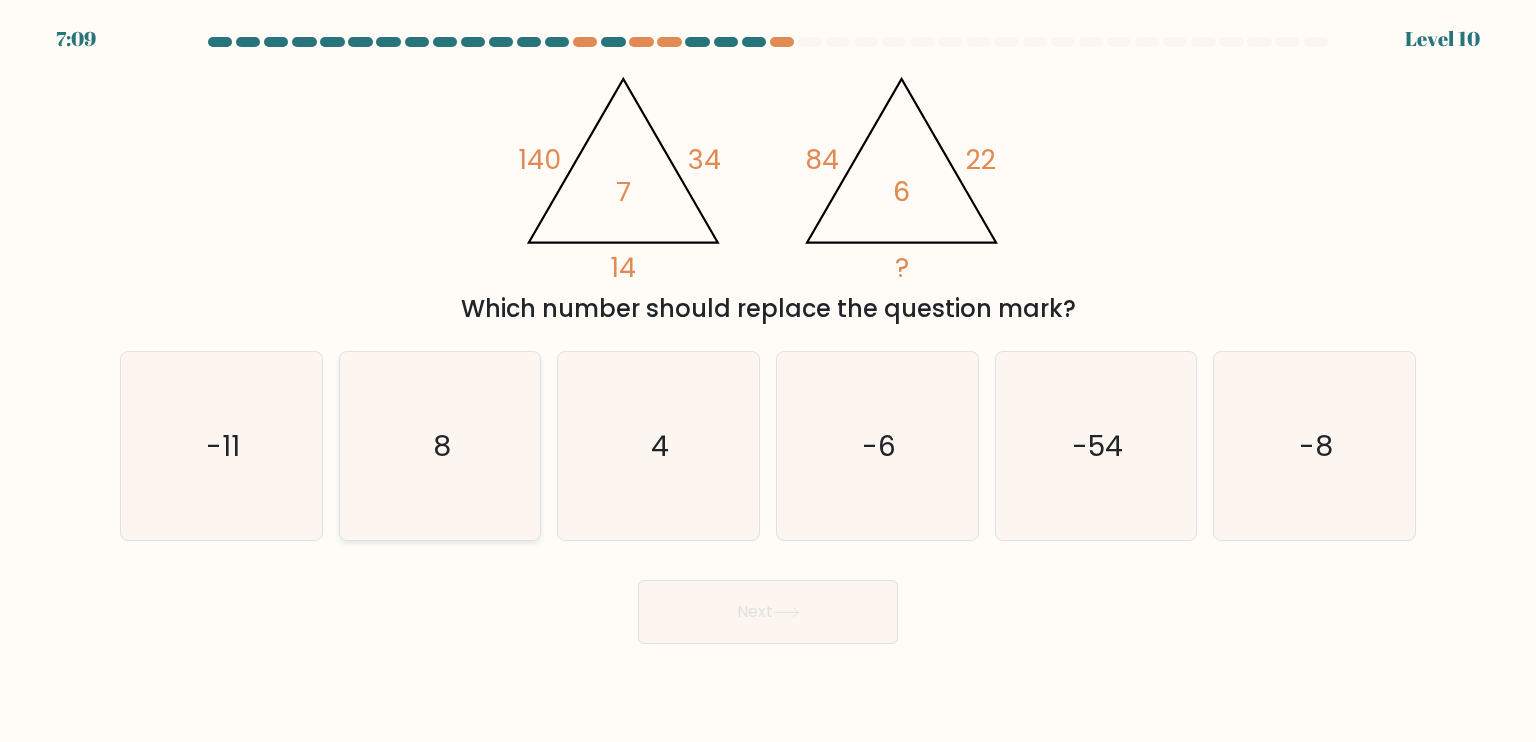 drag, startPoint x: 433, startPoint y: 491, endPoint x: 427, endPoint y: 513, distance: 22.803509 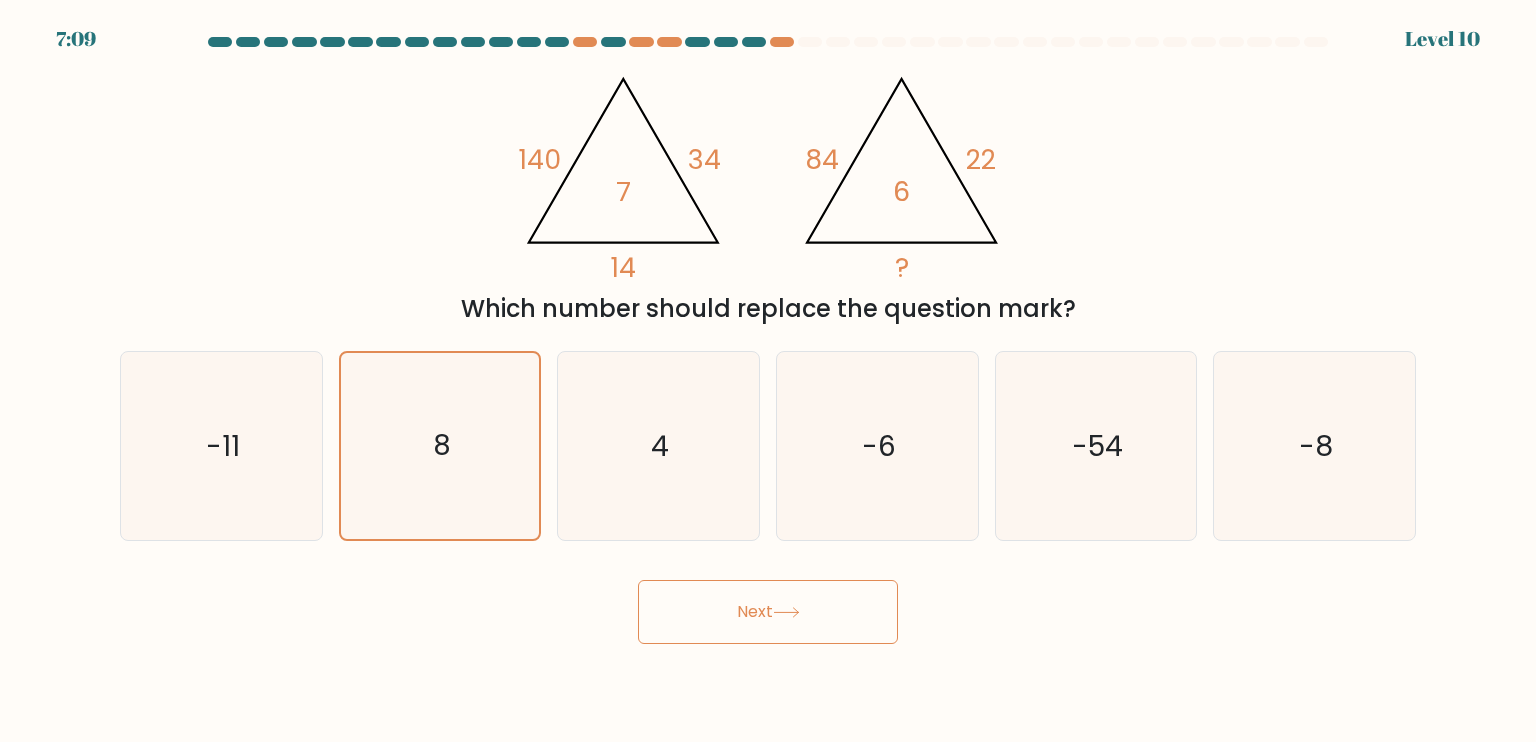 click on "Next" at bounding box center (768, 612) 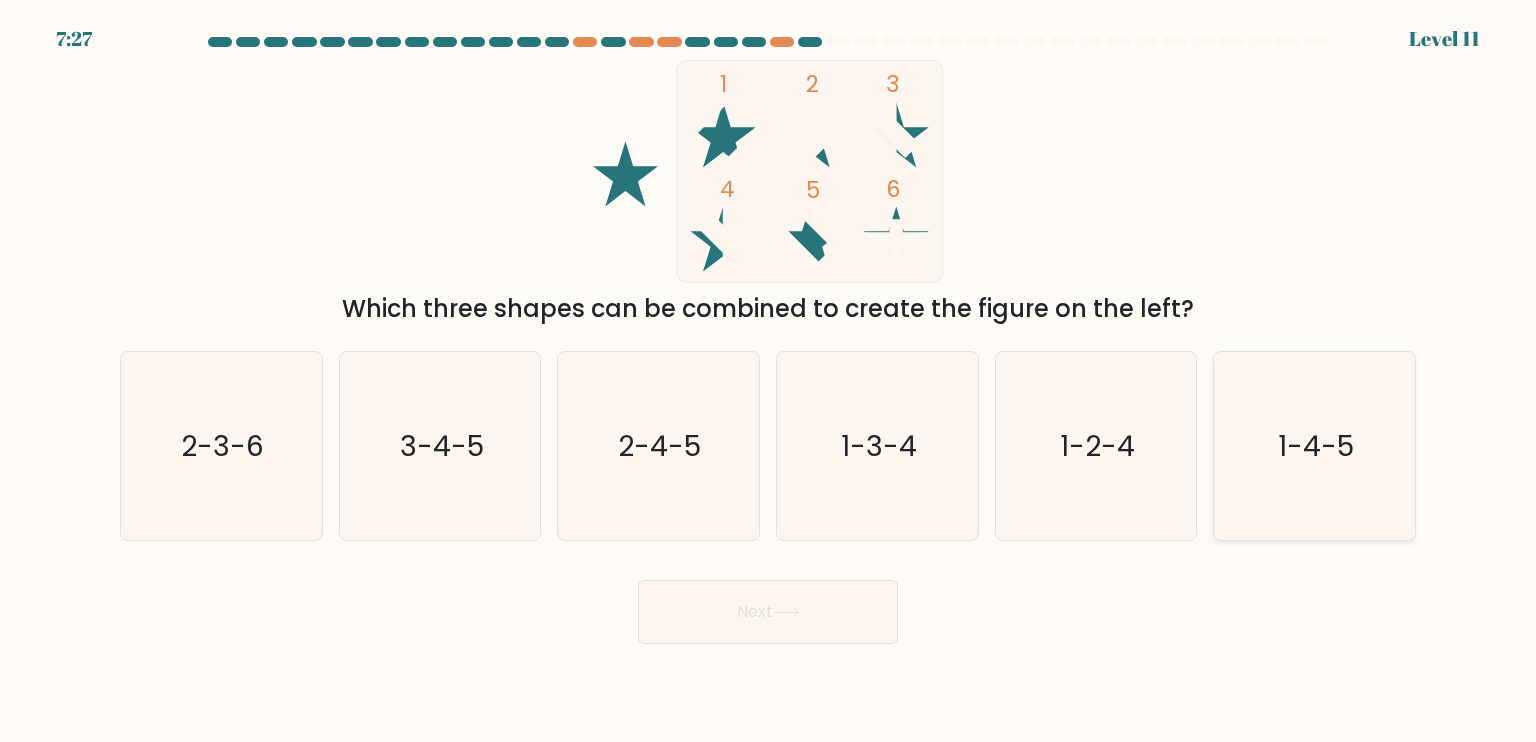 click on "1-4-5" 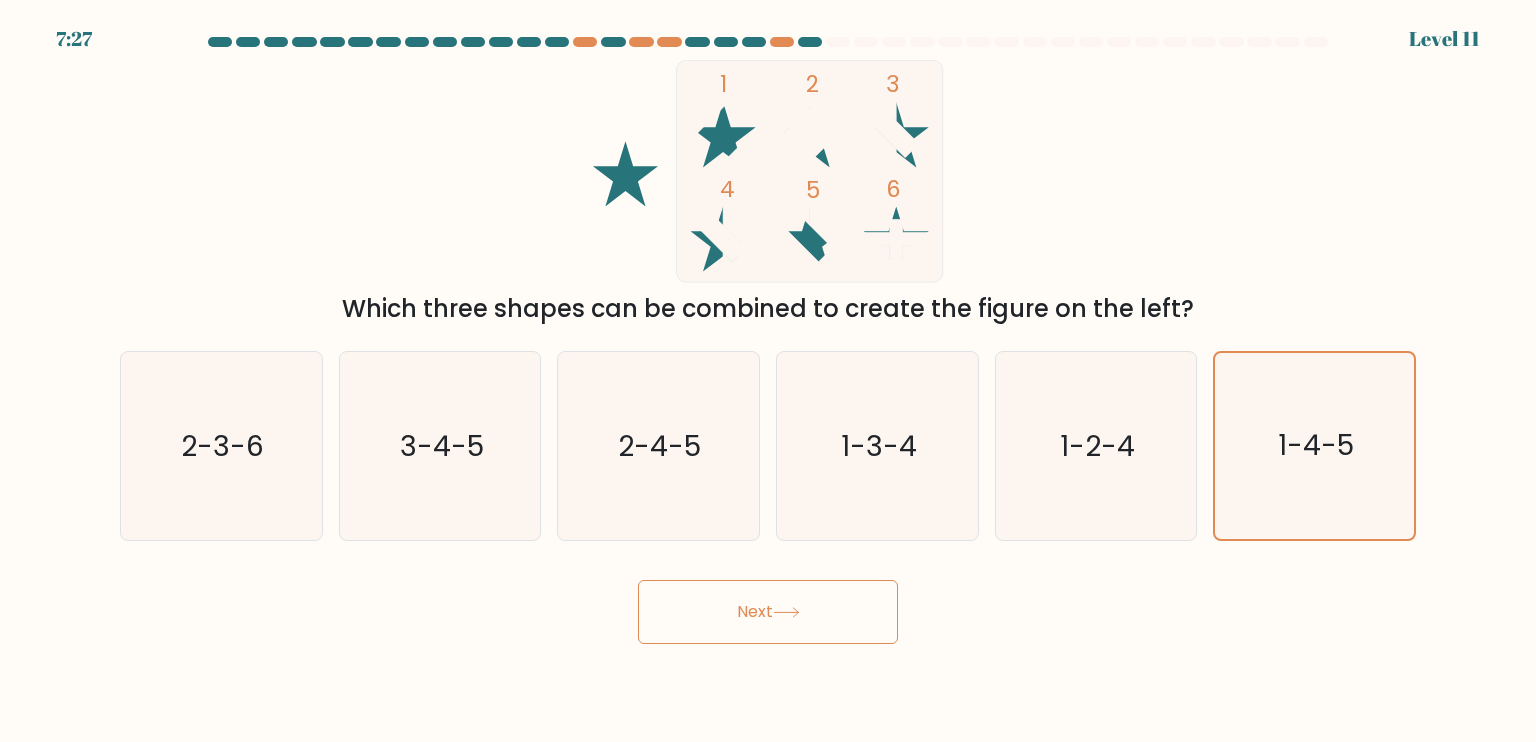 click on "Next" at bounding box center (768, 612) 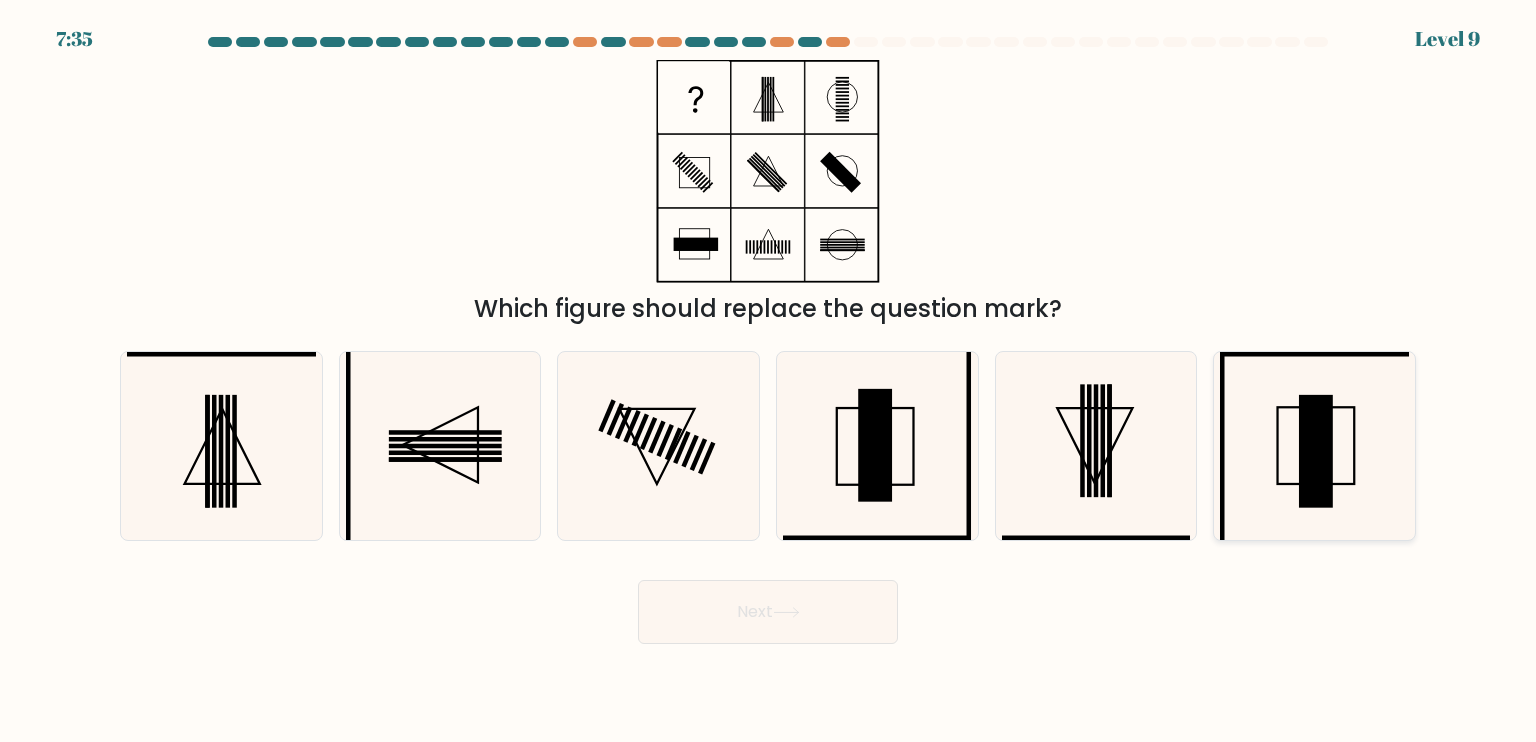 click 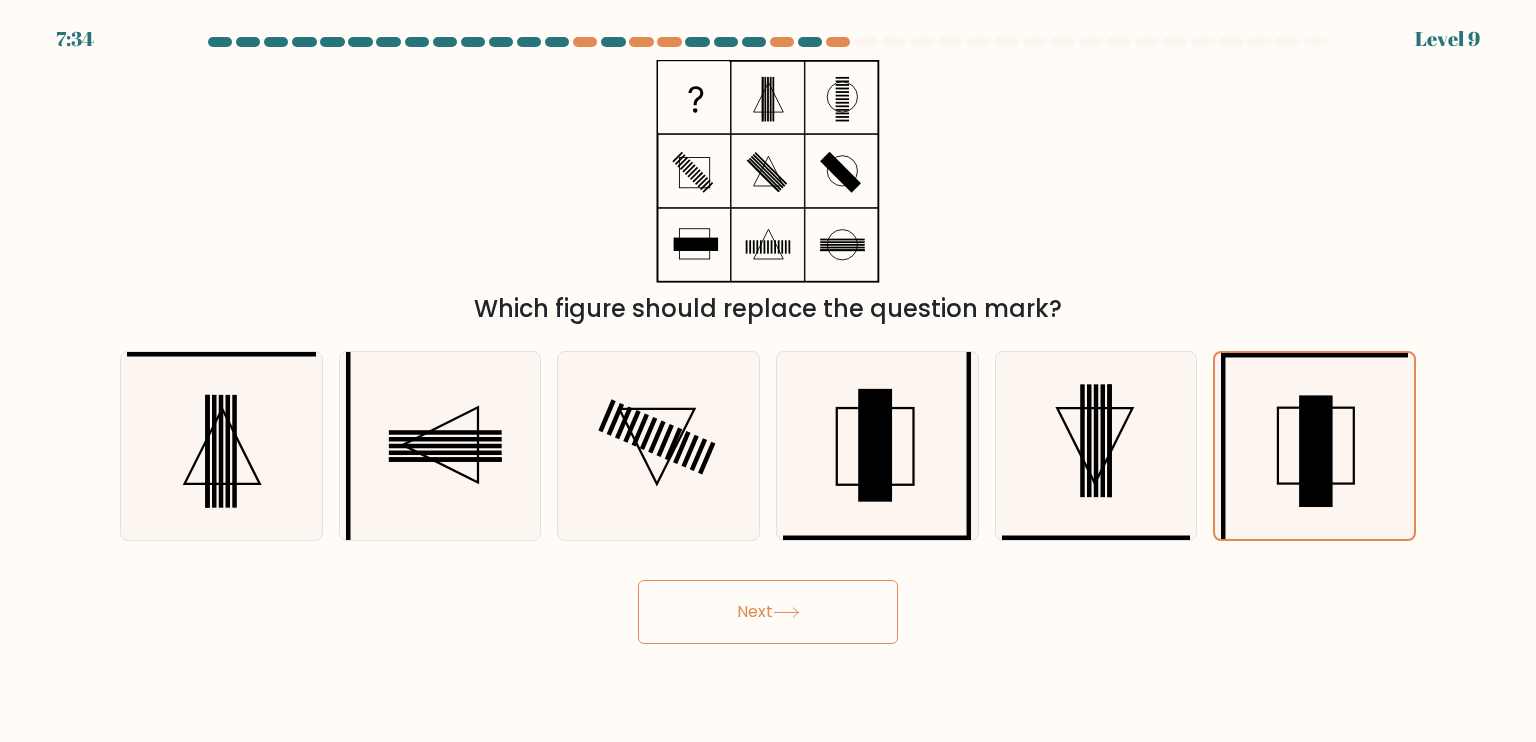 click on "Next" at bounding box center [768, 612] 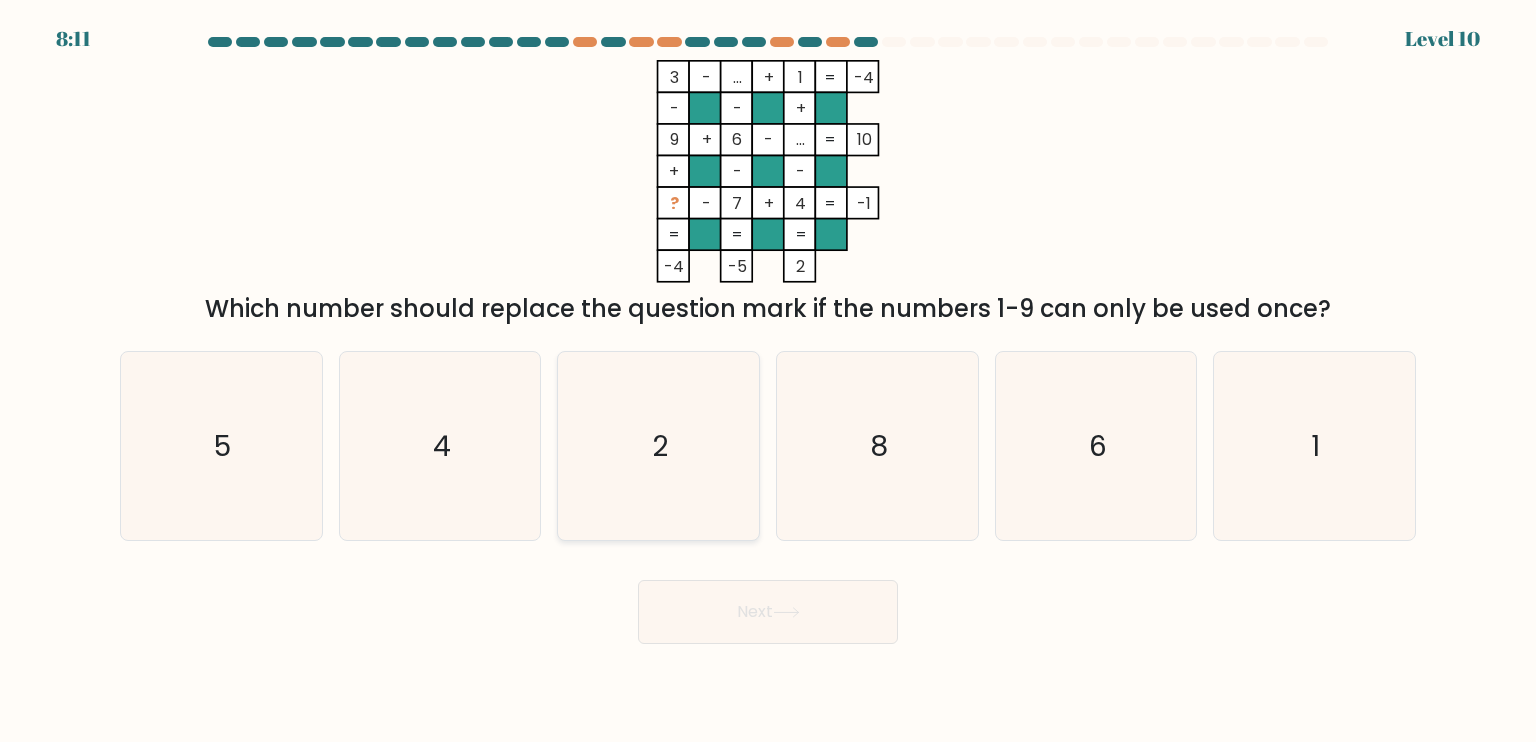click on "2" 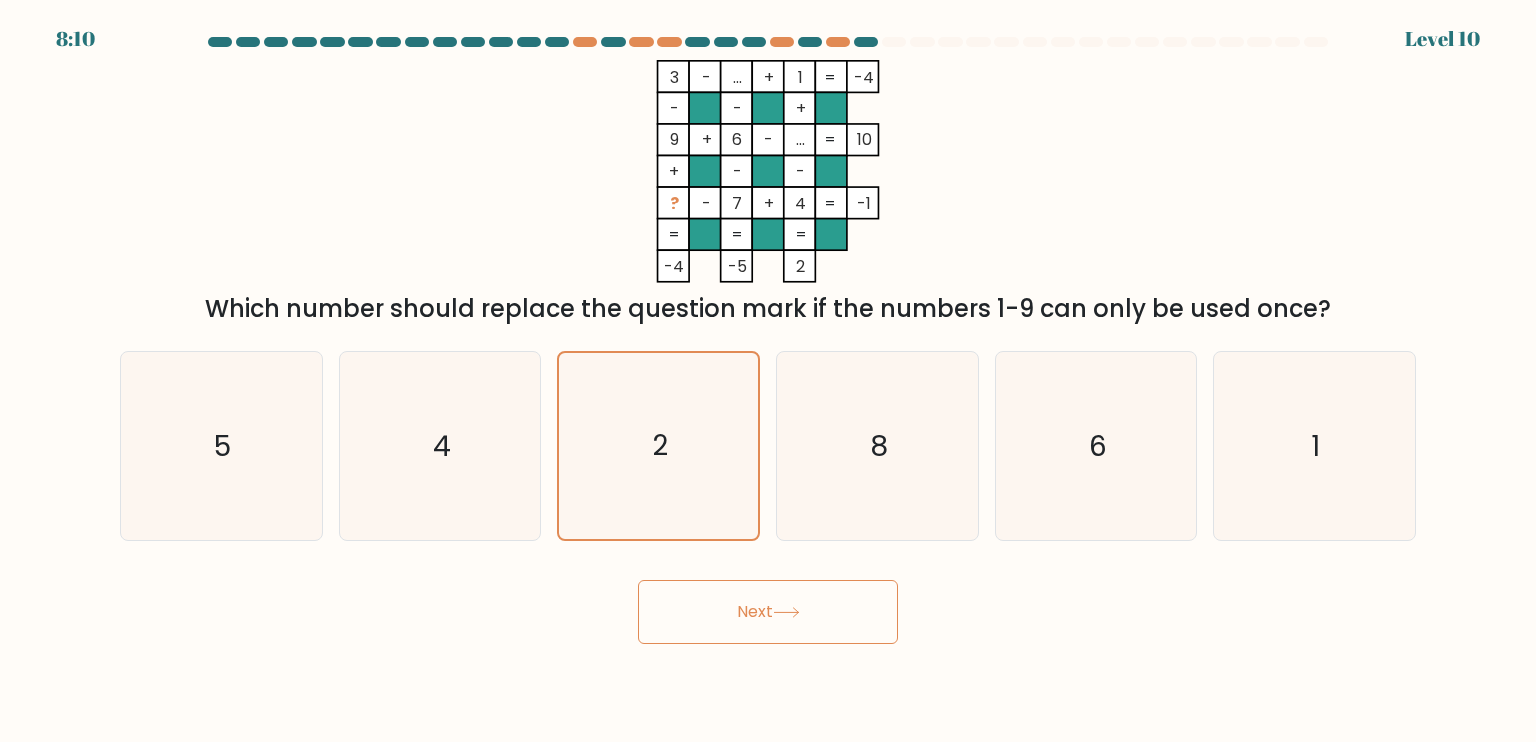 click on "8:10
Level 10" at bounding box center (768, 371) 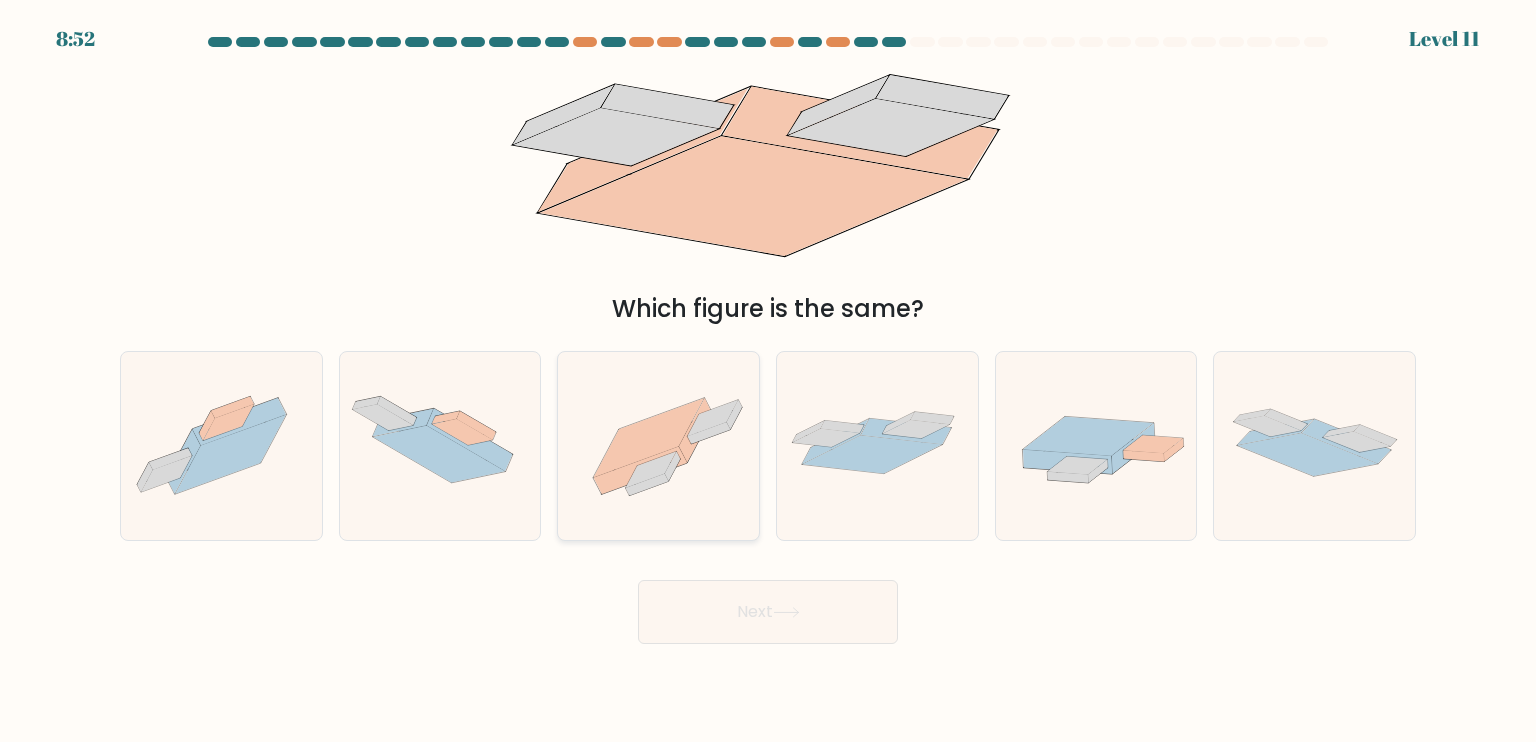 click 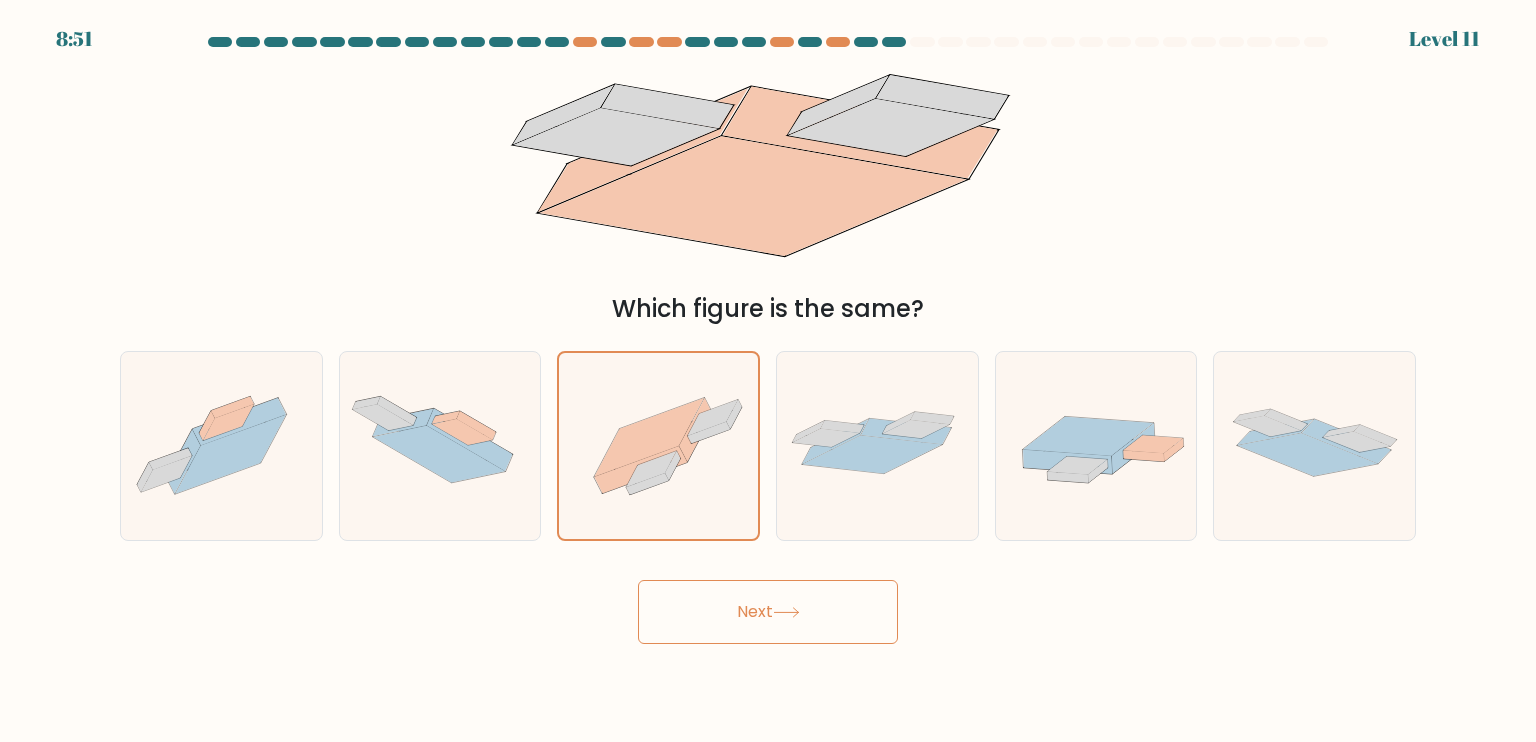 click on "Next" at bounding box center (768, 612) 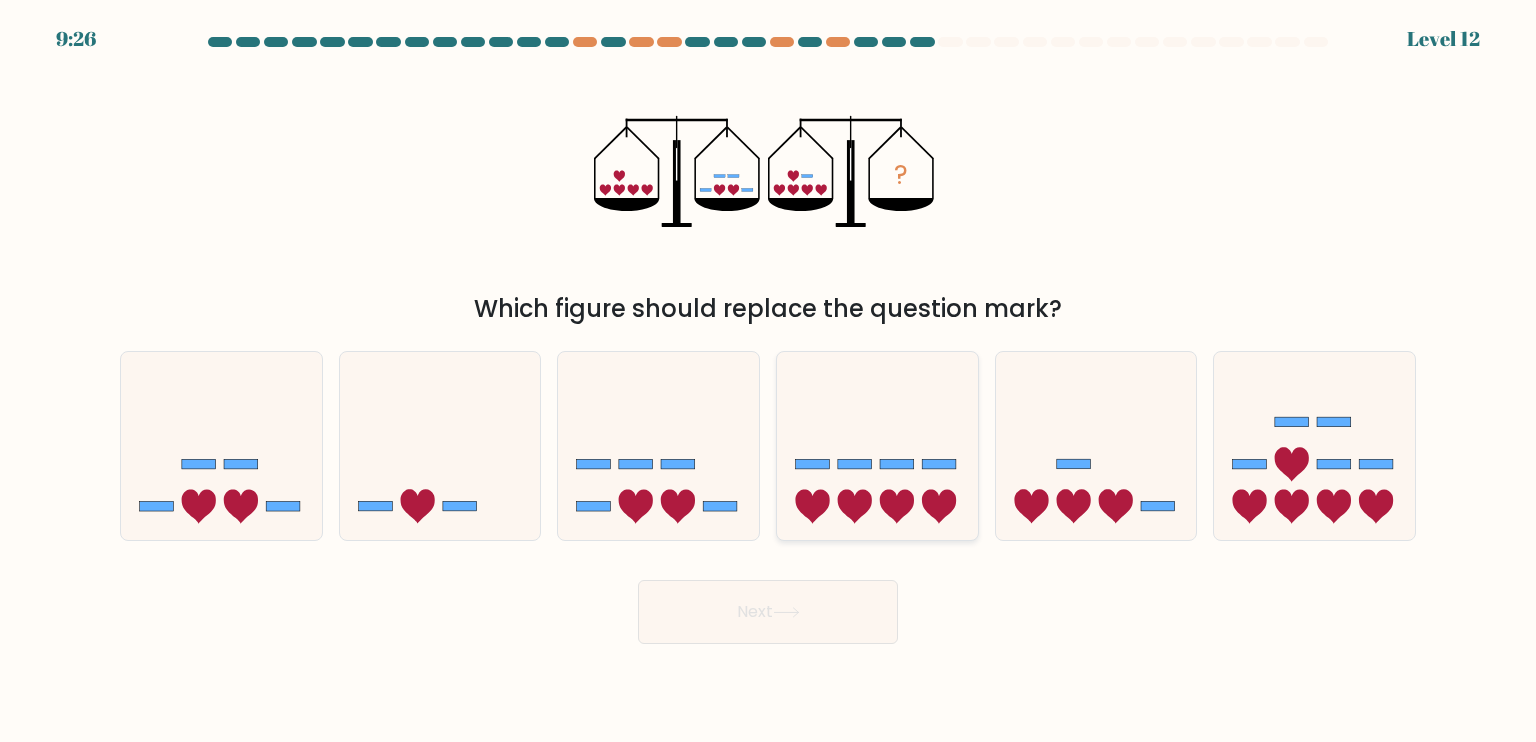 click 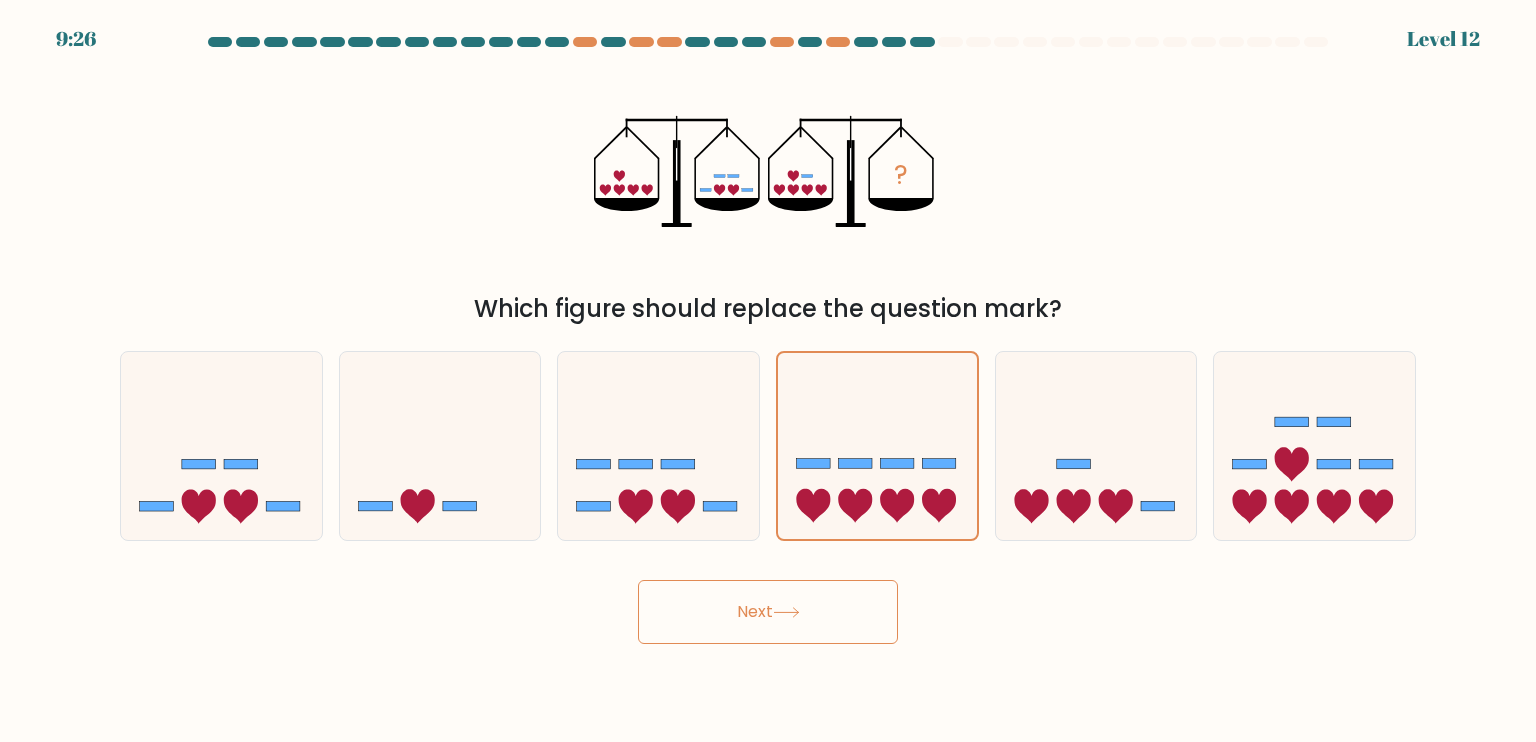 click on "Next" at bounding box center (768, 612) 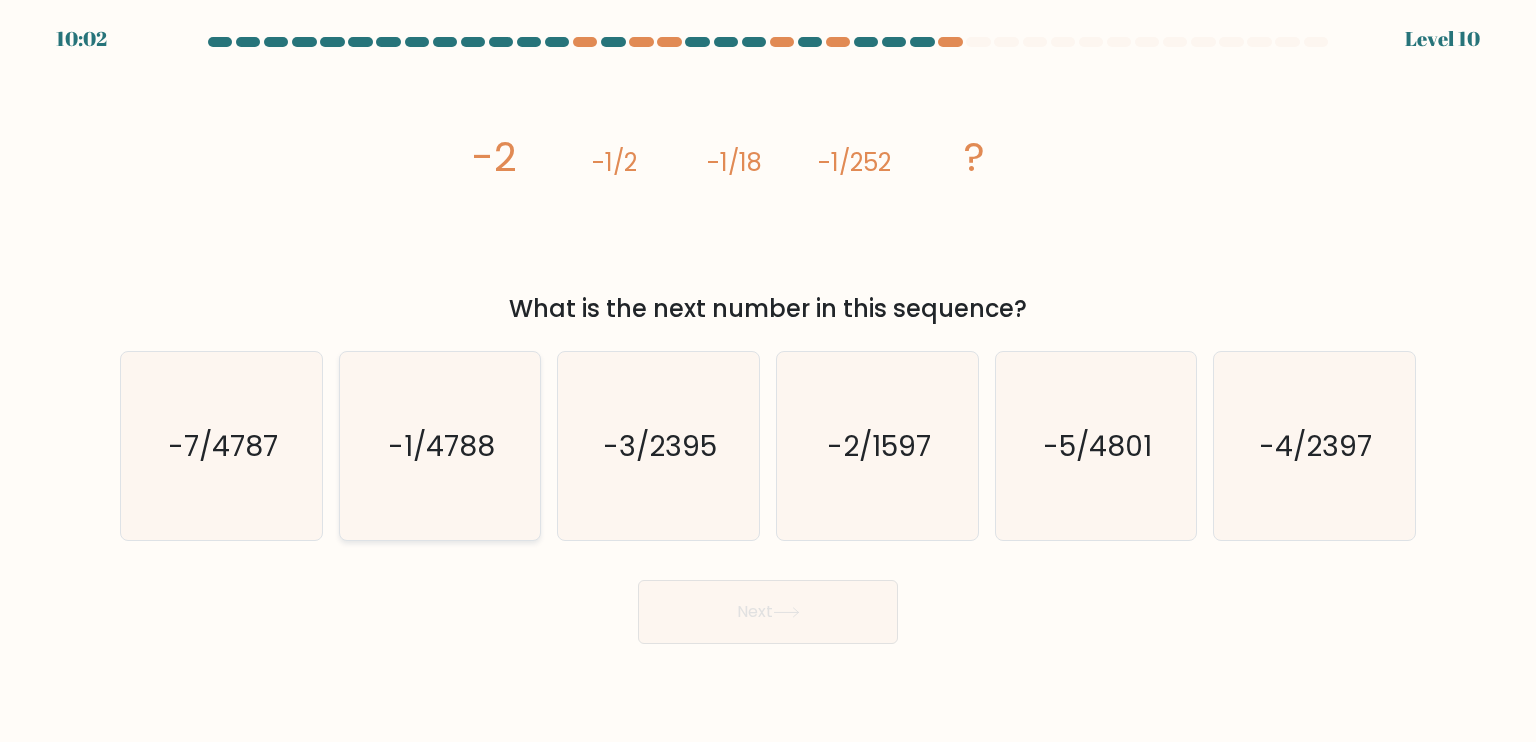 click on "-1/4788" 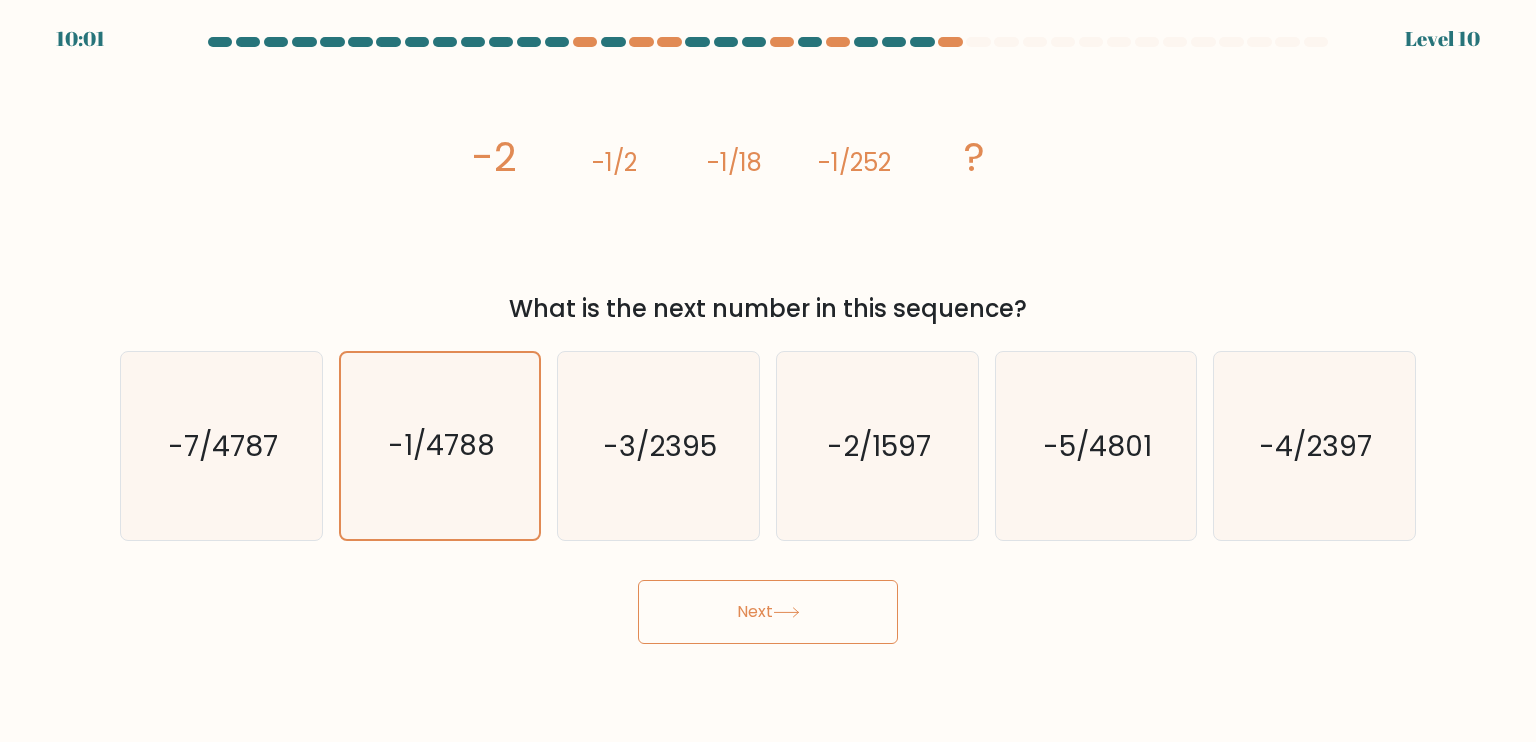 click on "Next" at bounding box center [768, 612] 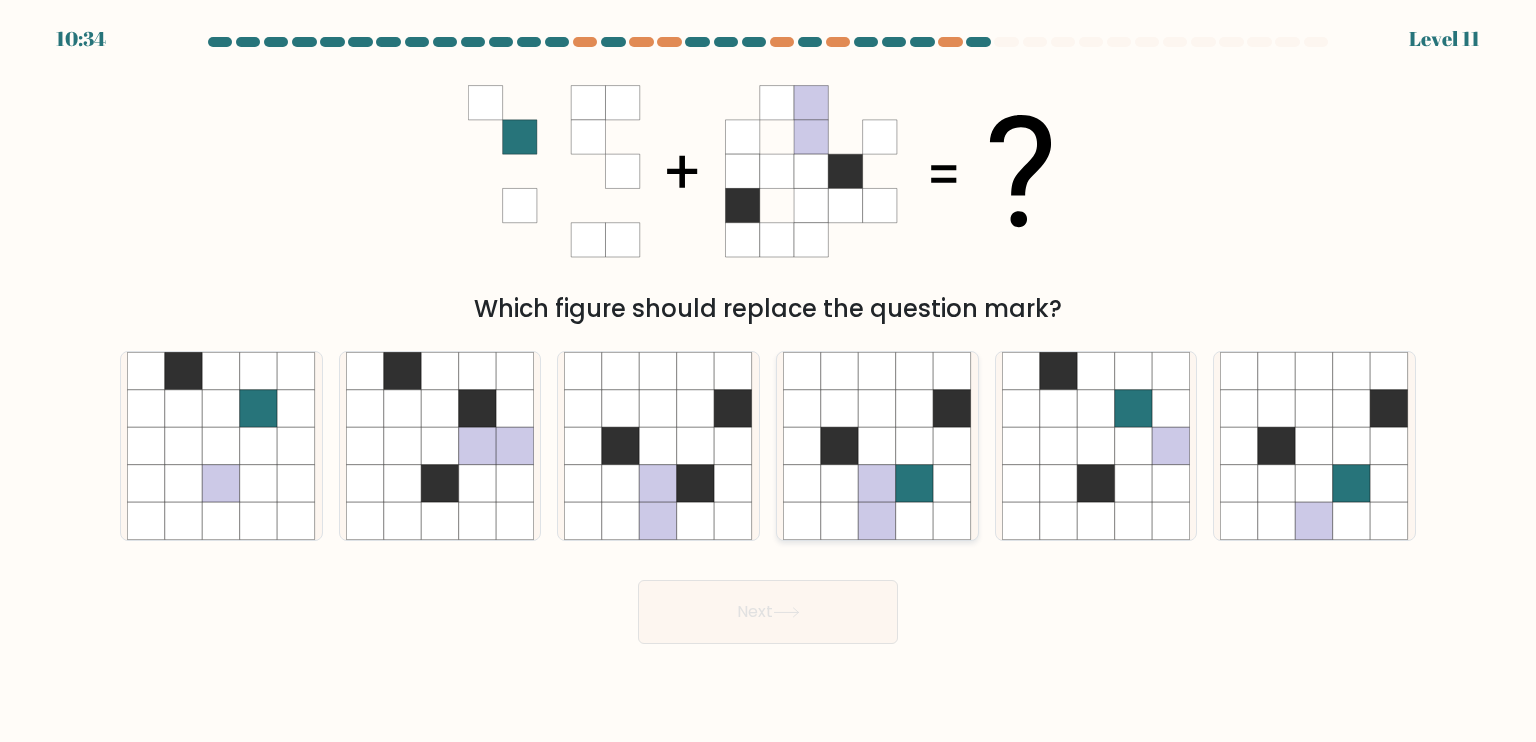 click 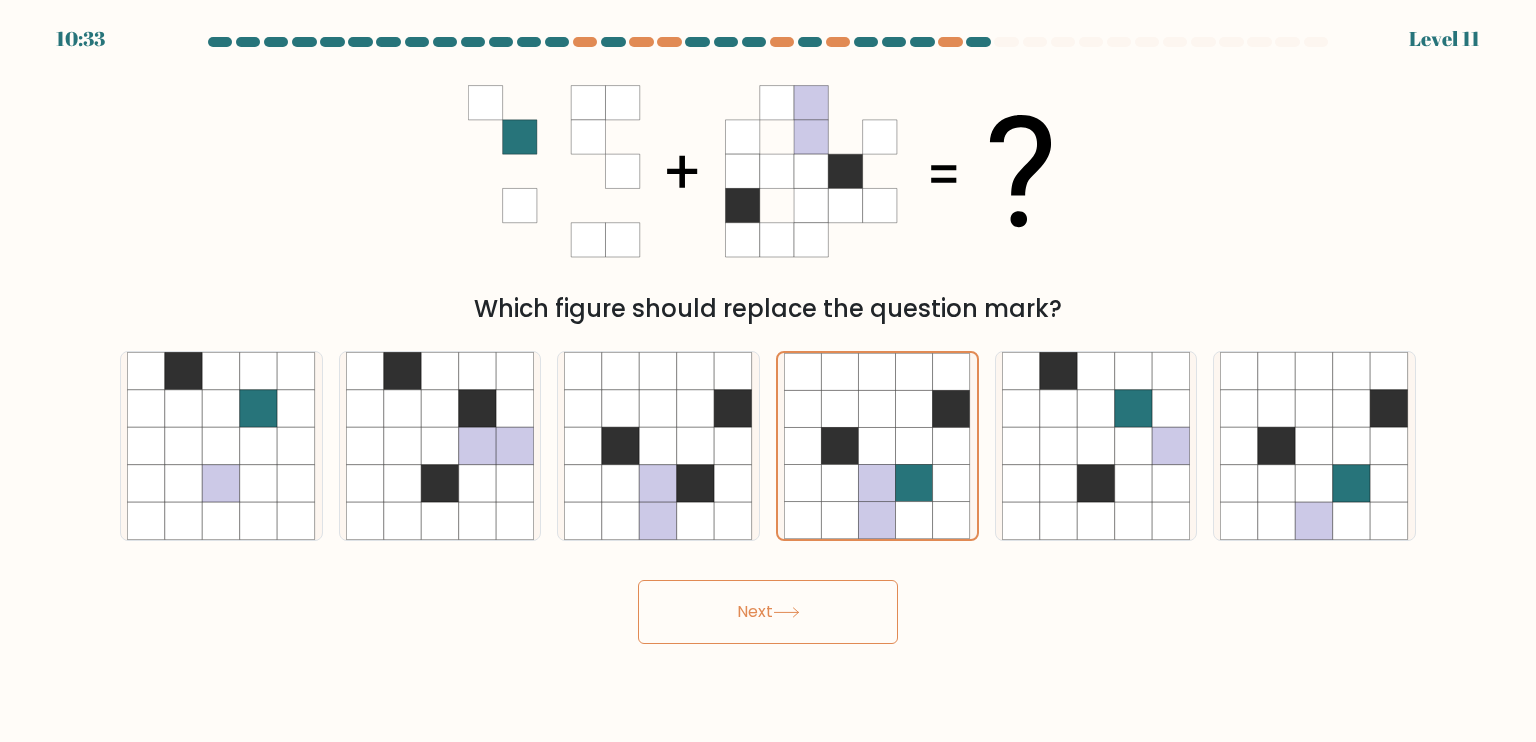 click on "Next" at bounding box center [768, 612] 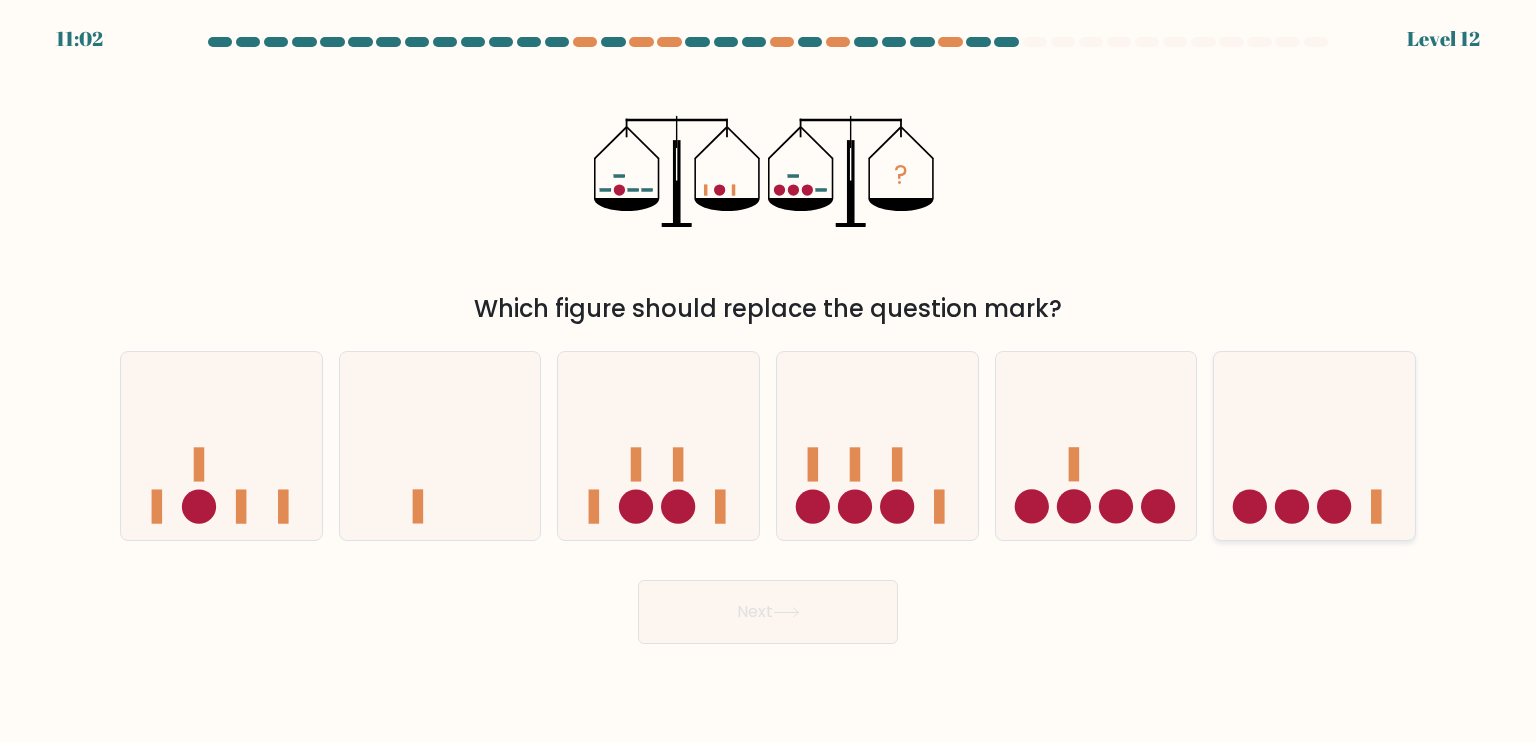 click 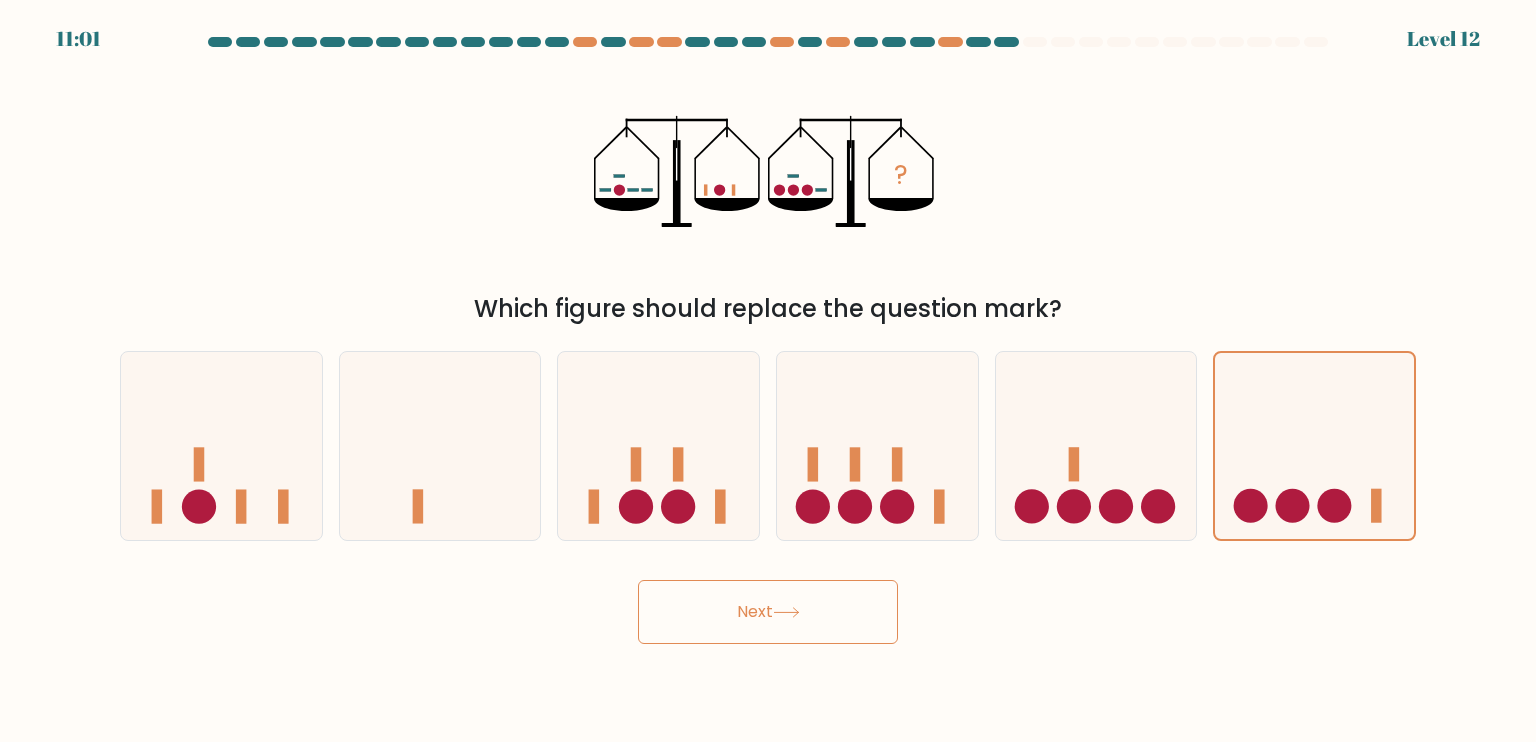 click on "Next" at bounding box center [768, 612] 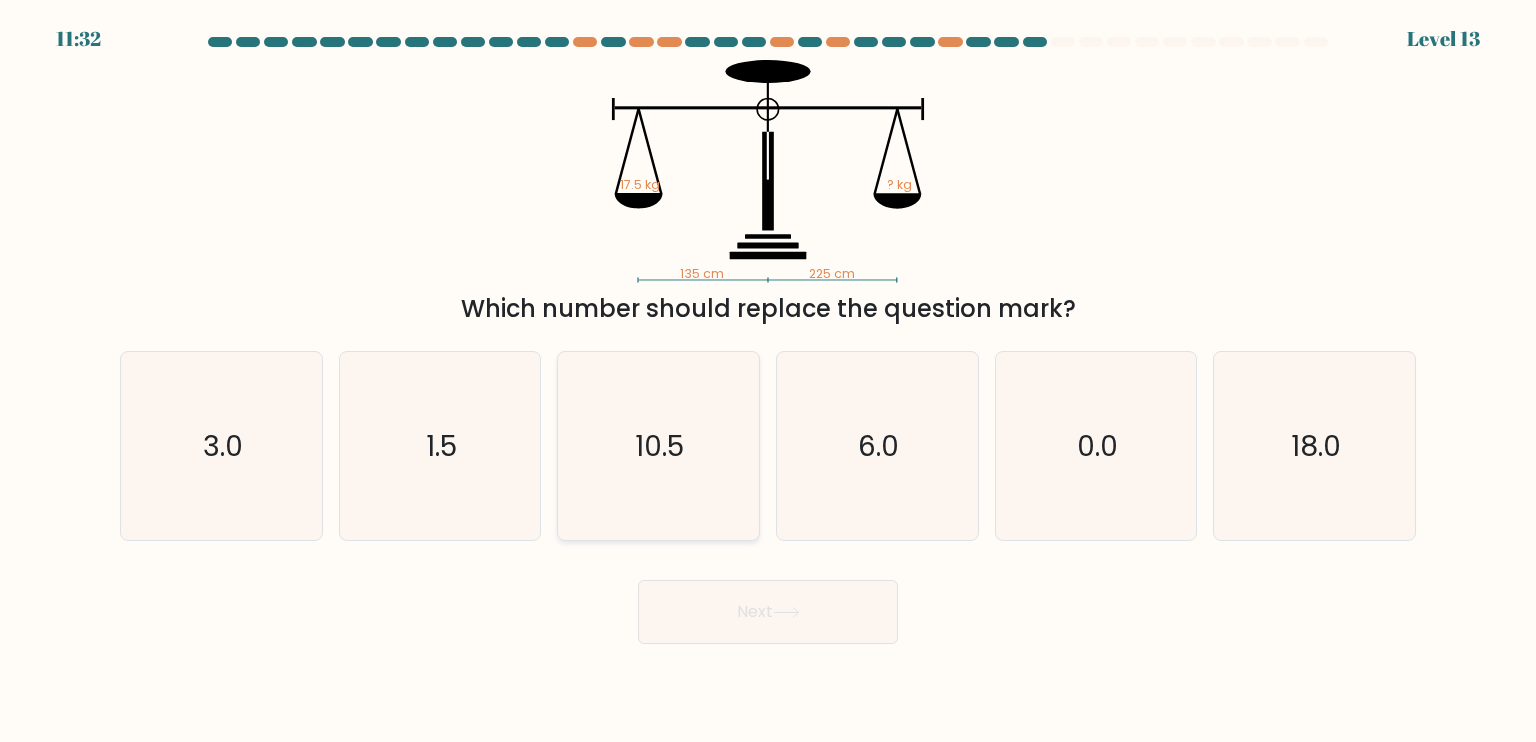 click on "10.5" 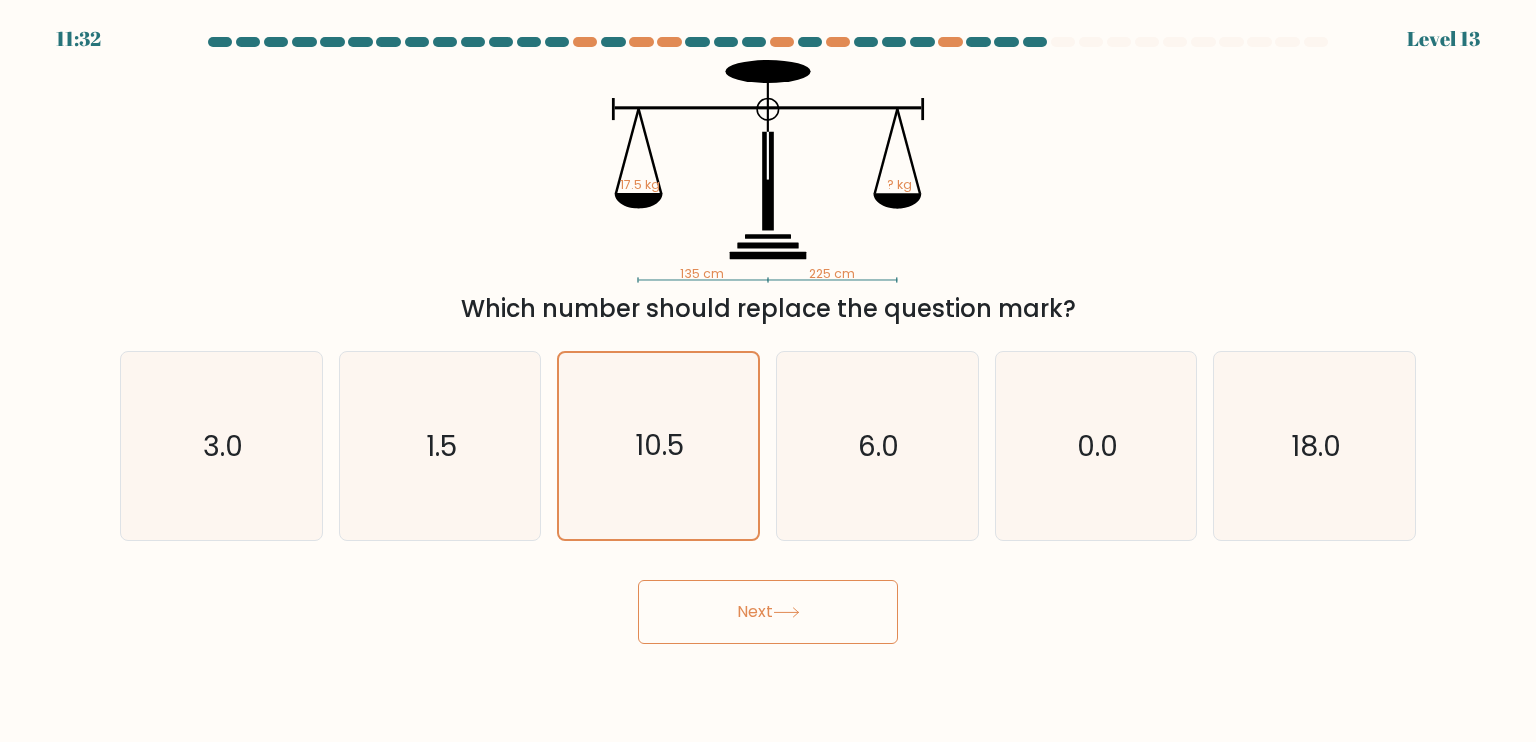 click on "Next" at bounding box center (768, 612) 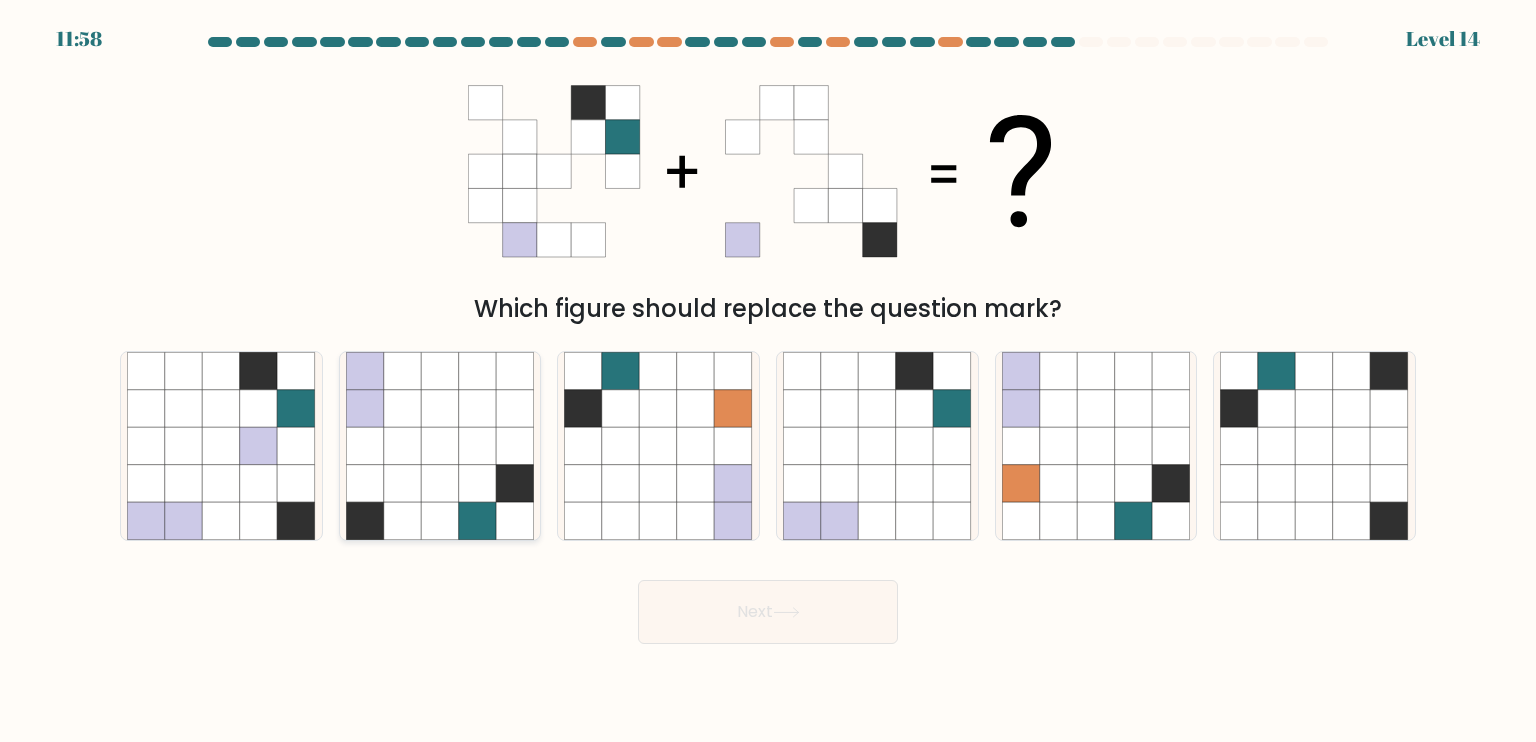 click 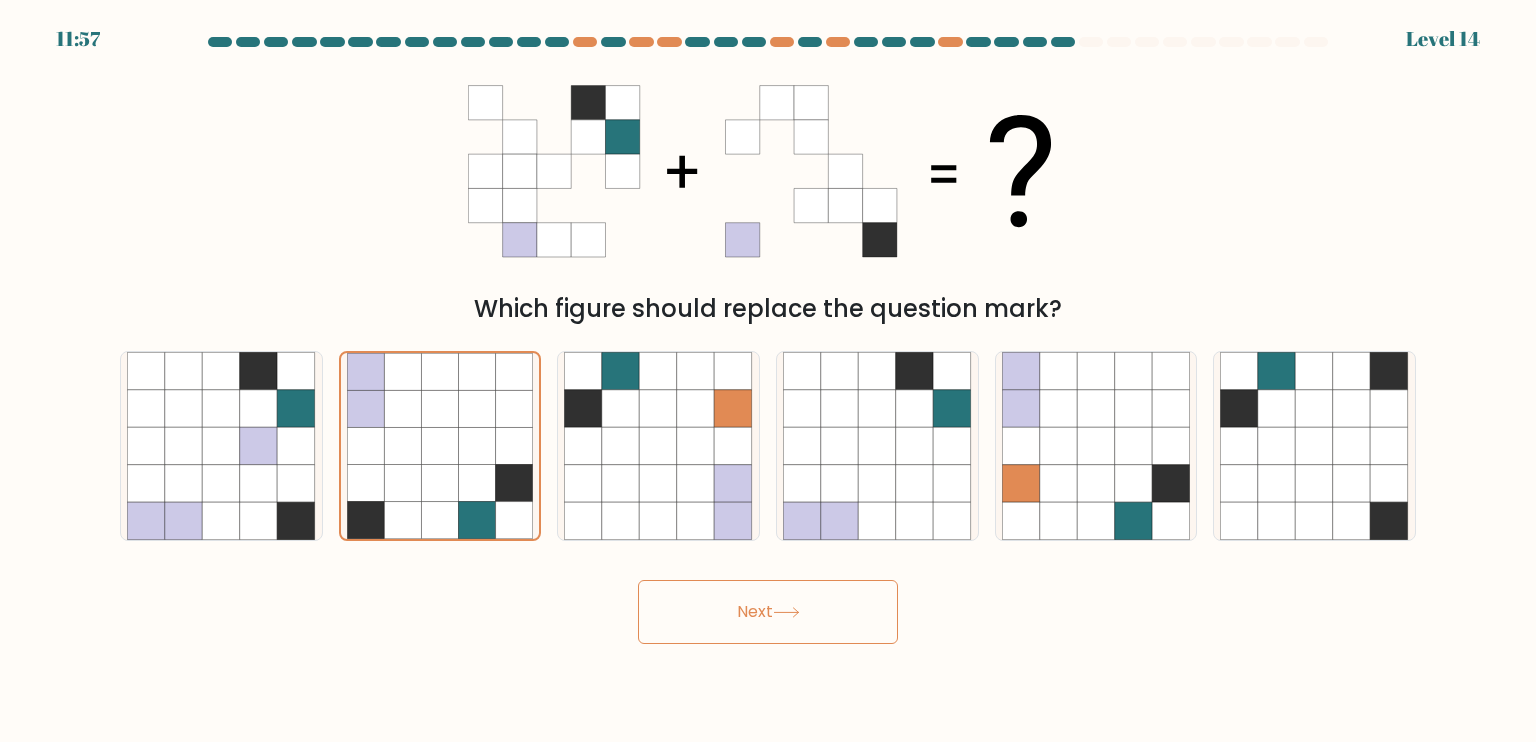 click on "Next" at bounding box center [768, 612] 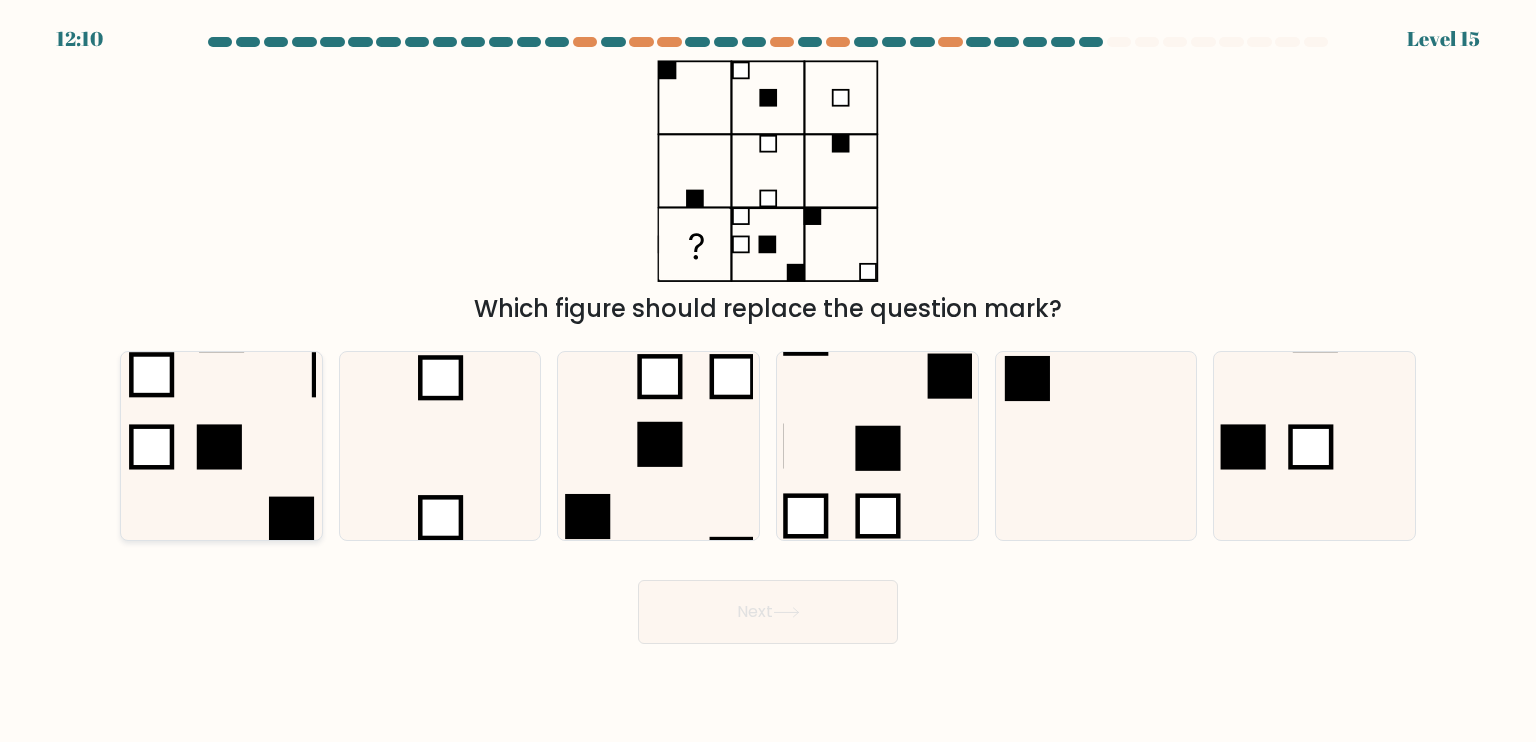 click 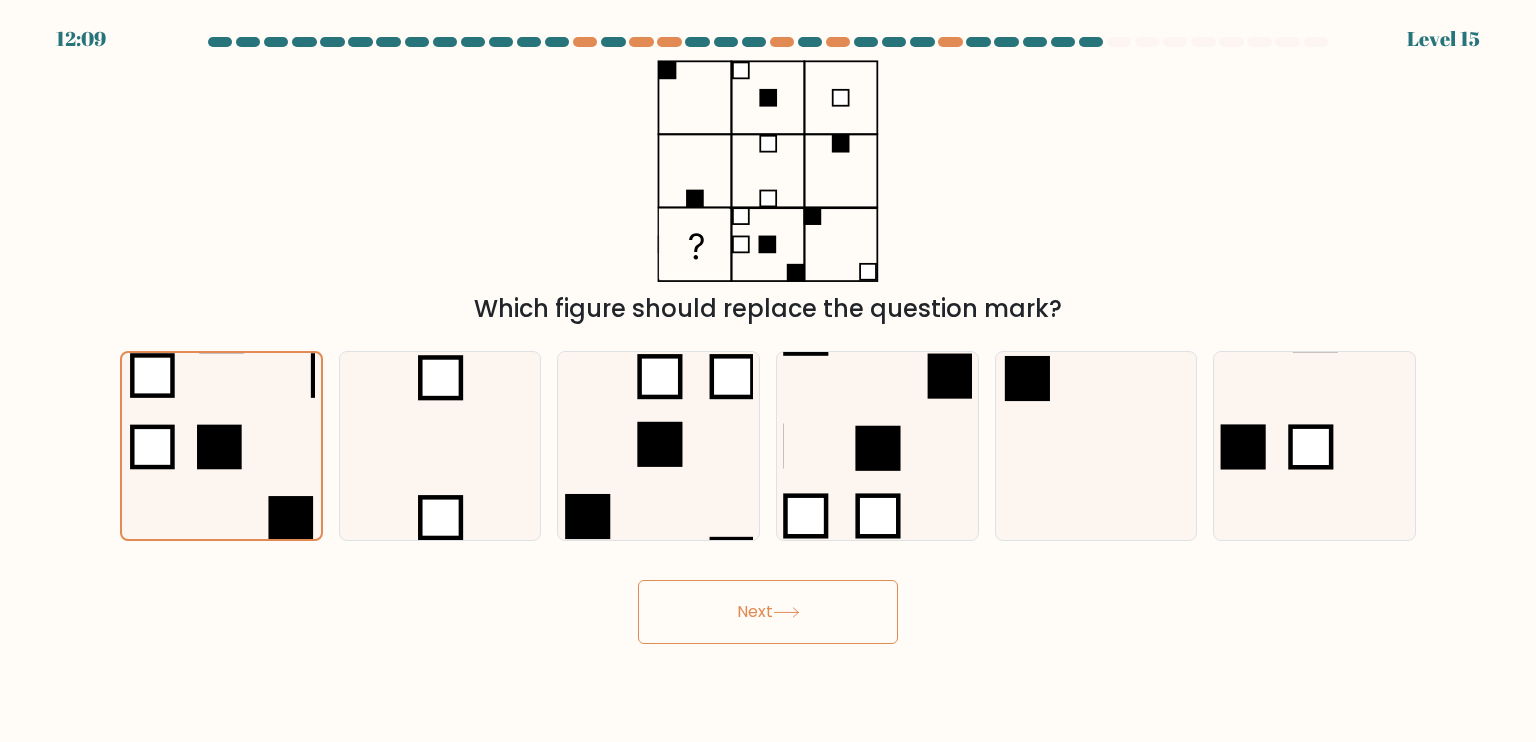click on "Next" at bounding box center [768, 612] 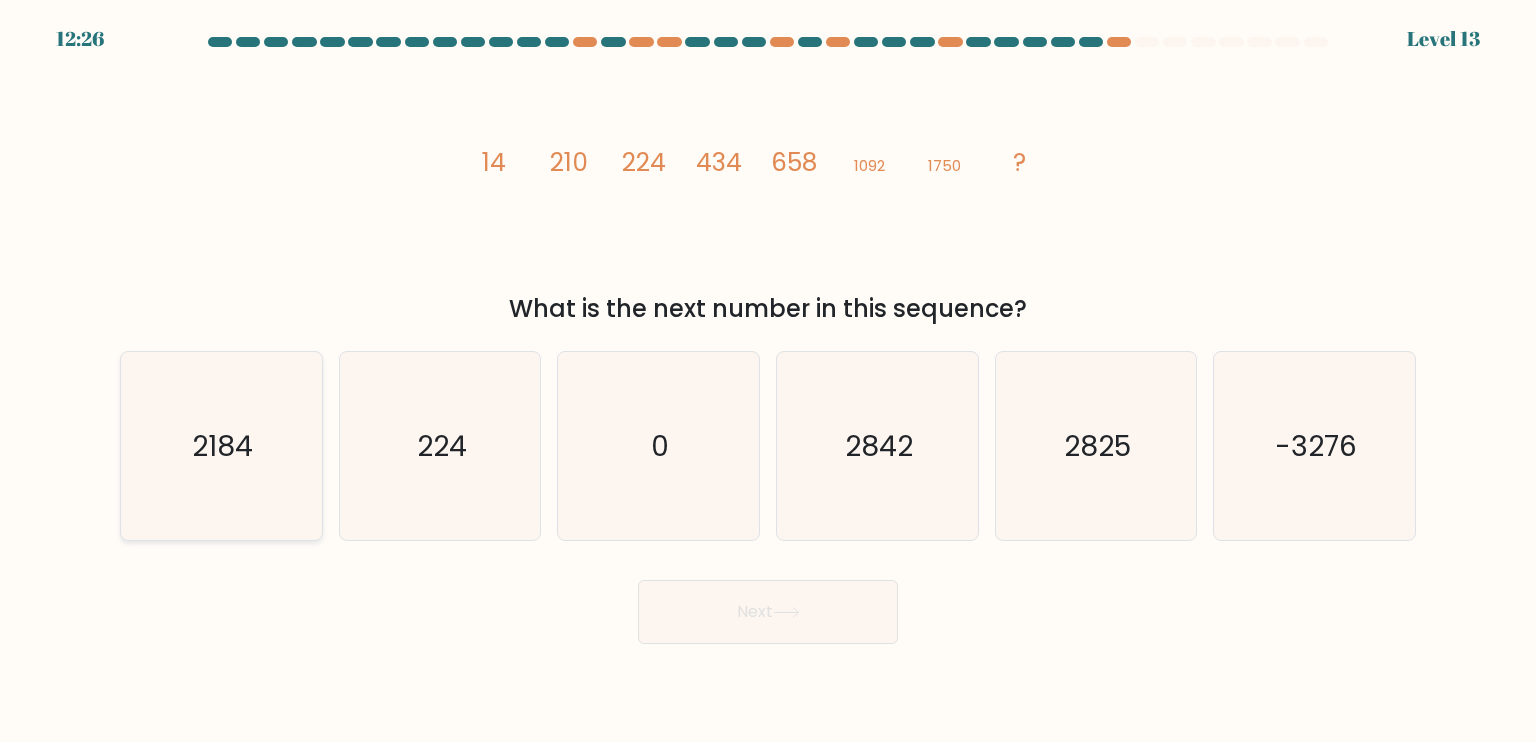 click on "2184" 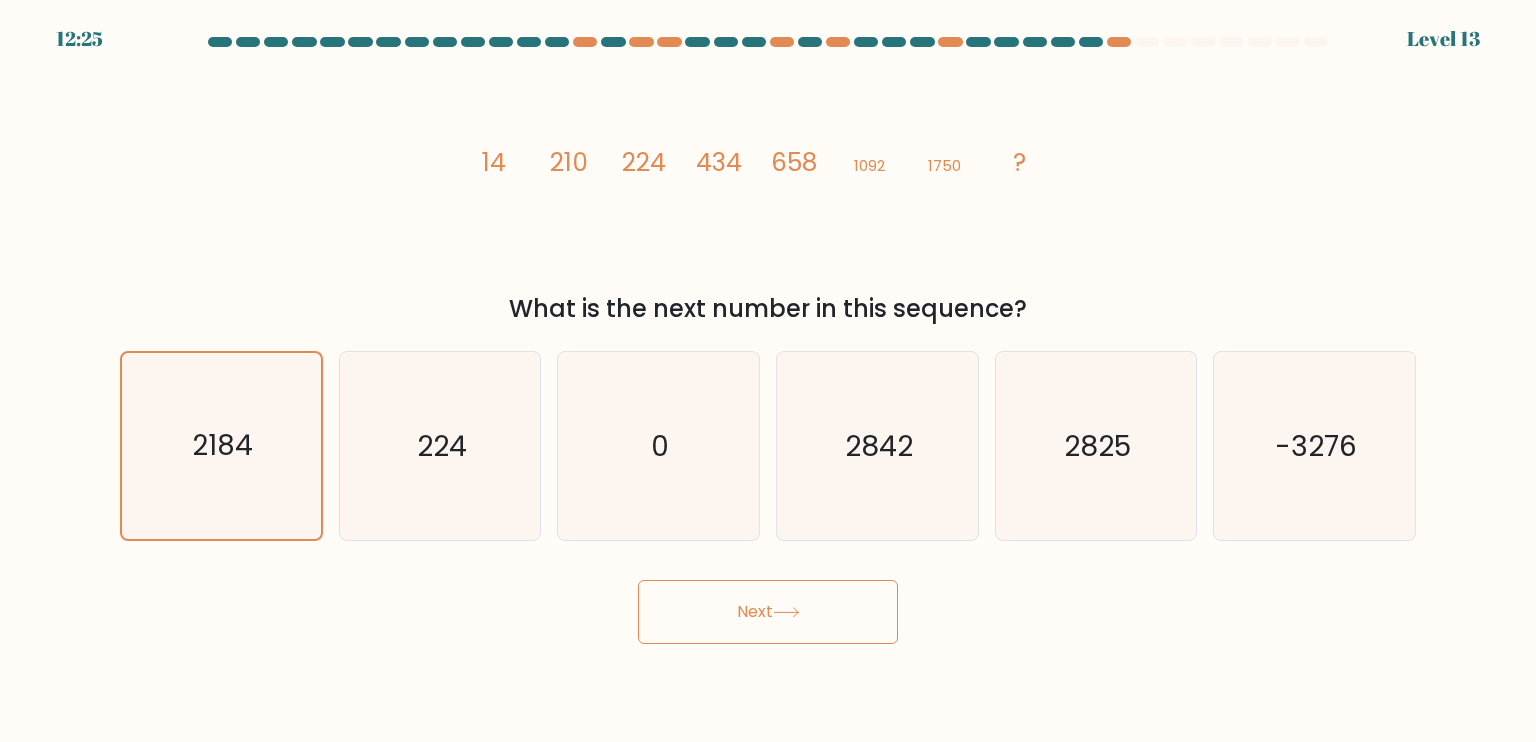 click on "12:25
Level 13" at bounding box center (768, 371) 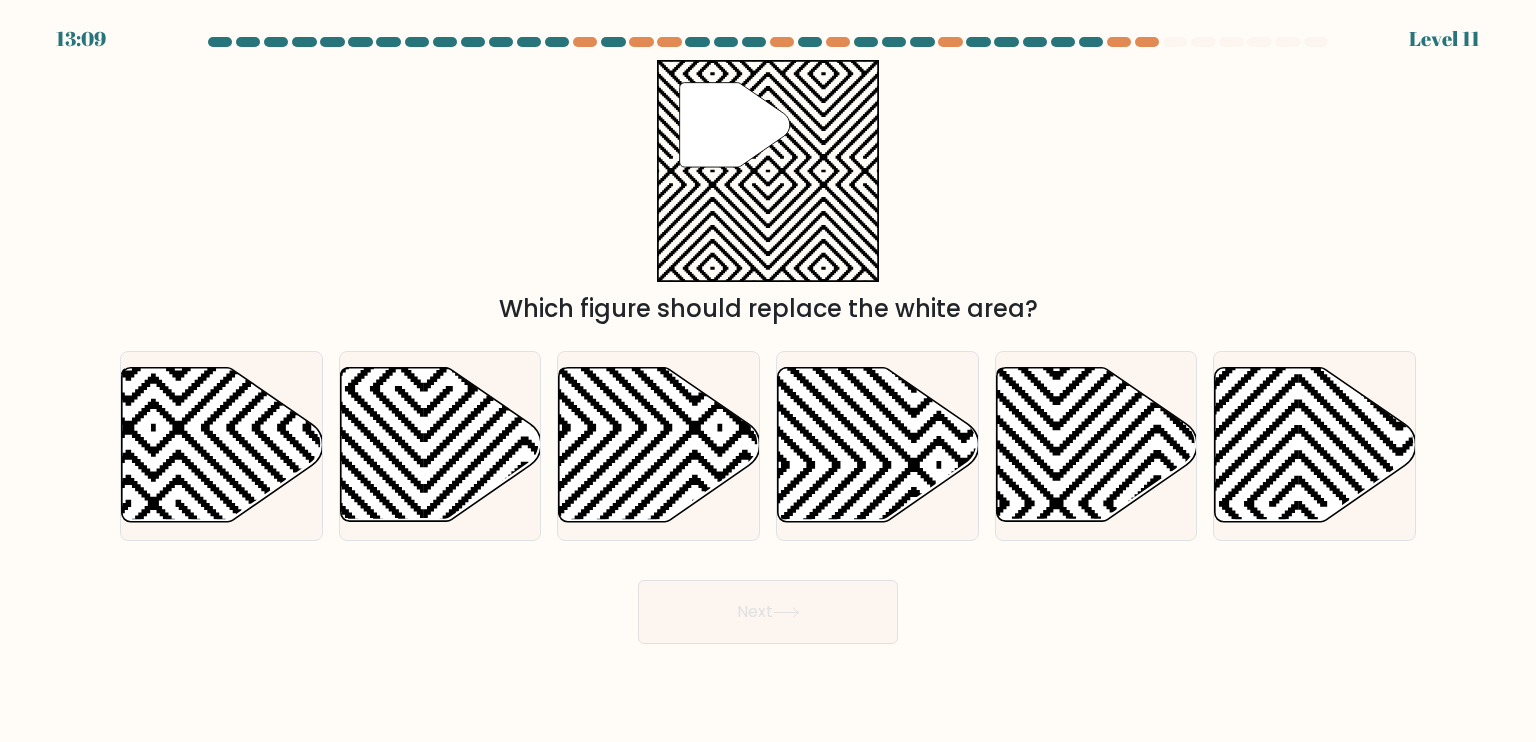 click 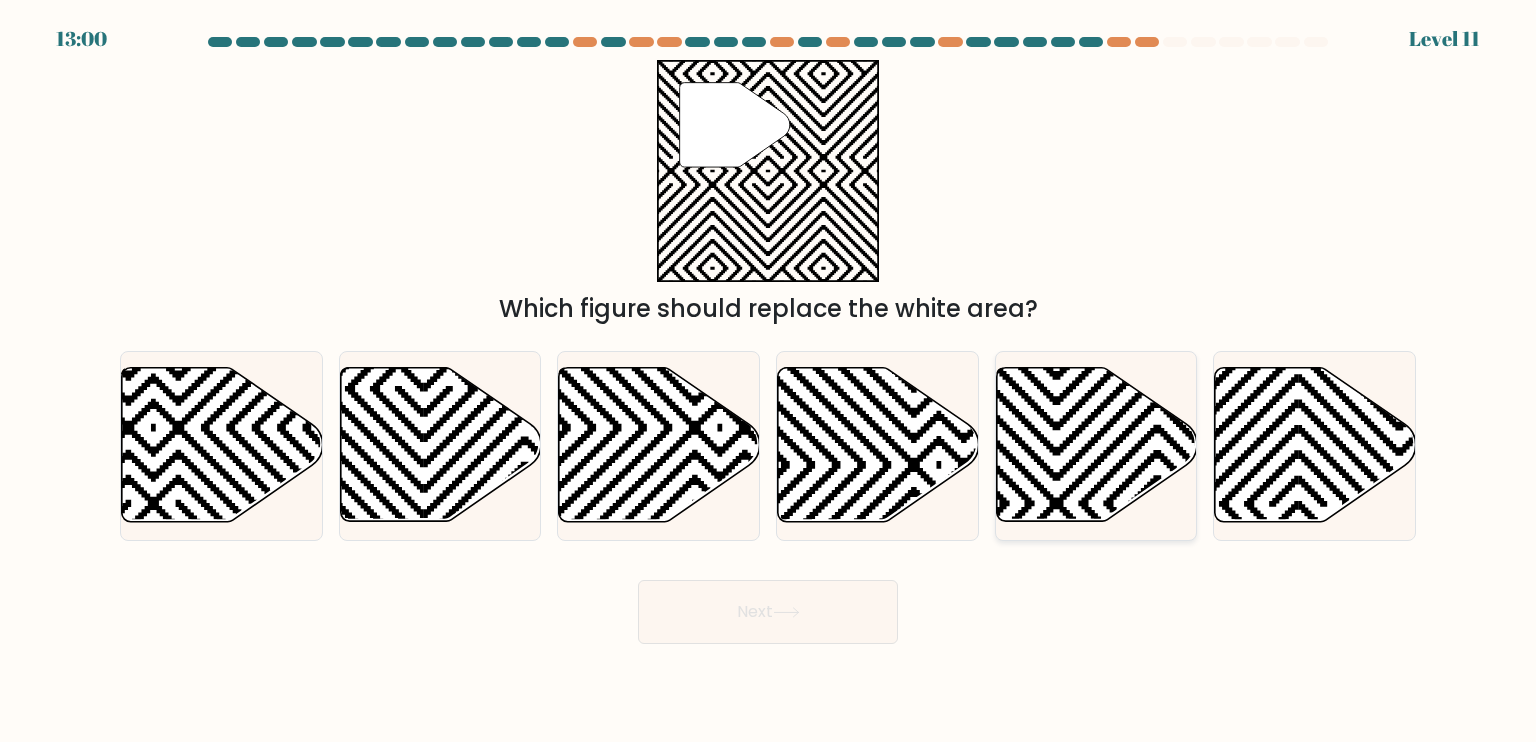 click 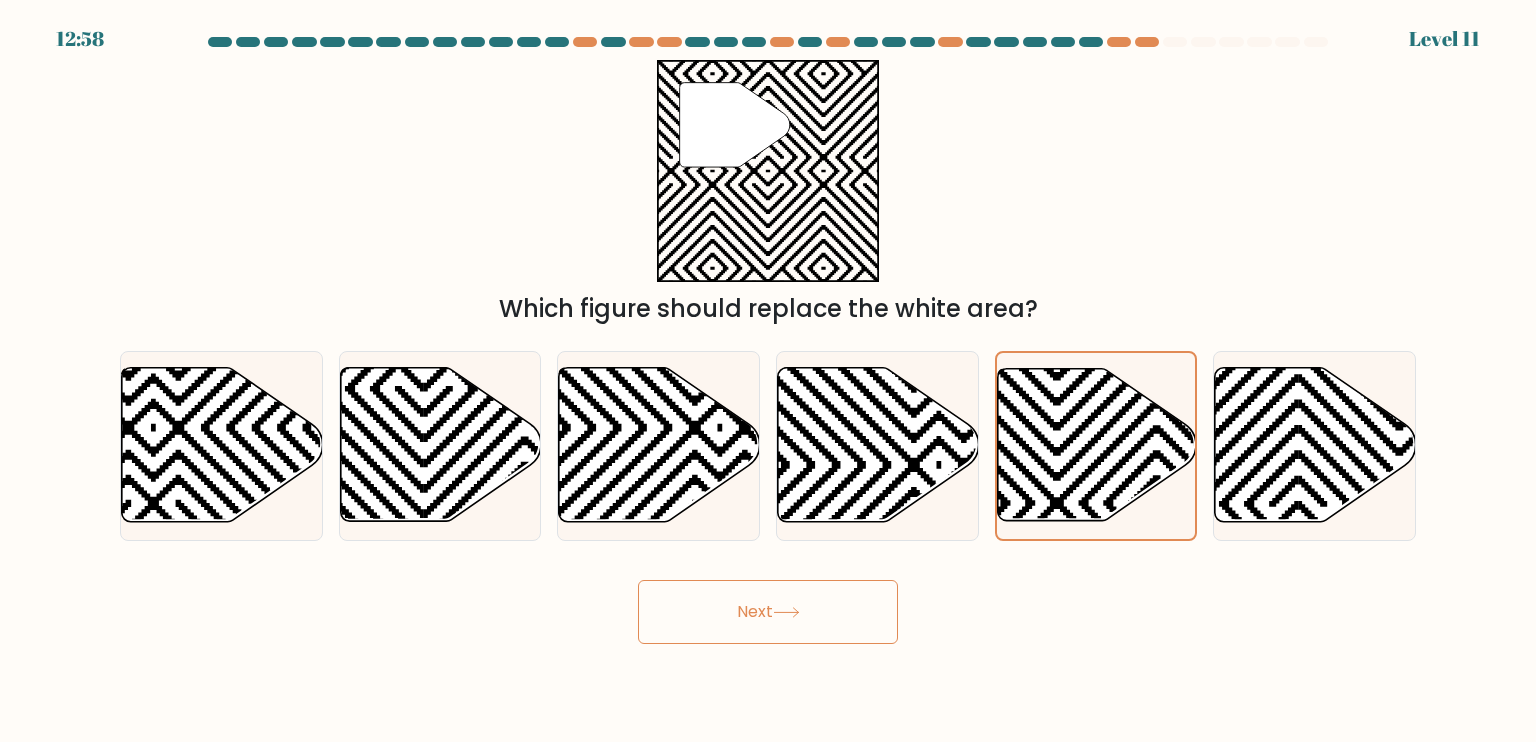 click on "Next" at bounding box center [768, 612] 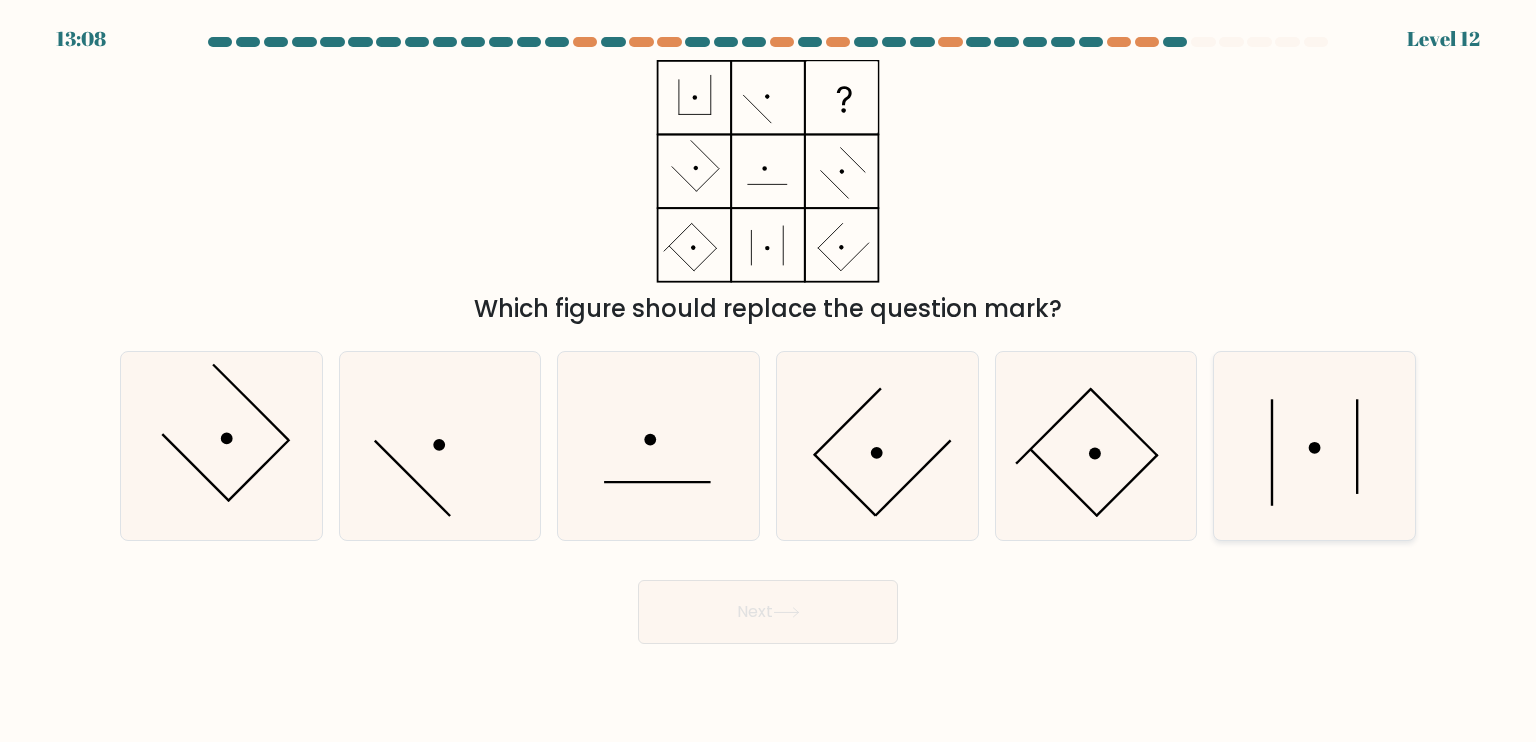 click 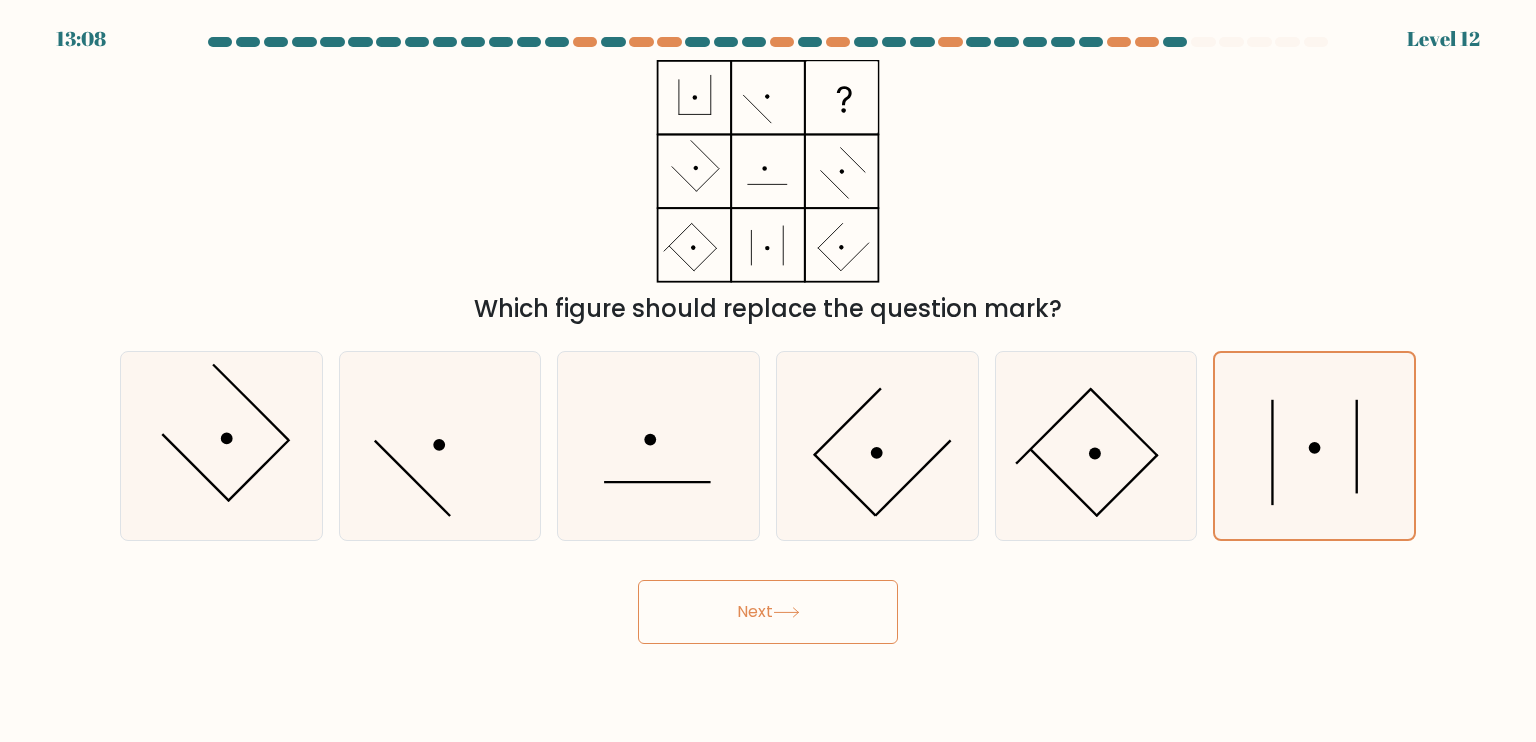 click on "Next" at bounding box center (768, 612) 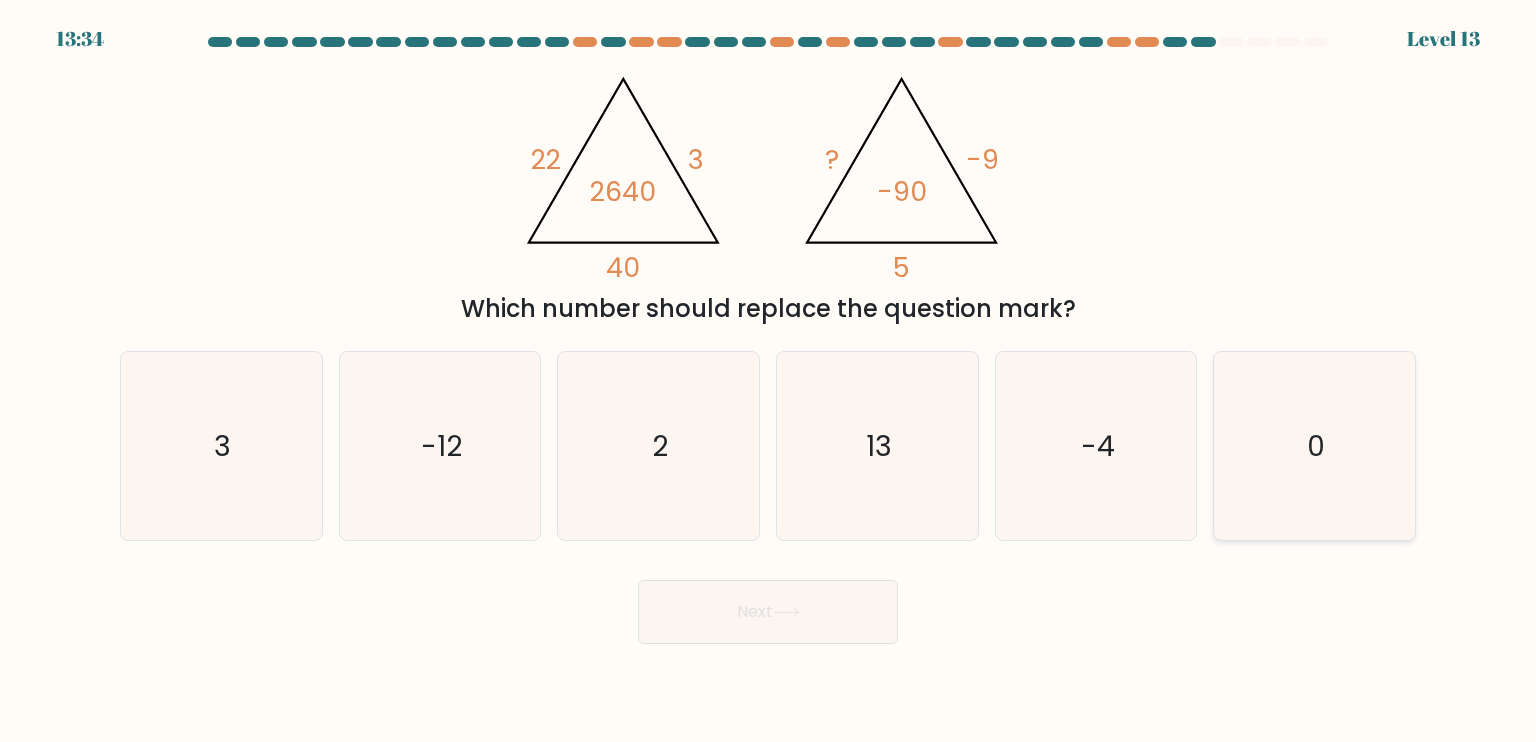 click on "0" at bounding box center (1314, 446) 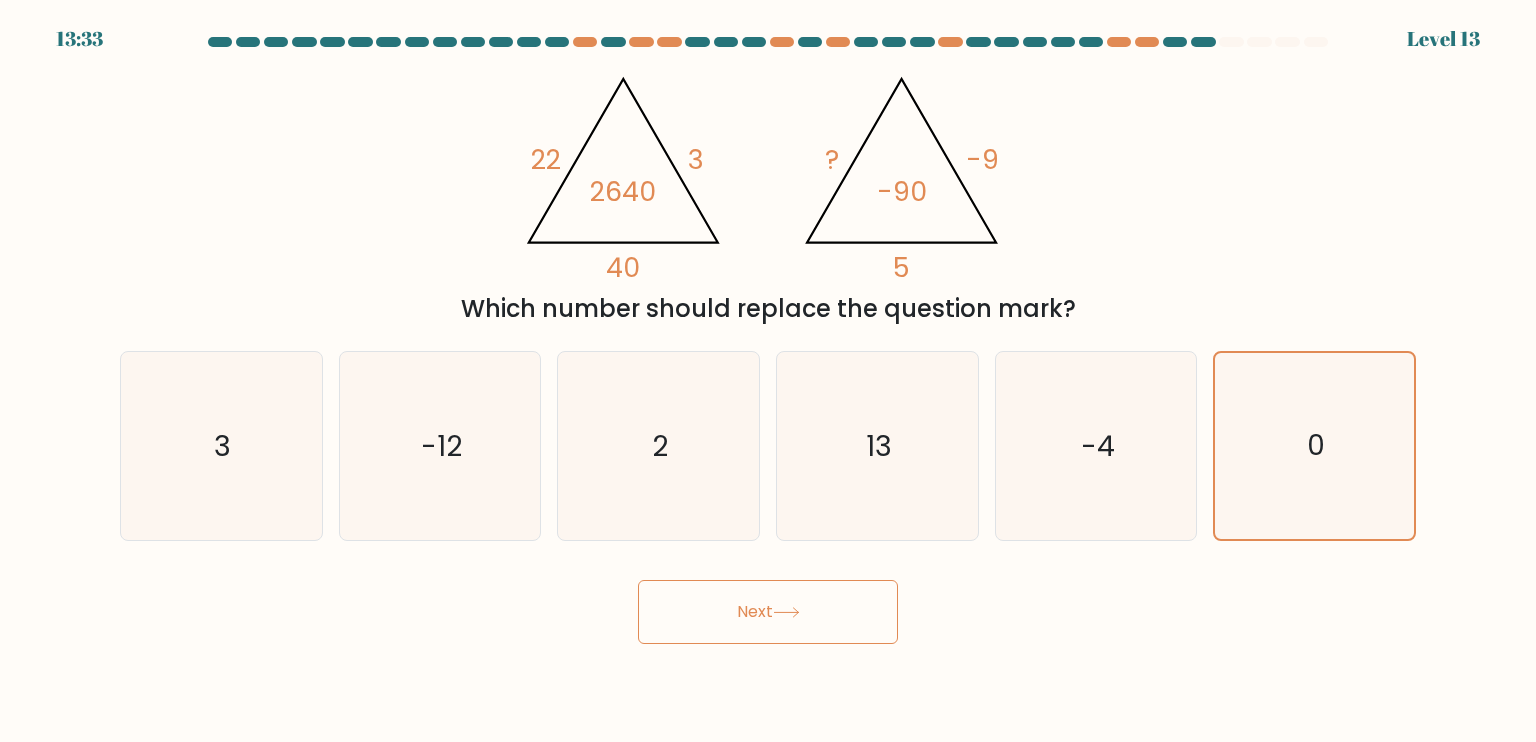 click on "13:33
Level 13" at bounding box center [768, 371] 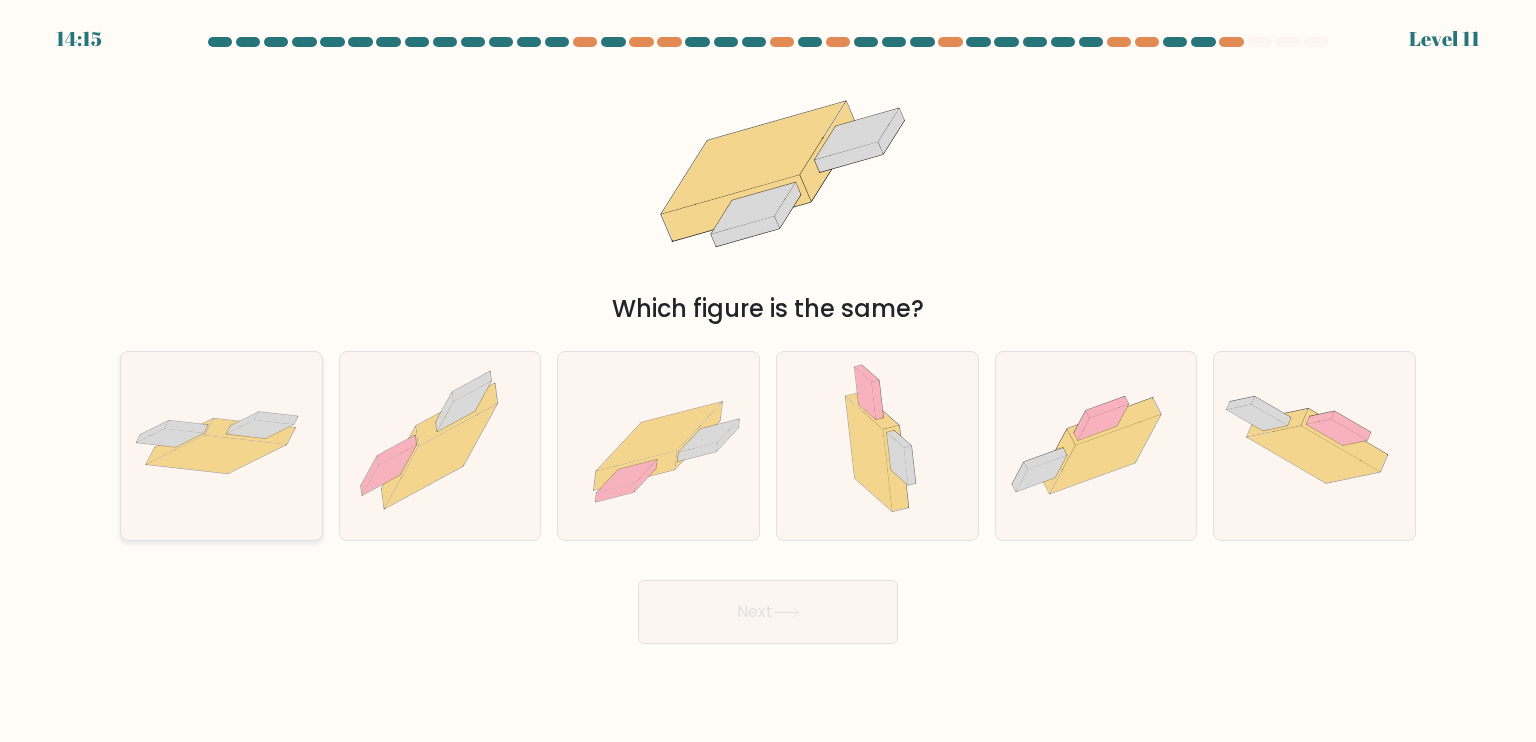 click at bounding box center (221, 446) 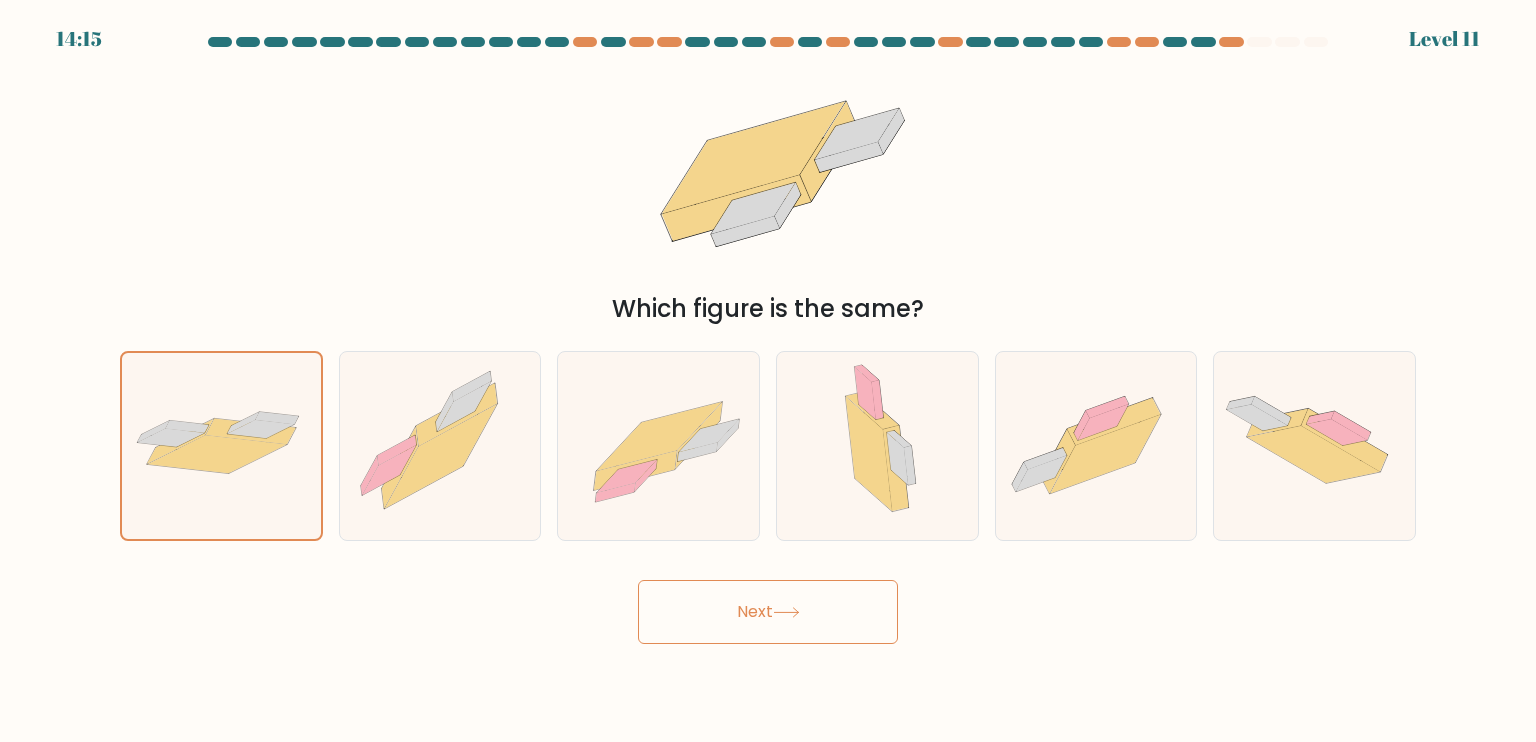 click on "Next" at bounding box center [768, 612] 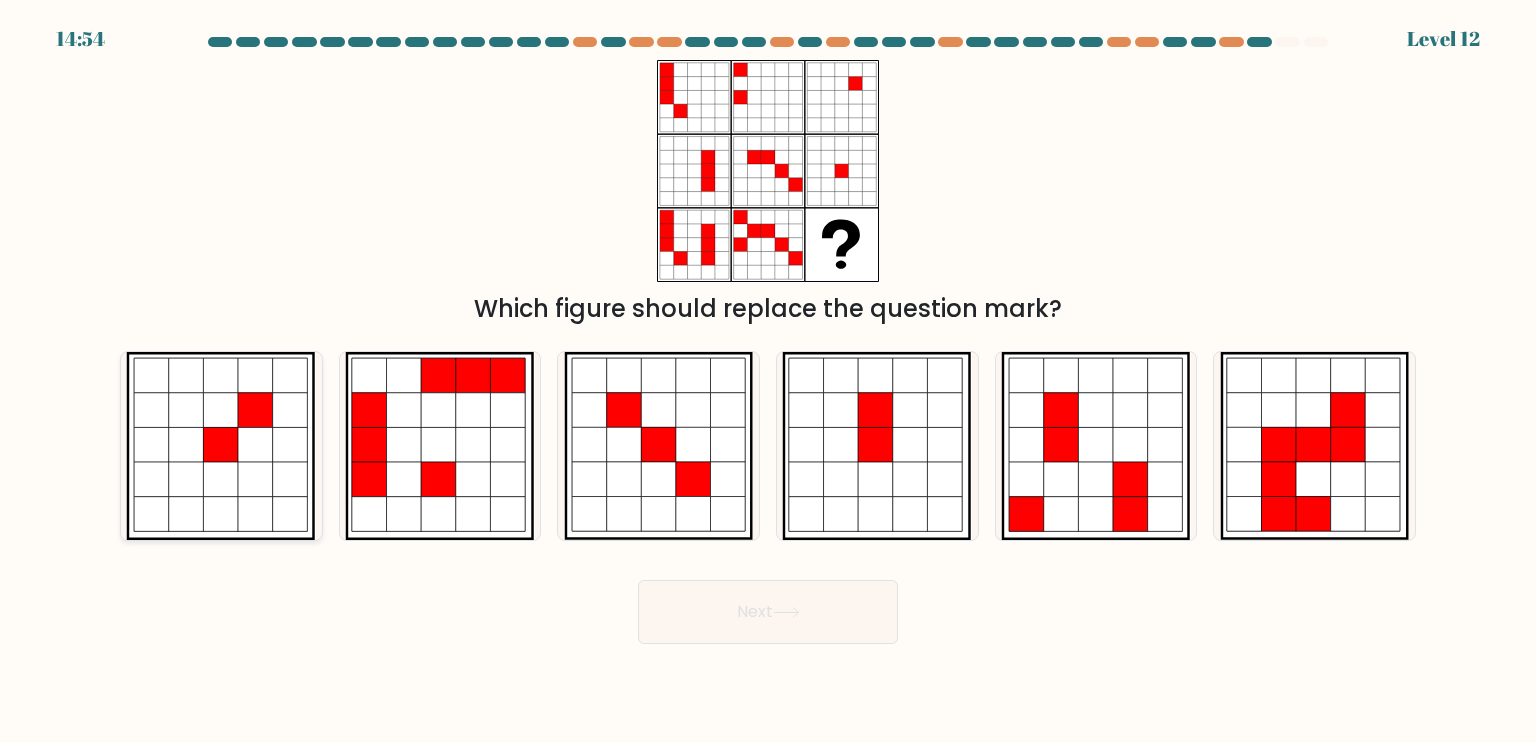 click 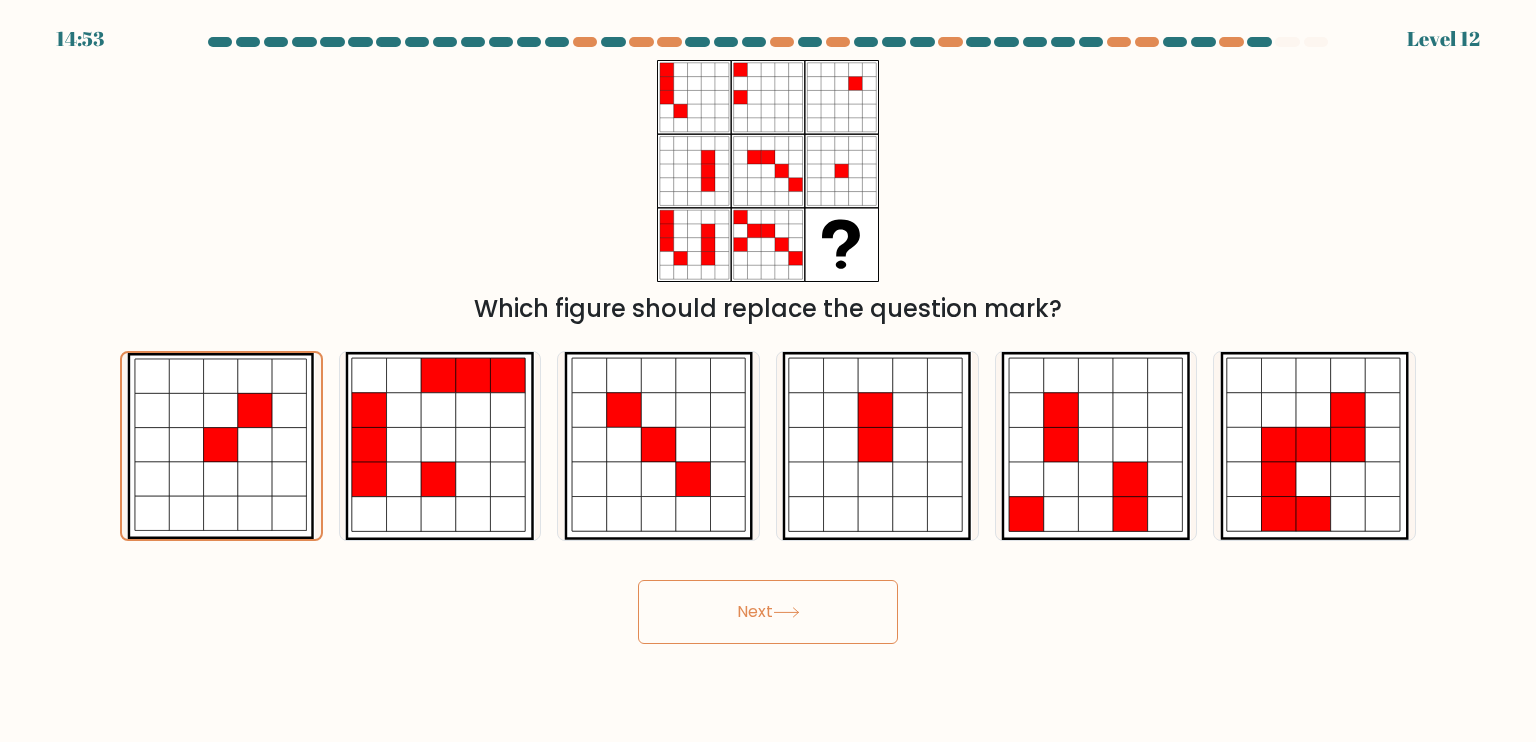 click on "Next" at bounding box center (768, 612) 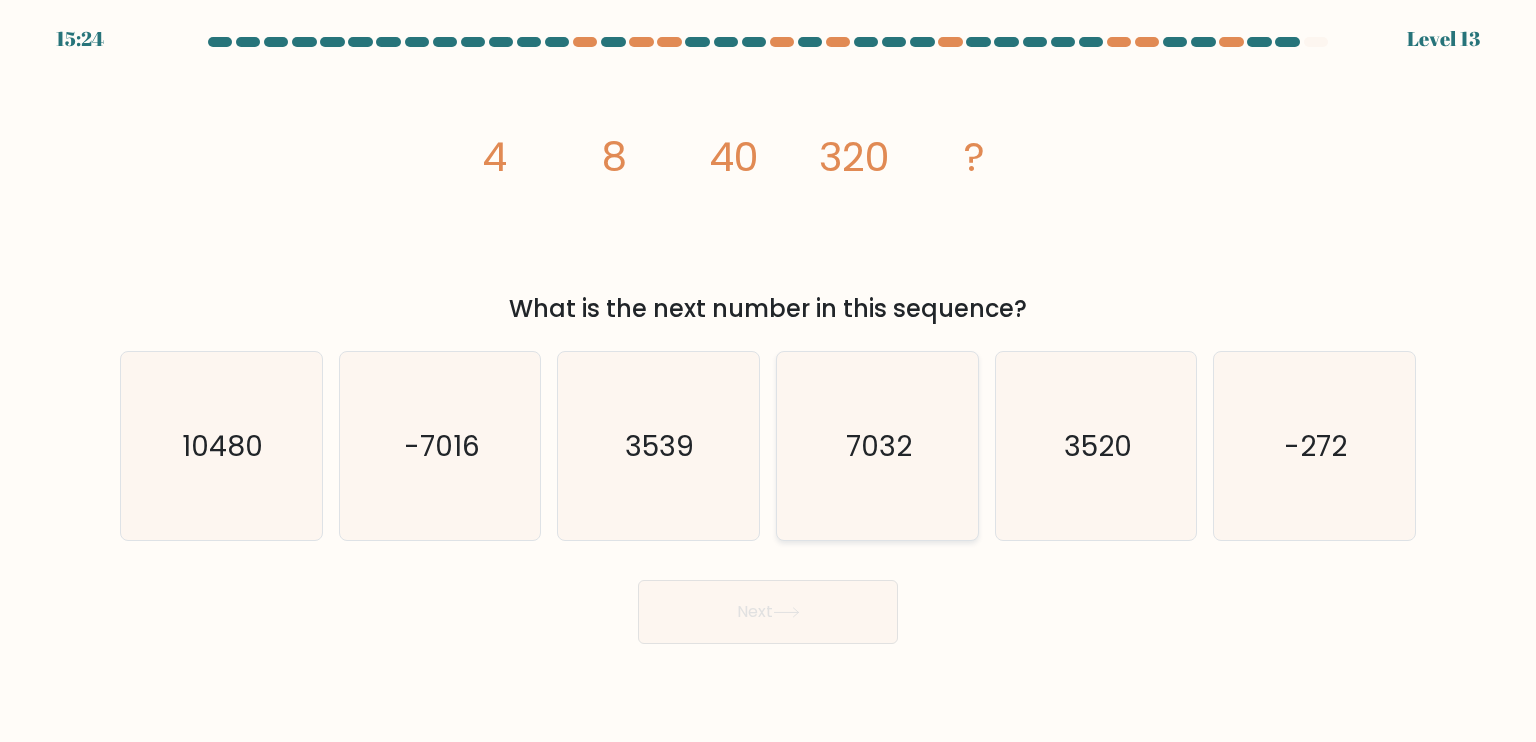 click on "7032" 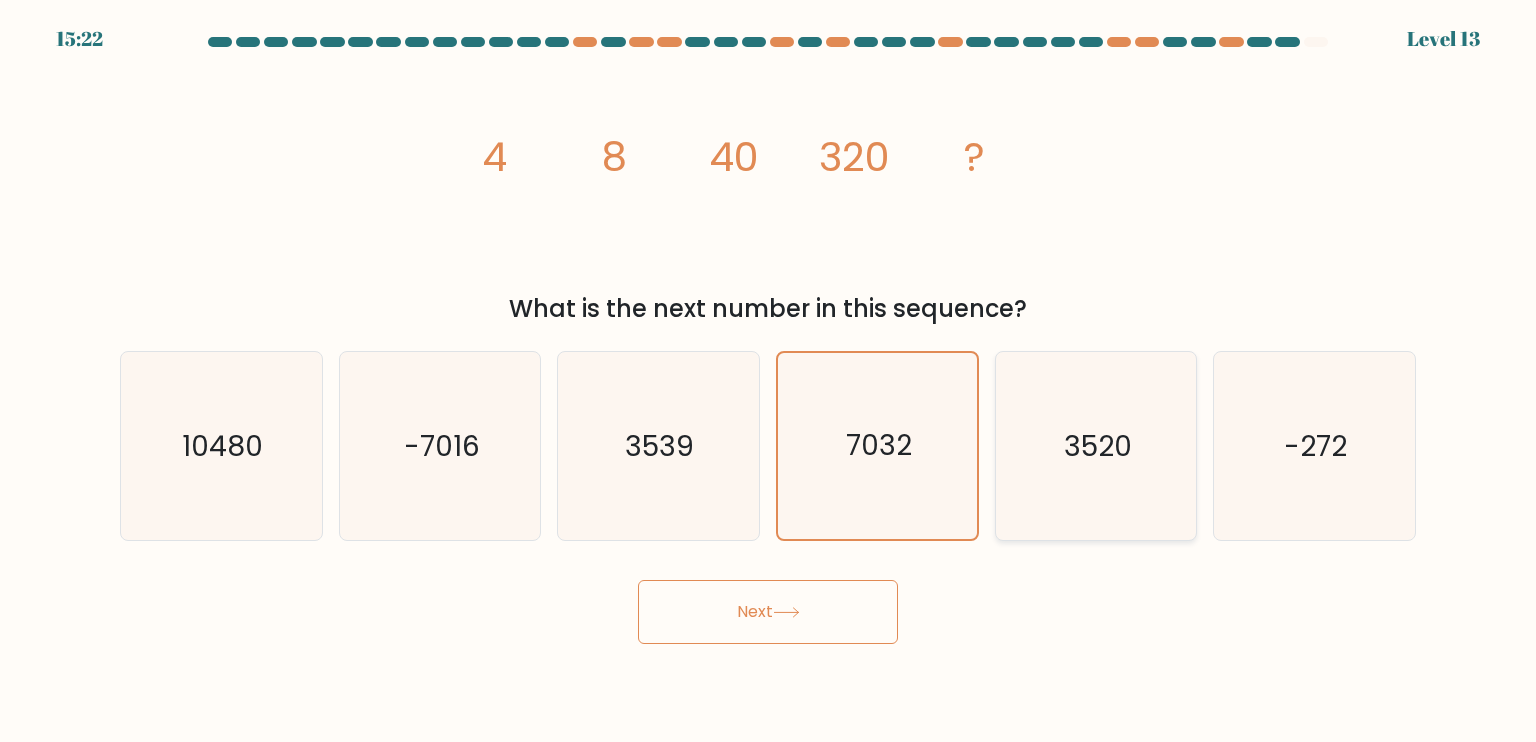 click on "3520" 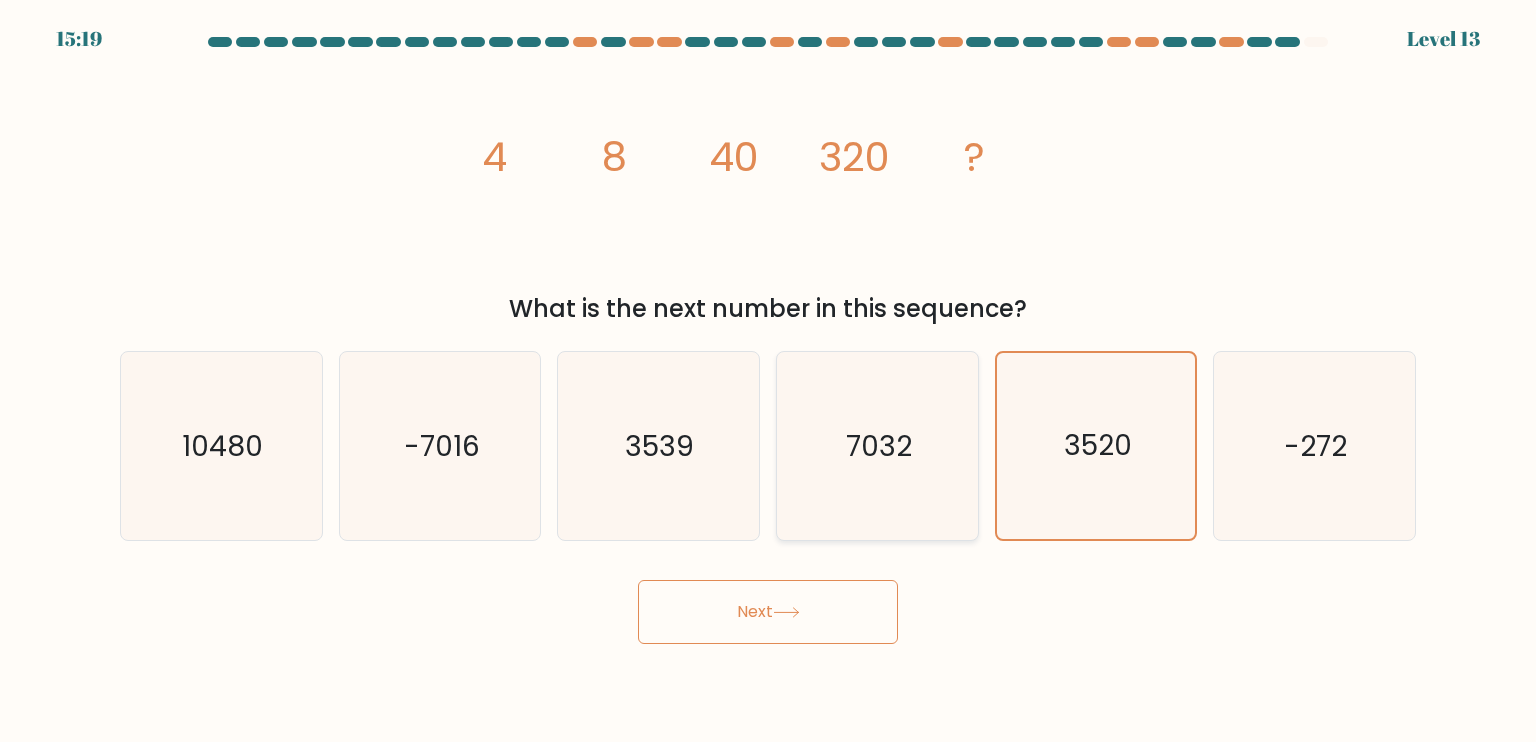 click on "7032" 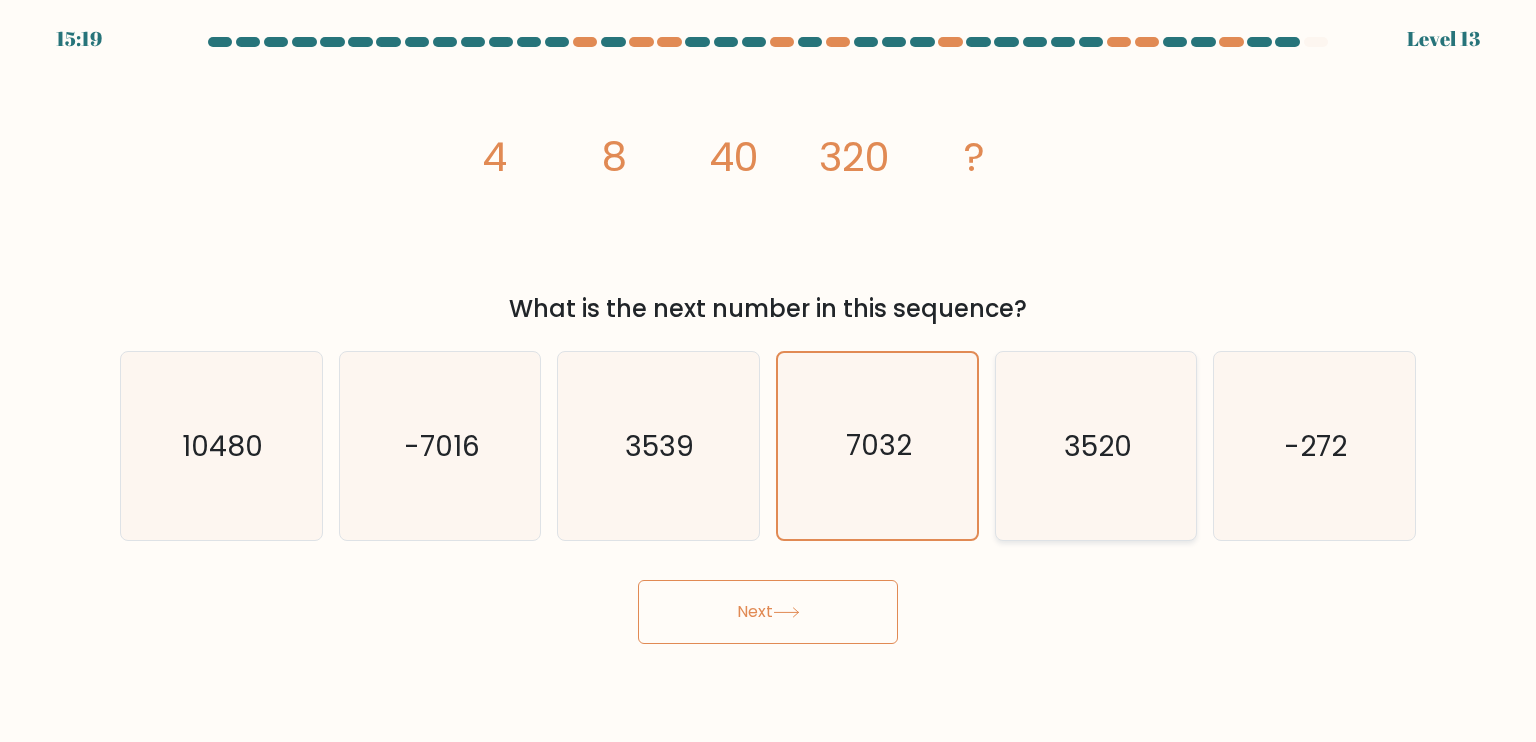 click on "3520" 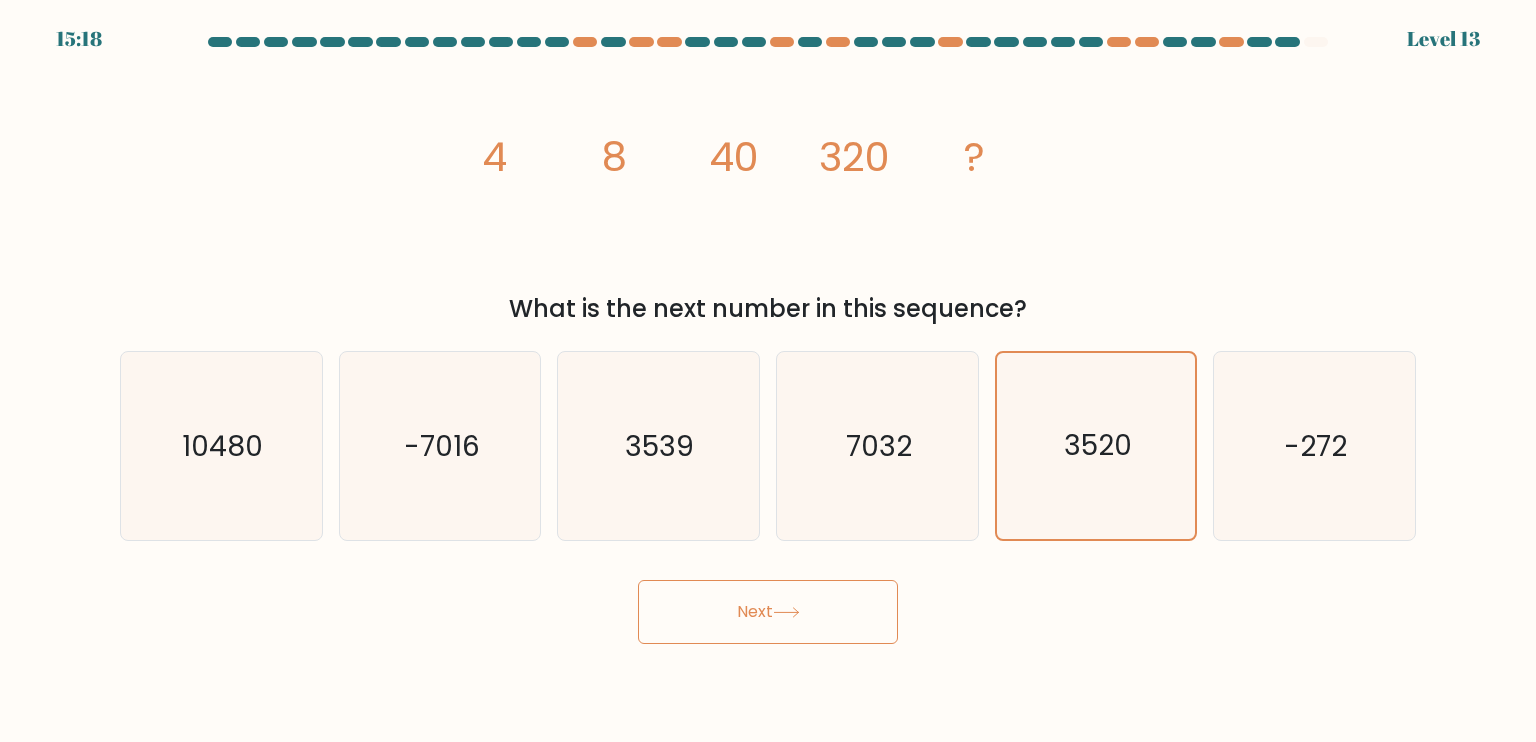click on "Next" at bounding box center (768, 612) 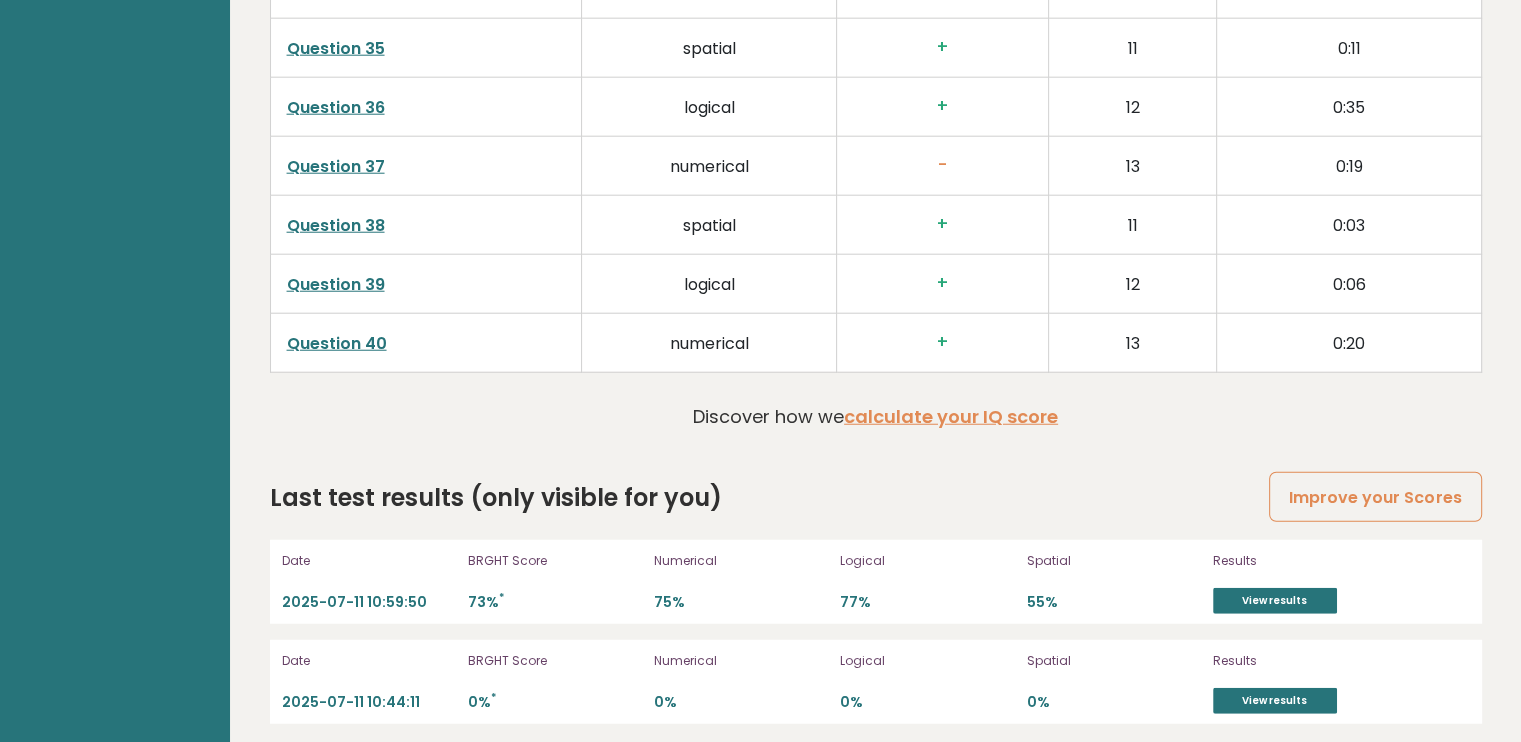 scroll, scrollTop: 5171, scrollLeft: 0, axis: vertical 